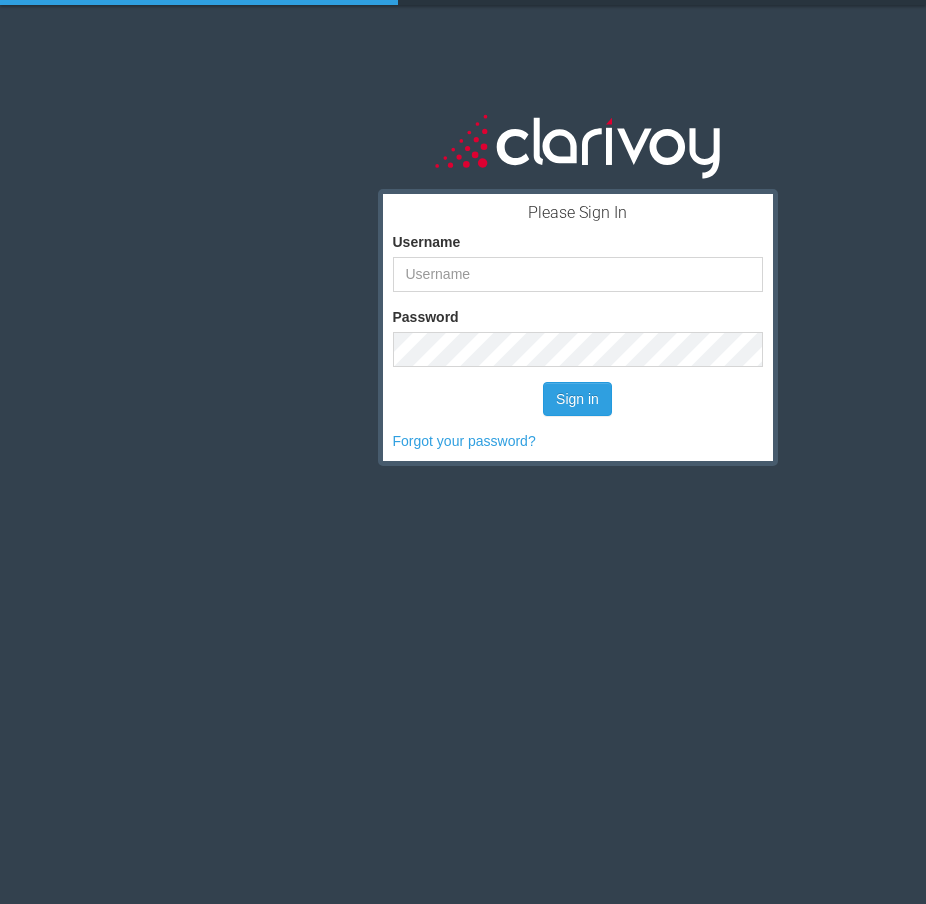 scroll, scrollTop: 0, scrollLeft: 0, axis: both 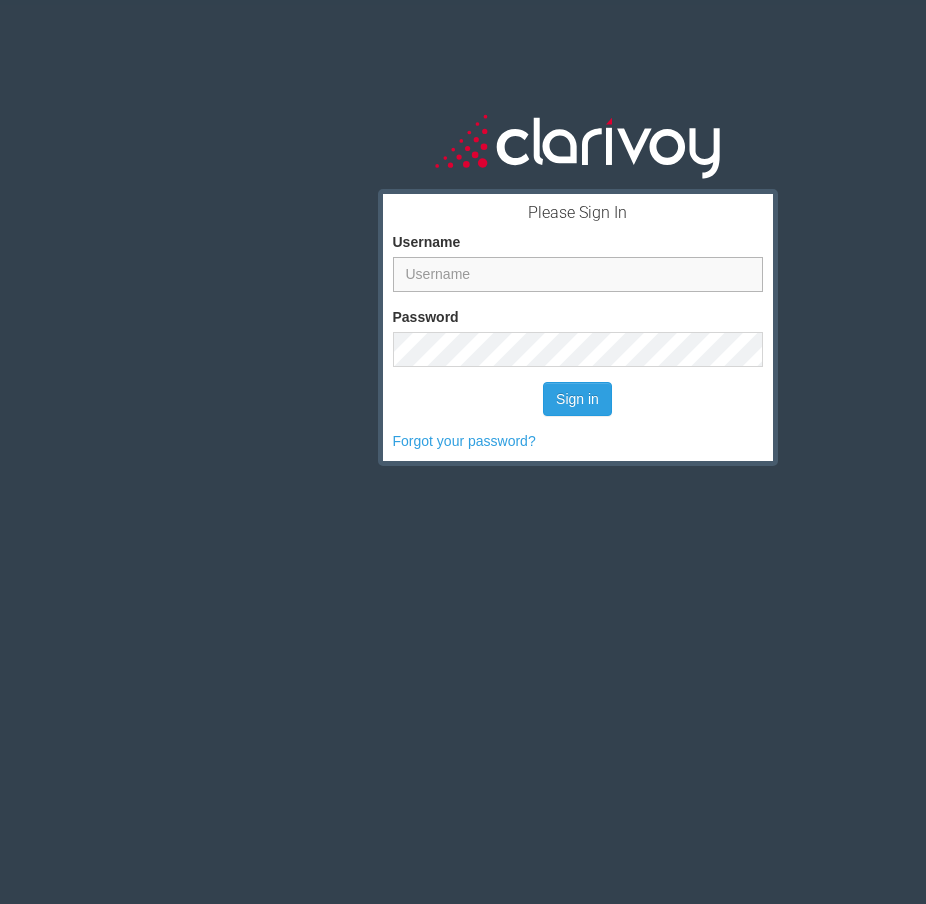 click on "Username" at bounding box center [578, 274] 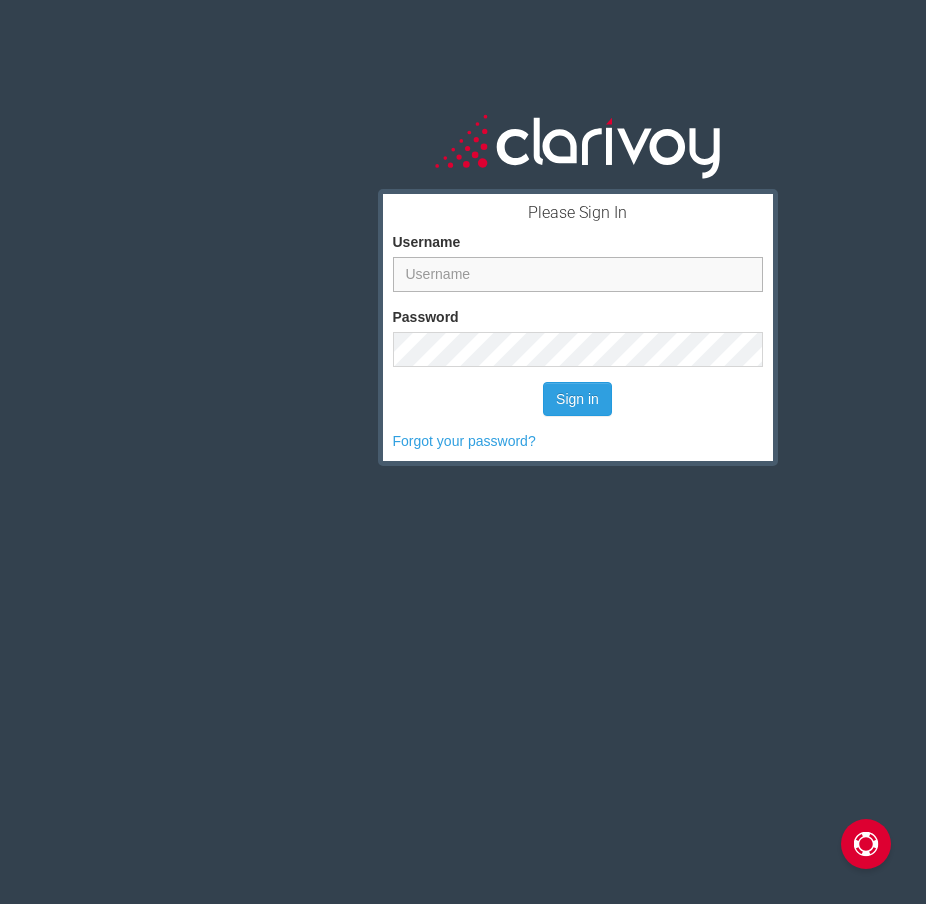type on "gabe@selmaautomall.com" 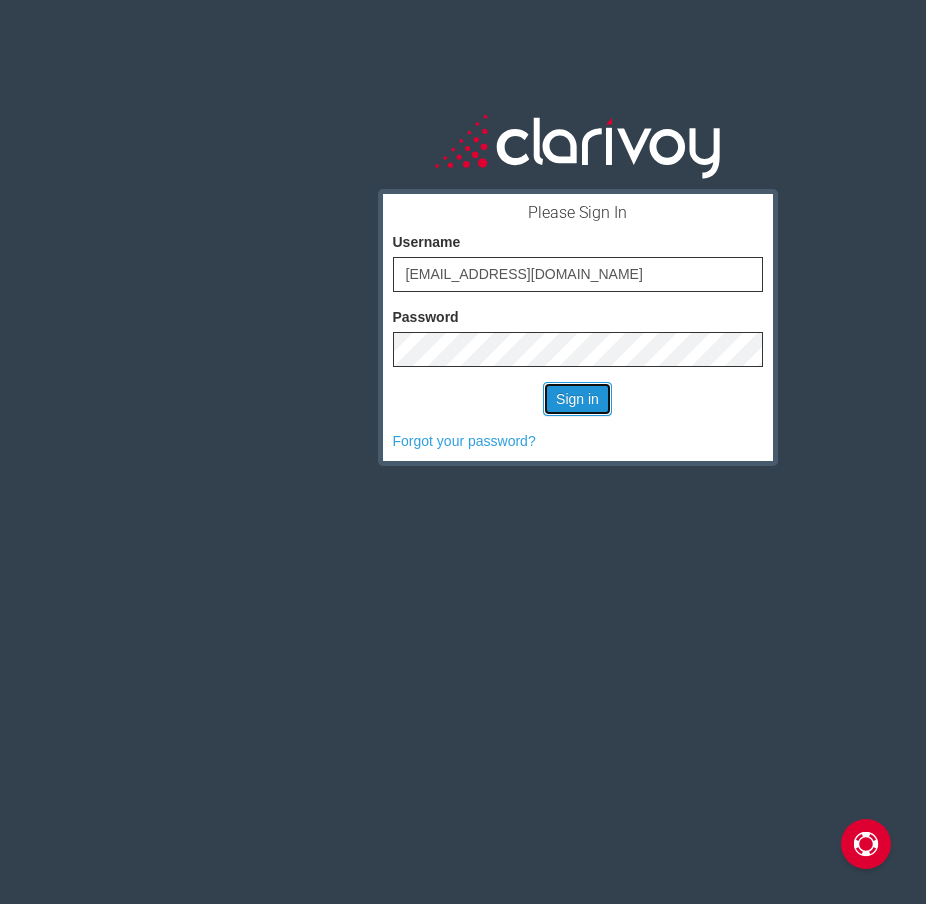 click on "Sign in" at bounding box center (577, 399) 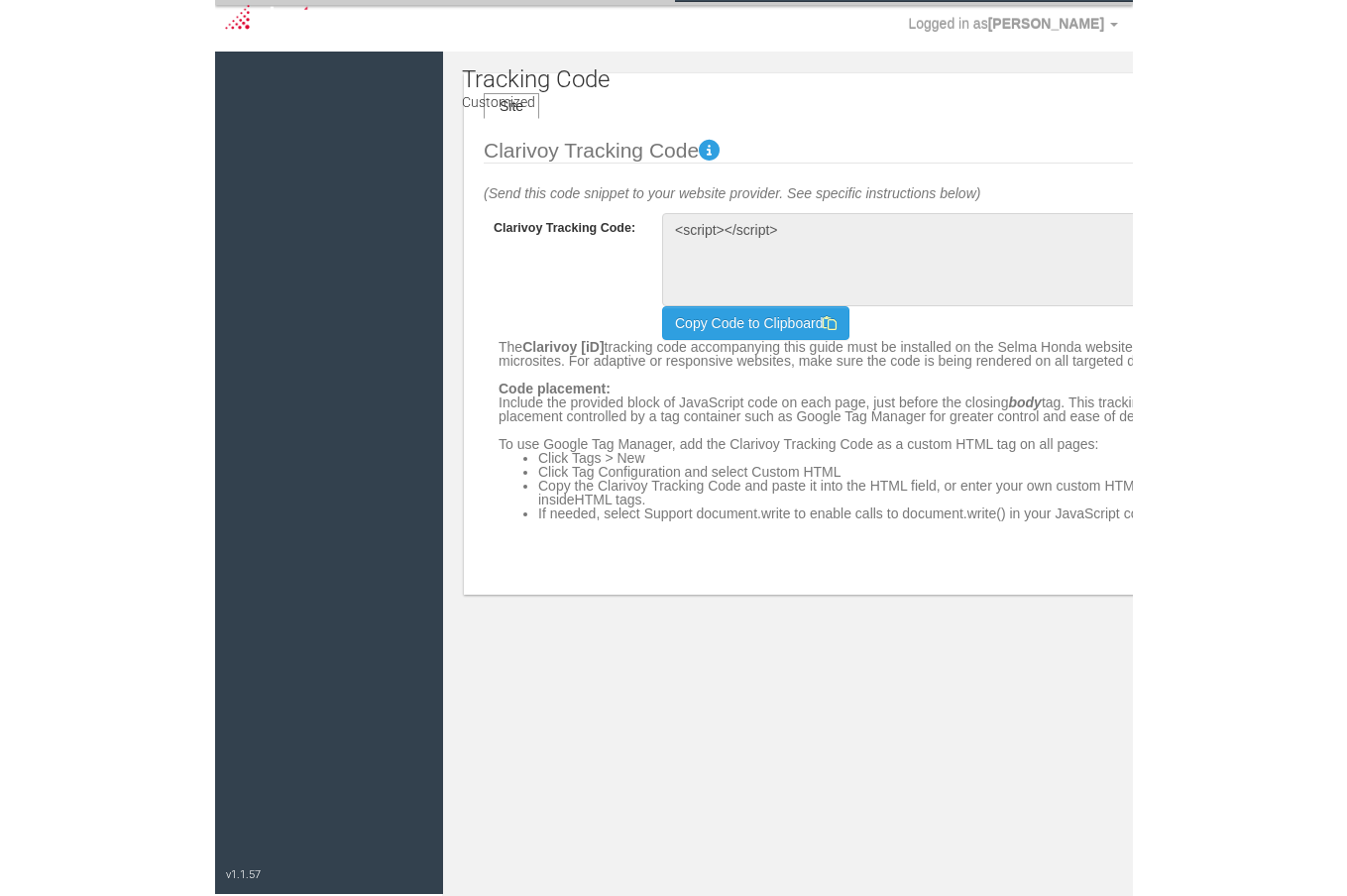 scroll, scrollTop: 0, scrollLeft: 0, axis: both 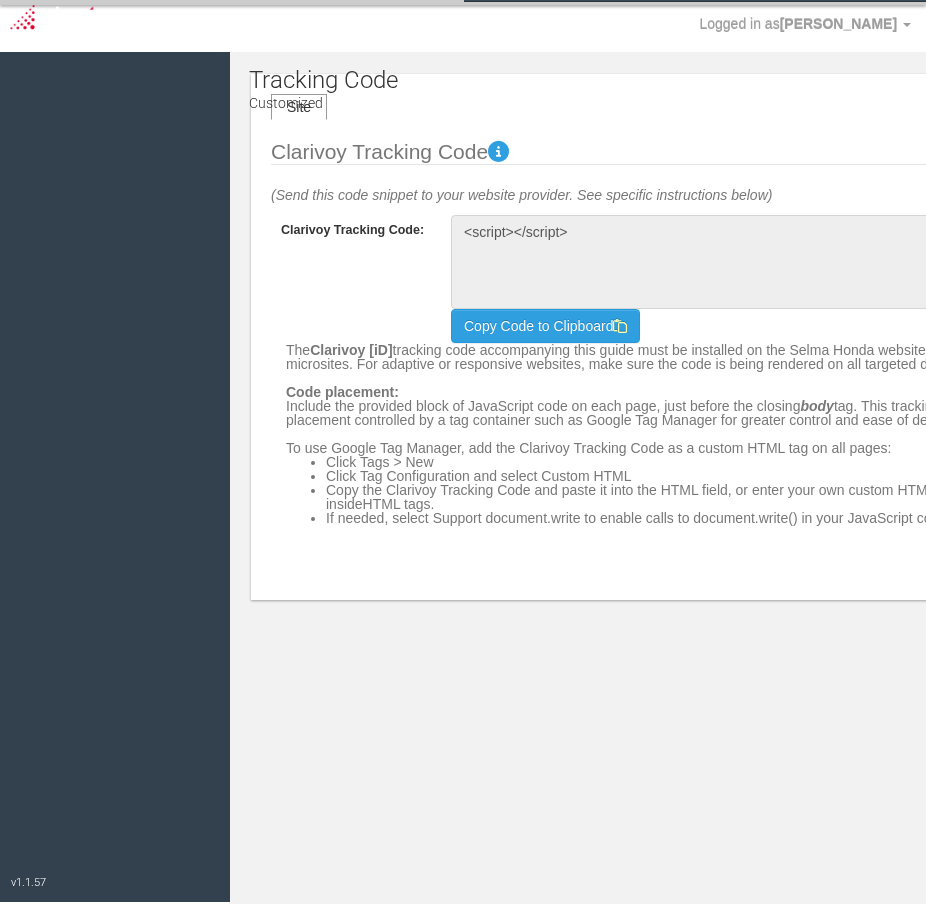type on "<!-- Clarivoy Tracking Code -->
<script type="text/javascript" src="//[DOMAIN_NAME][URL]"></script>
<!-- End Clarivoy Tracking Code -->" 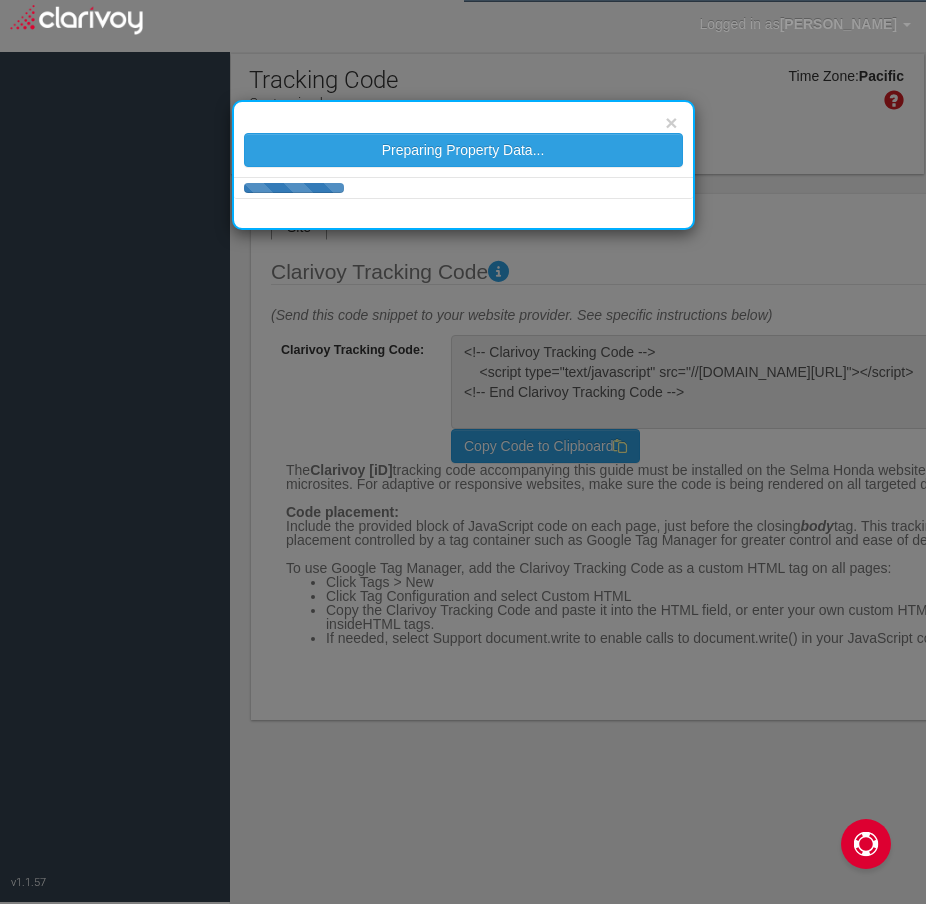 select on "object:199" 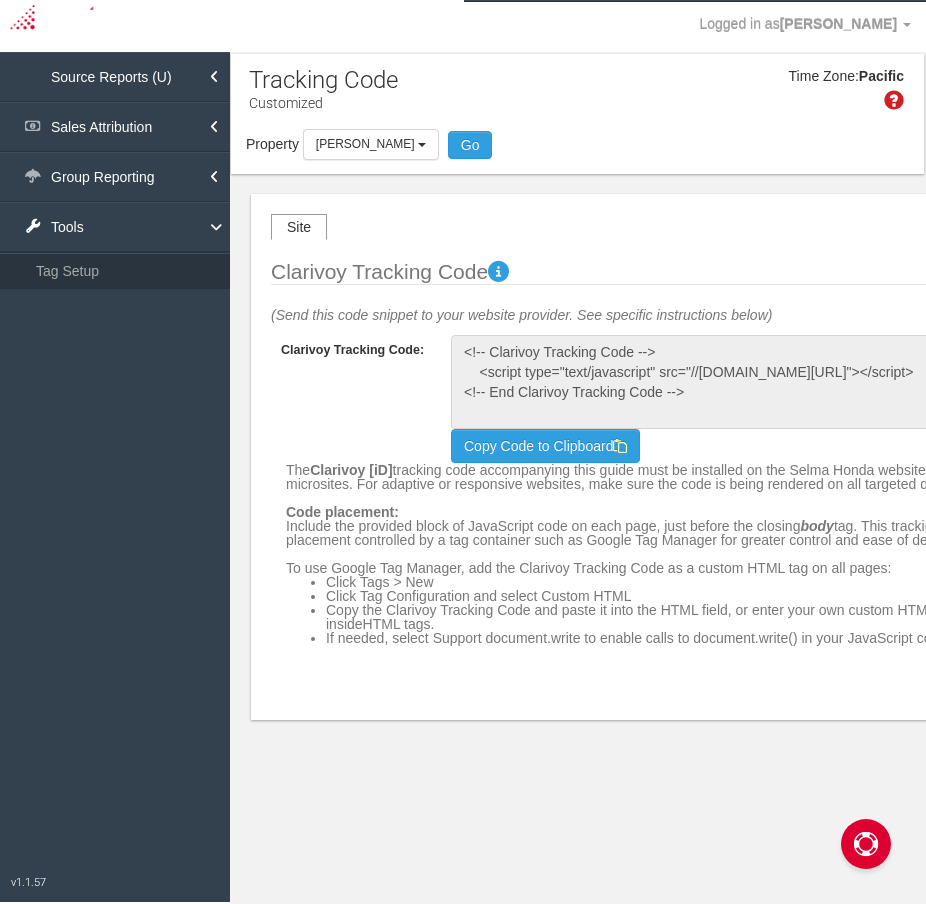 drag, startPoint x: 765, startPoint y: 189, endPoint x: 745, endPoint y: 192, distance: 20.22375 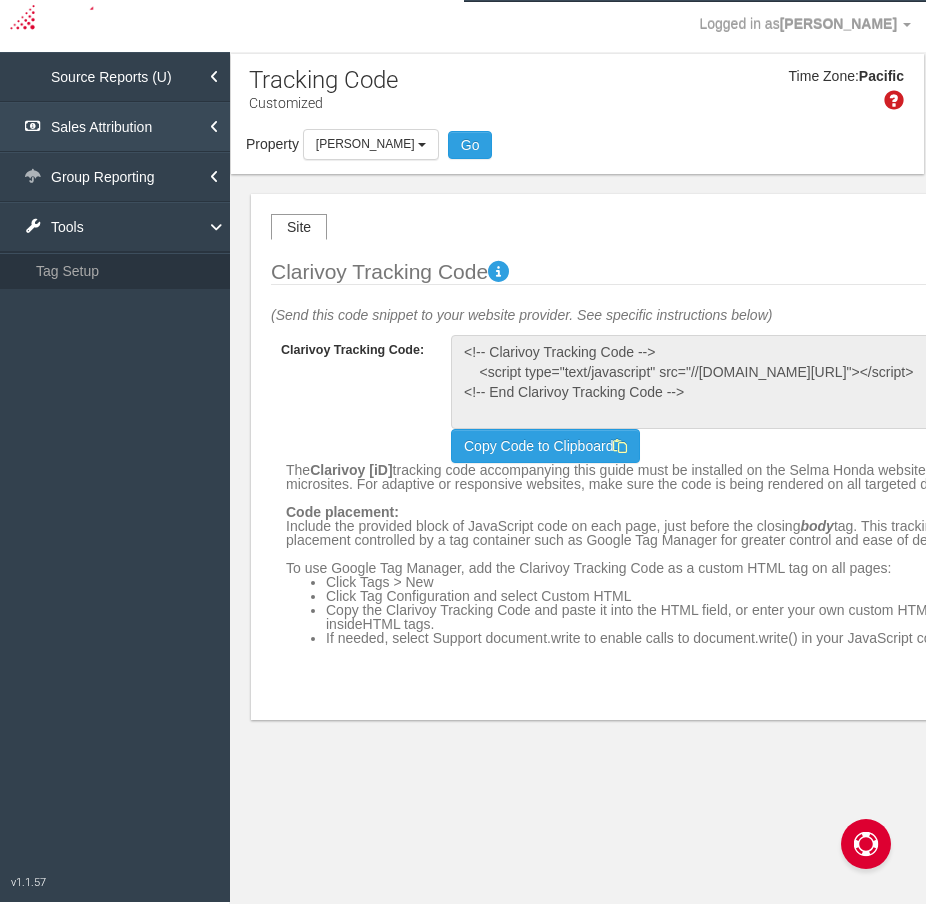 click on "Sales Attribution" at bounding box center (115, 127) 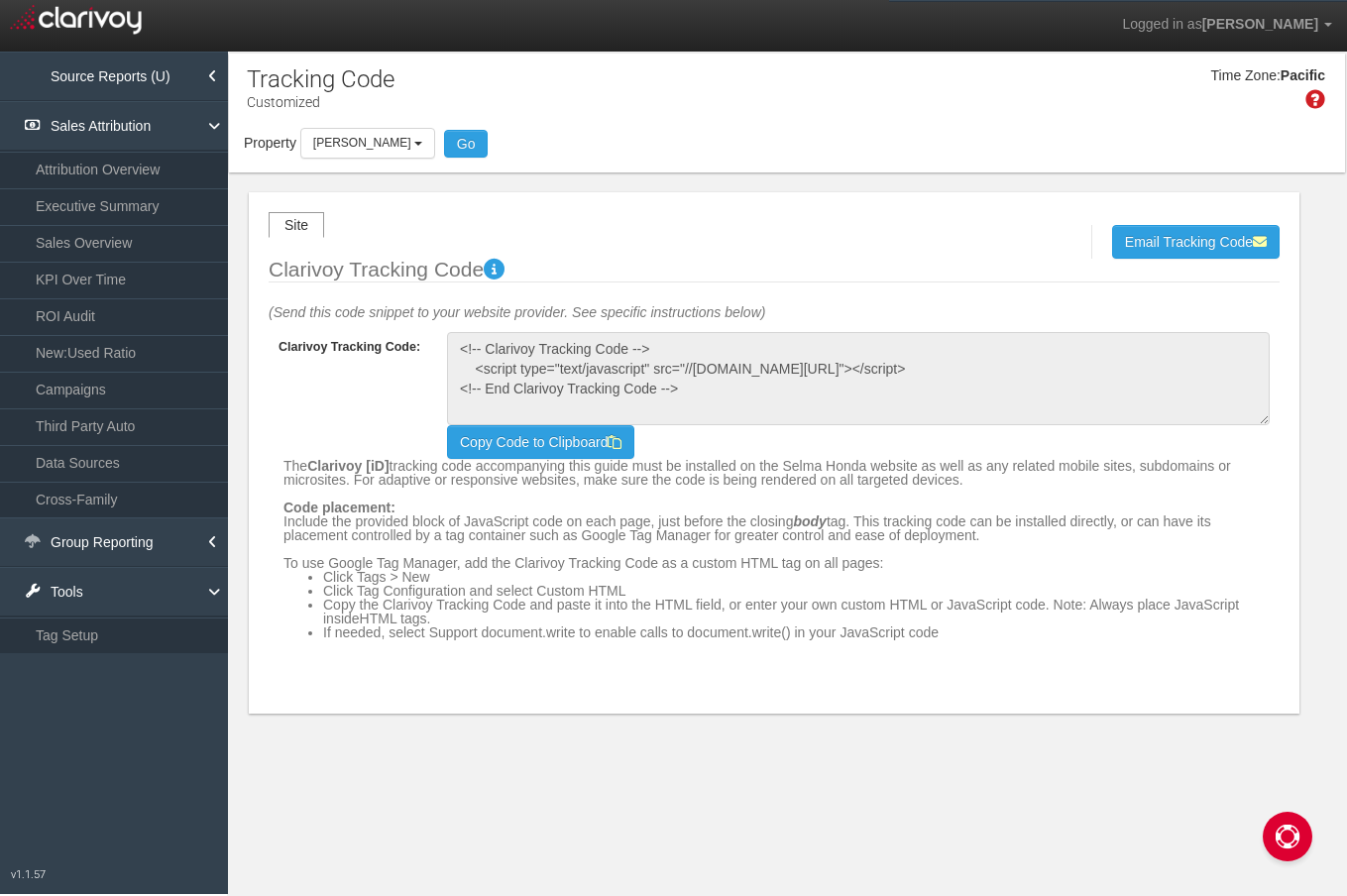 drag, startPoint x: 915, startPoint y: 170, endPoint x: 855, endPoint y: 168, distance: 60.033324 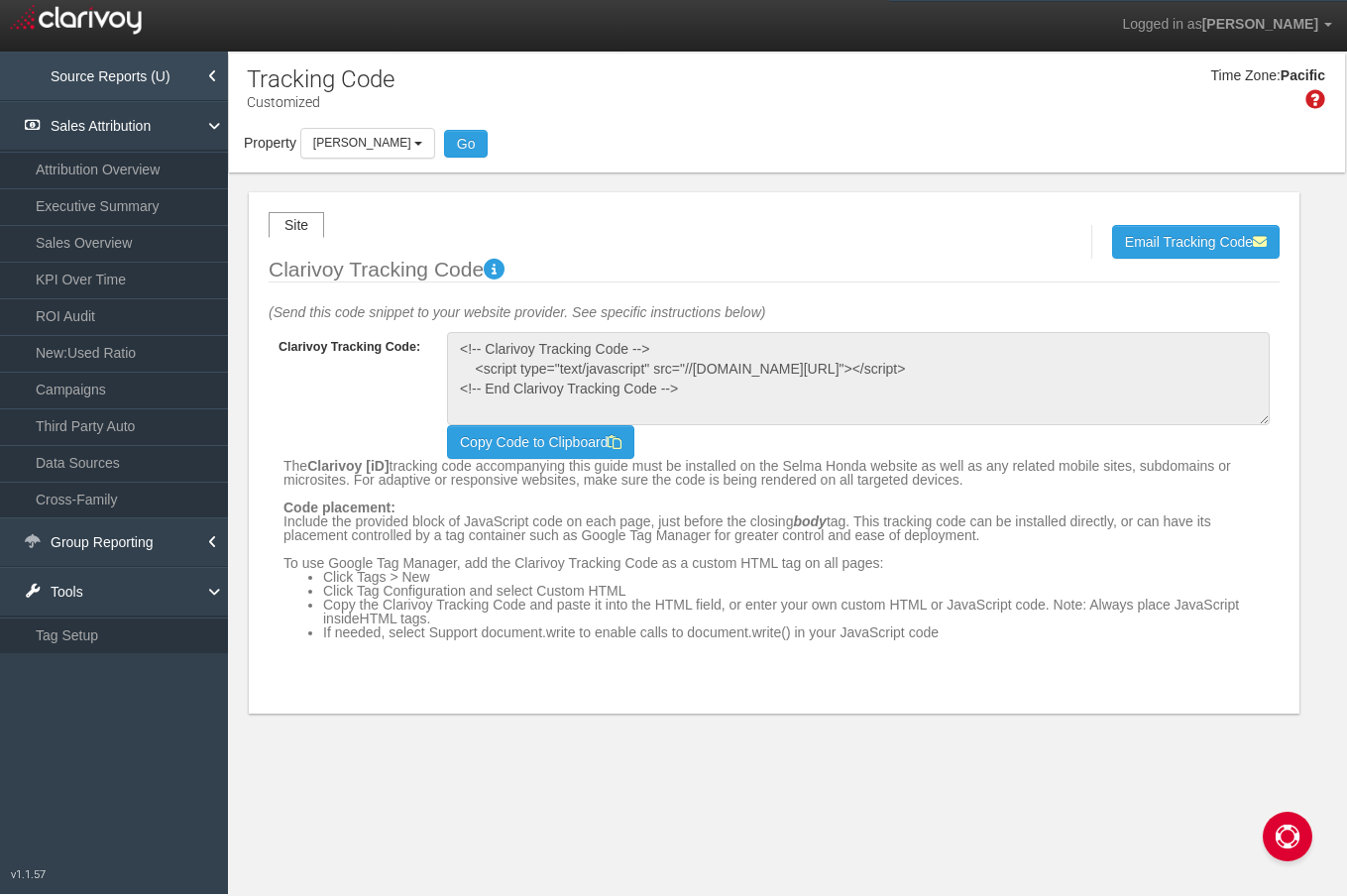 click on "Source Reports (U)" at bounding box center [114, 76] 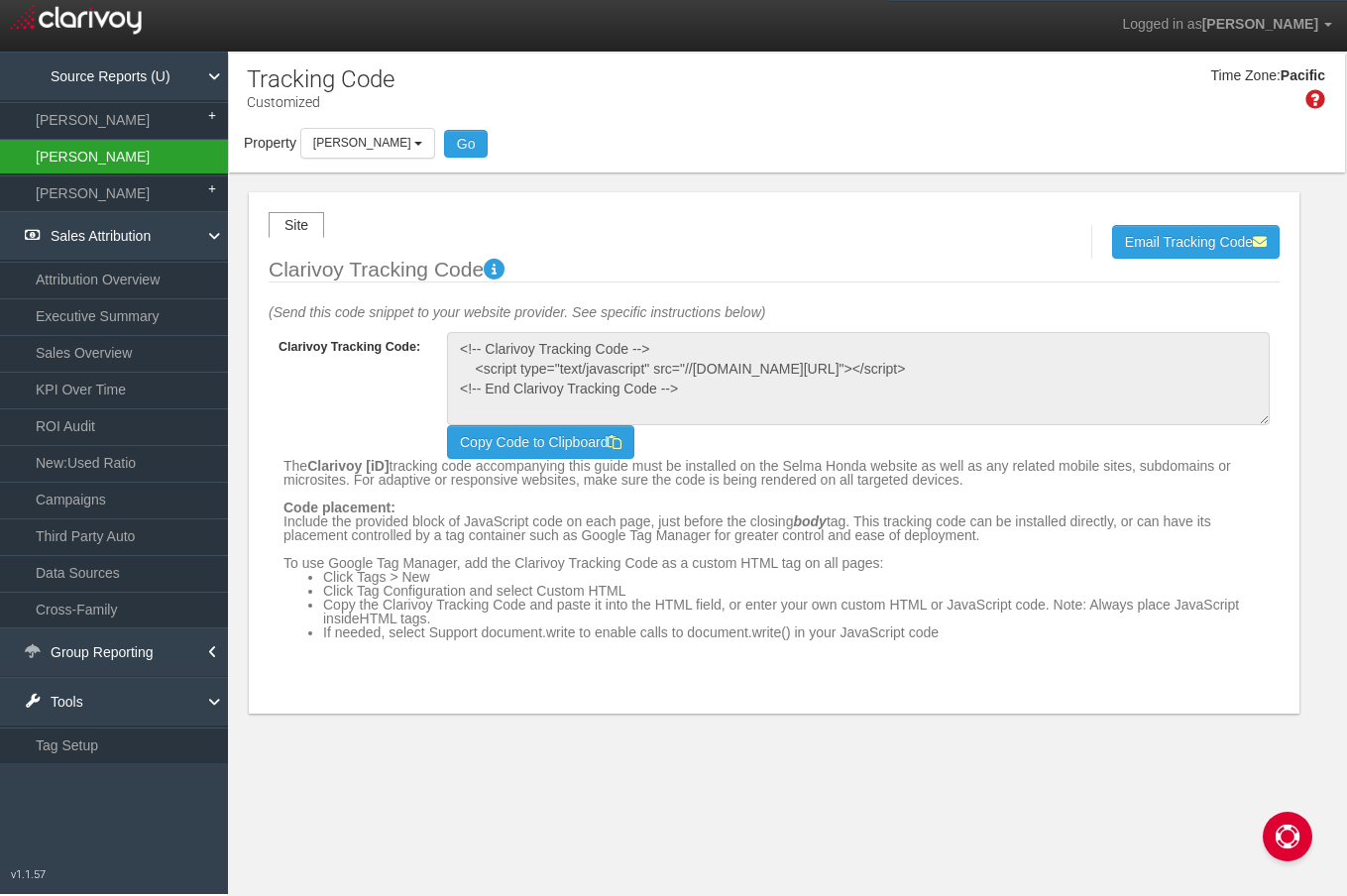 click on "[PERSON_NAME]" at bounding box center (114, 157) 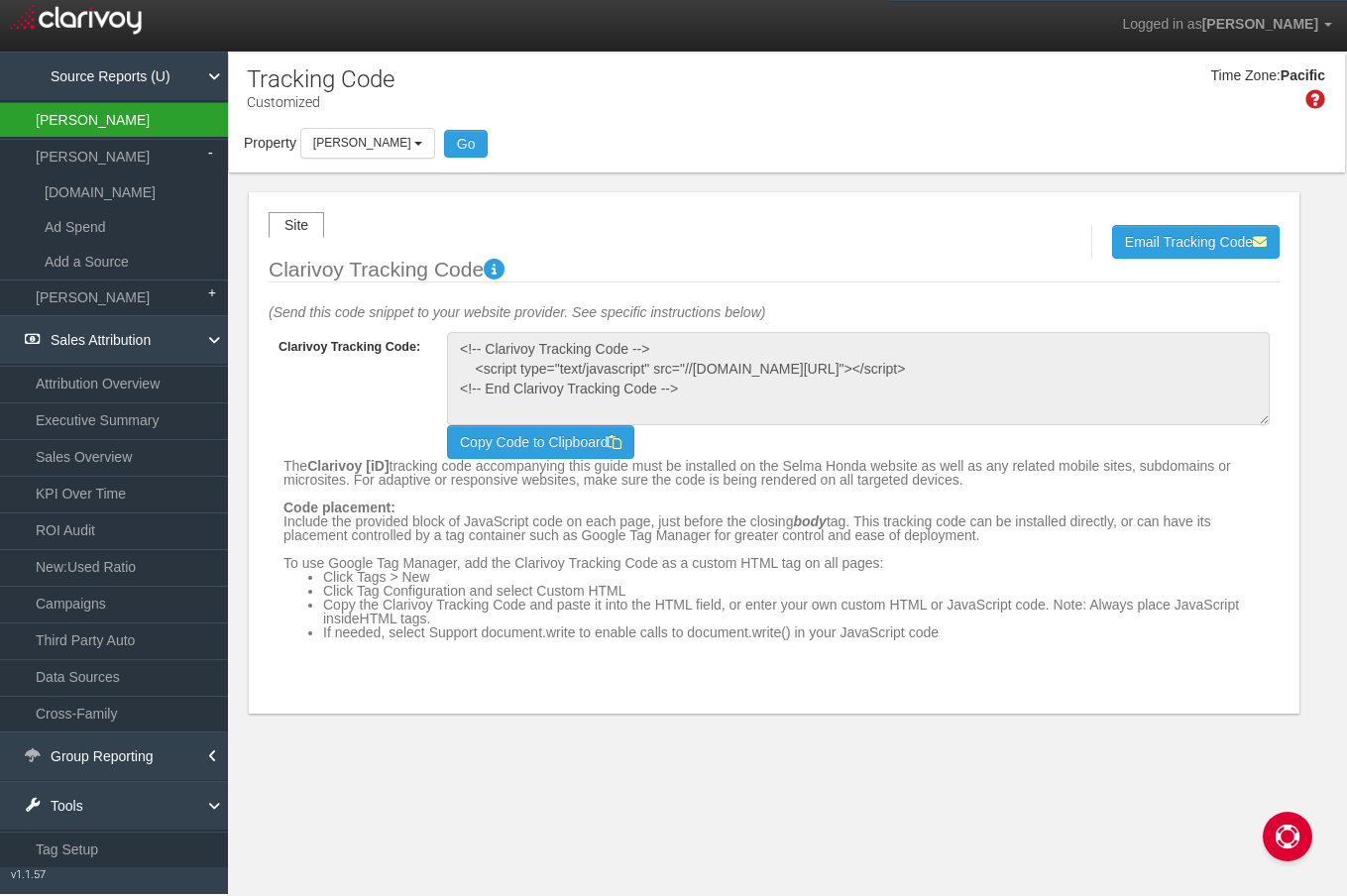 click on "[PERSON_NAME]" at bounding box center [114, 120] 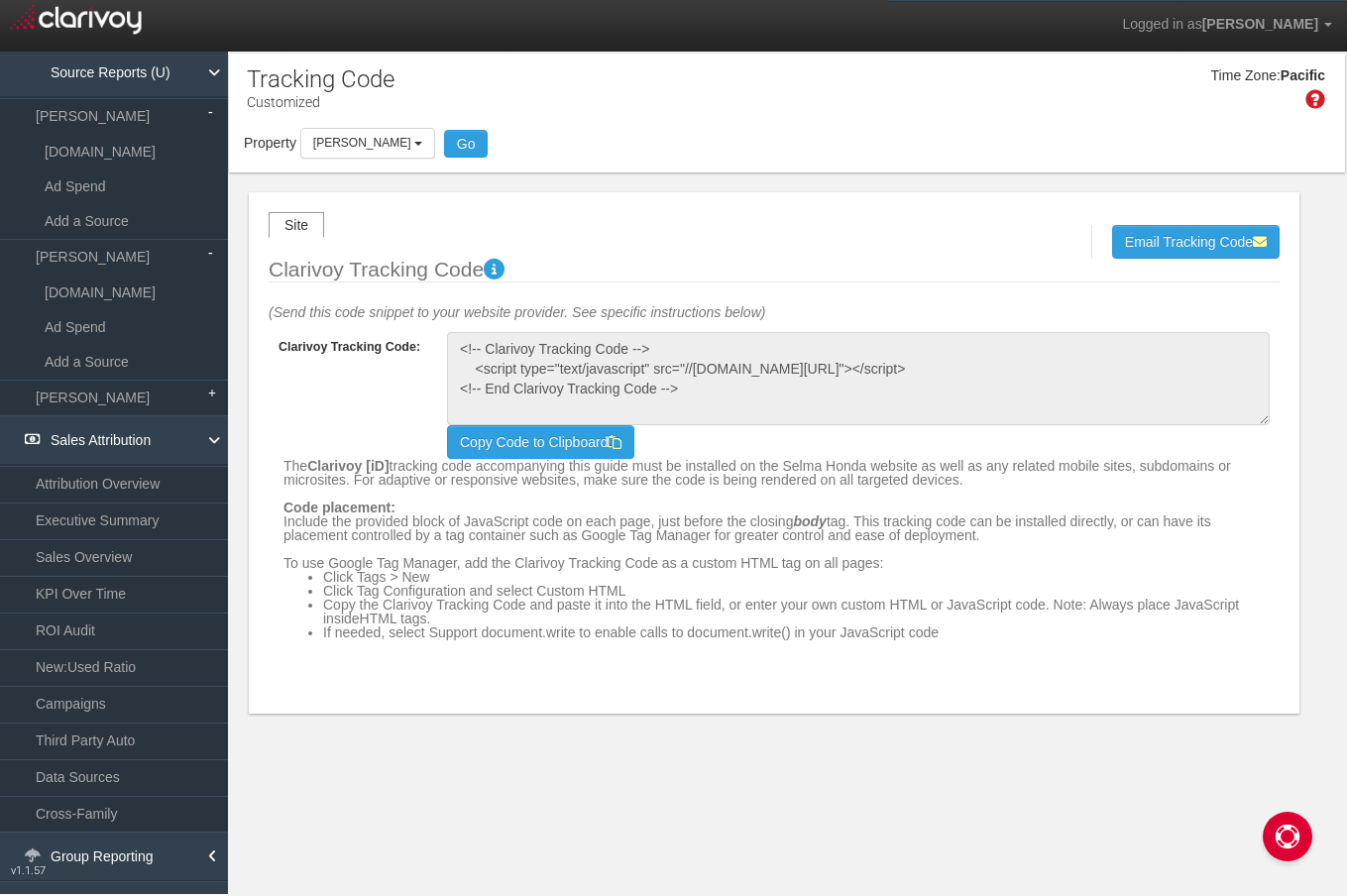 scroll, scrollTop: 10, scrollLeft: 0, axis: vertical 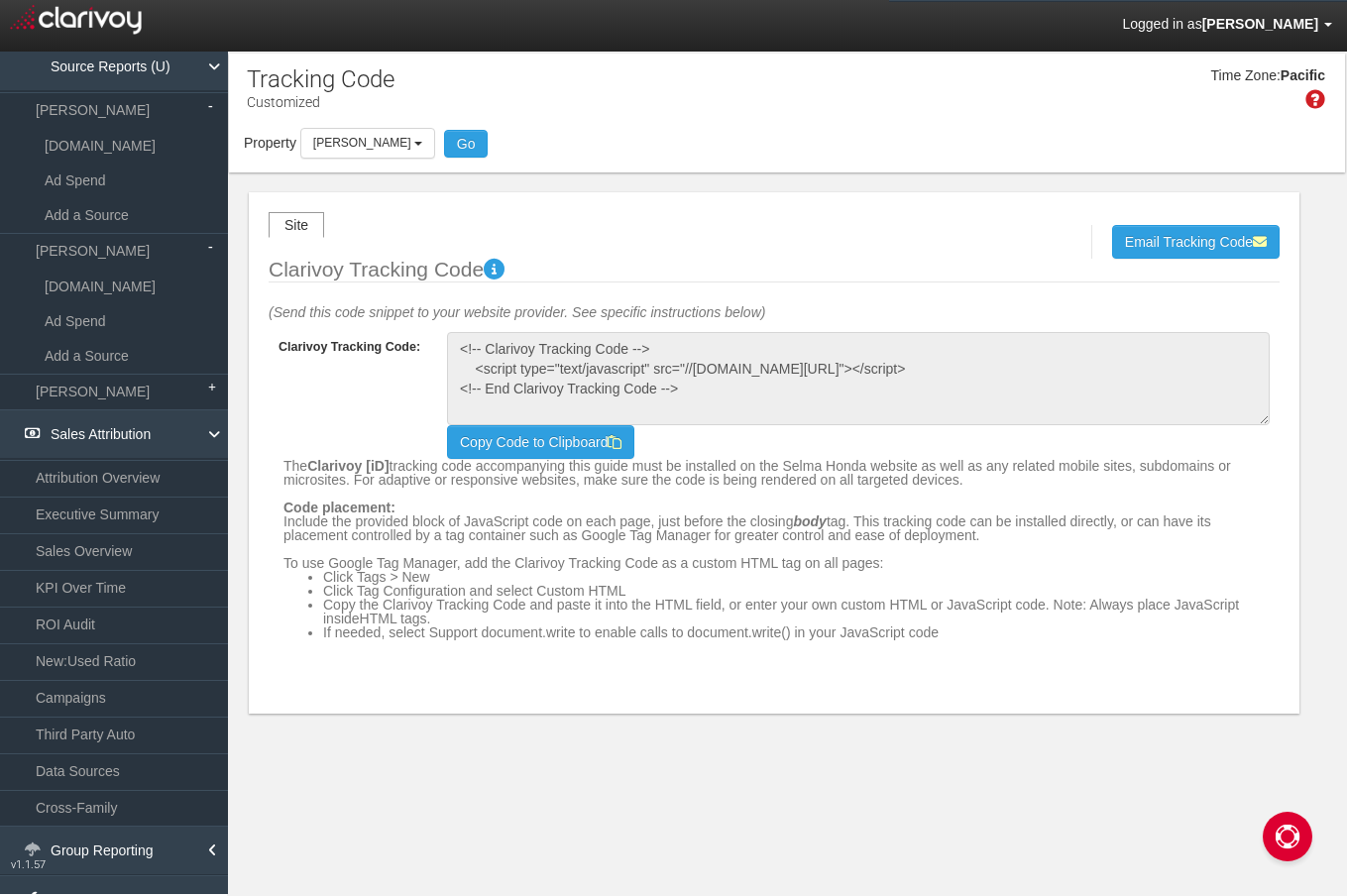 click on "[PERSON_NAME]" at bounding box center [1260, 24] 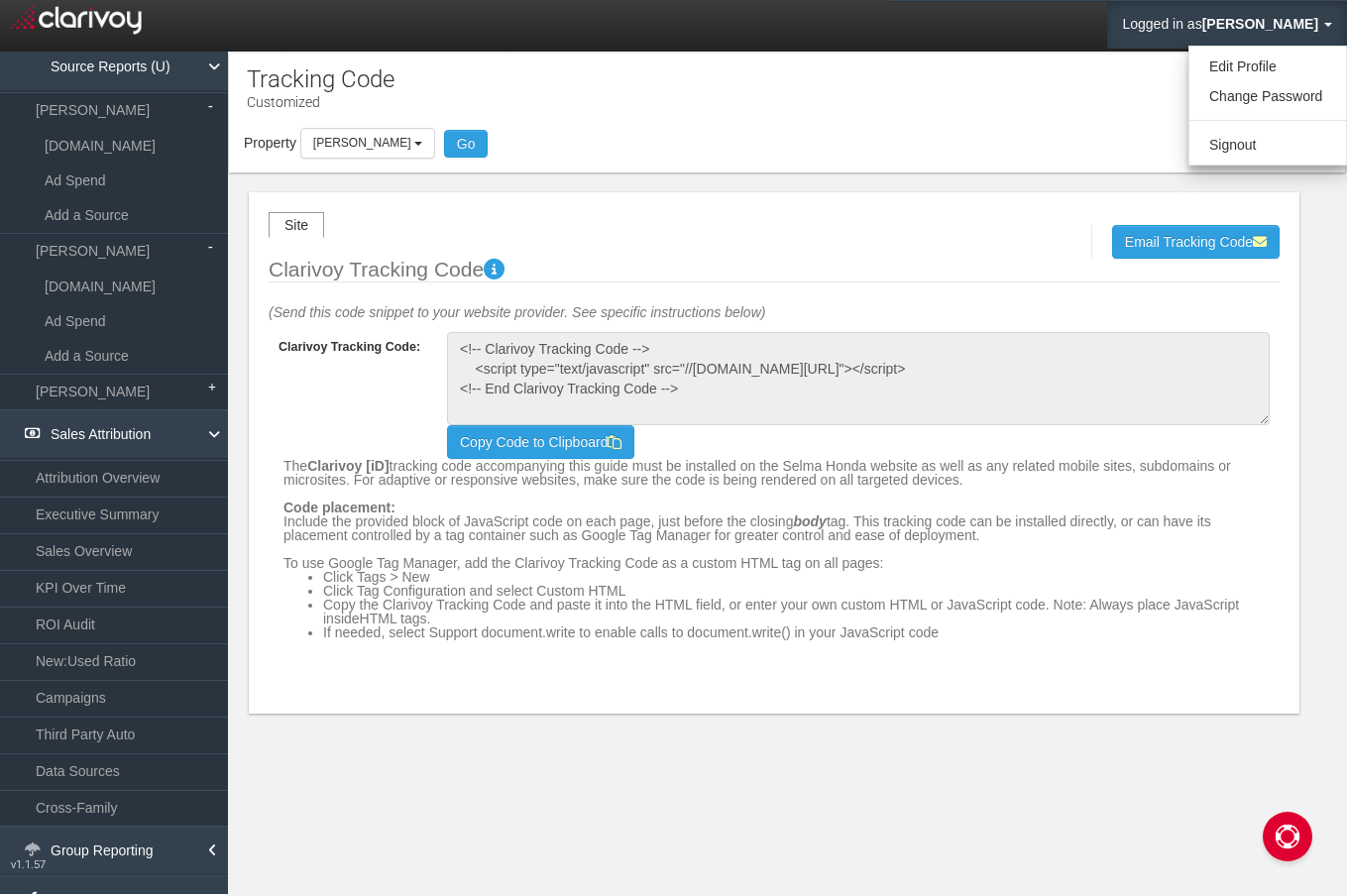 drag, startPoint x: 1009, startPoint y: 101, endPoint x: 843, endPoint y: 98, distance: 166.02711 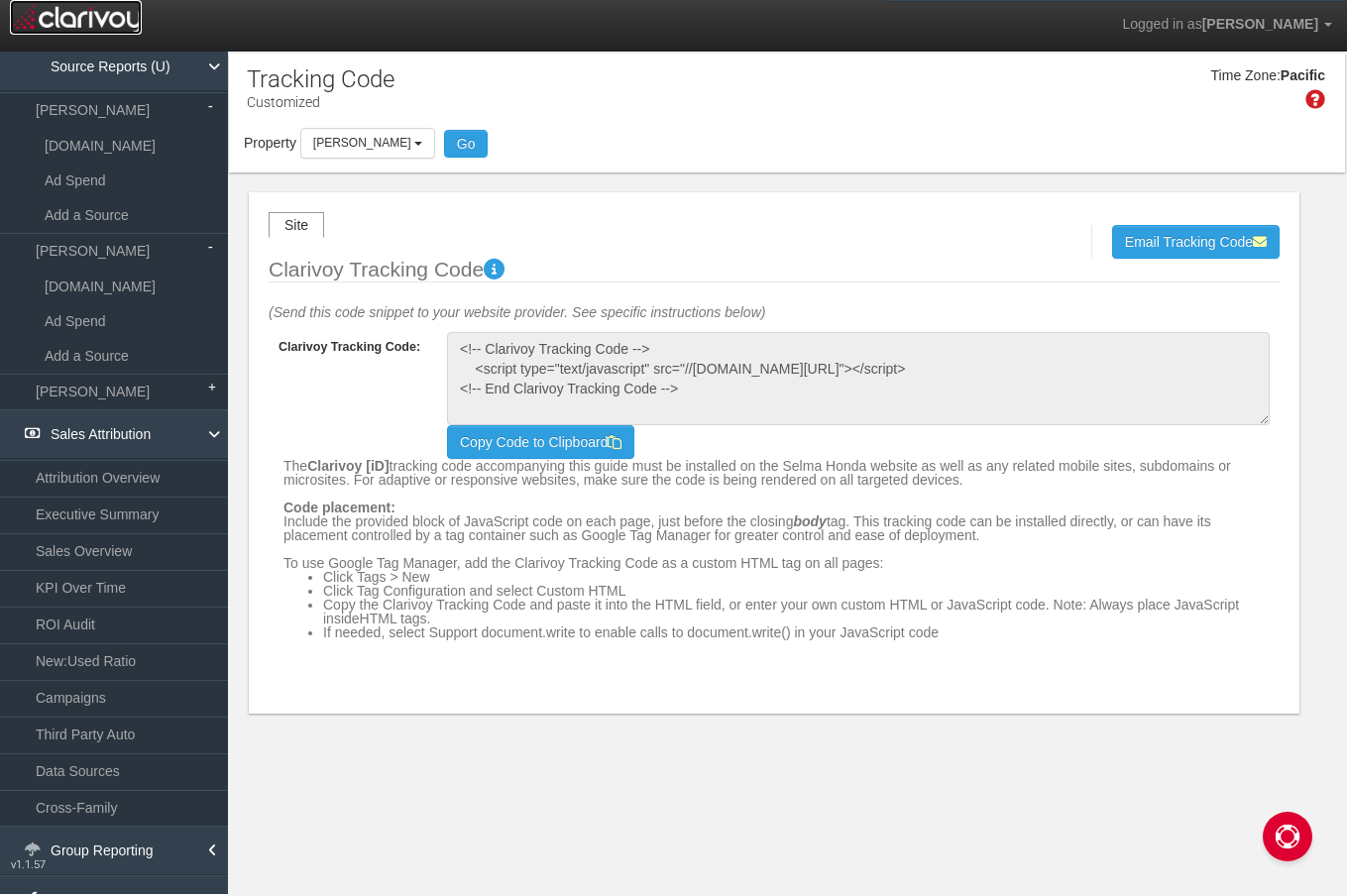 click at bounding box center [75, 17] 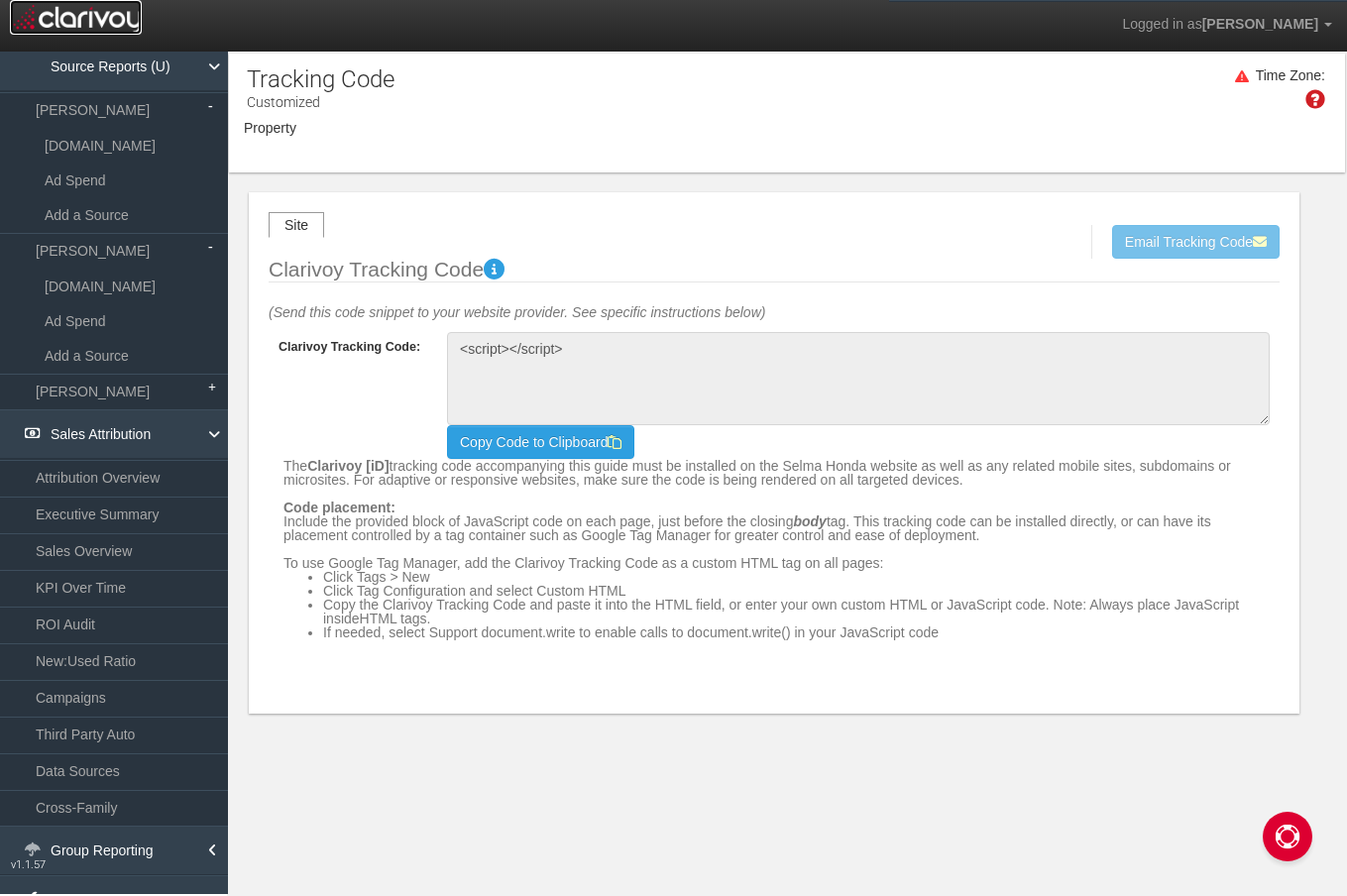 type on "<!-- Clarivoy Tracking Code -->
<script type="text/javascript" src="//tags-cdn.clarivoy.com/nelsongroupauto/td/tva/loader.js"></script>
<!-- End Clarivoy Tracking Code -->" 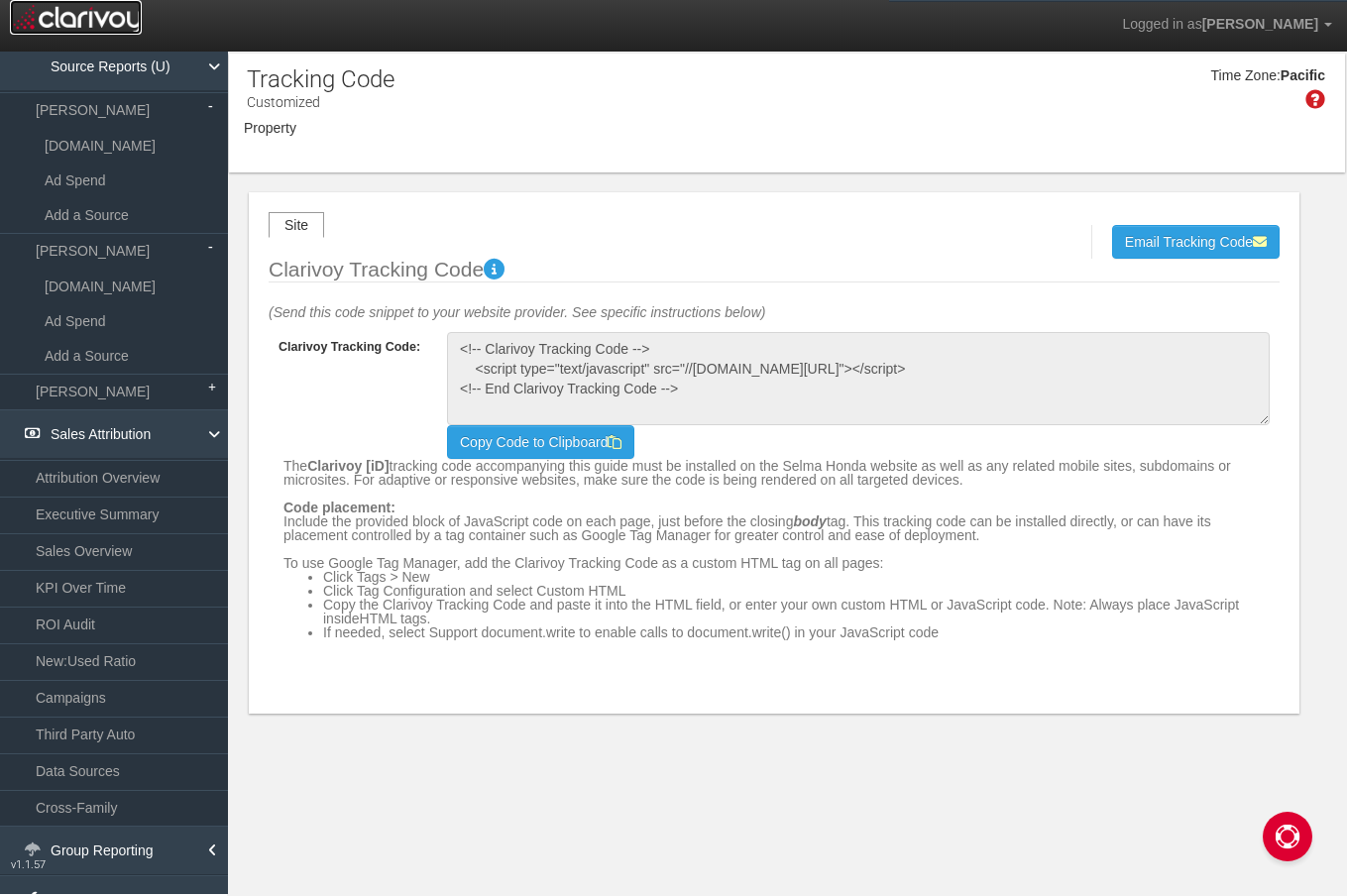 click at bounding box center [75, 17] 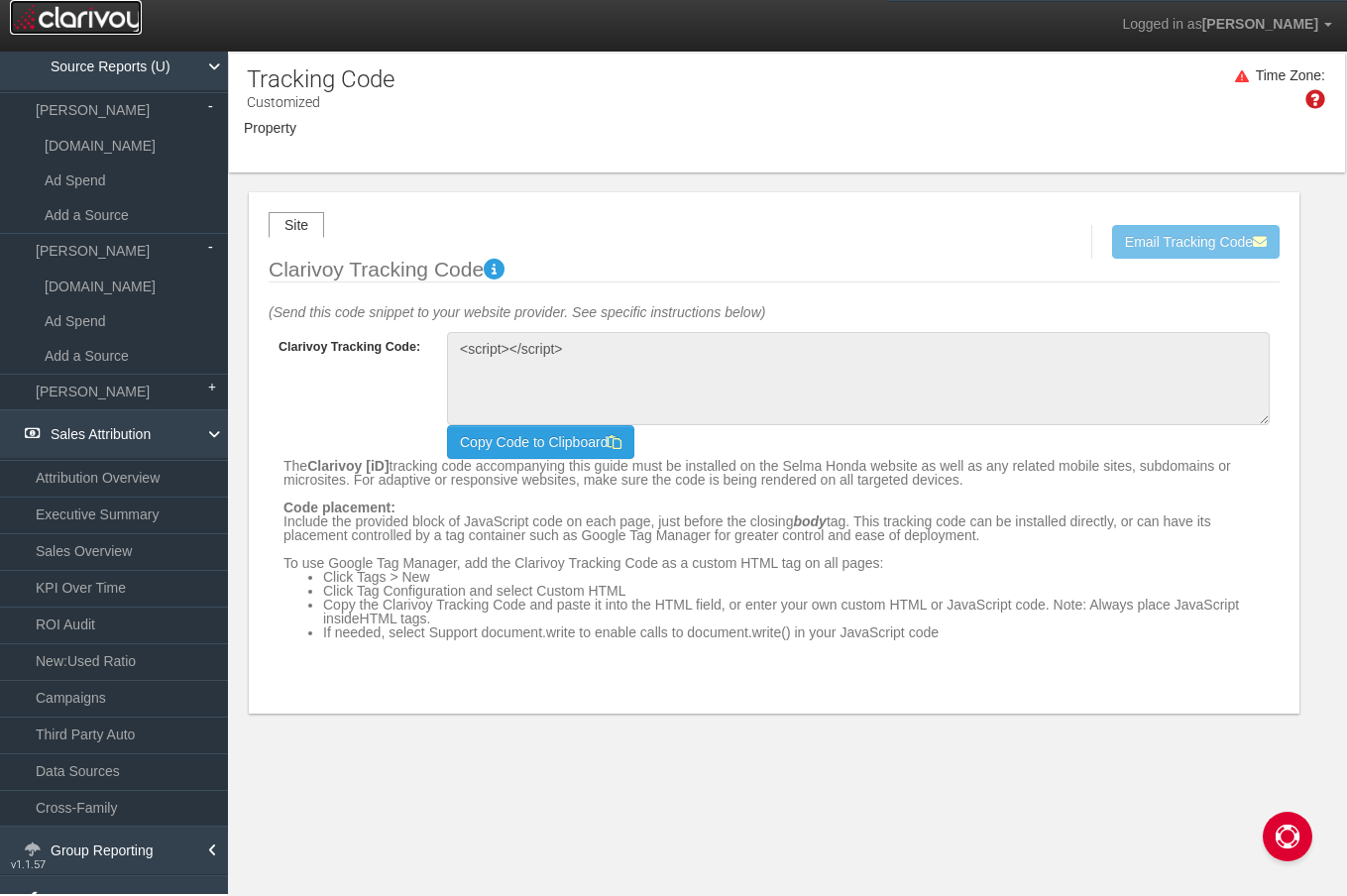 type on "<!-- Clarivoy Tracking Code -->
<script type="text/javascript" src="//tags-cdn.clarivoy.com/nelsongroupauto/td/tva/loader.js"></script>
<!-- End Clarivoy Tracking Code -->" 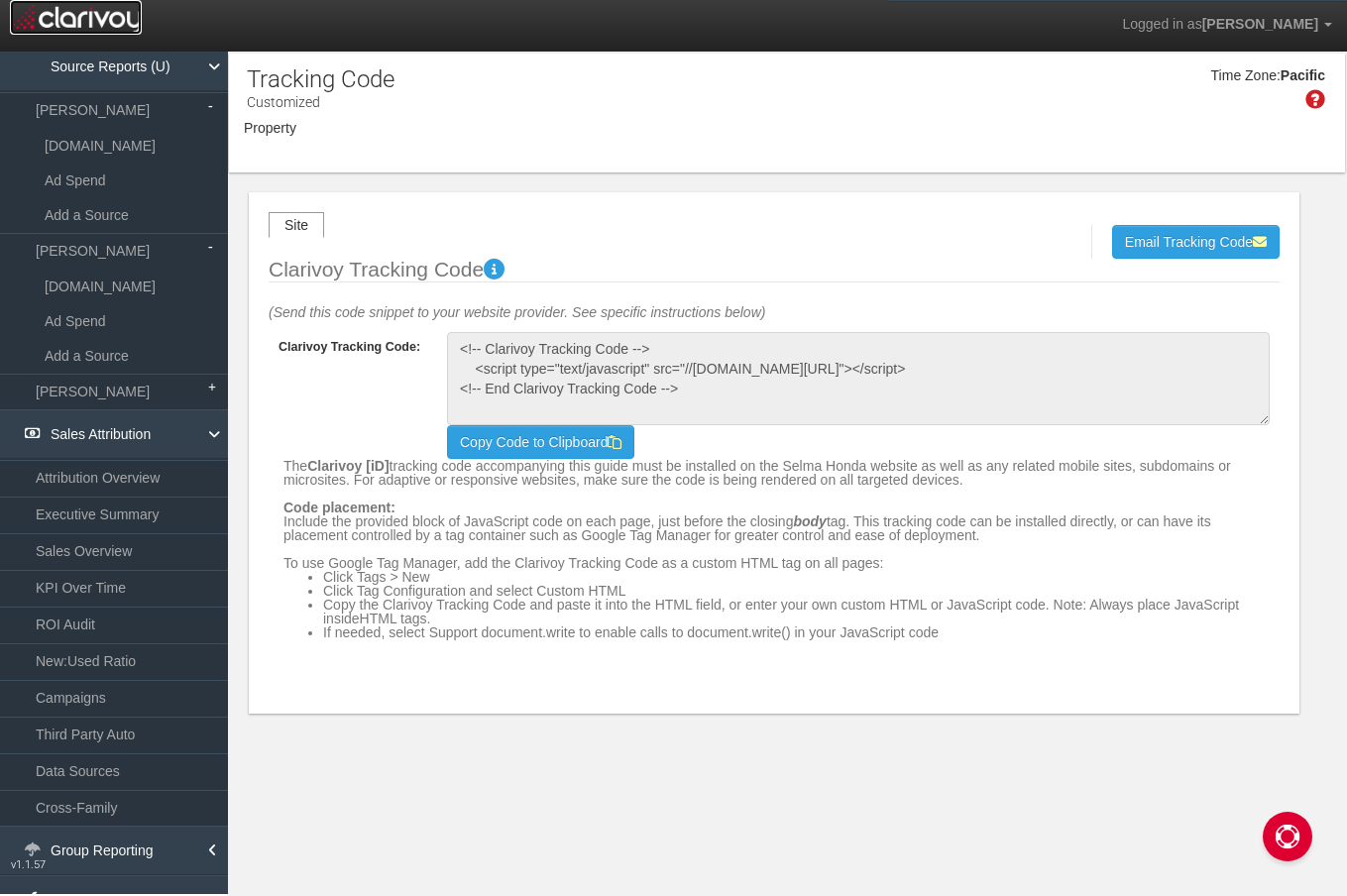 select on "object:225" 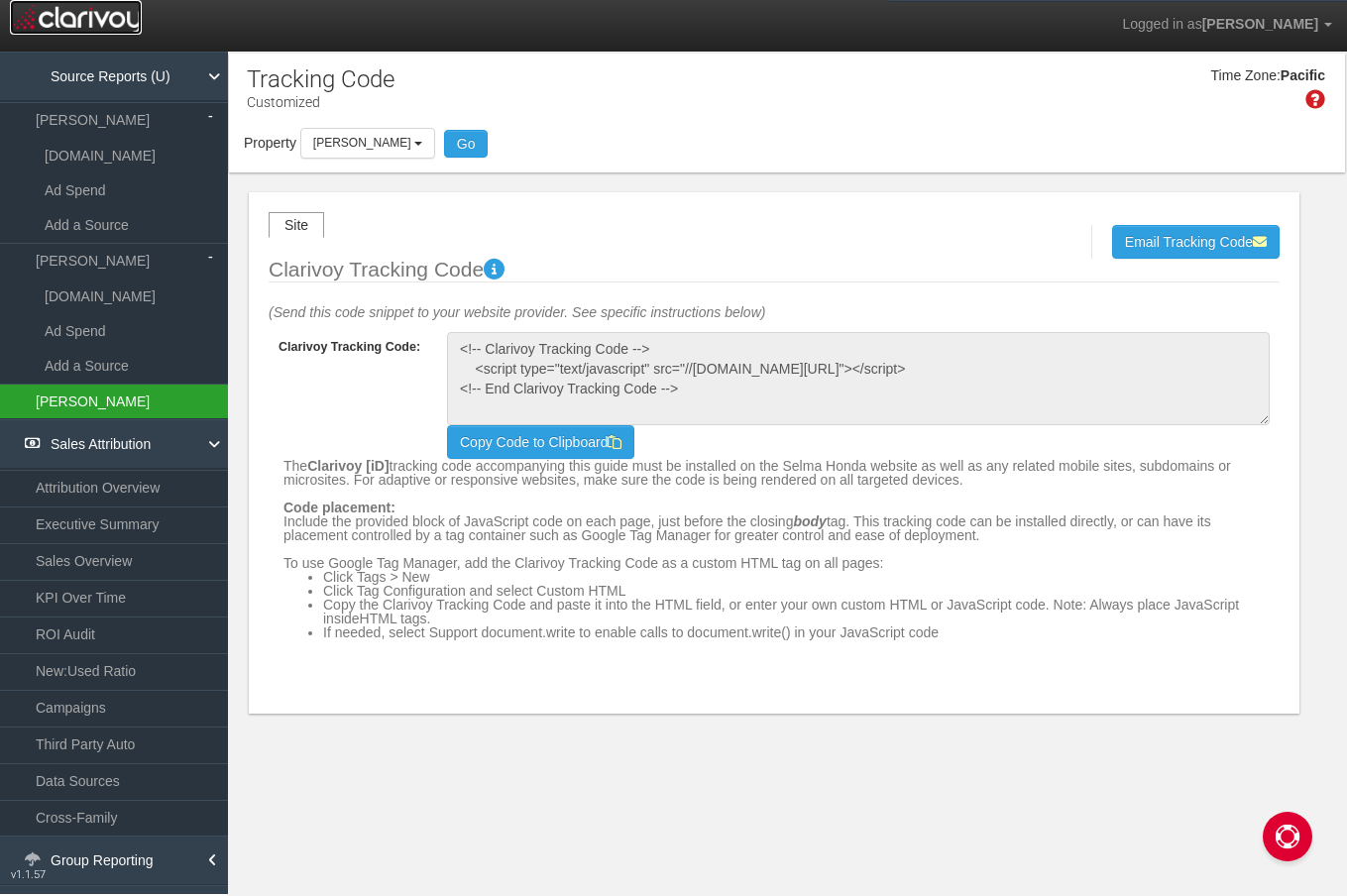 scroll, scrollTop: 77, scrollLeft: 0, axis: vertical 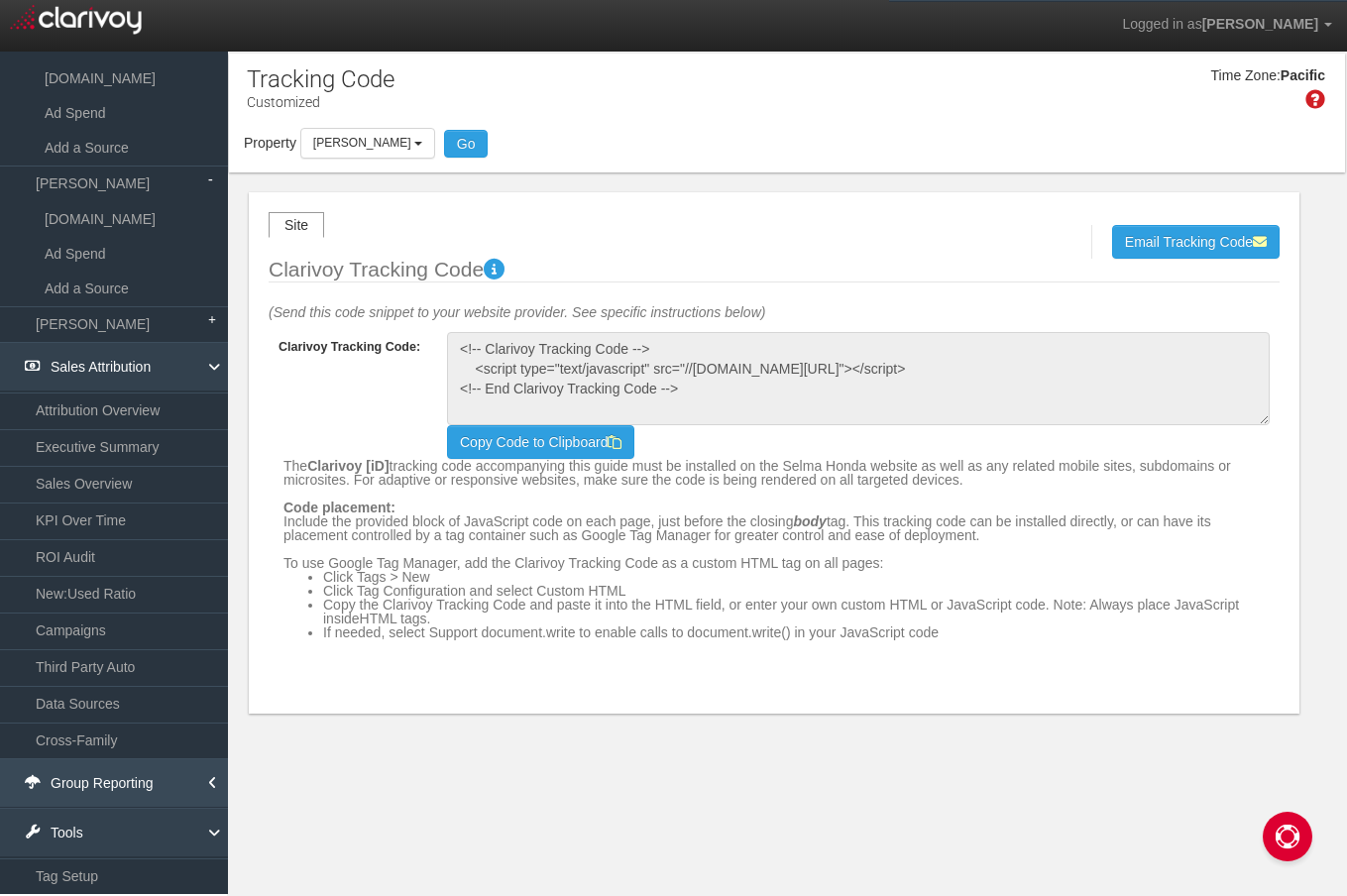 drag, startPoint x: 102, startPoint y: 781, endPoint x: 125, endPoint y: 781, distance: 23 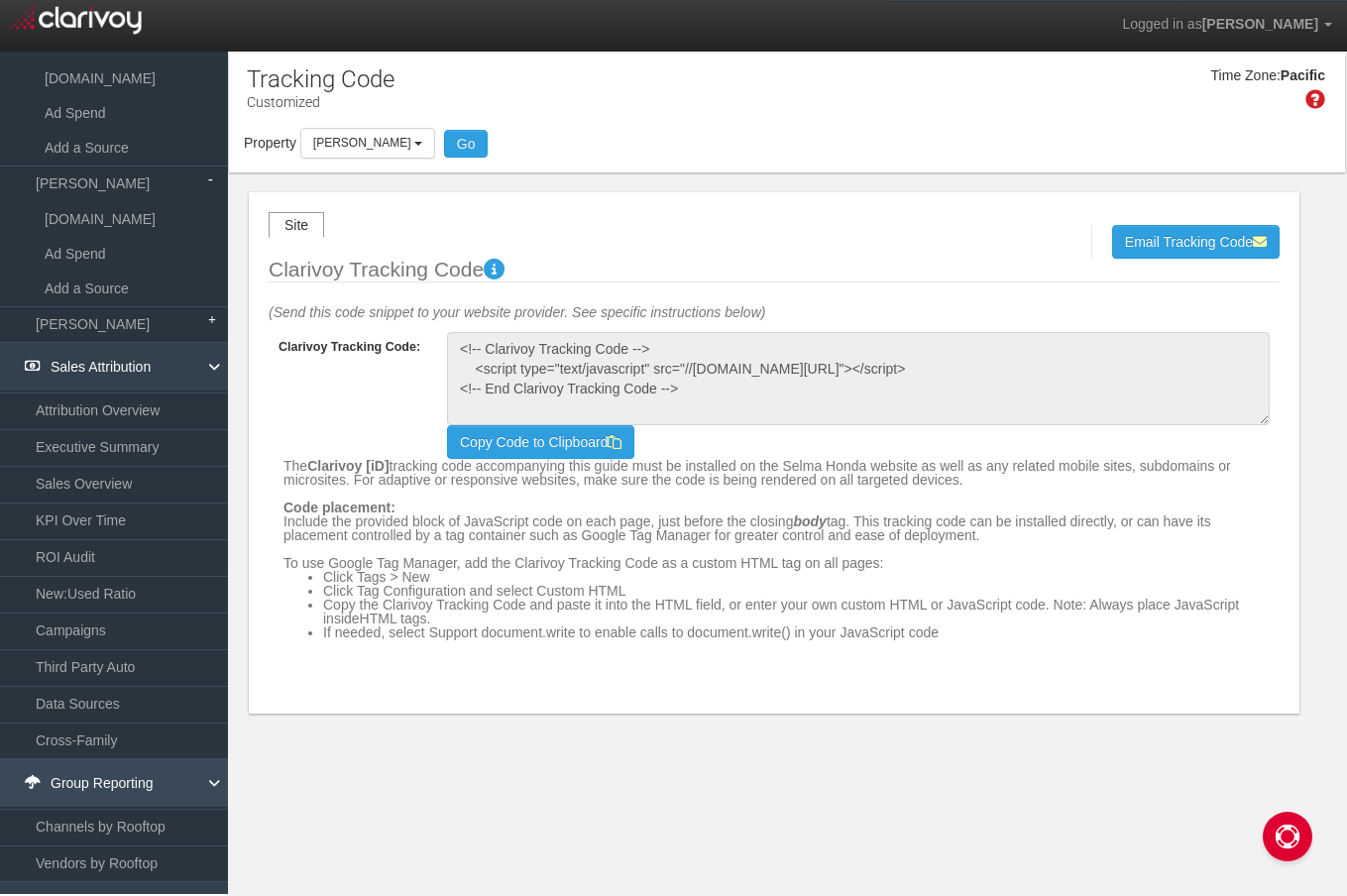scroll, scrollTop: 151, scrollLeft: 0, axis: vertical 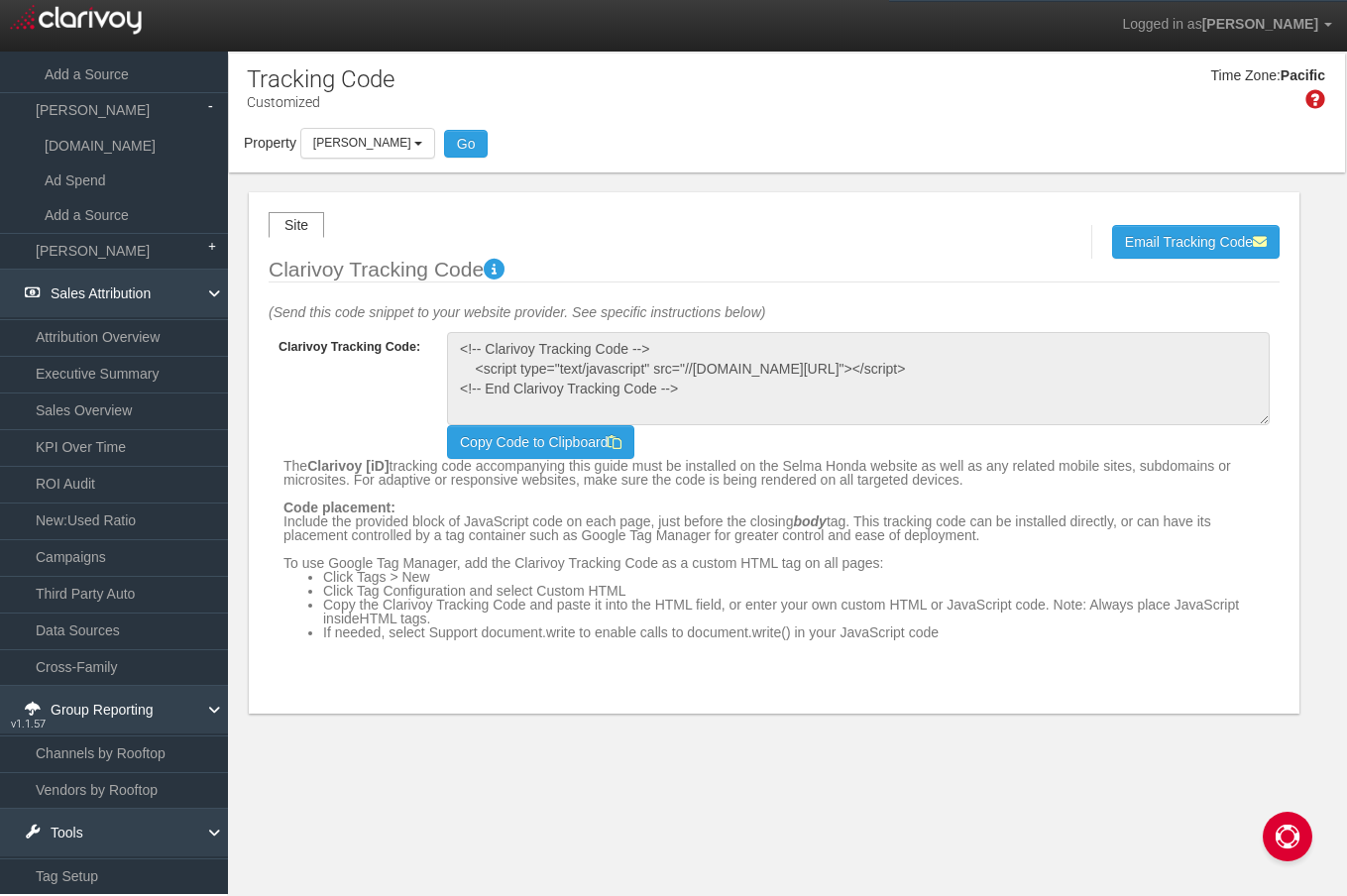 drag, startPoint x: 289, startPoint y: 409, endPoint x: 310, endPoint y: 173, distance: 236.93248 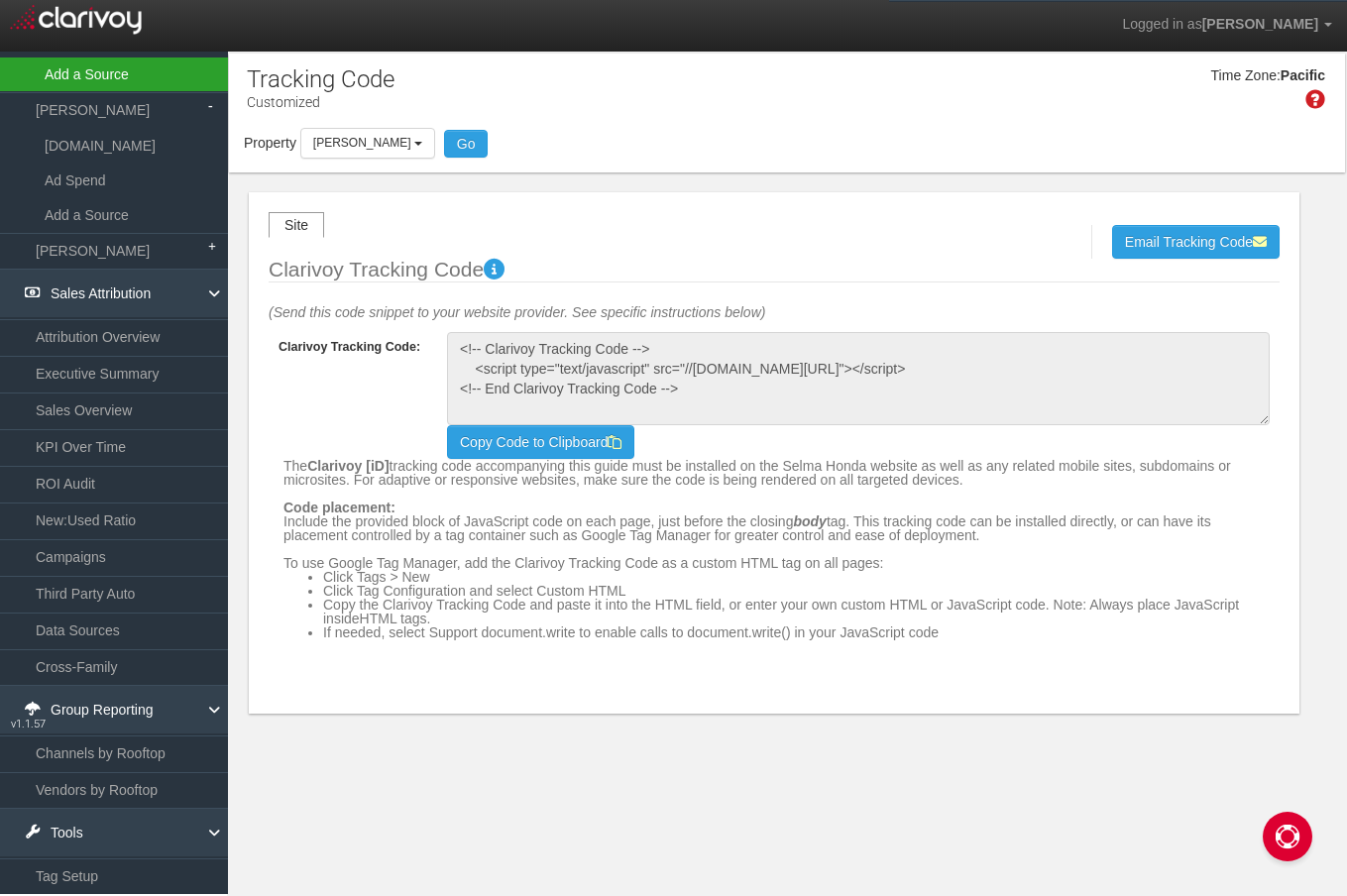click on "Add a Source" at bounding box center [114, 74] 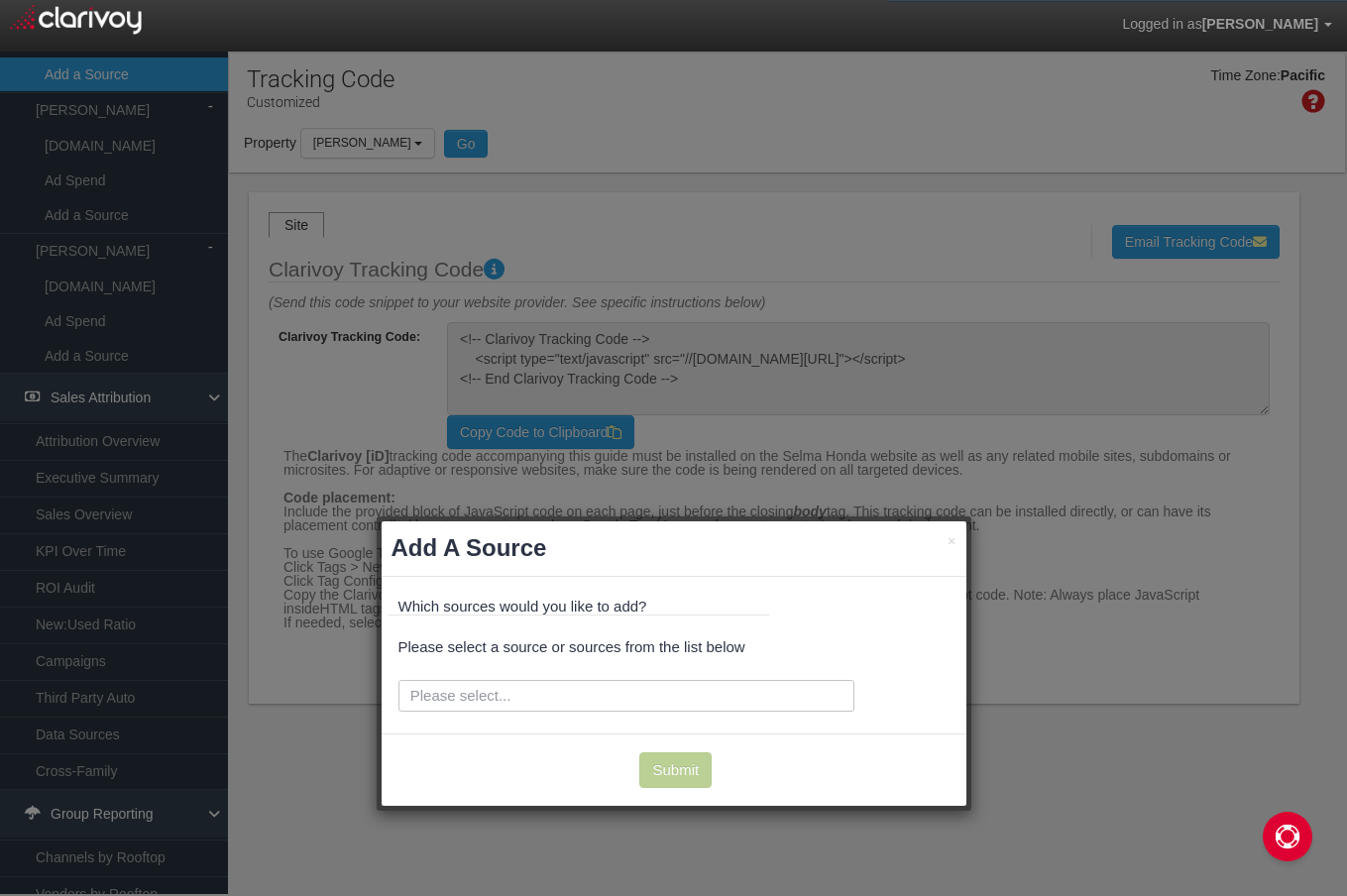 drag, startPoint x: 831, startPoint y: 602, endPoint x: 866, endPoint y: 480, distance: 126.92124 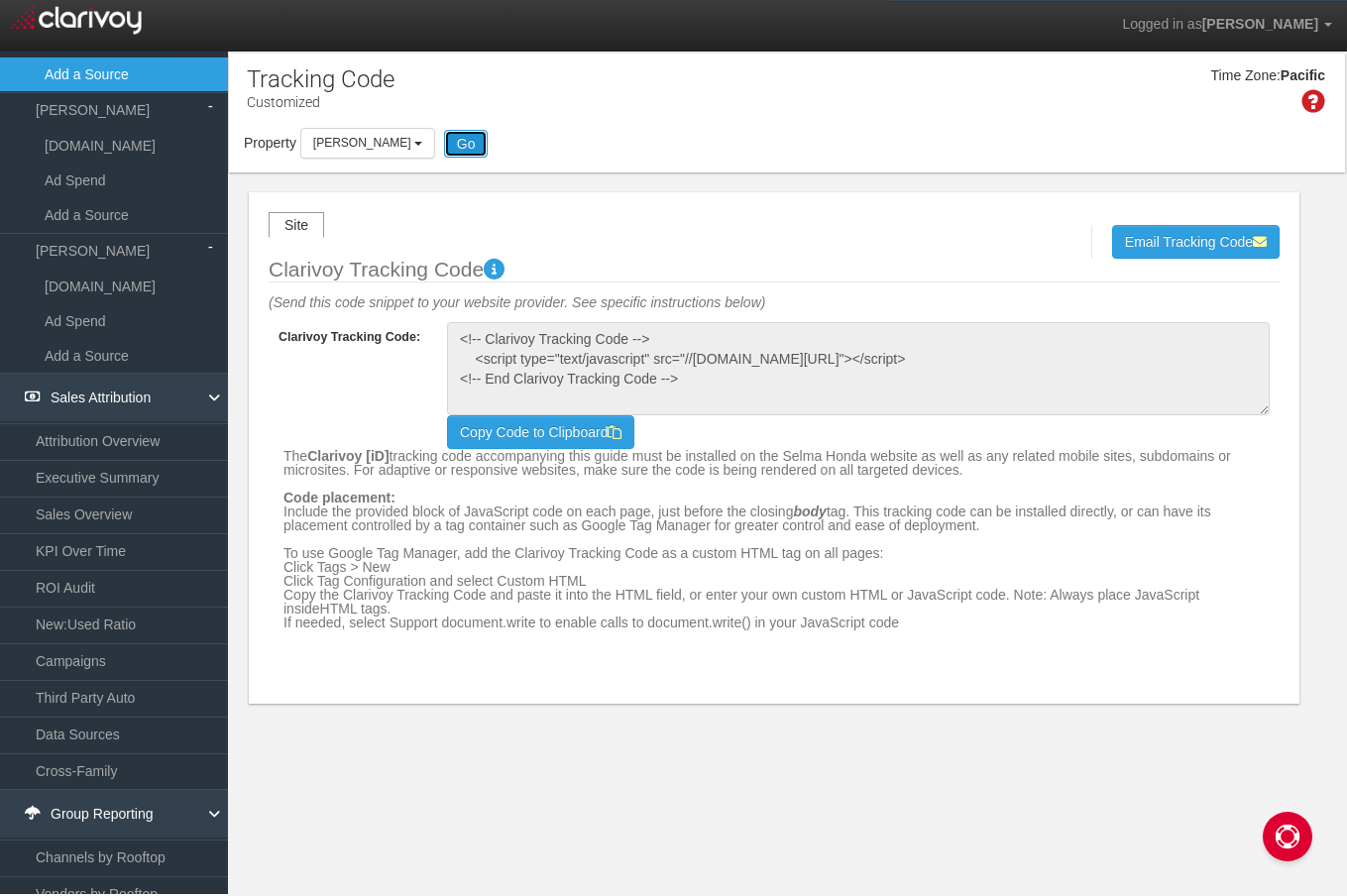 click on "Go" at bounding box center (466, 144) 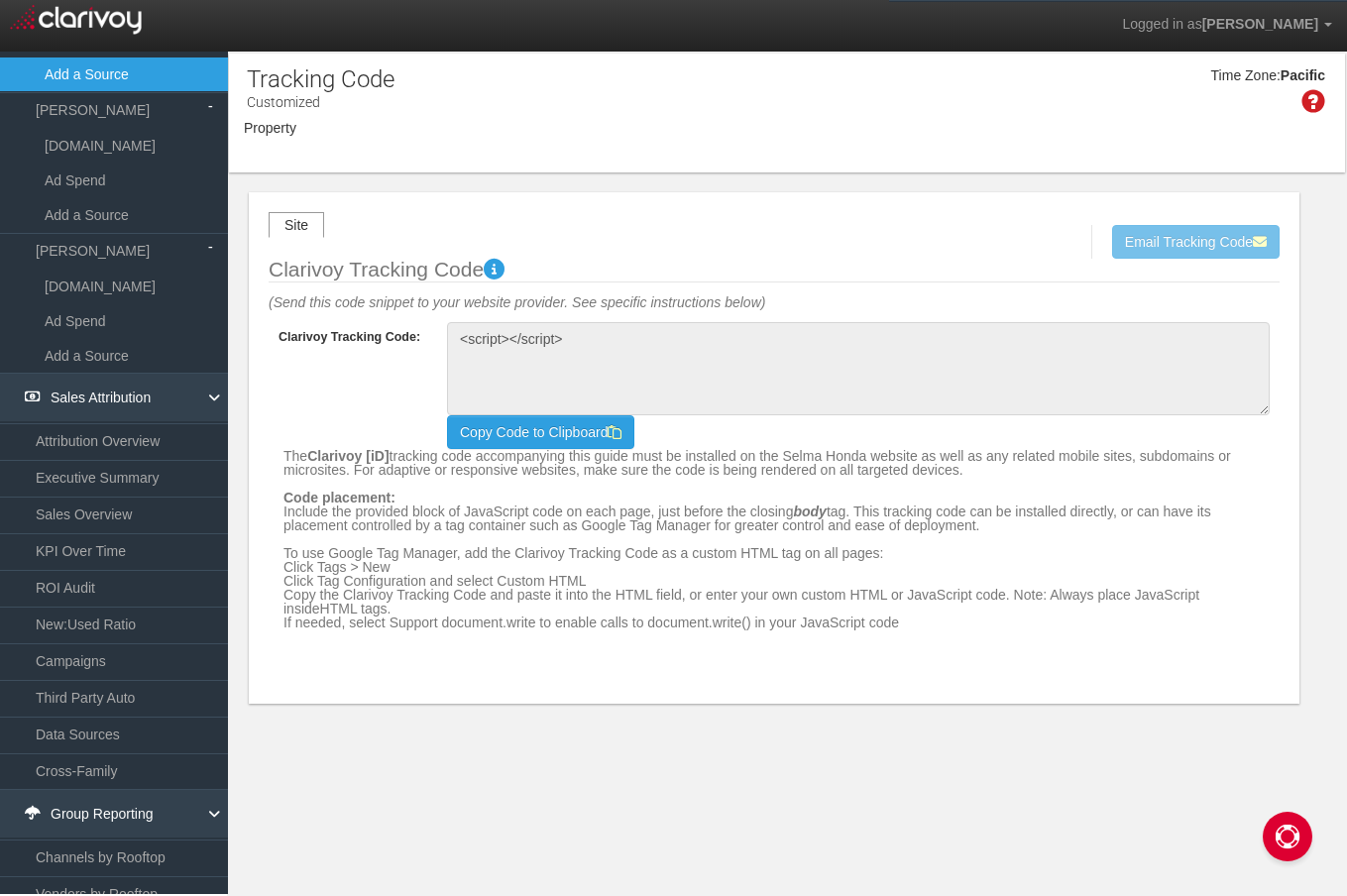 type on "<!-- Clarivoy Tracking Code -->
<script type="text/javascript" src="//tags-cdn.clarivoy.com/nelsongroupauto/td/tva/loader.js"></script>
<!-- End Clarivoy Tracking Code -->" 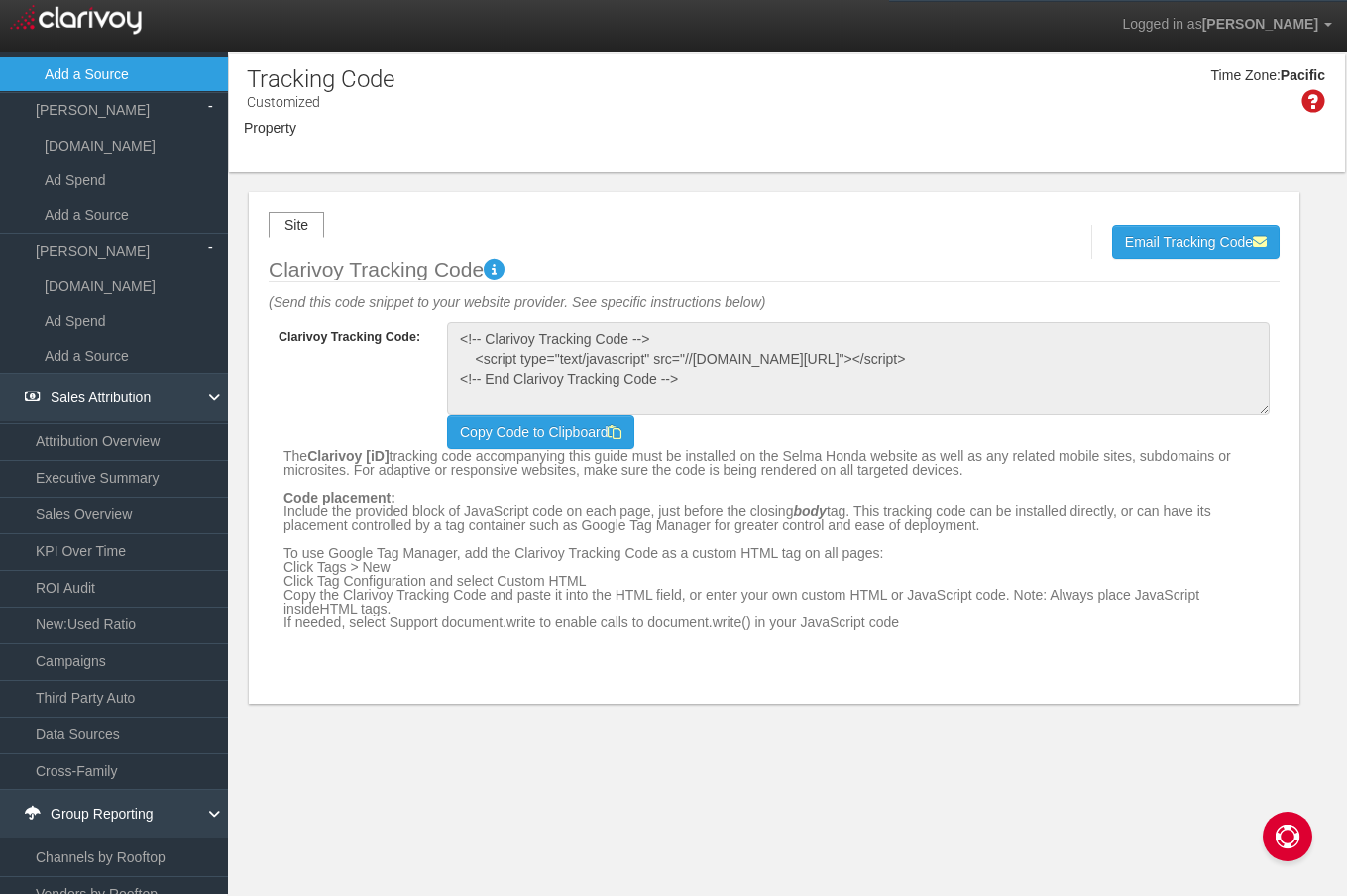 select on "object:253" 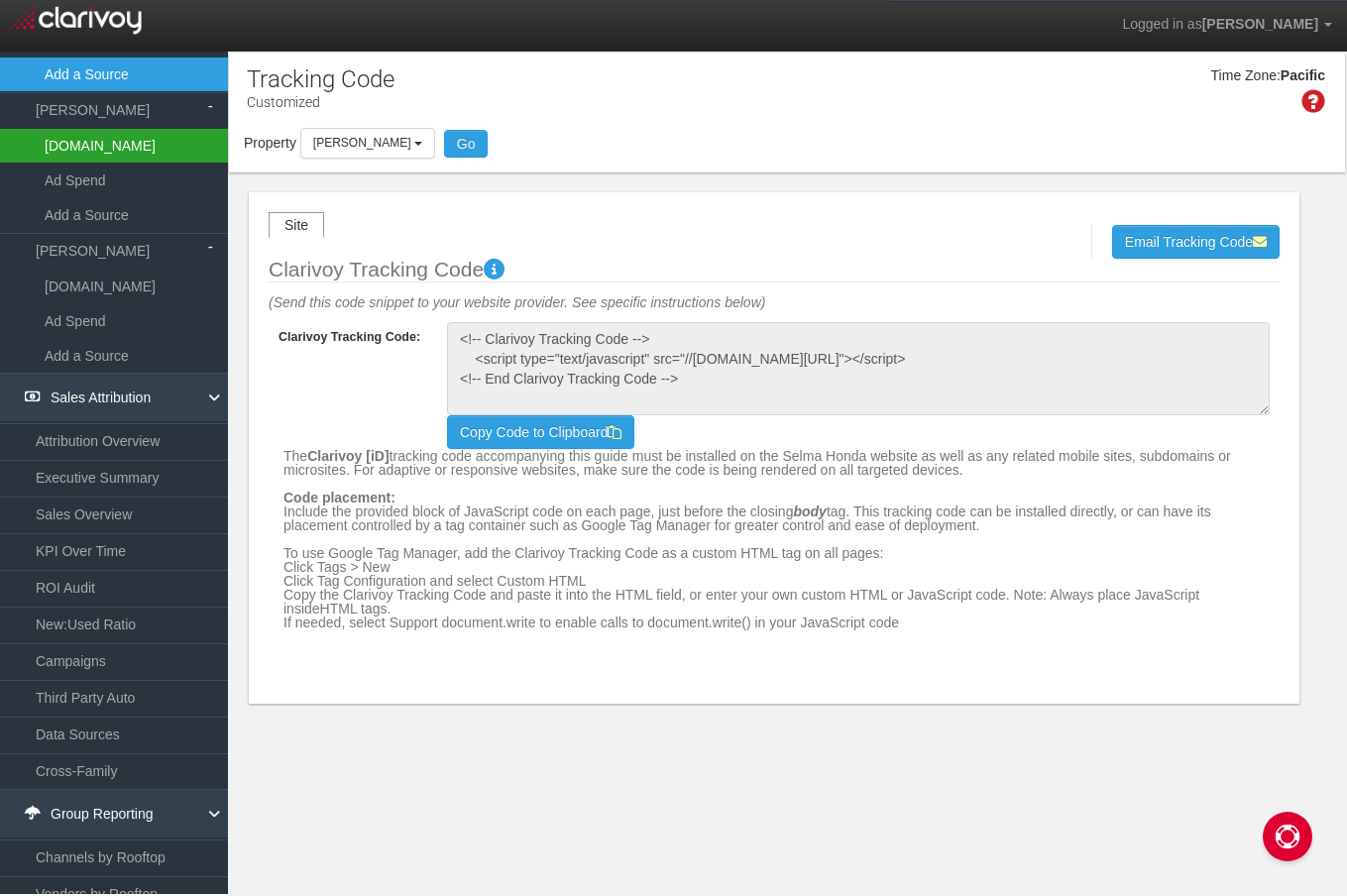 click on "[DOMAIN_NAME]" at bounding box center [114, 146] 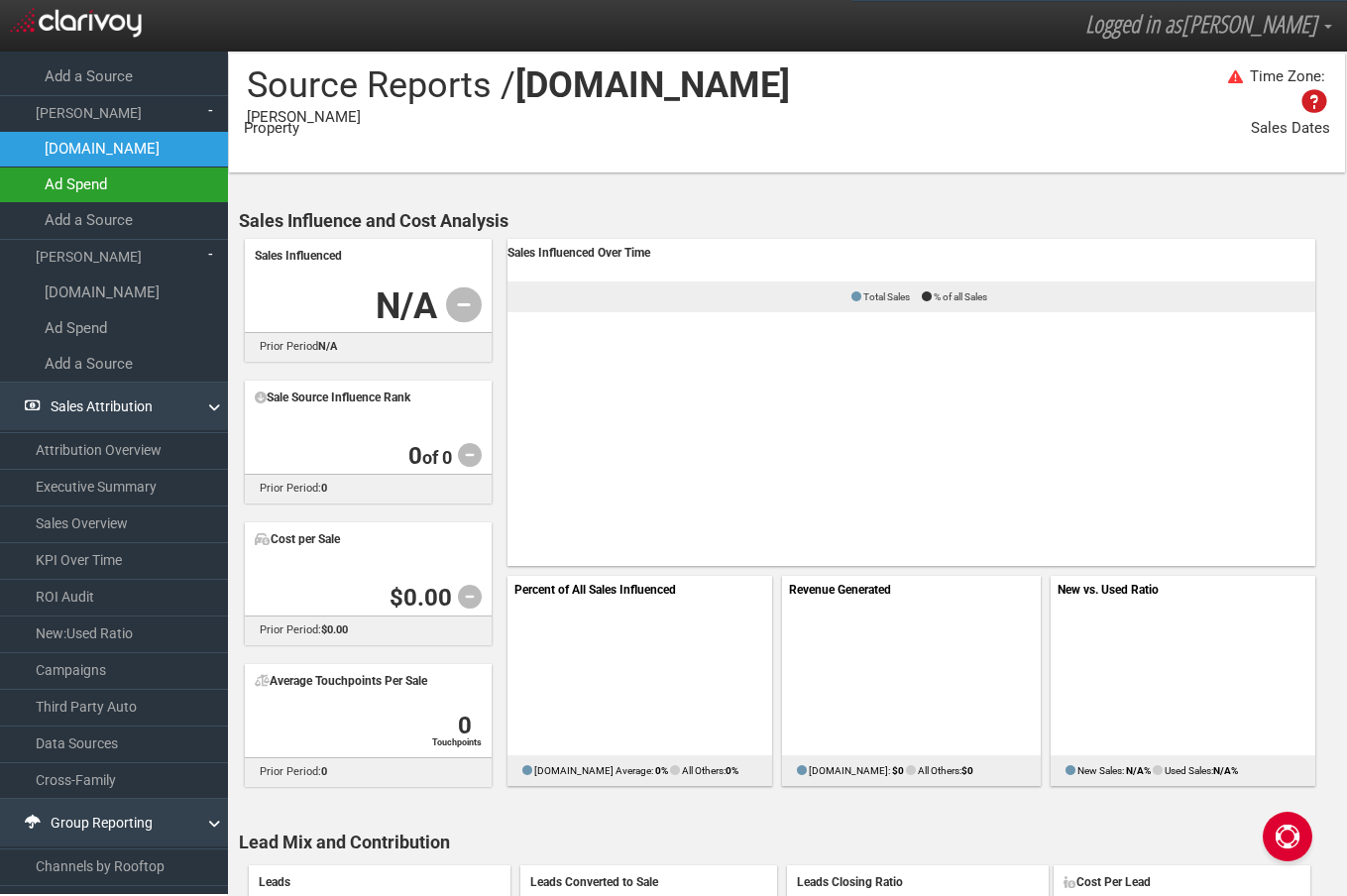 scroll, scrollTop: 152, scrollLeft: 0, axis: vertical 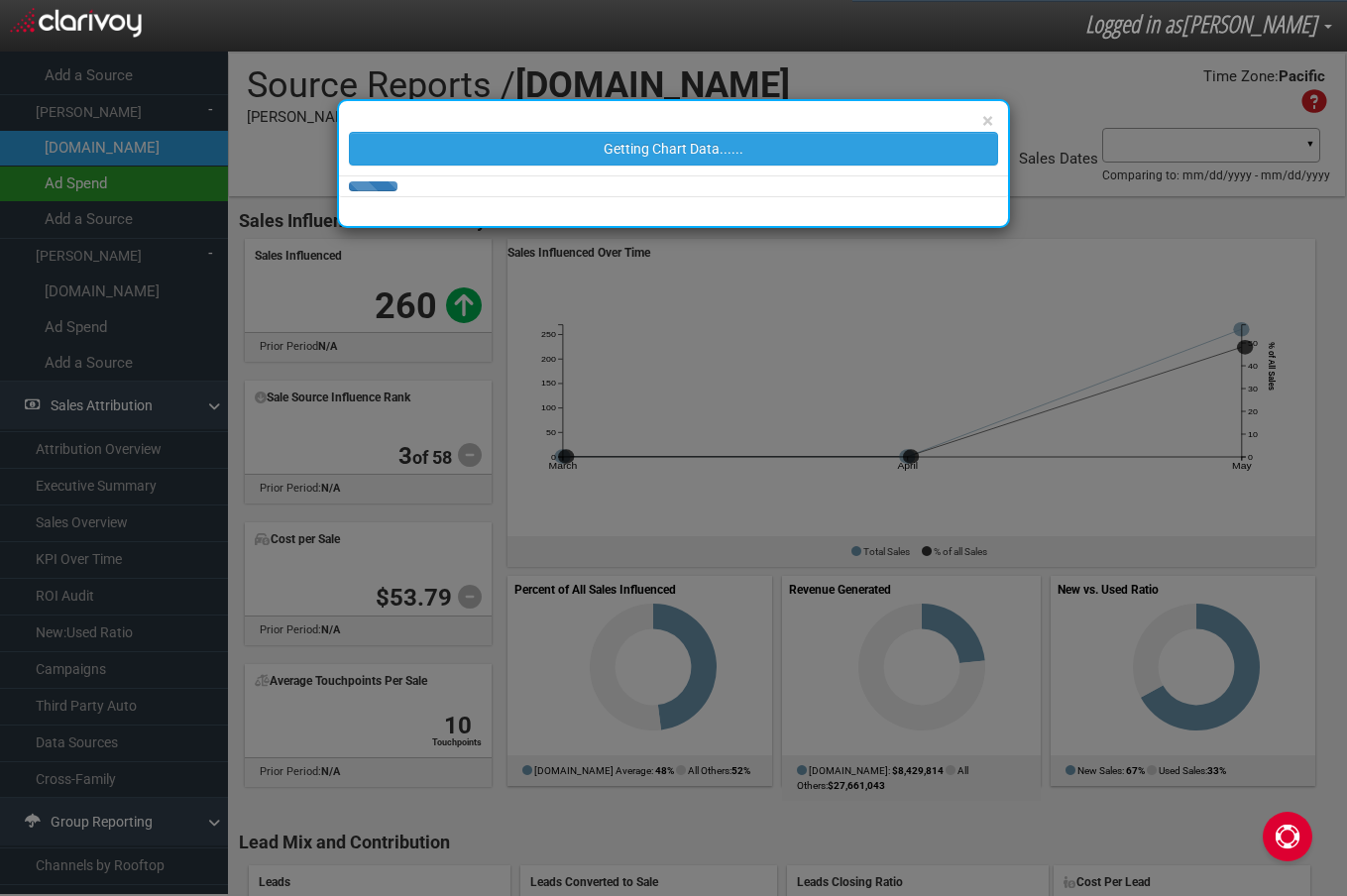 click on "×                                               						 Getting Chart Data......" at bounding box center (673, 448) 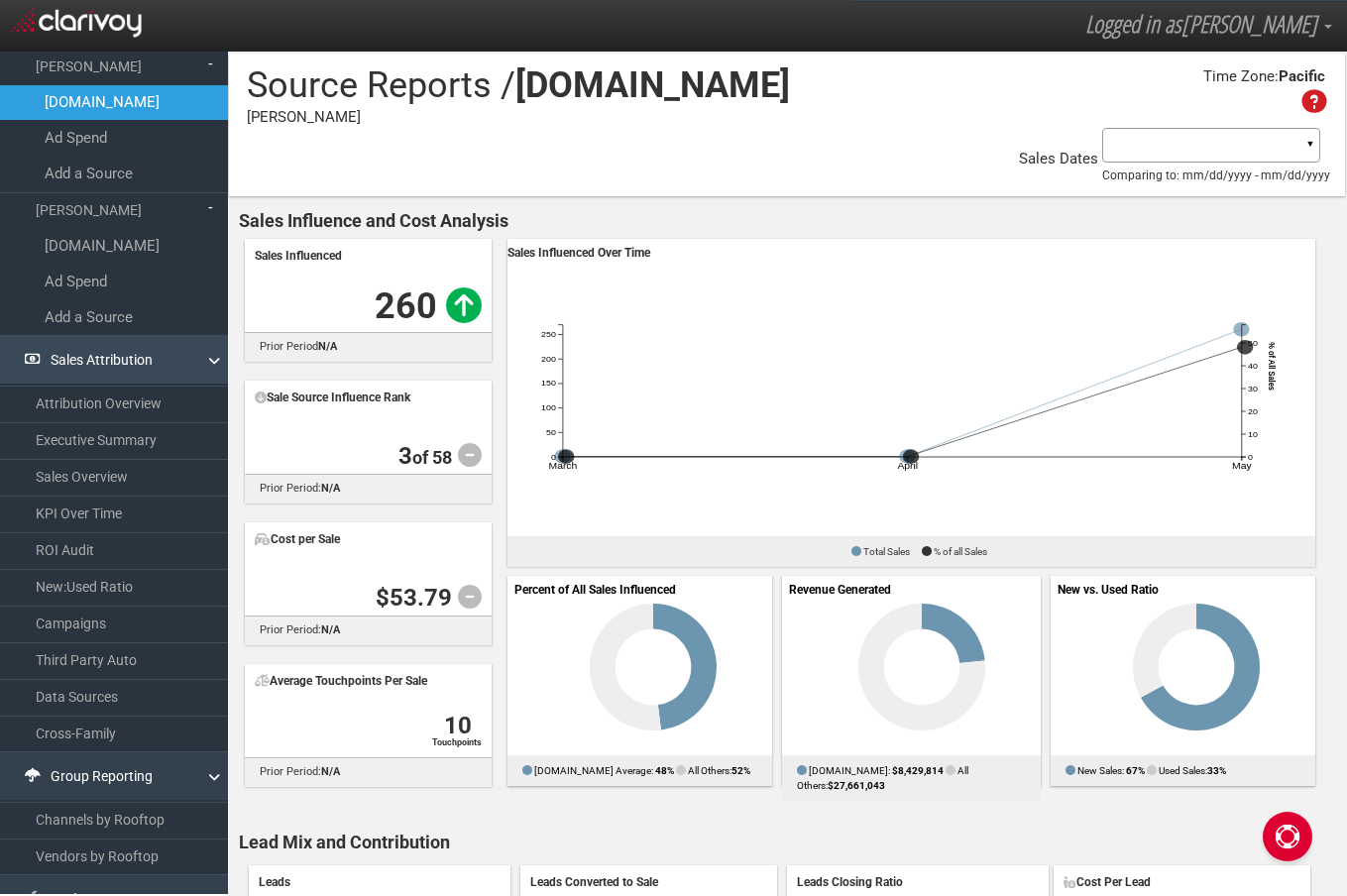 scroll, scrollTop: 222, scrollLeft: 0, axis: vertical 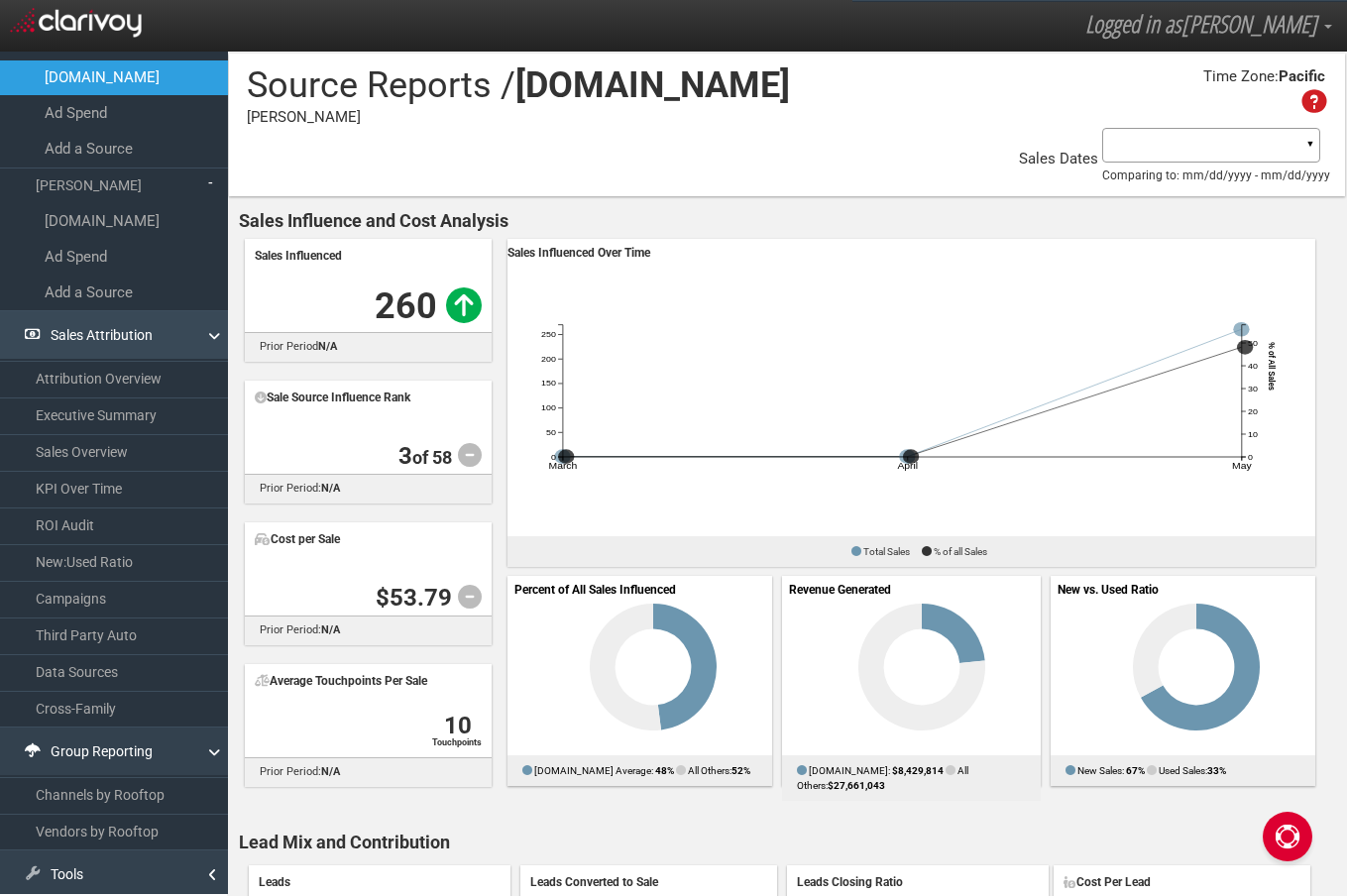 click on "Sales Attribution" at bounding box center [114, 335] 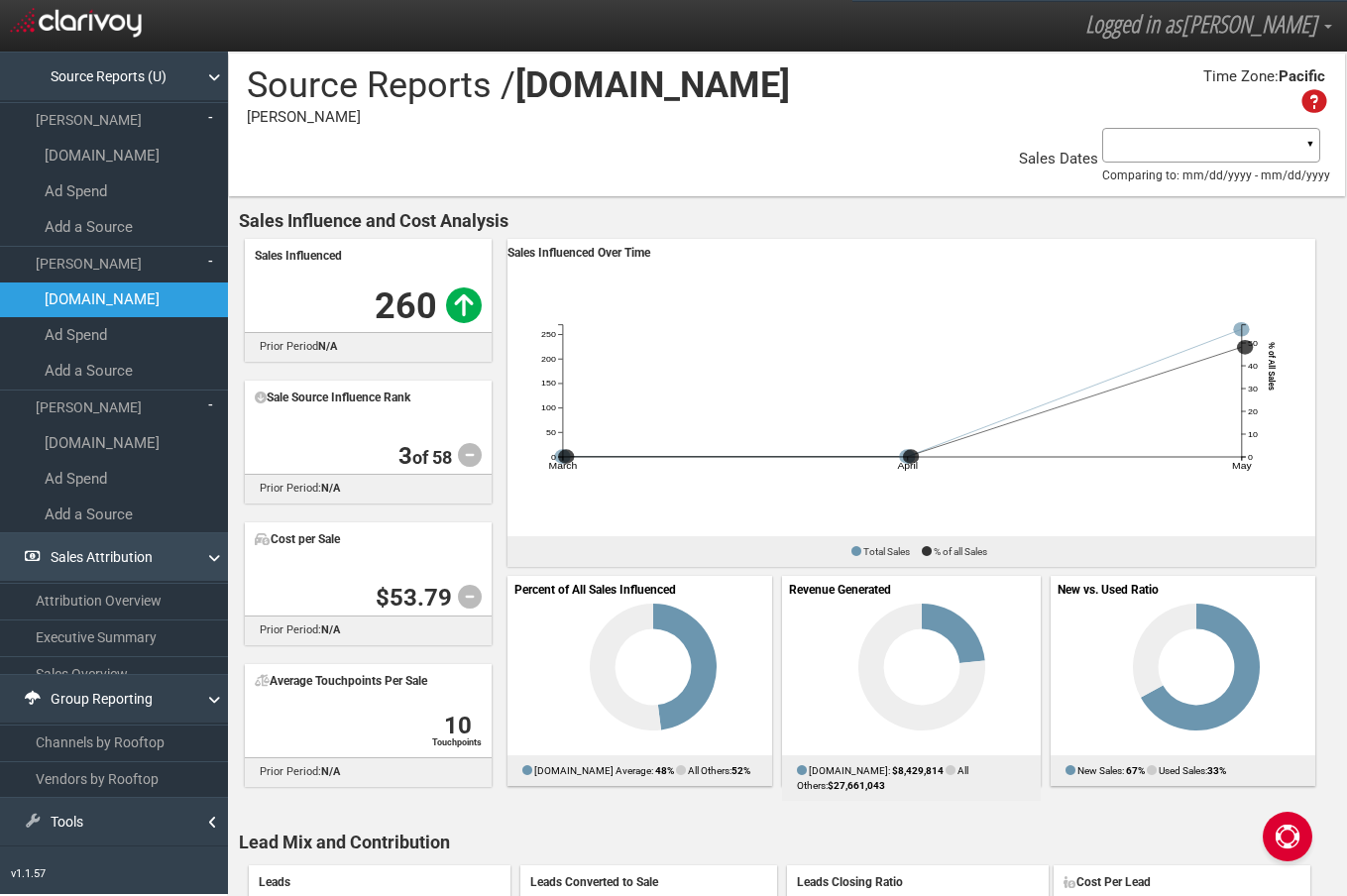 scroll, scrollTop: 0, scrollLeft: 0, axis: both 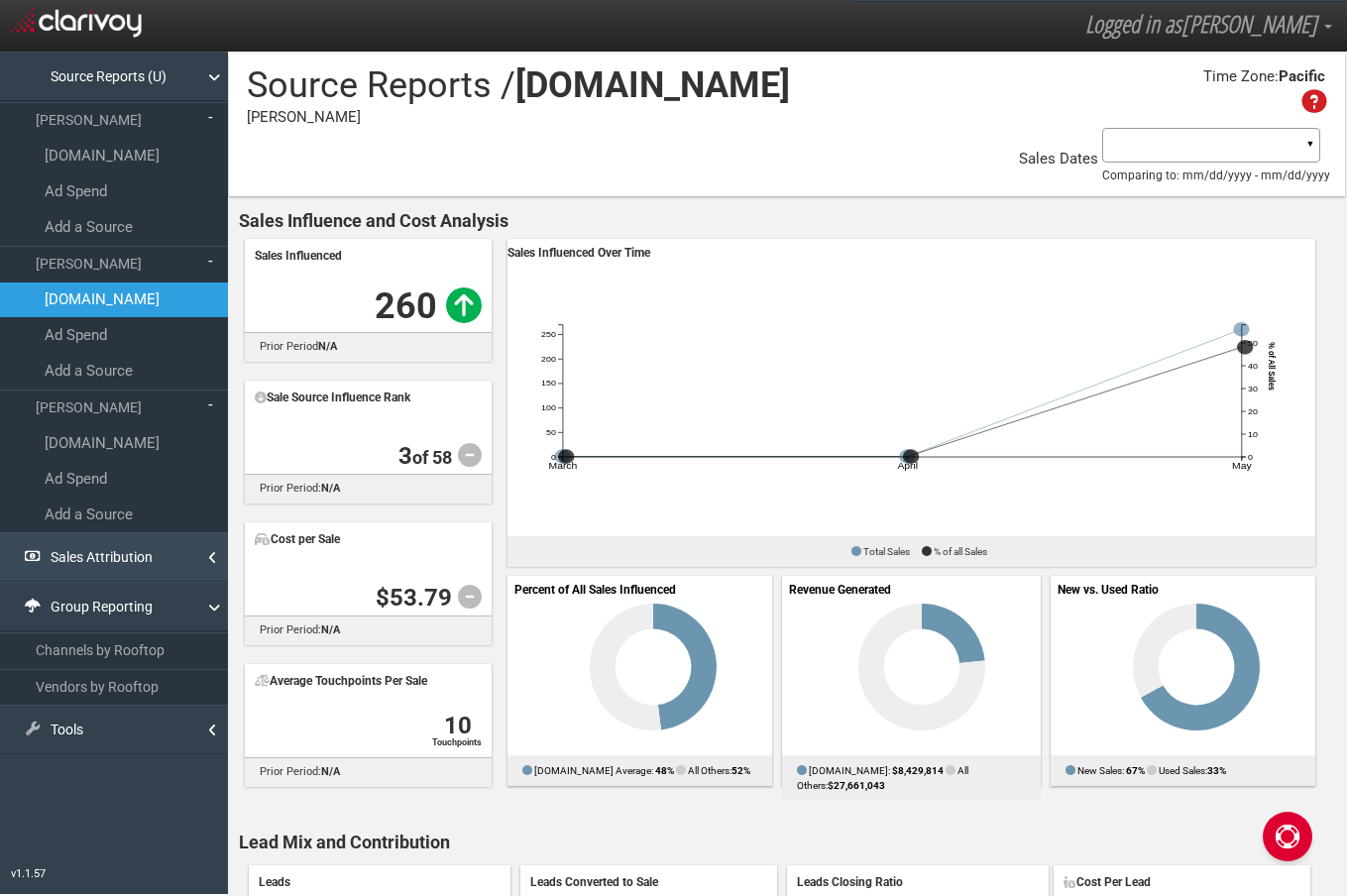 click on "Ad Spend" at bounding box center (114, 335) 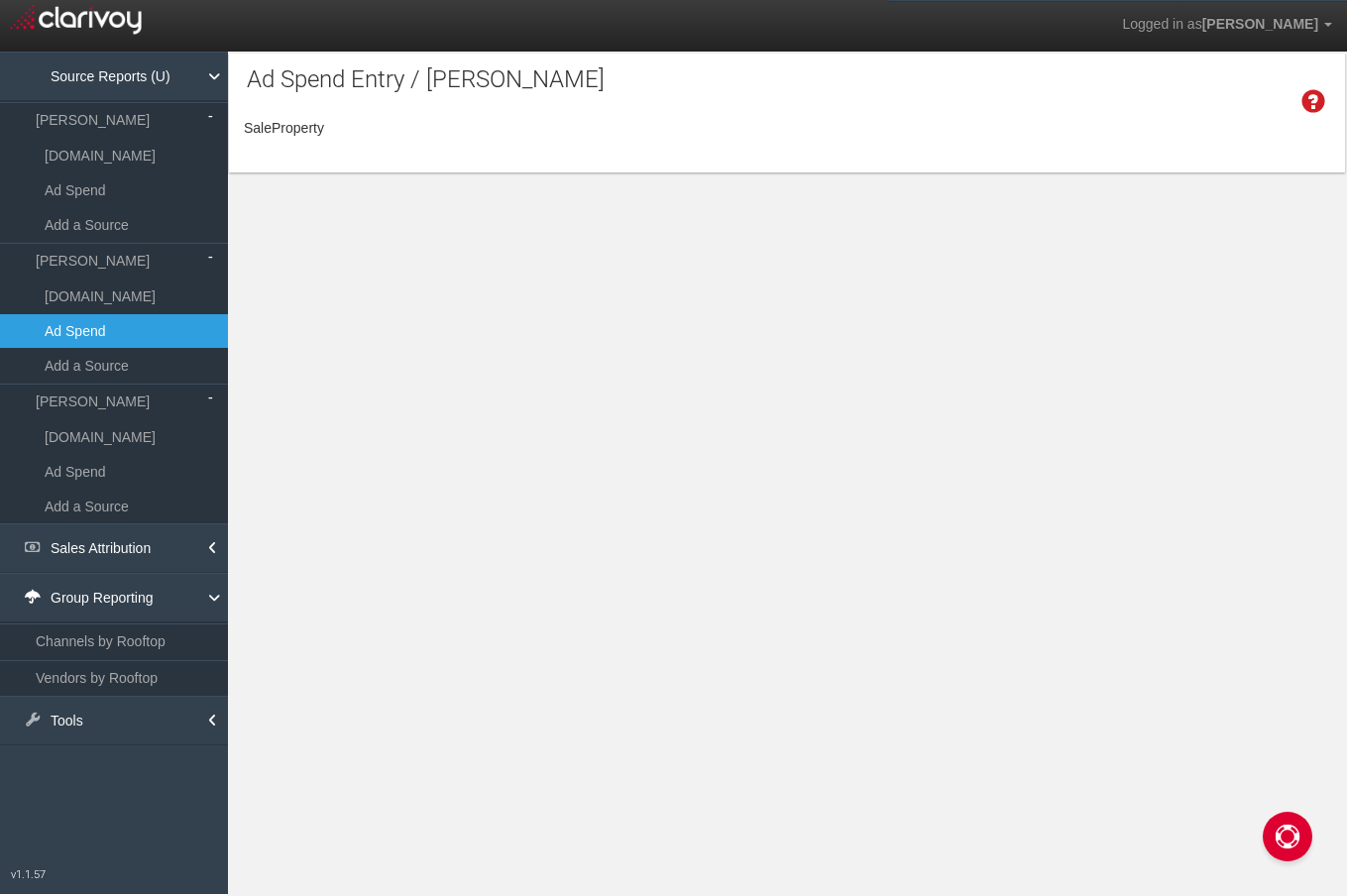 click on "Time Zone:" at bounding box center [787, 95] 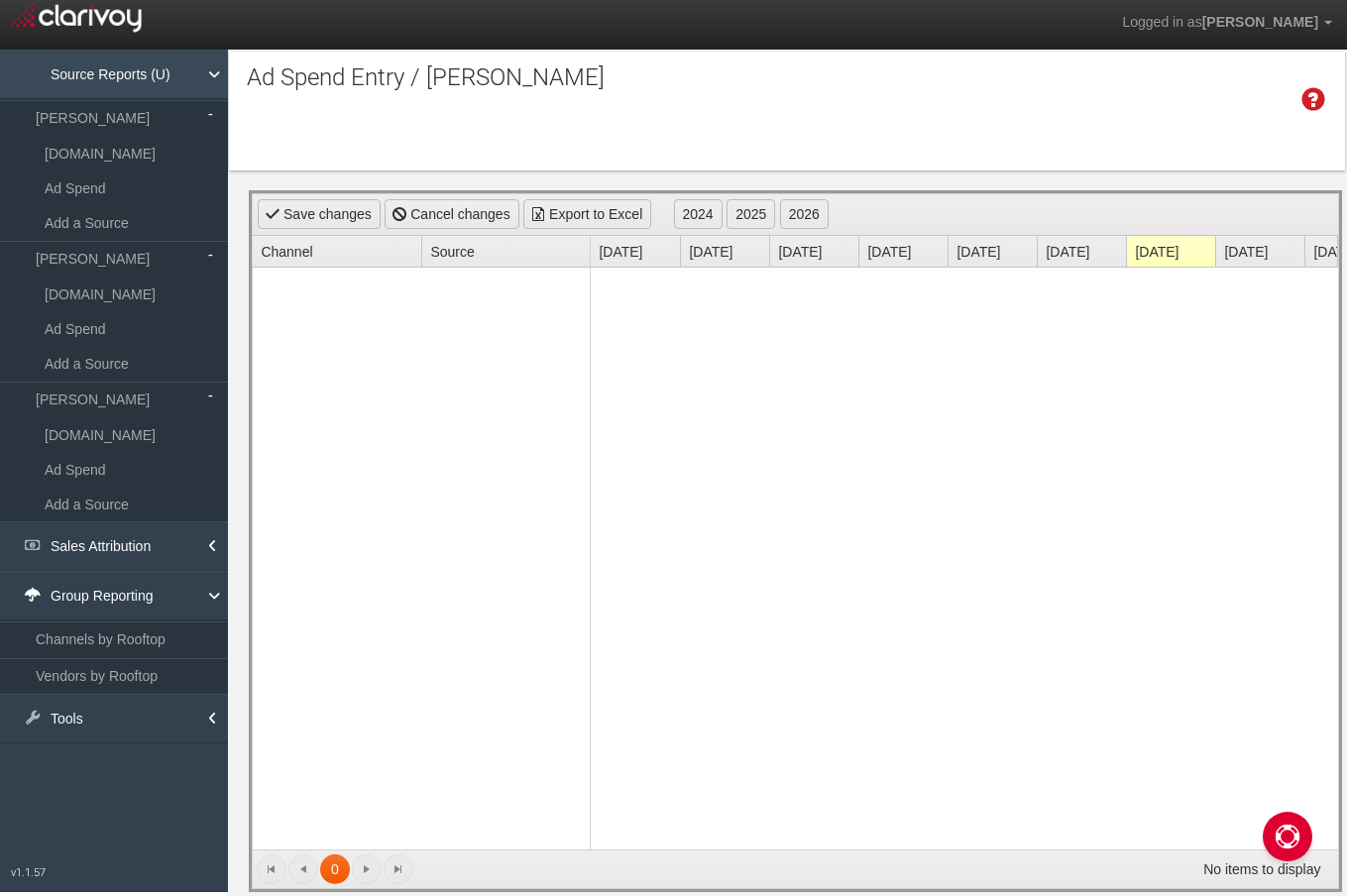 click on "Source Reports (U)" at bounding box center (114, 74) 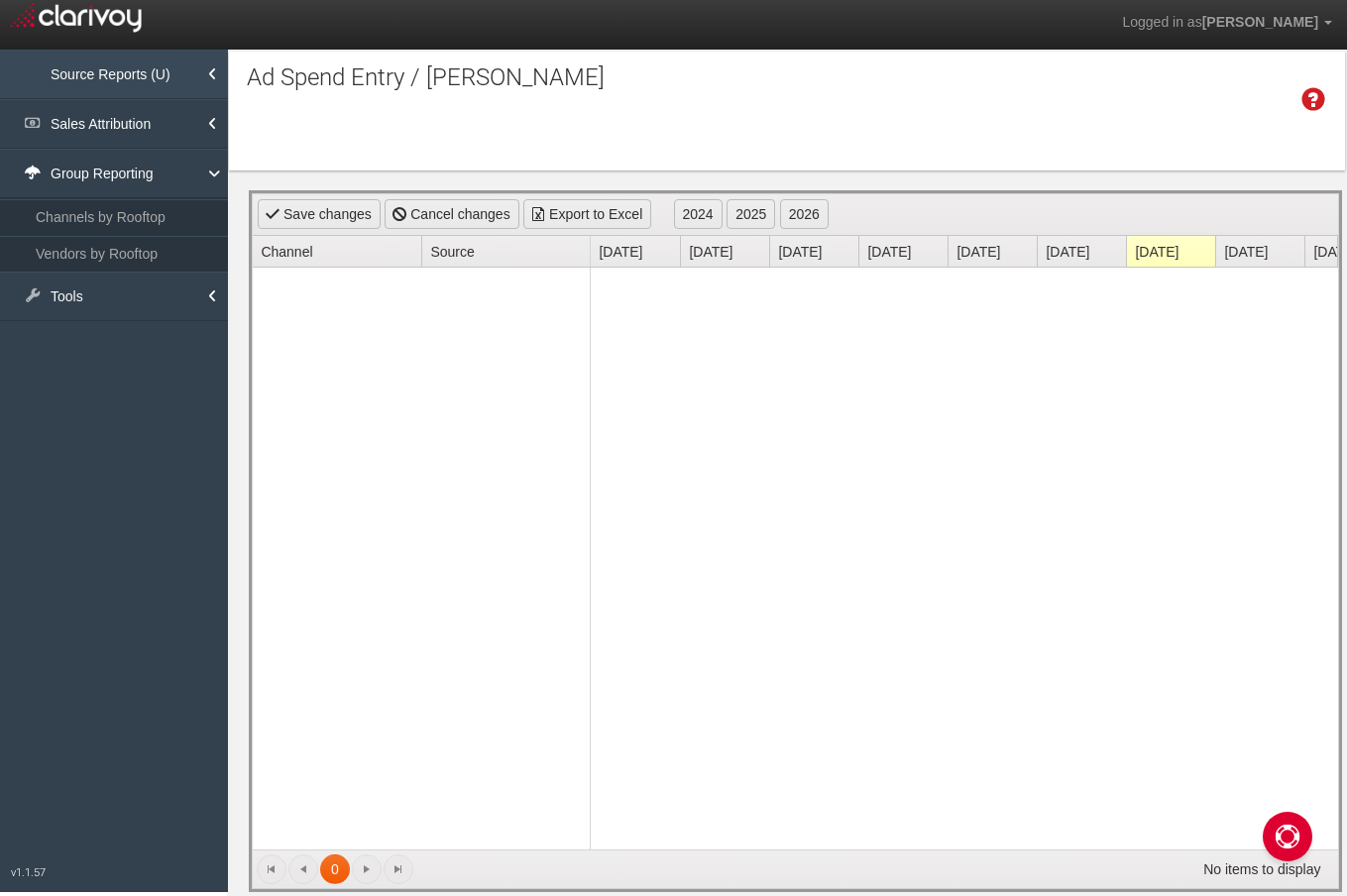 click on "Source Reports (U)" at bounding box center [114, 74] 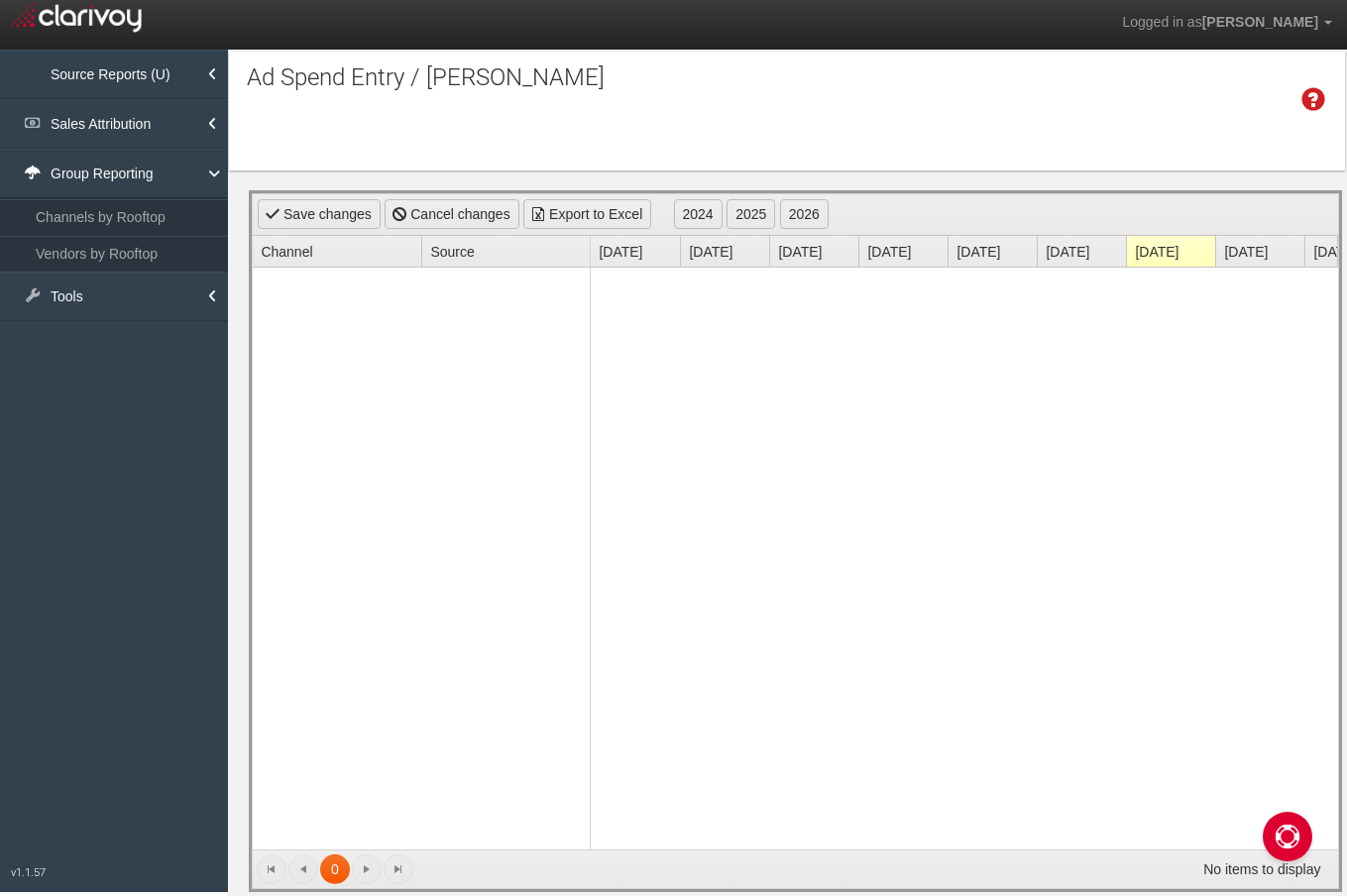 click on "Source Reports (U)
[PERSON_NAME]
[DOMAIN_NAME]
Ad Spend
Add a Source
[PERSON_NAME]
[DOMAIN_NAME]
Ad Spend
Add a Source
[PERSON_NAME]
[DOMAIN_NAME]
Ad Spend
Add a Source" at bounding box center (114, 74) 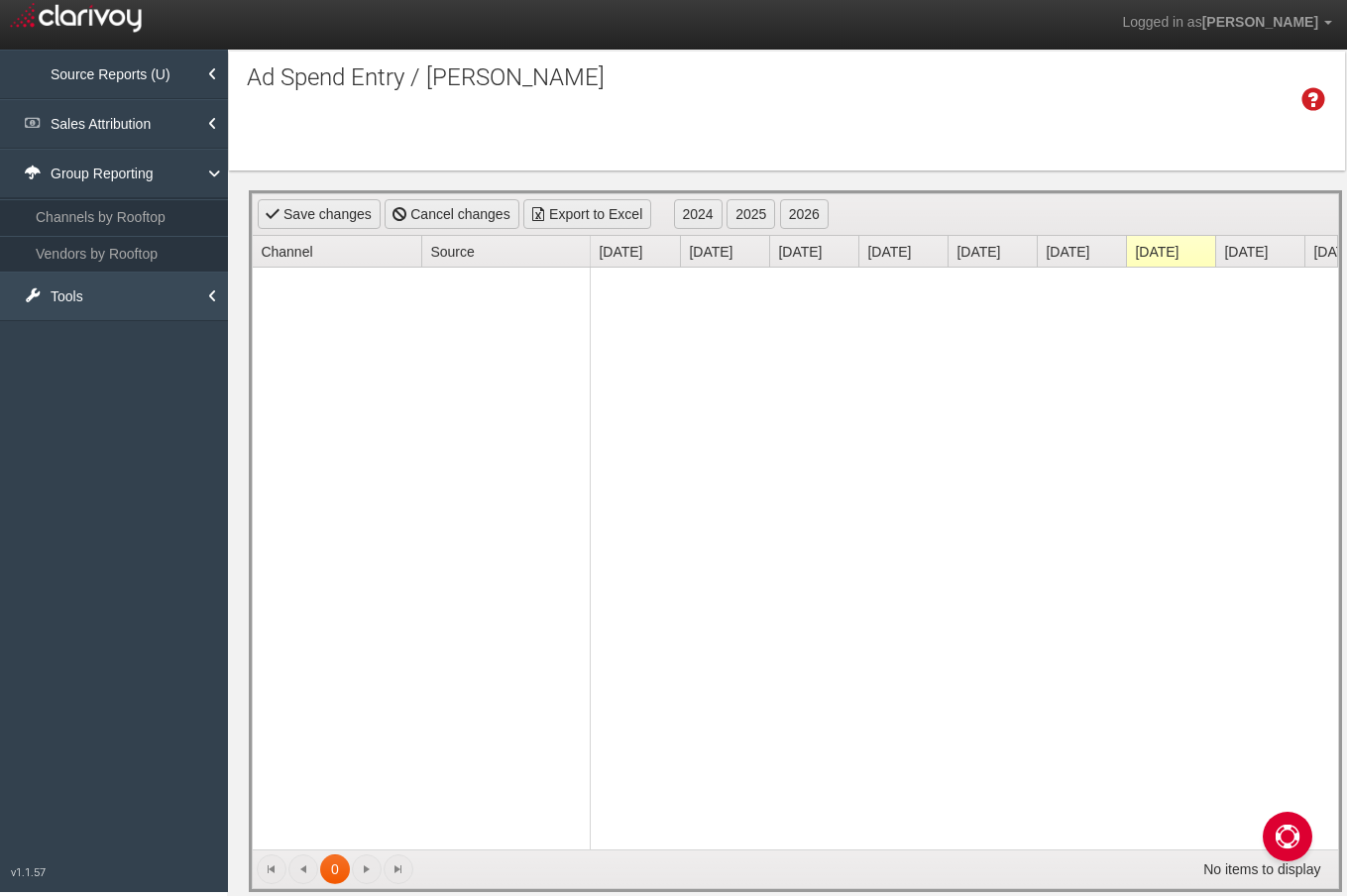 drag, startPoint x: 166, startPoint y: 359, endPoint x: 200, endPoint y: 291, distance: 76.02631 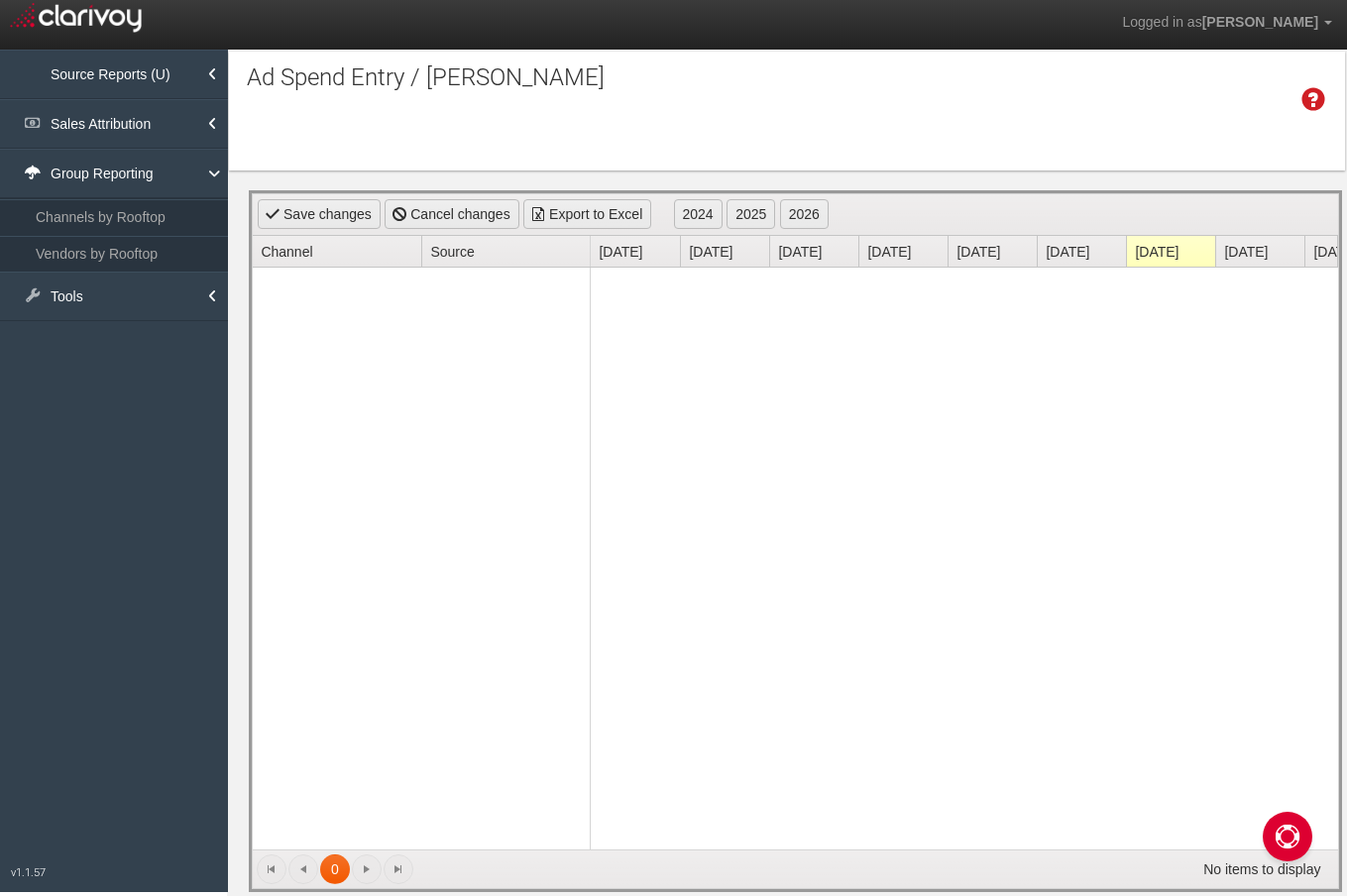 click on "Group Reporting
Channels by Rooftop
Vendors by Rooftop" at bounding box center [114, 210] 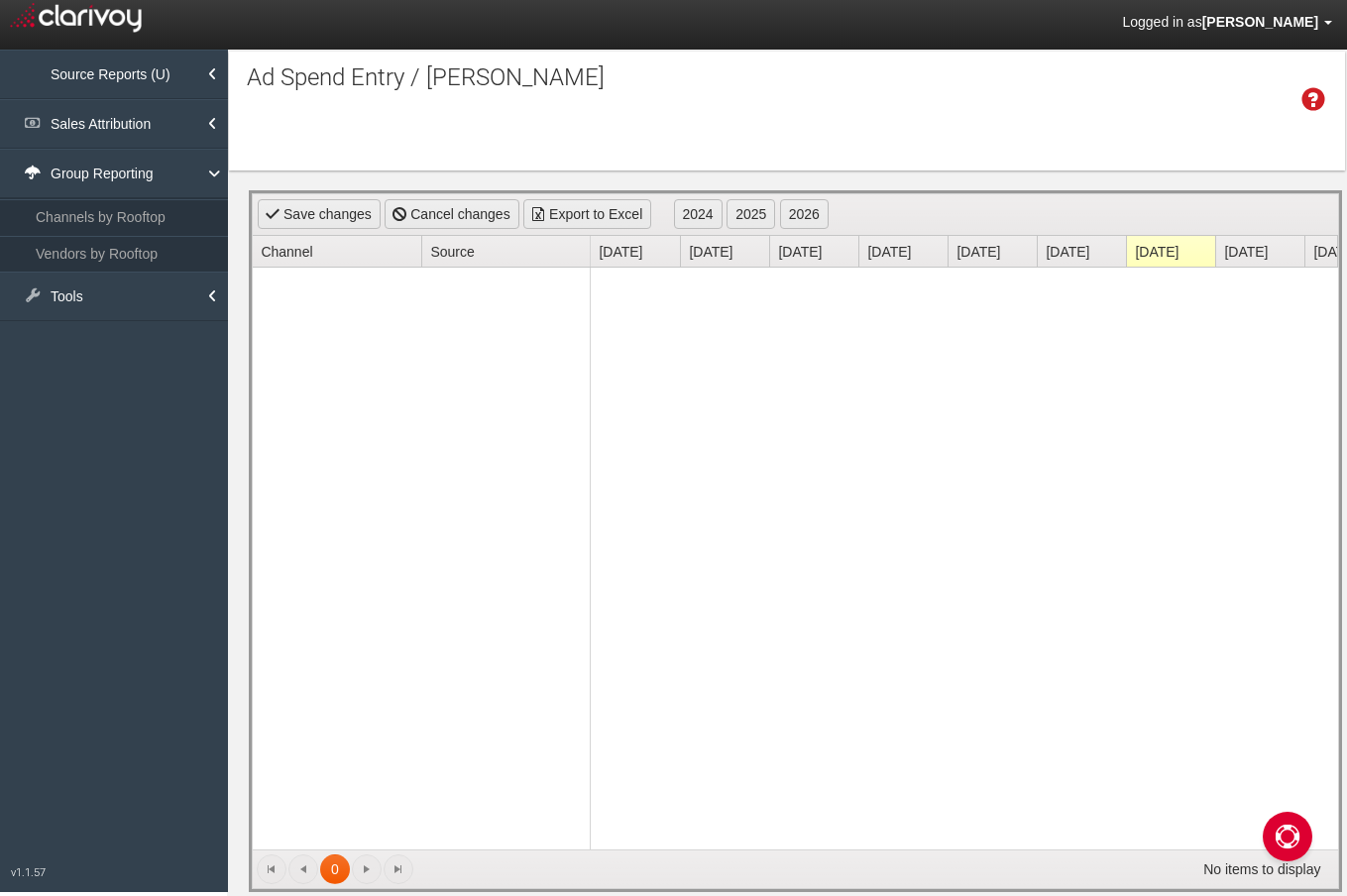 click on "[PERSON_NAME]" at bounding box center [1260, 22] 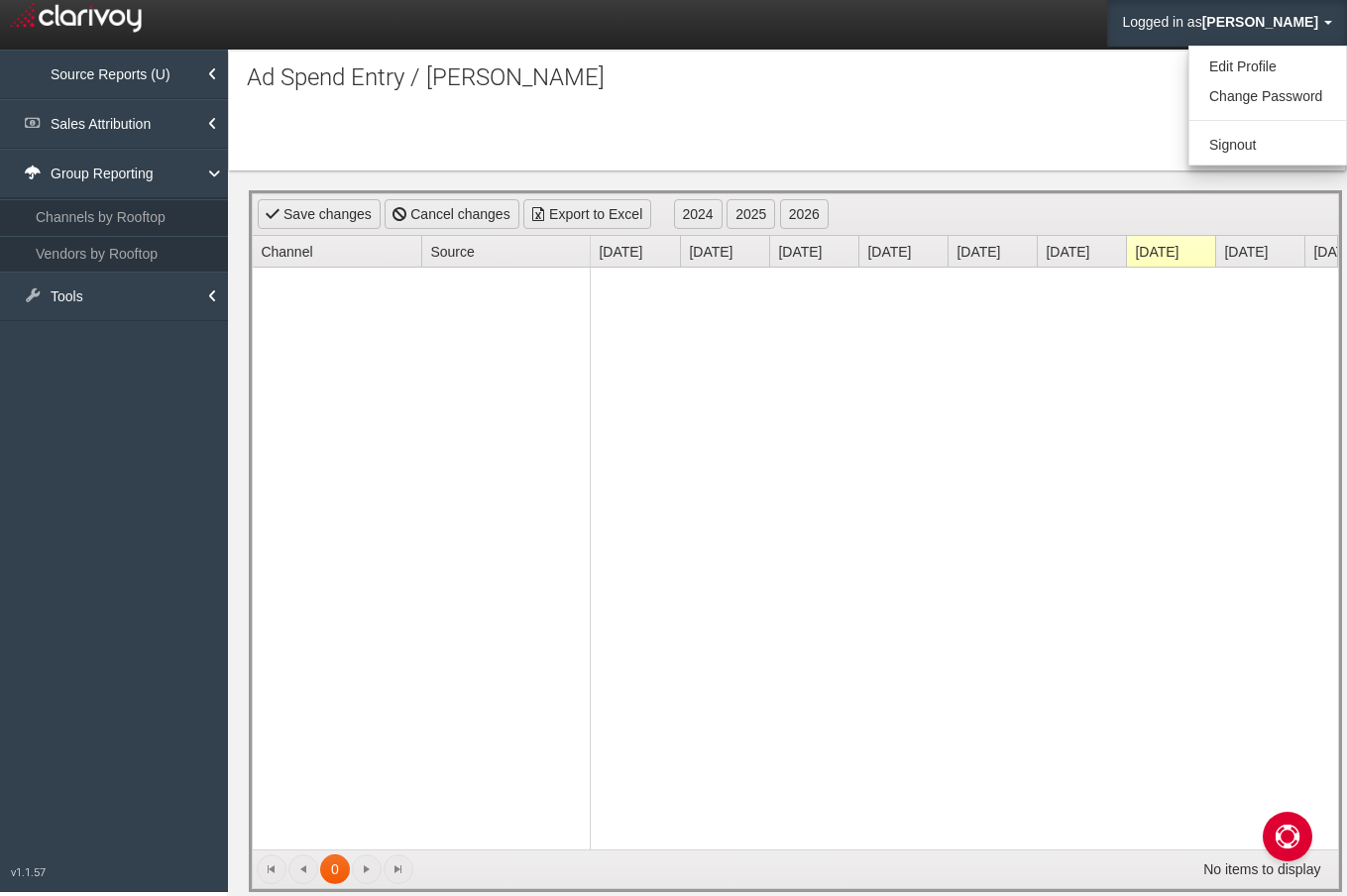 drag, startPoint x: 1088, startPoint y: 108, endPoint x: 1071, endPoint y: 110, distance: 17.117243 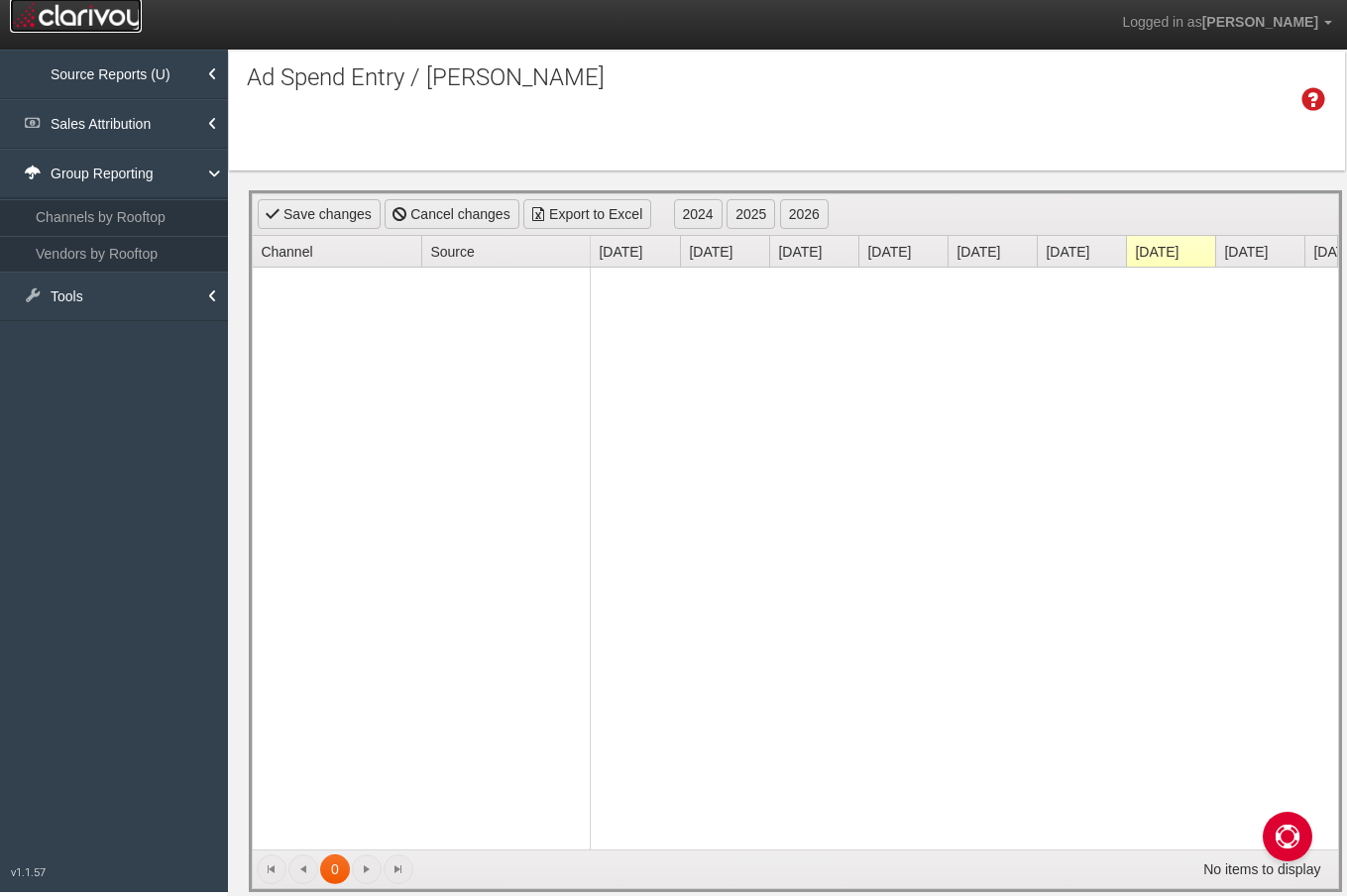 click at bounding box center [75, 15] 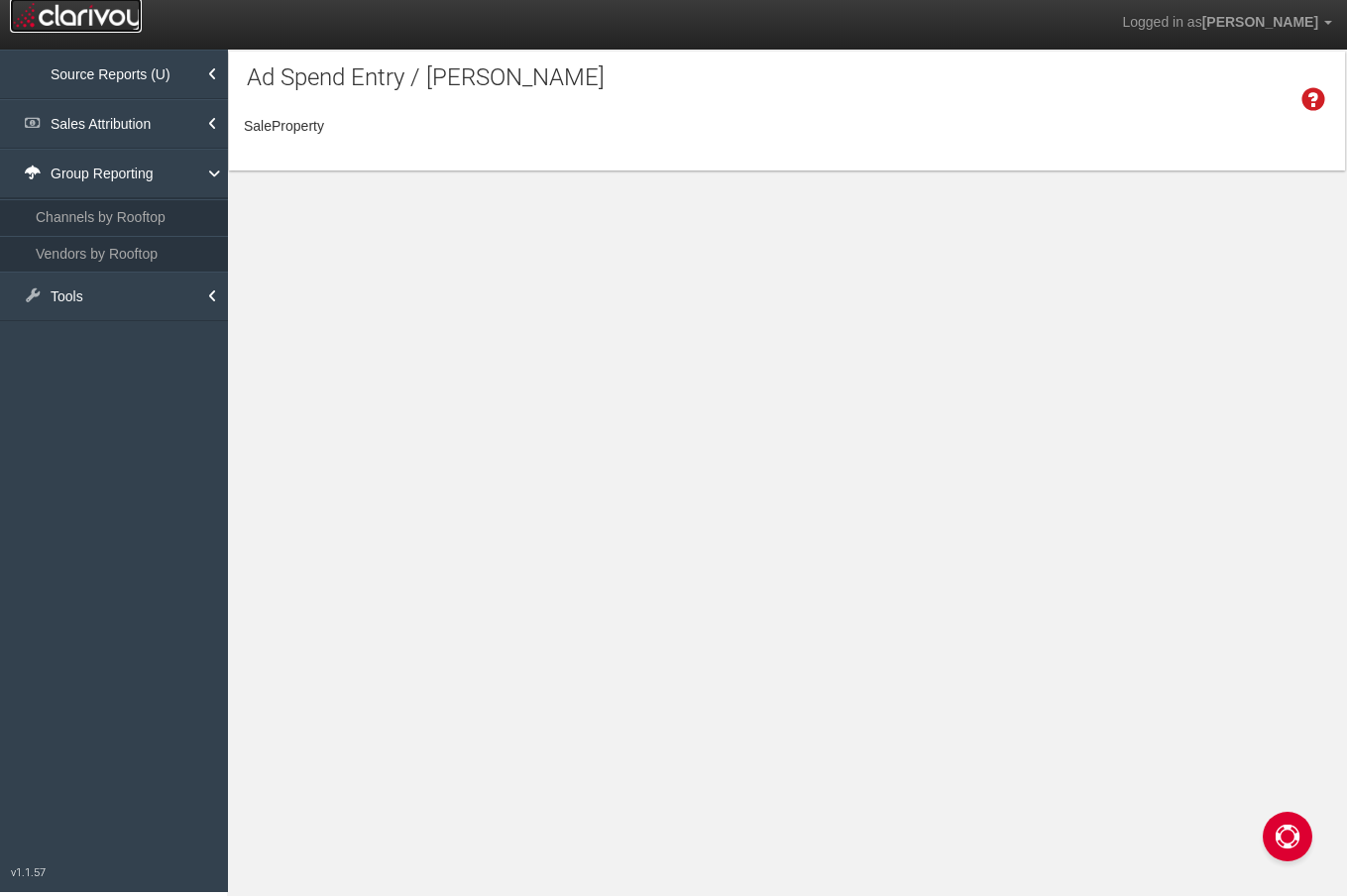 click at bounding box center (75, 15) 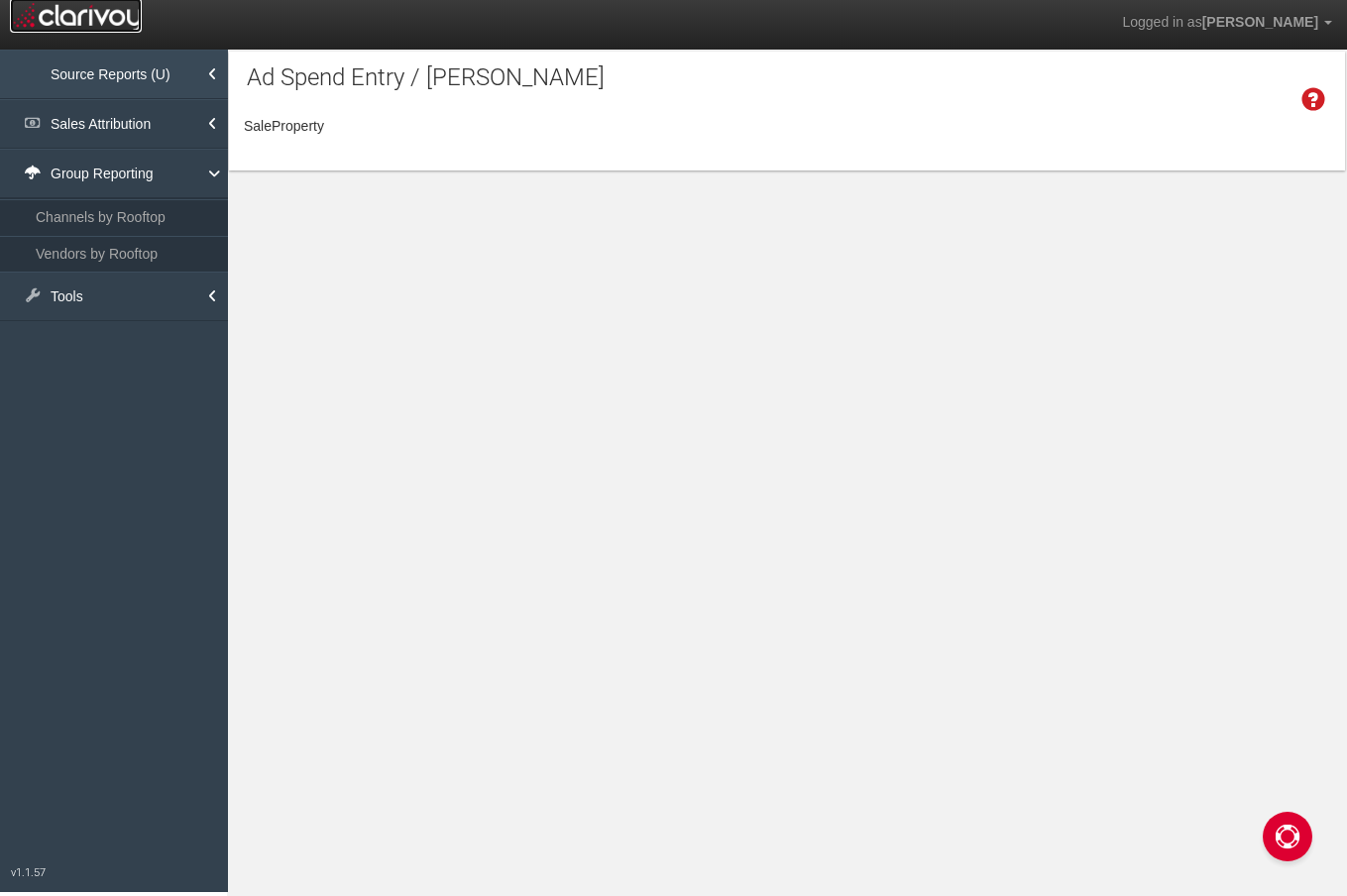 drag, startPoint x: 143, startPoint y: 78, endPoint x: 222, endPoint y: 73, distance: 79.1581 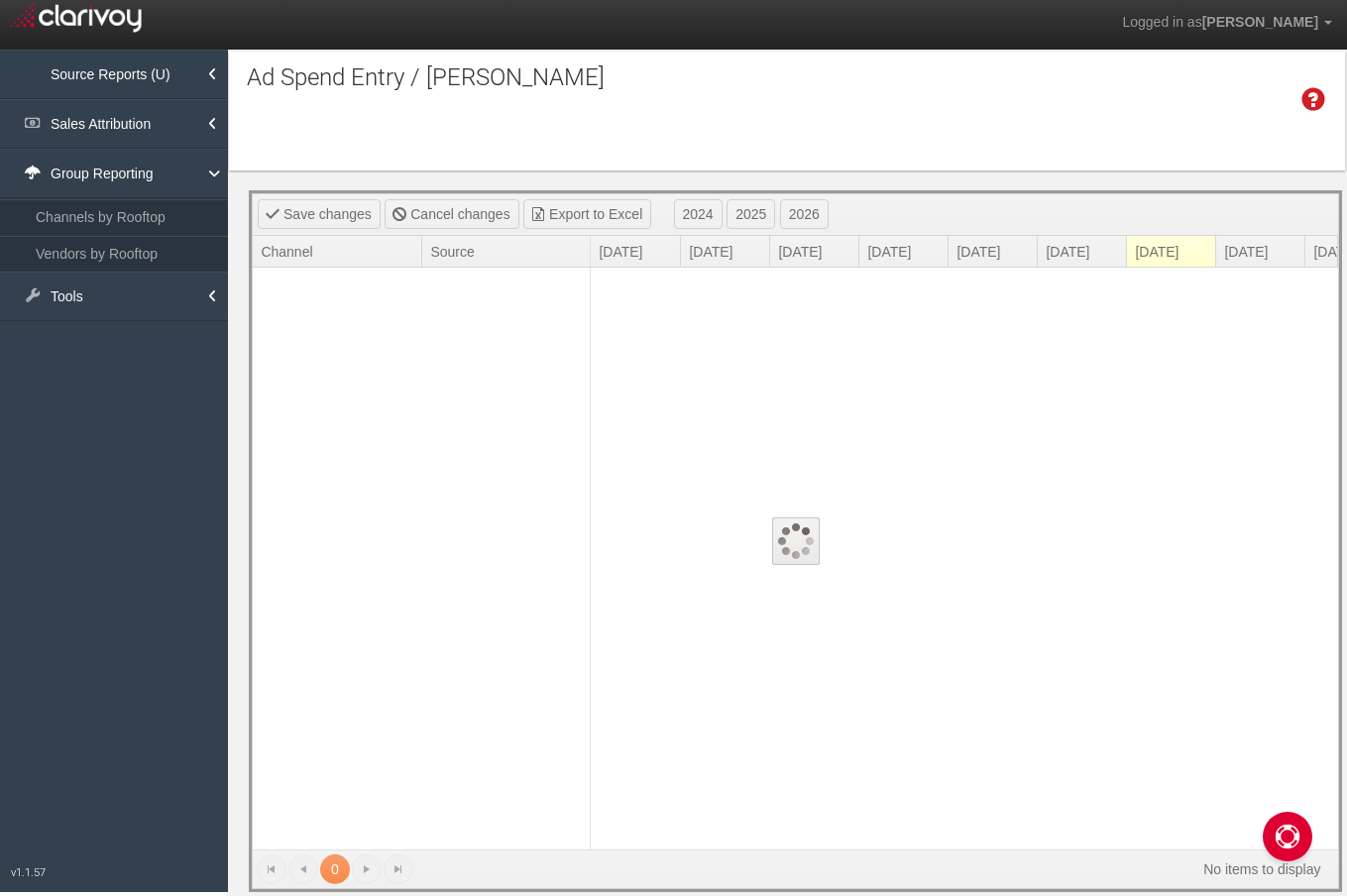 drag, startPoint x: 754, startPoint y: 87, endPoint x: 626, endPoint y: 34, distance: 138.5388 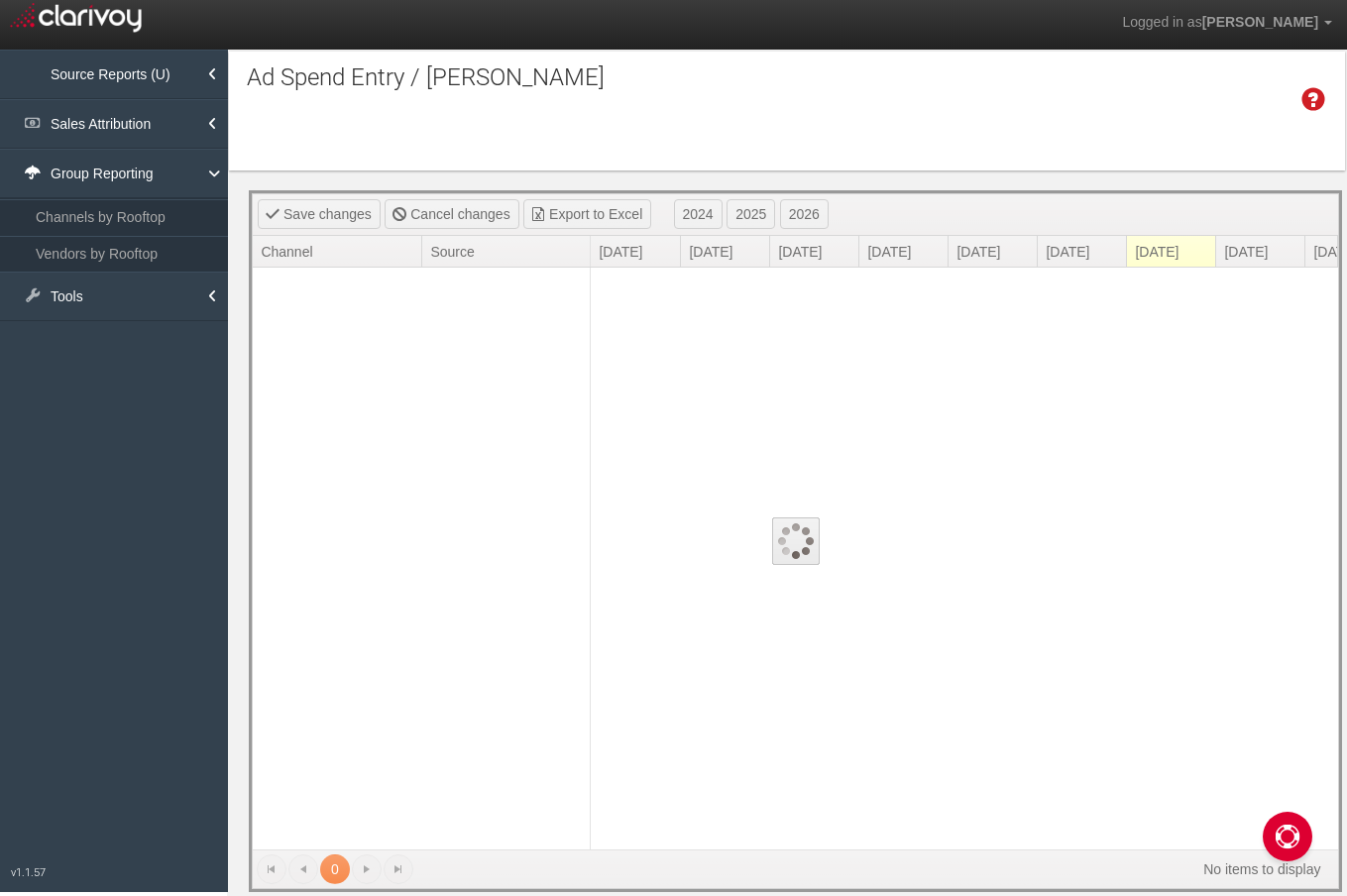 click on "Time Zone:
Pacific" at bounding box center [787, 93] 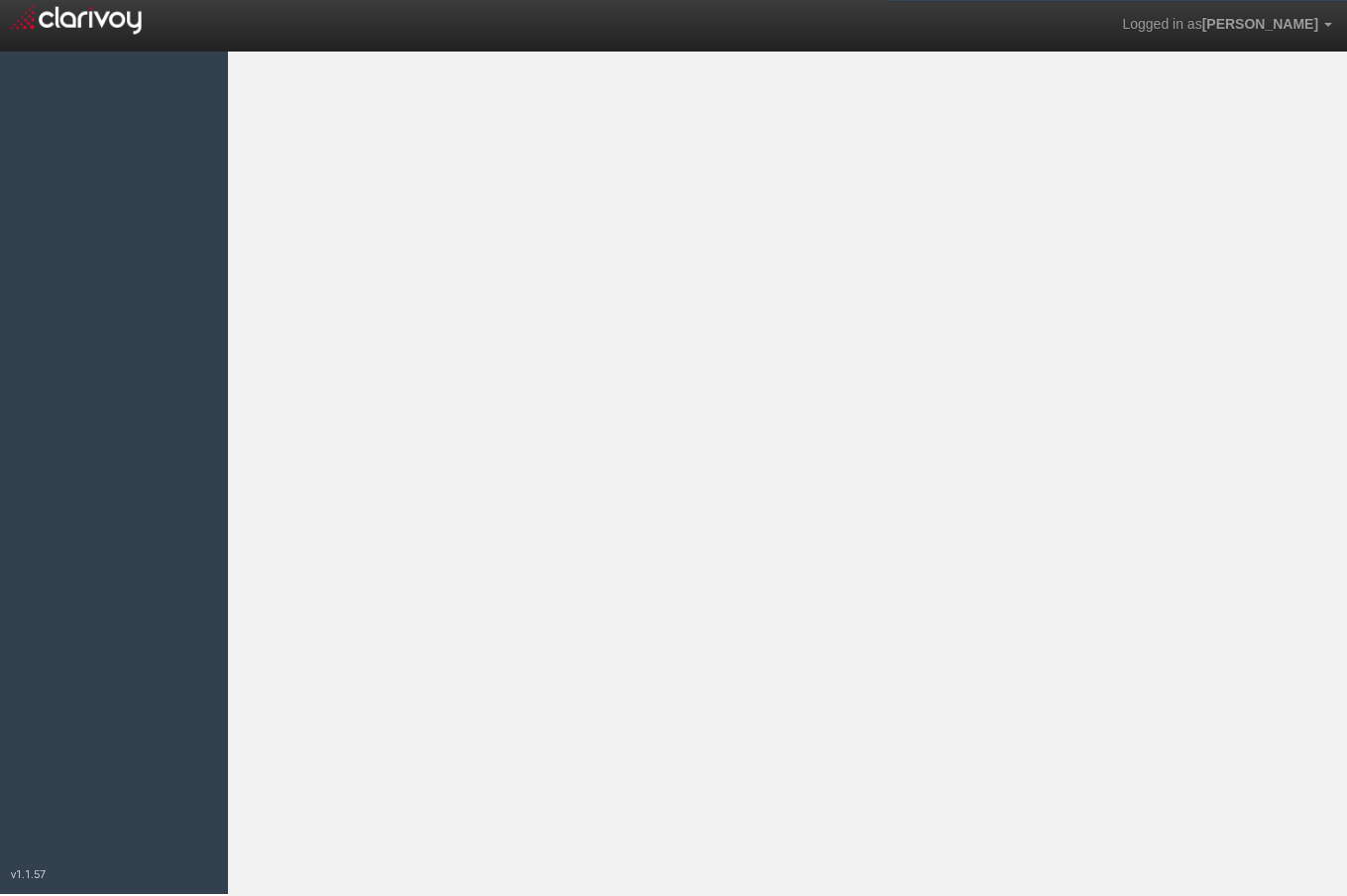 scroll, scrollTop: 0, scrollLeft: 0, axis: both 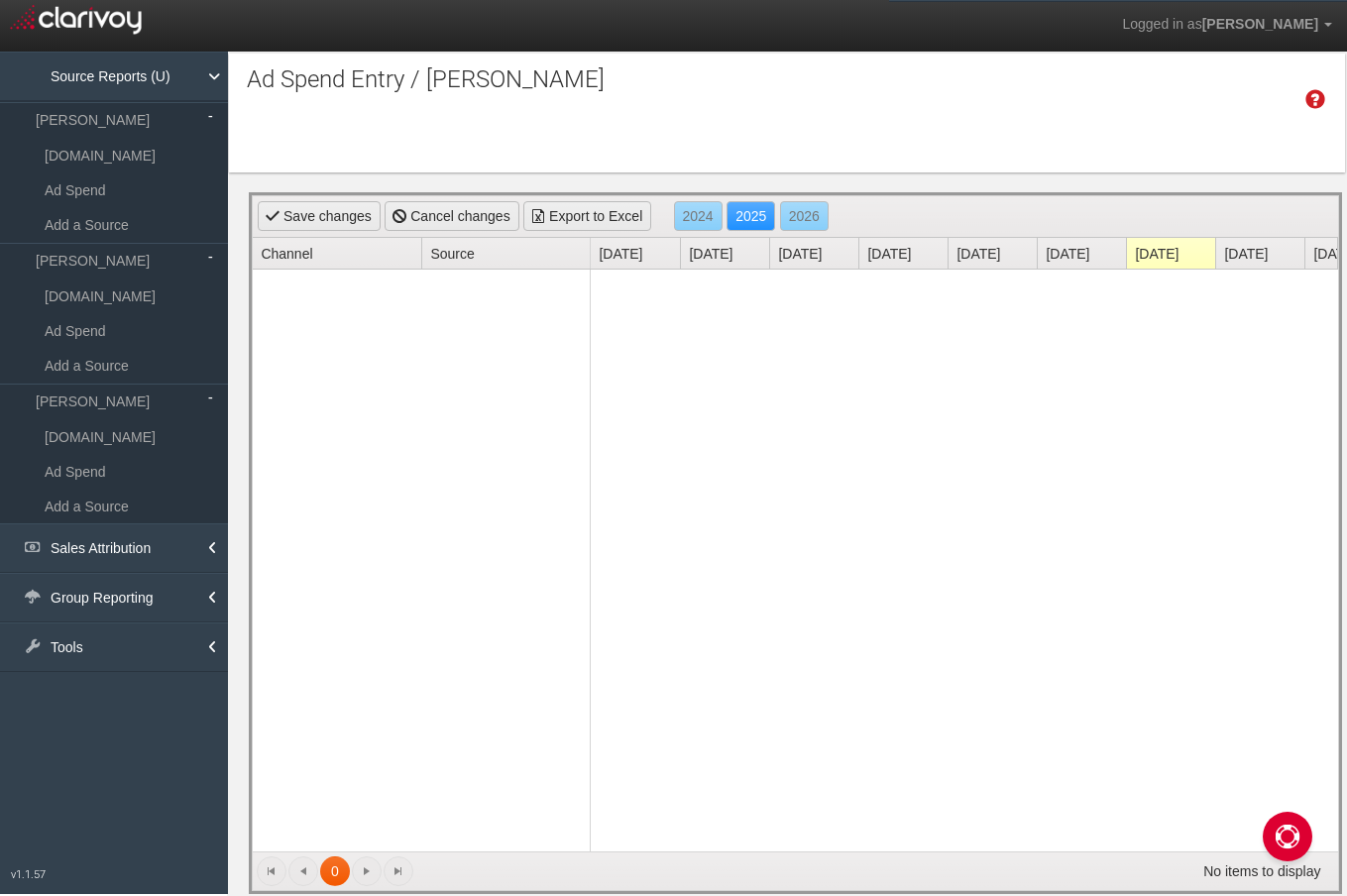 click on "Time Zone:
Pacific" at bounding box center (787, 95) 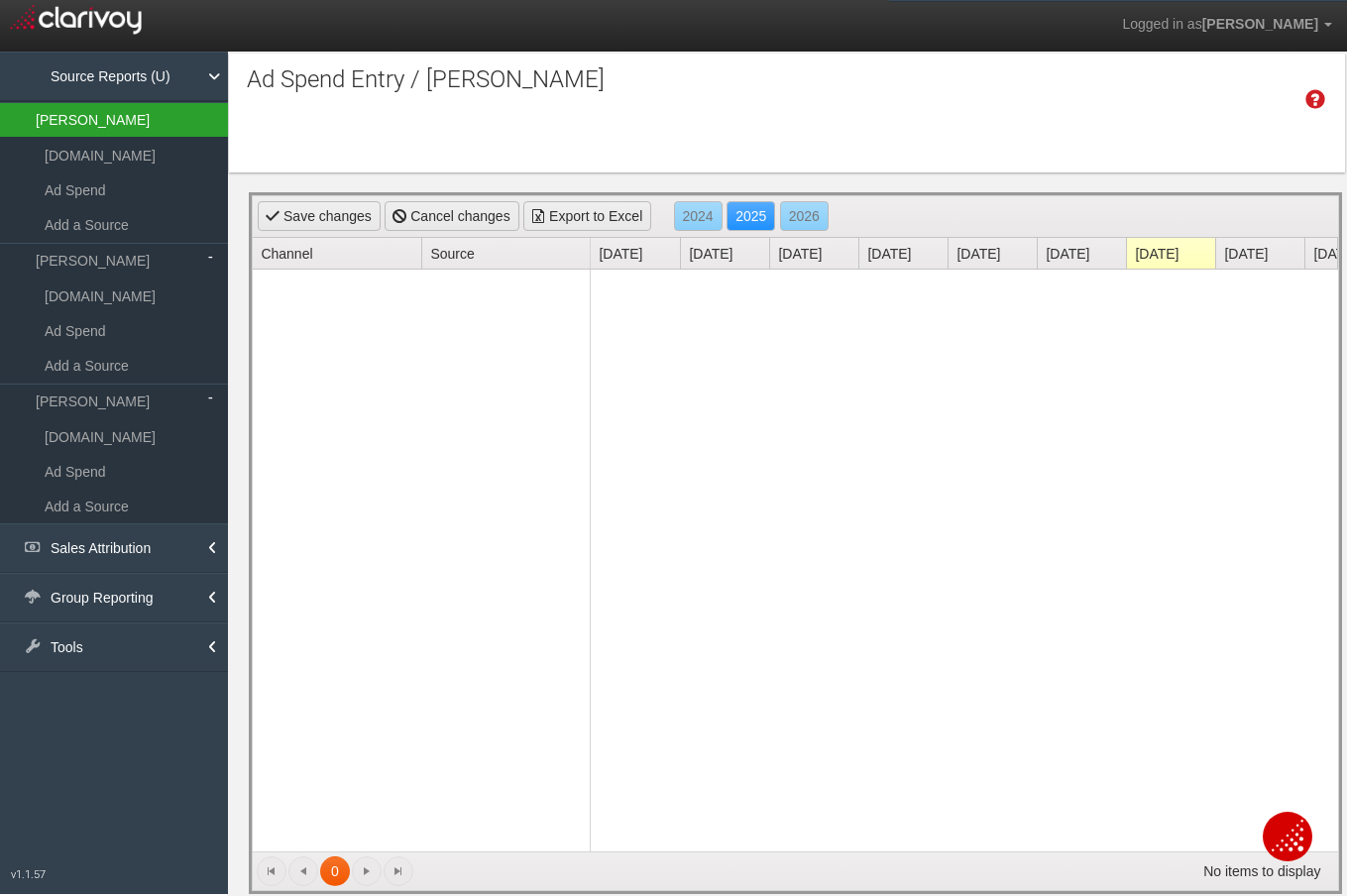 click on "[PERSON_NAME]" at bounding box center (114, 120) 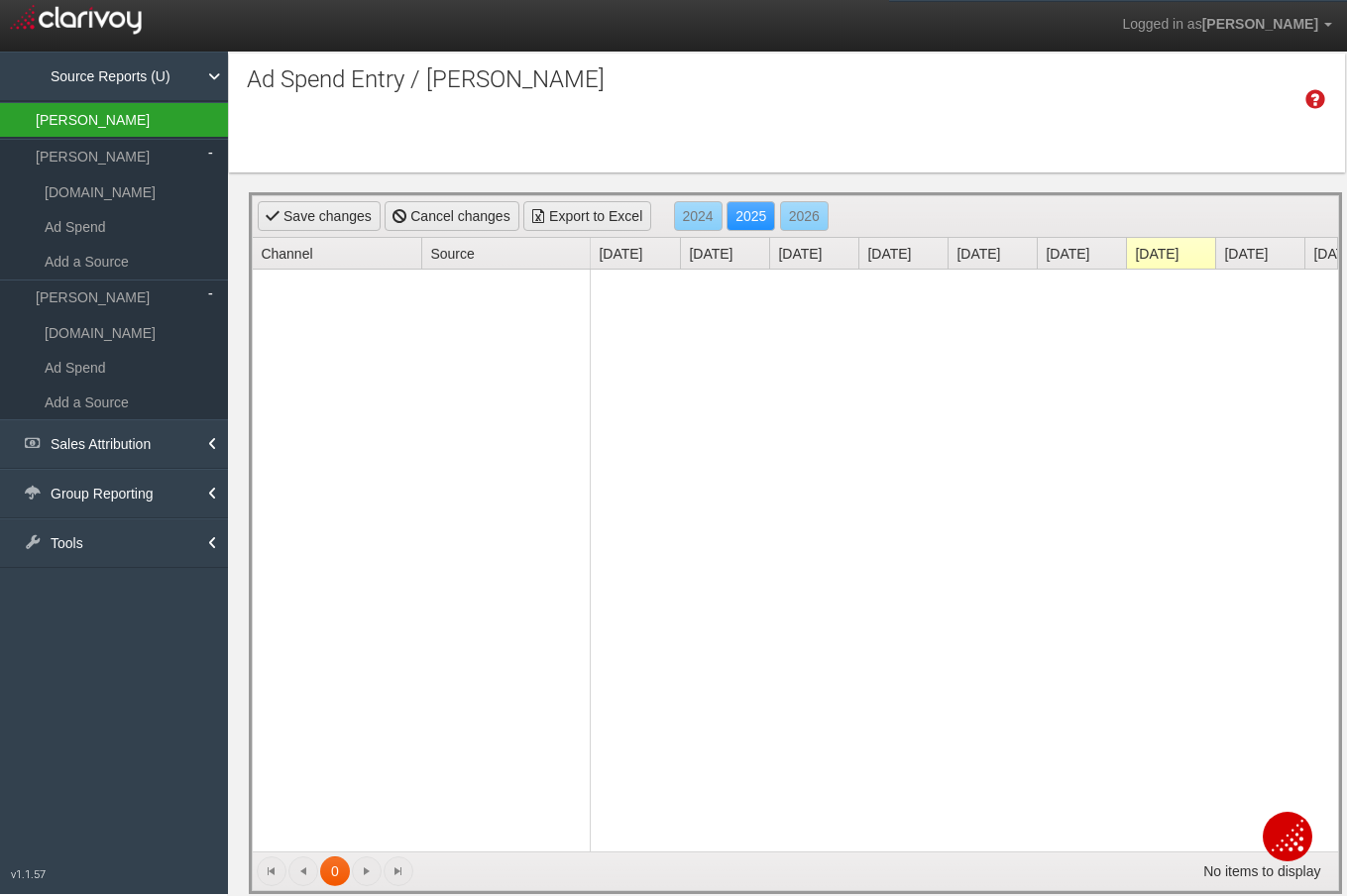 click on "[PERSON_NAME]" at bounding box center (114, 120) 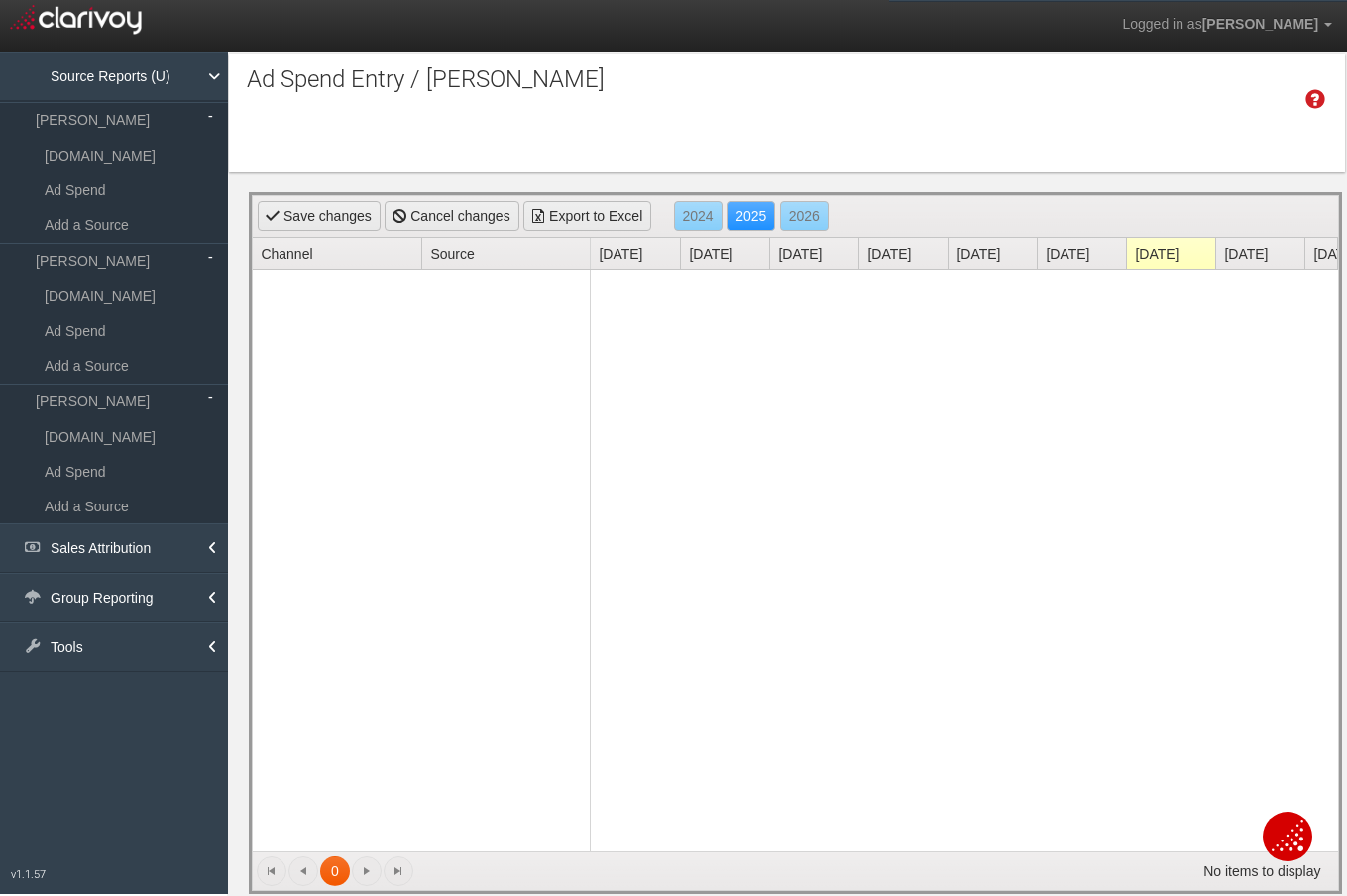 drag, startPoint x: 502, startPoint y: 143, endPoint x: 505, endPoint y: 157, distance: 14.31782 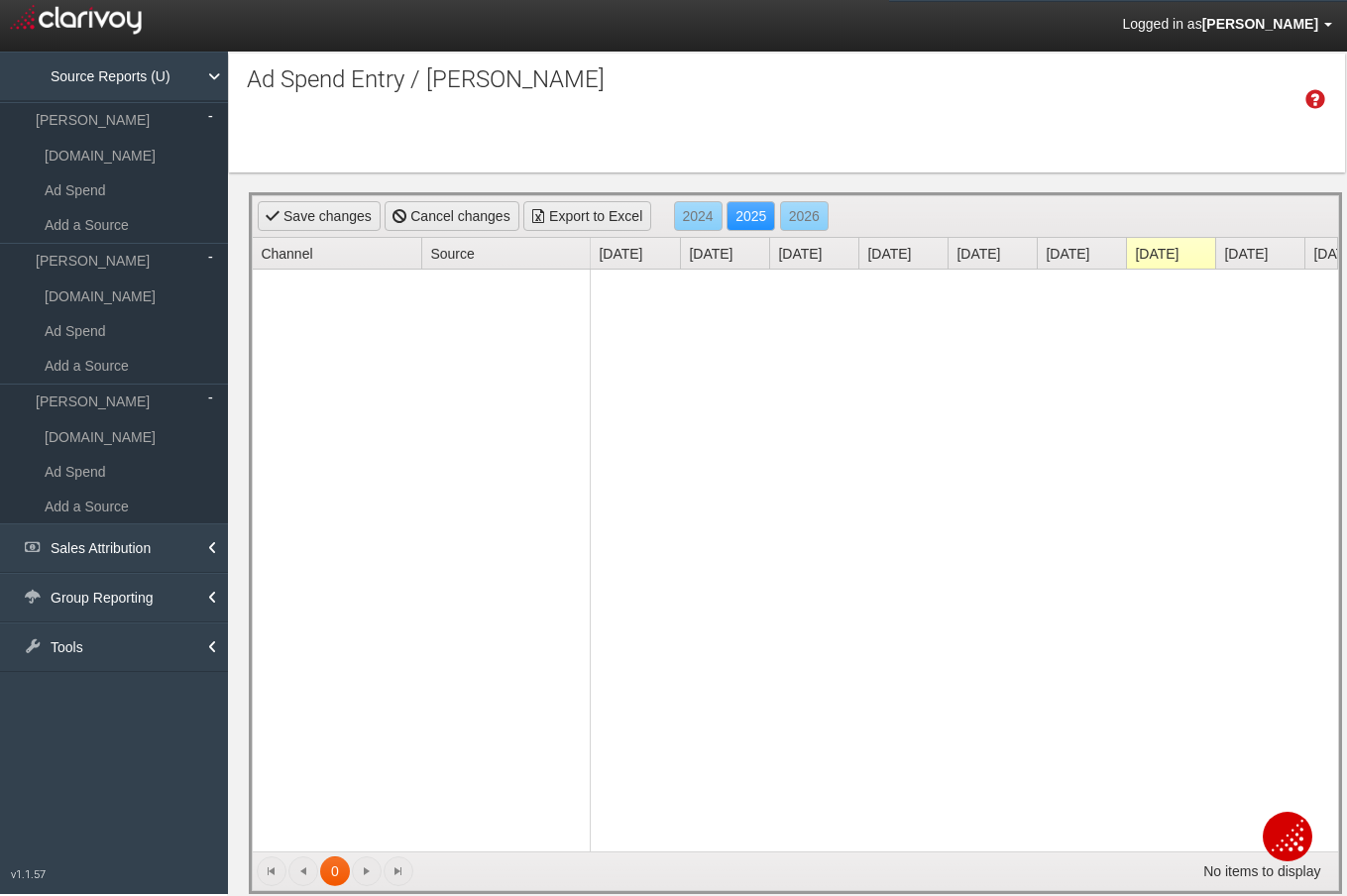 click on "[PERSON_NAME]" at bounding box center (1260, 24) 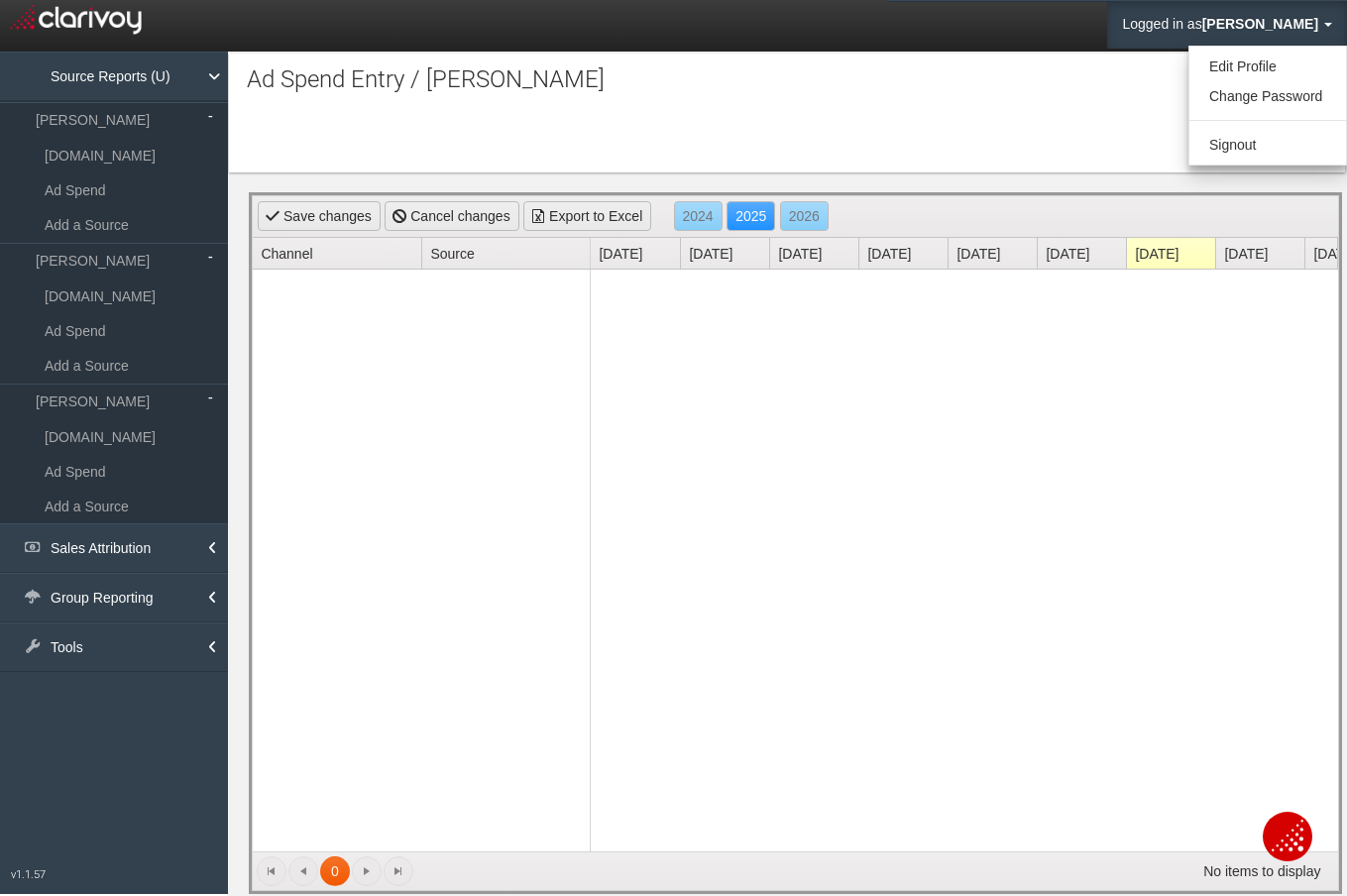 drag, startPoint x: 874, startPoint y: 89, endPoint x: 827, endPoint y: 125, distance: 59 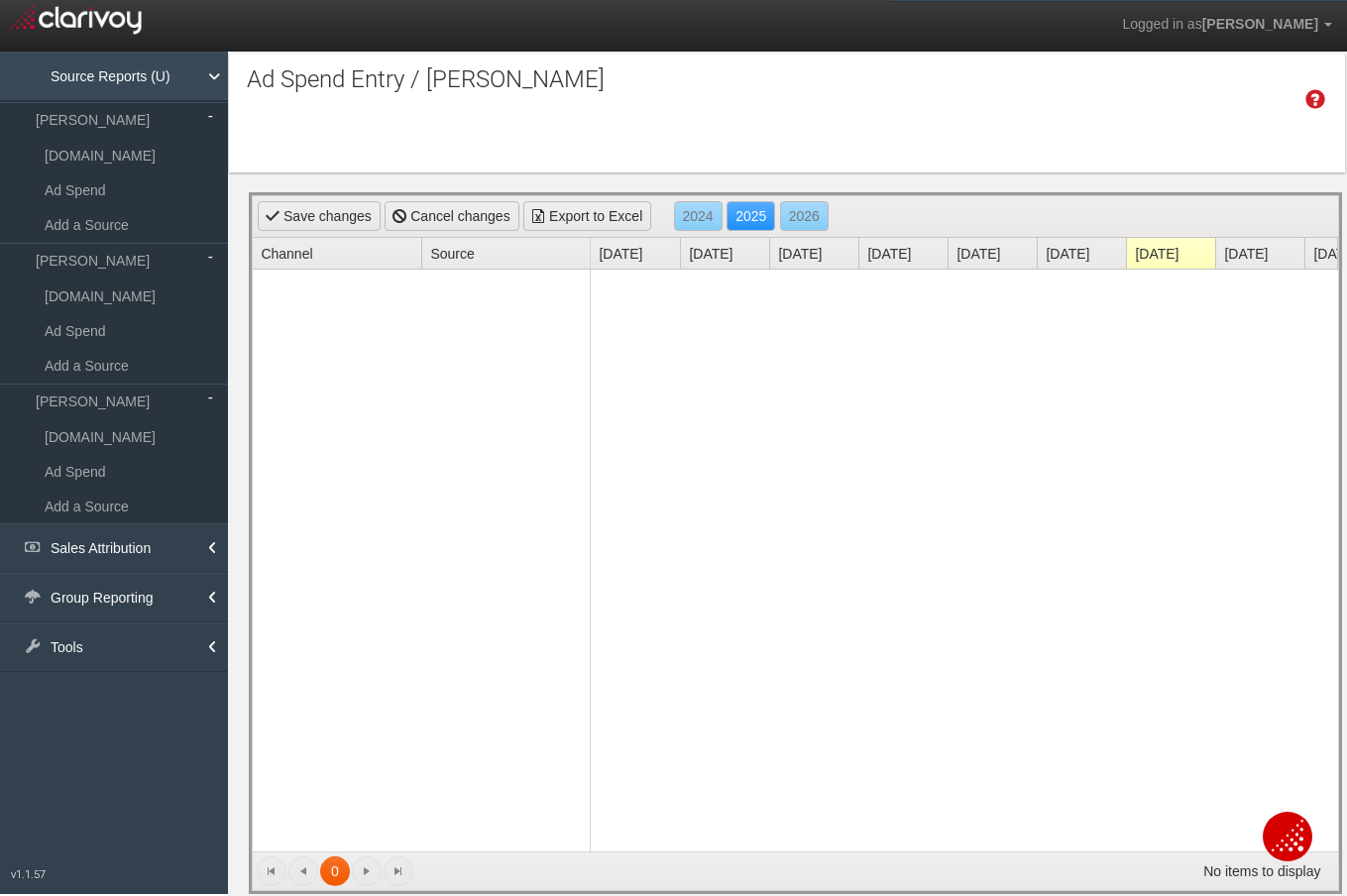 click on "Source Reports (U)" at bounding box center [114, 76] 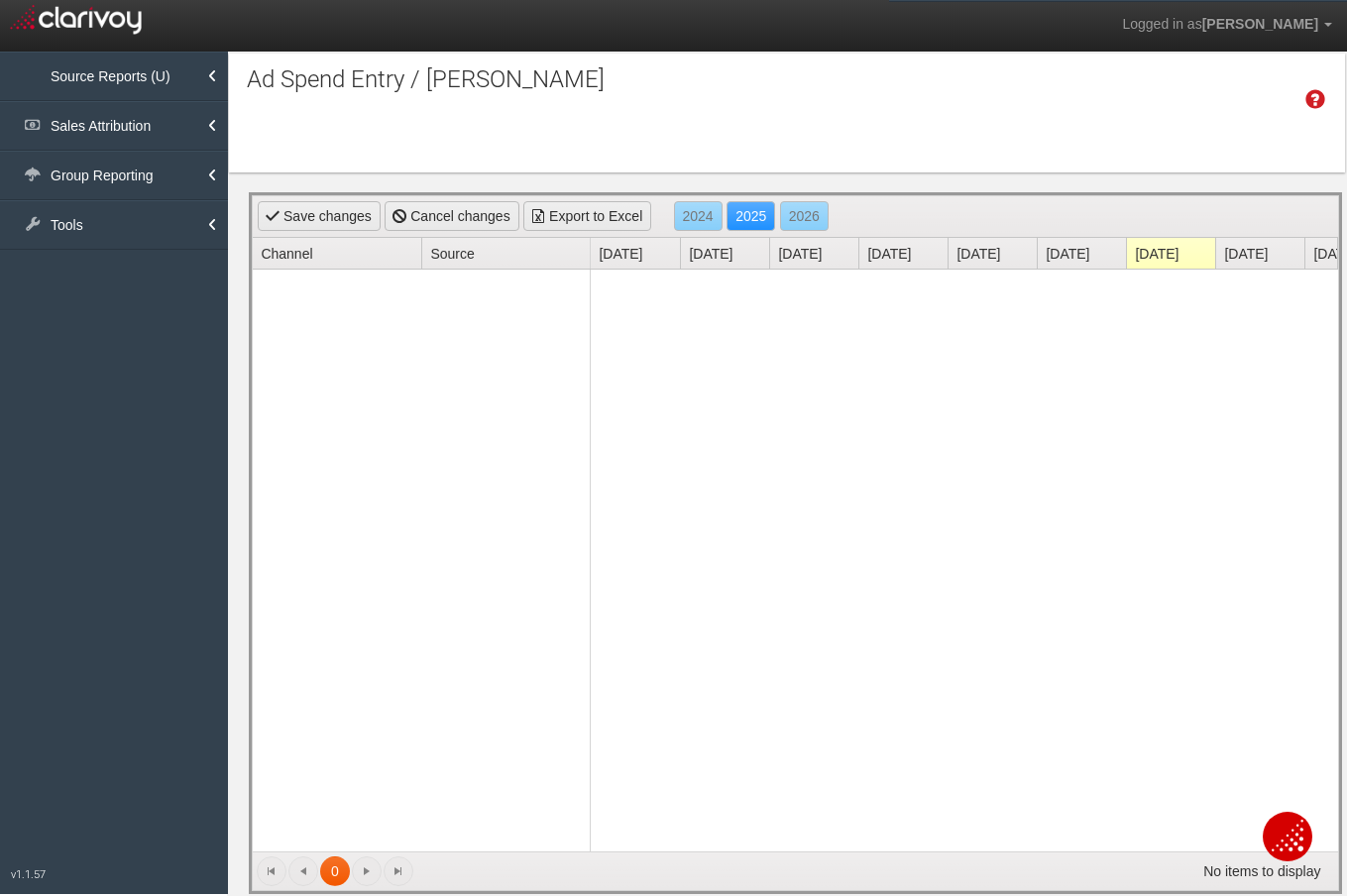 click on "Source Reports (U)
[PERSON_NAME]
[DOMAIN_NAME]
Ad Spend
Add a Source
[PERSON_NAME]
[DOMAIN_NAME]
Ad Spend
Add a Source
[PERSON_NAME]
[DOMAIN_NAME]
Ad Spend
Add a Source" at bounding box center [114, 76] 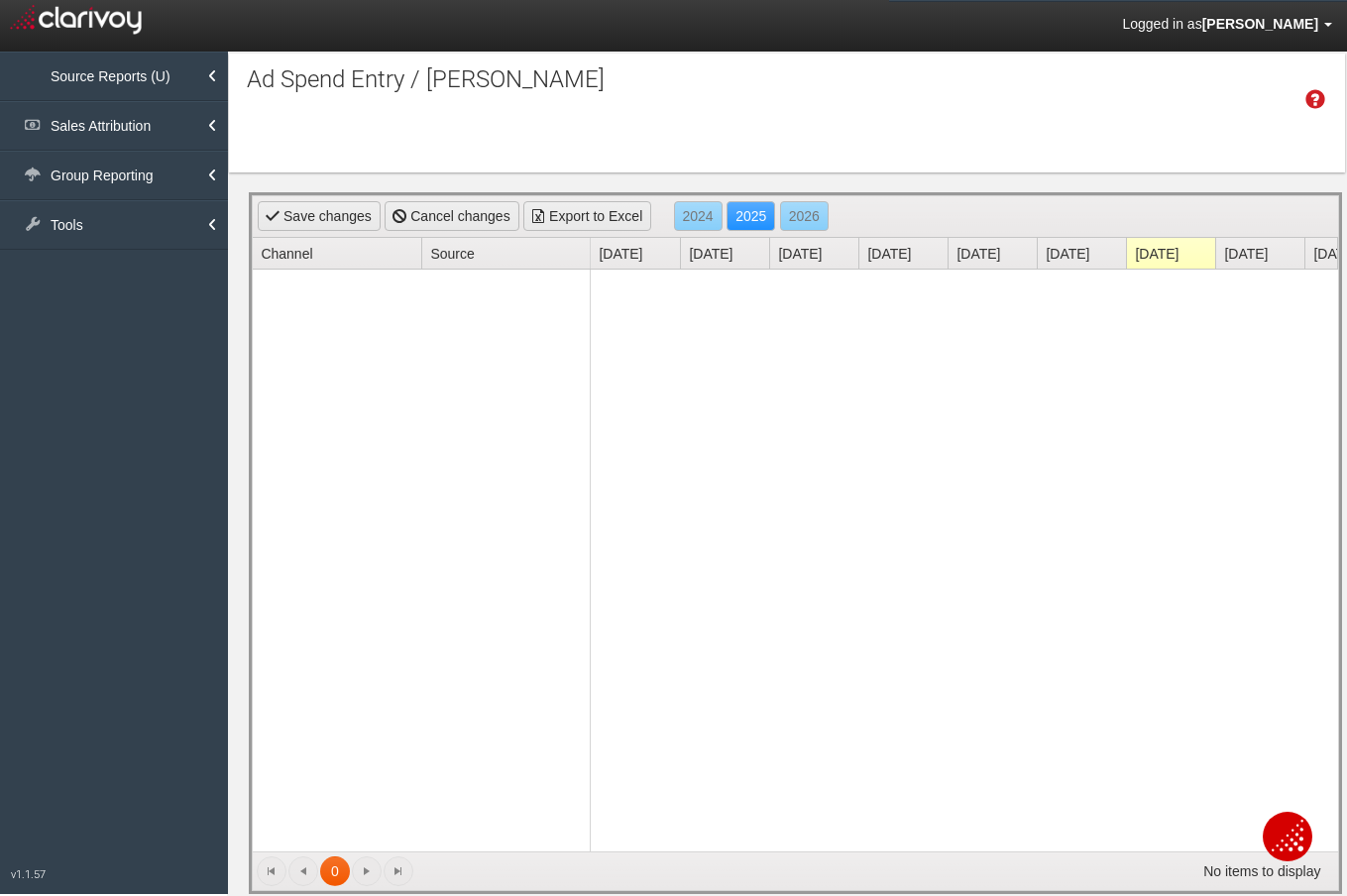 drag, startPoint x: 1054, startPoint y: 101, endPoint x: 1344, endPoint y: 18, distance: 301.64383 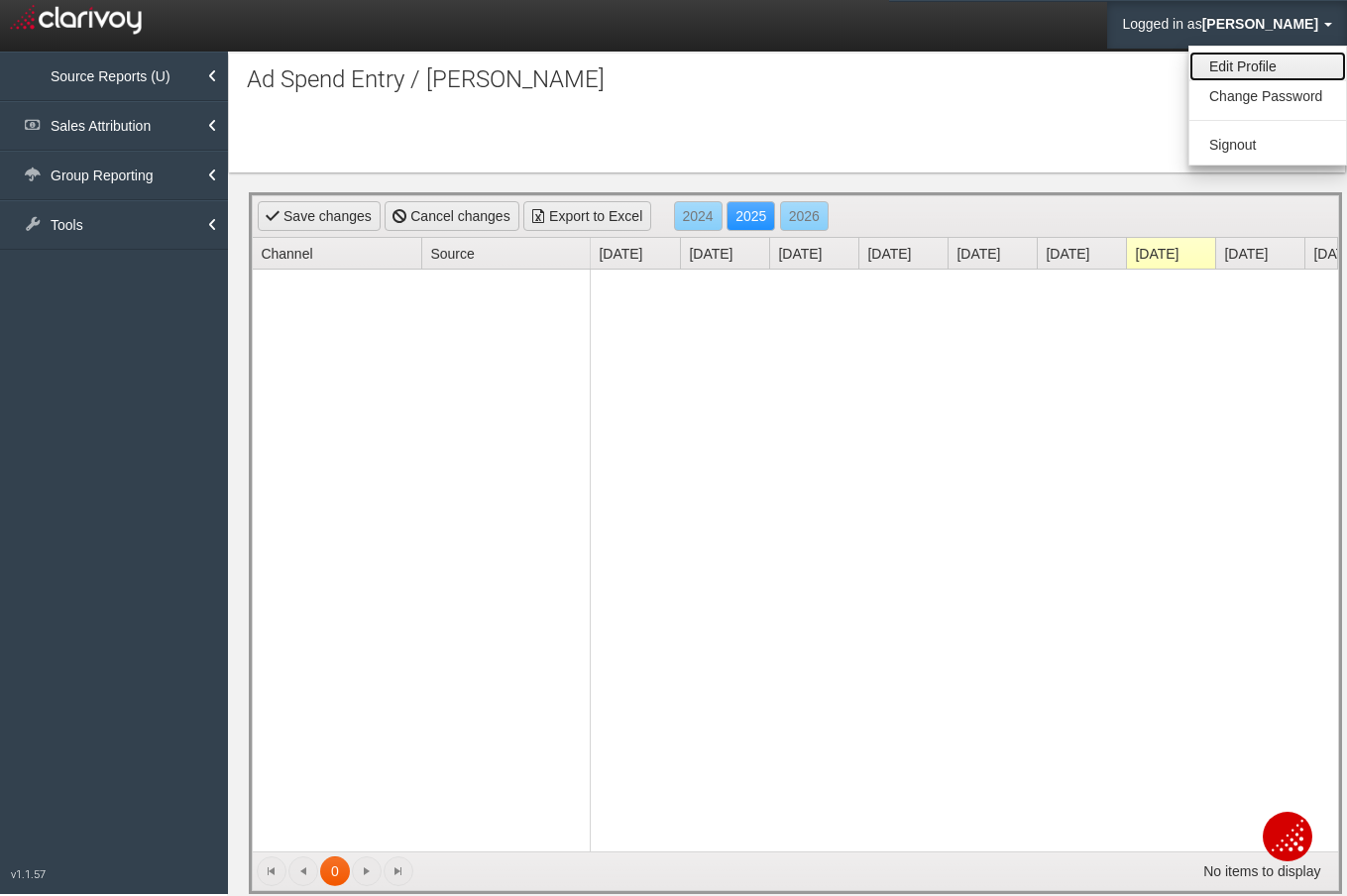 click on "Edit Profile" at bounding box center (1268, 66) 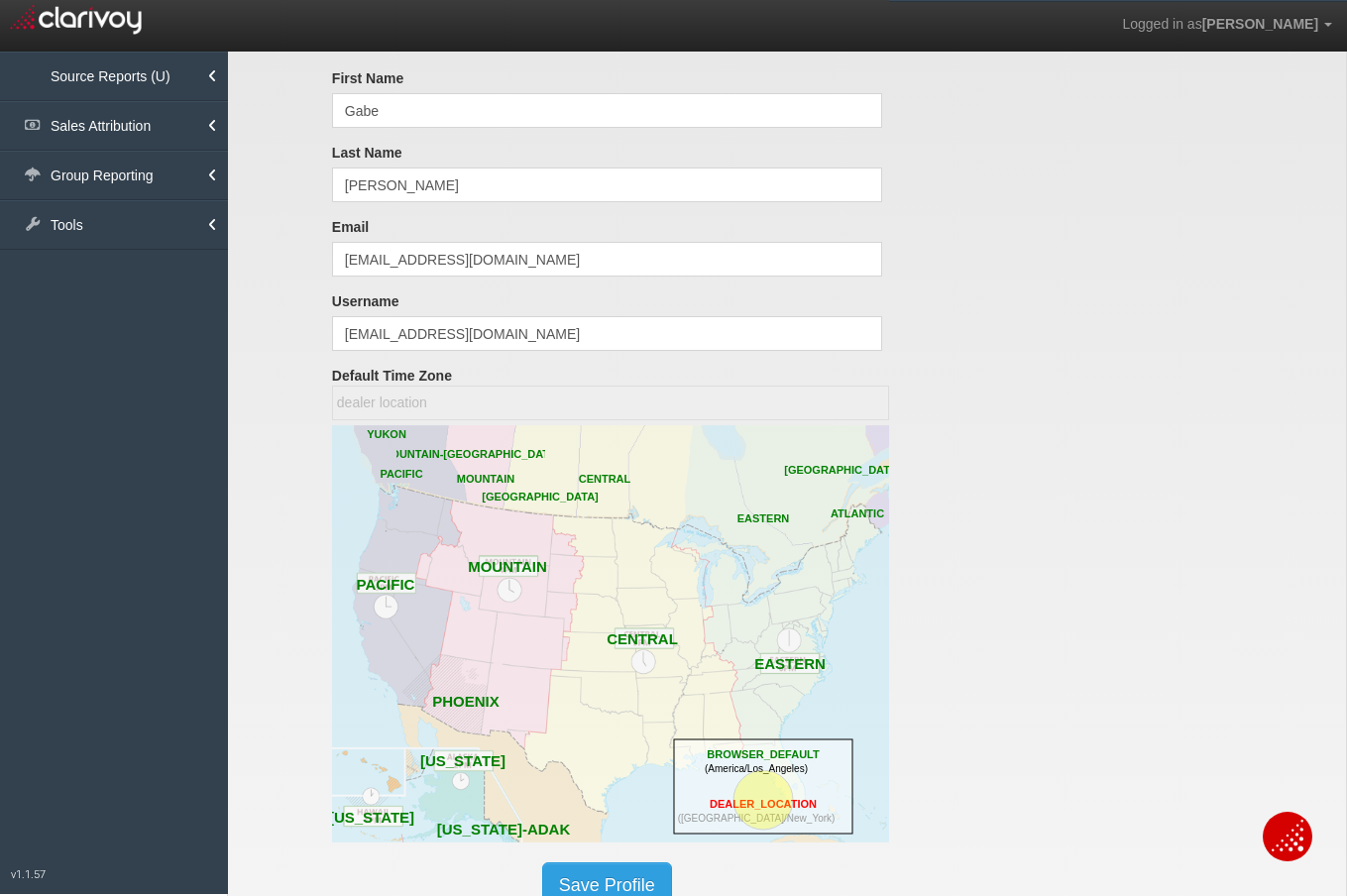 scroll, scrollTop: 72, scrollLeft: 0, axis: vertical 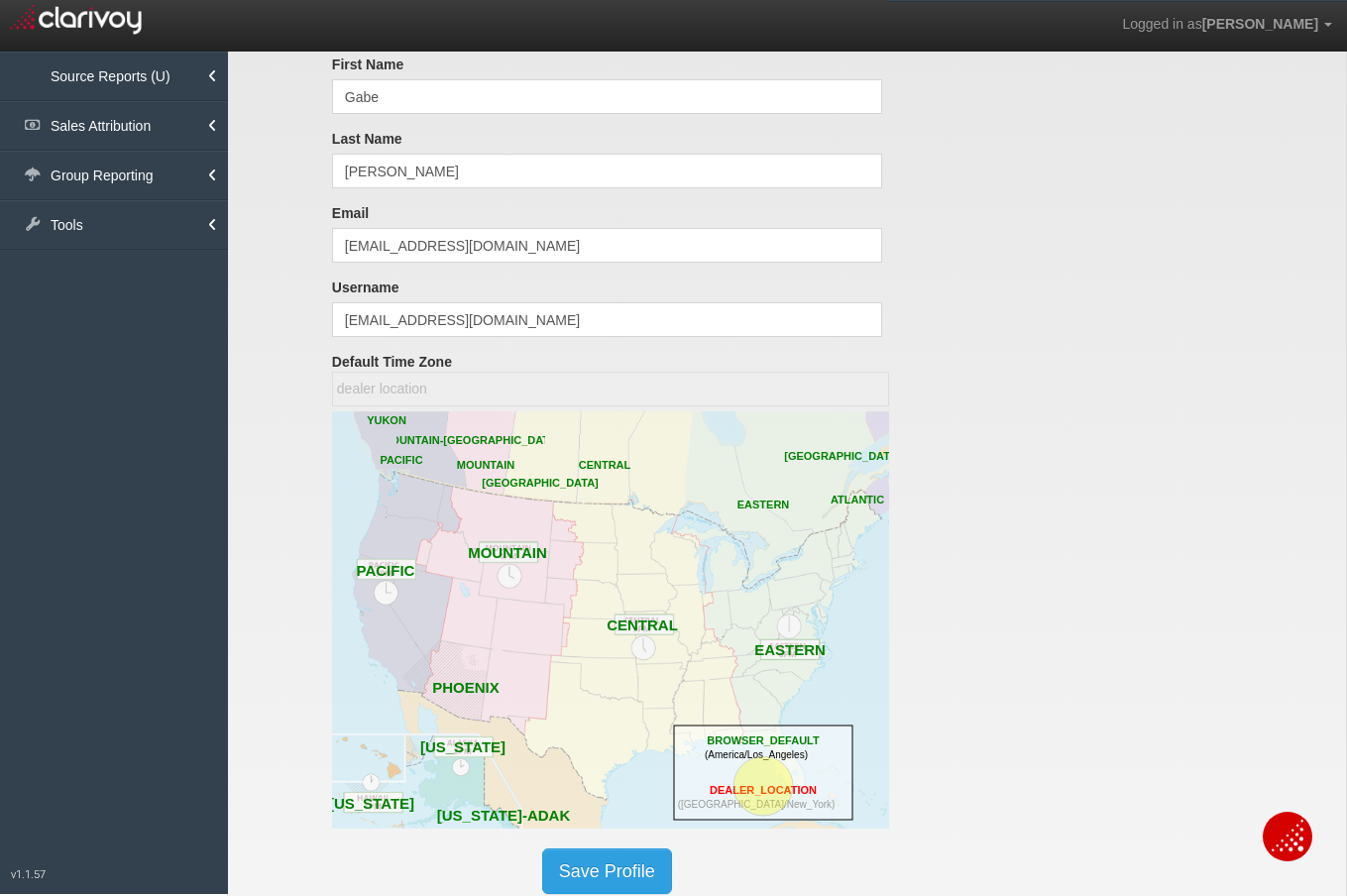 drag, startPoint x: 255, startPoint y: 243, endPoint x: 244, endPoint y: 180, distance: 63.953108 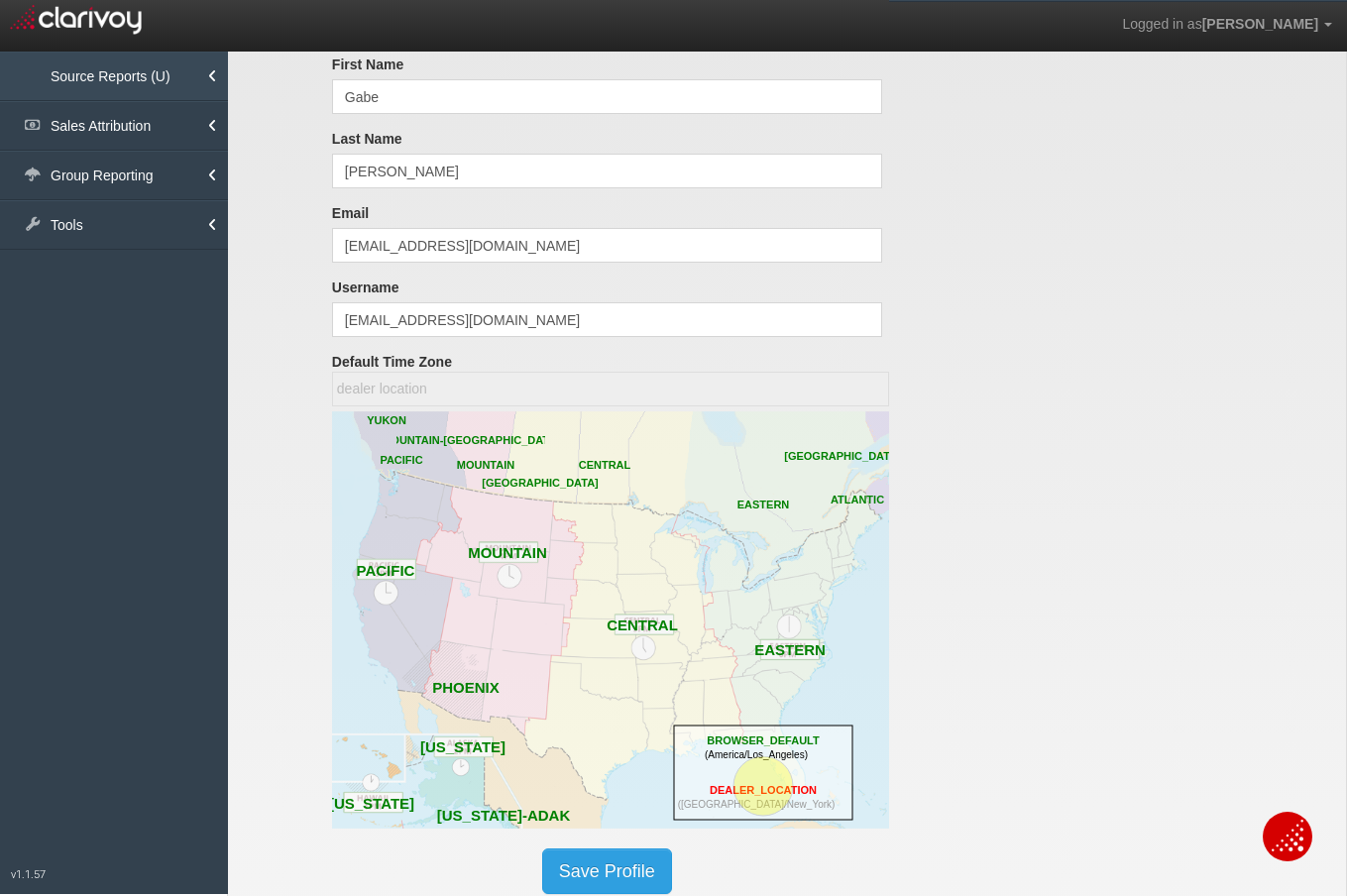 click on "Source Reports (U)" at bounding box center (114, 76) 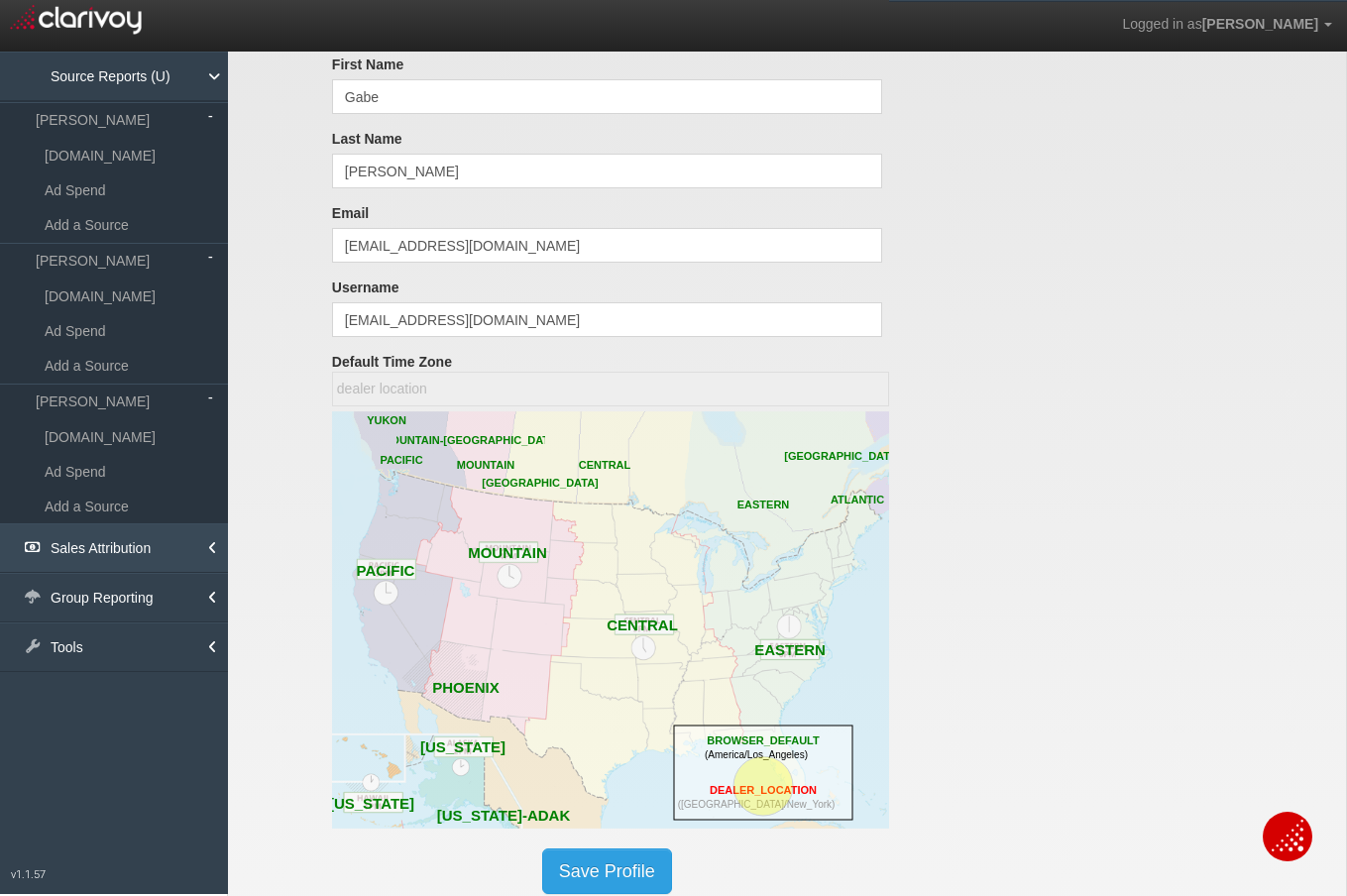 click on "Sales Attribution" at bounding box center (114, 548) 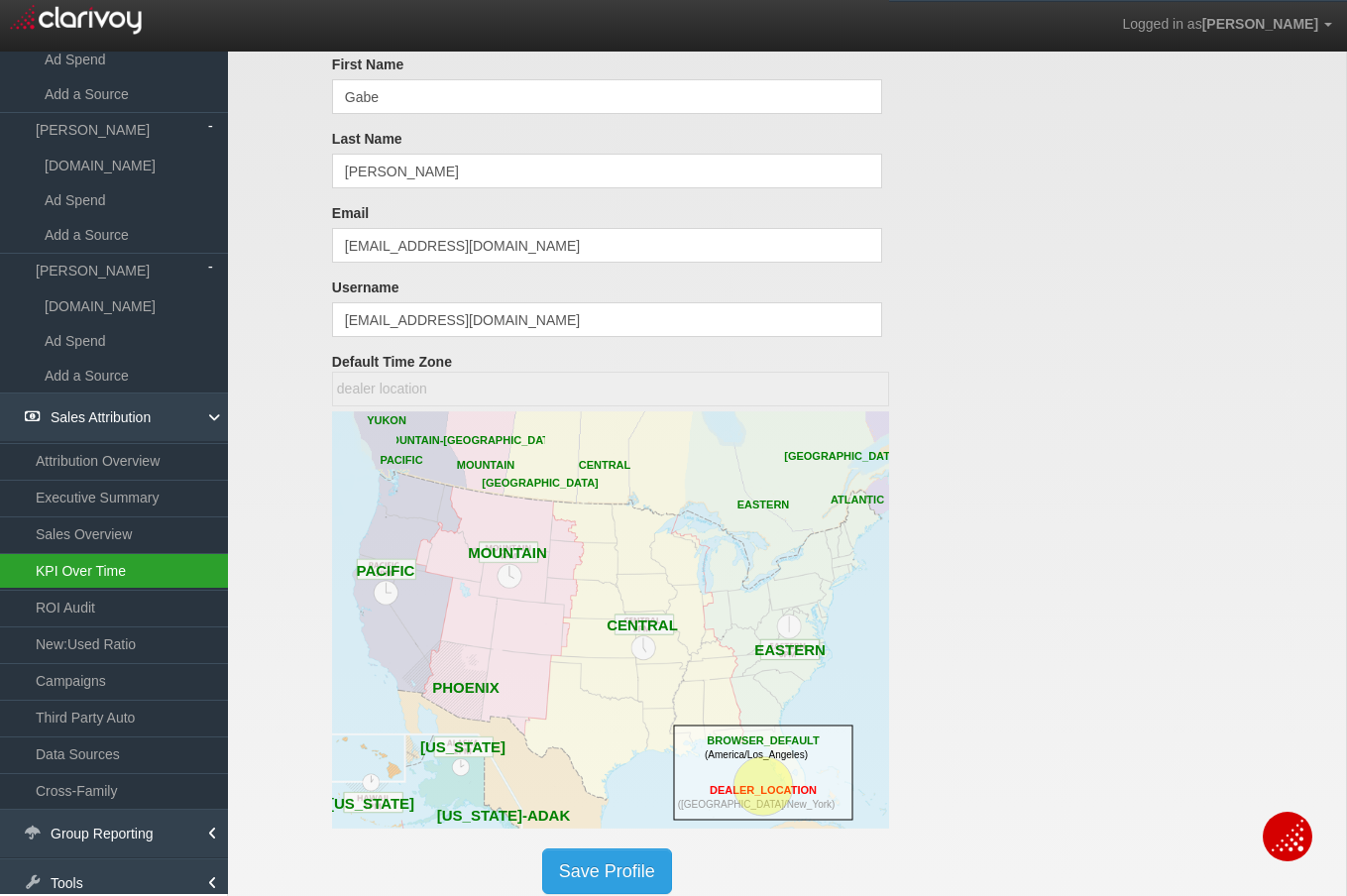 scroll, scrollTop: 145, scrollLeft: 0, axis: vertical 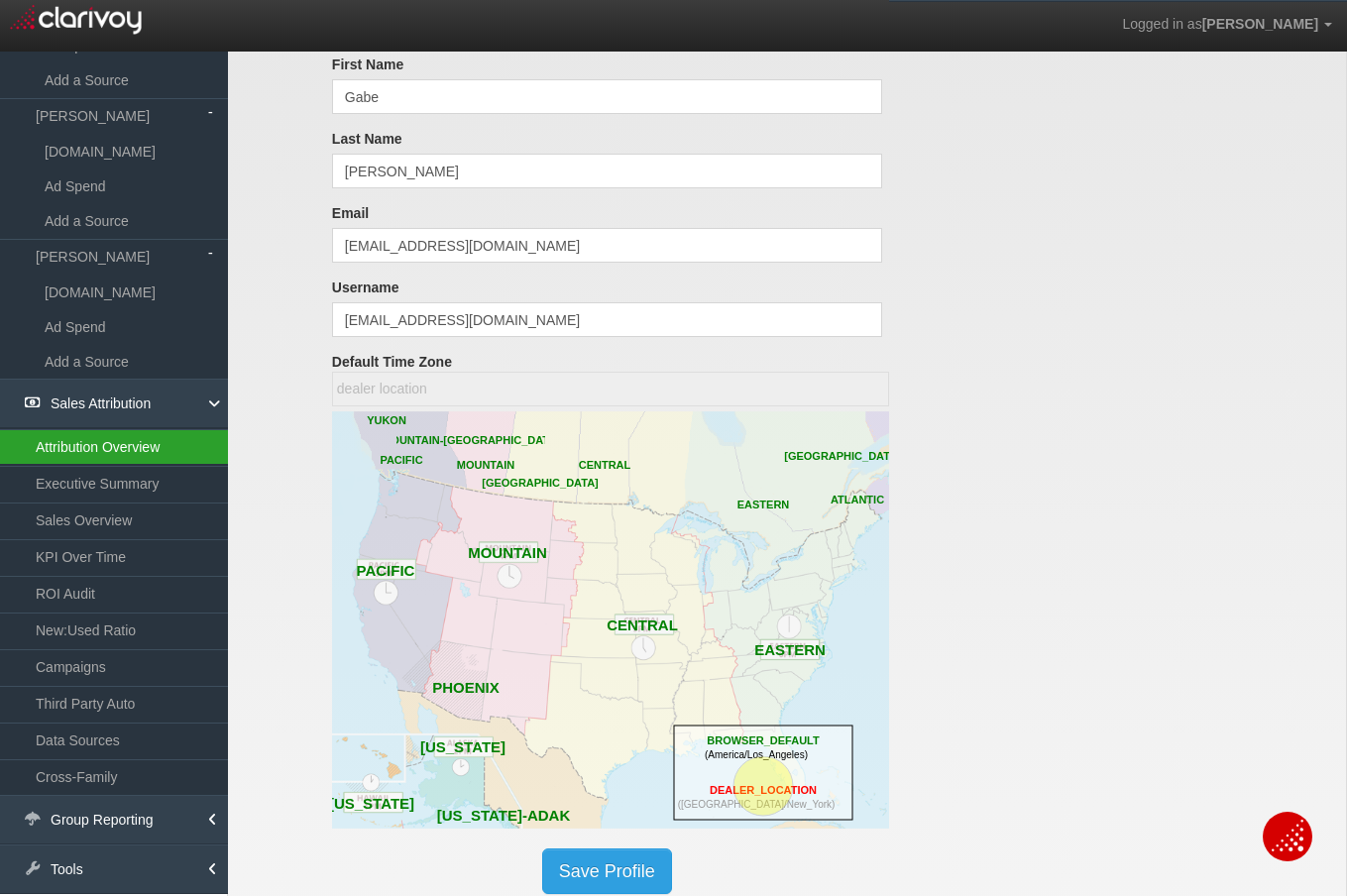 click on "Attribution Overview" at bounding box center (114, 447) 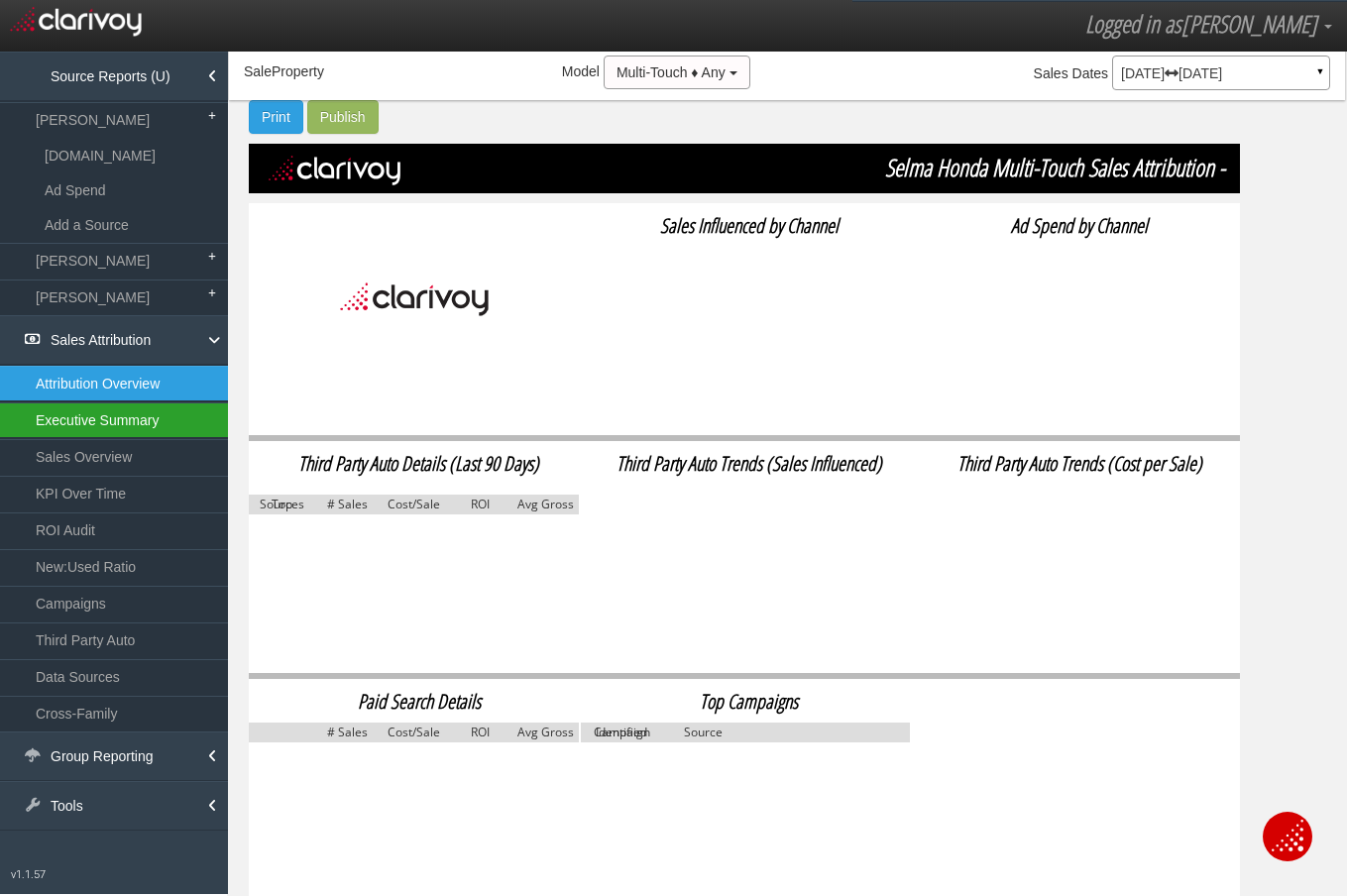 select on "object:266" 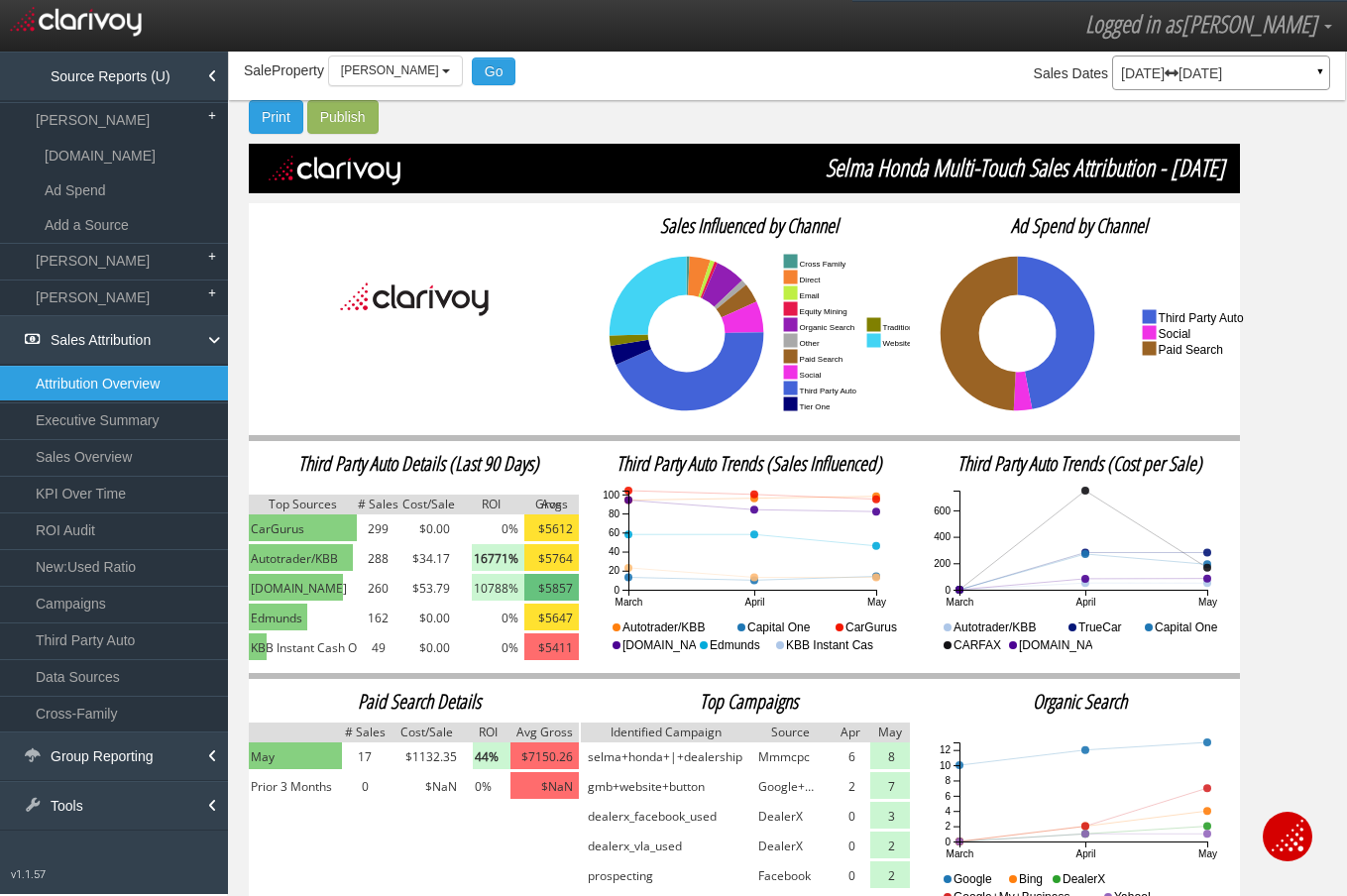 click at bounding box center [413, 322] 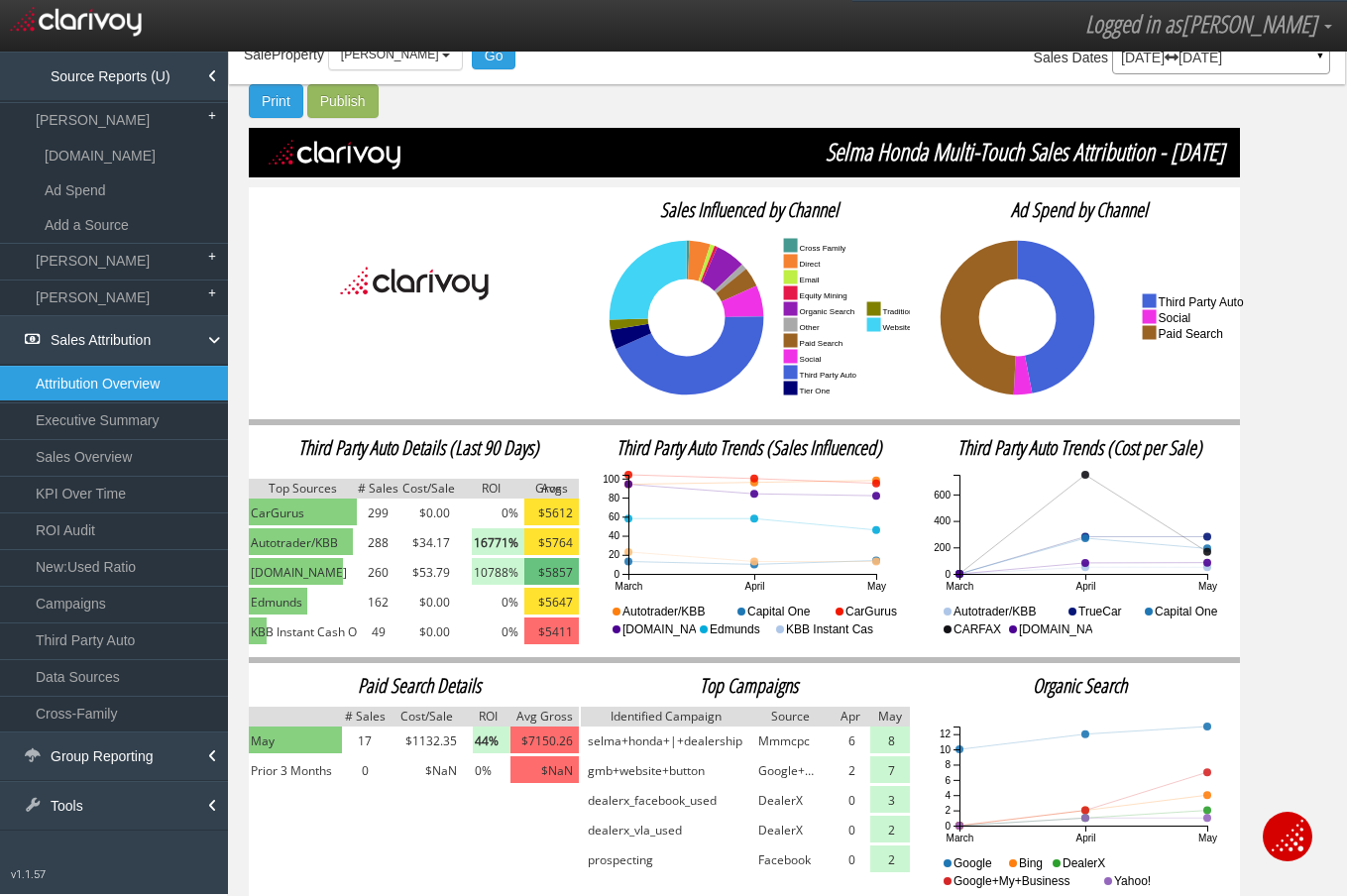scroll, scrollTop: 98, scrollLeft: 0, axis: vertical 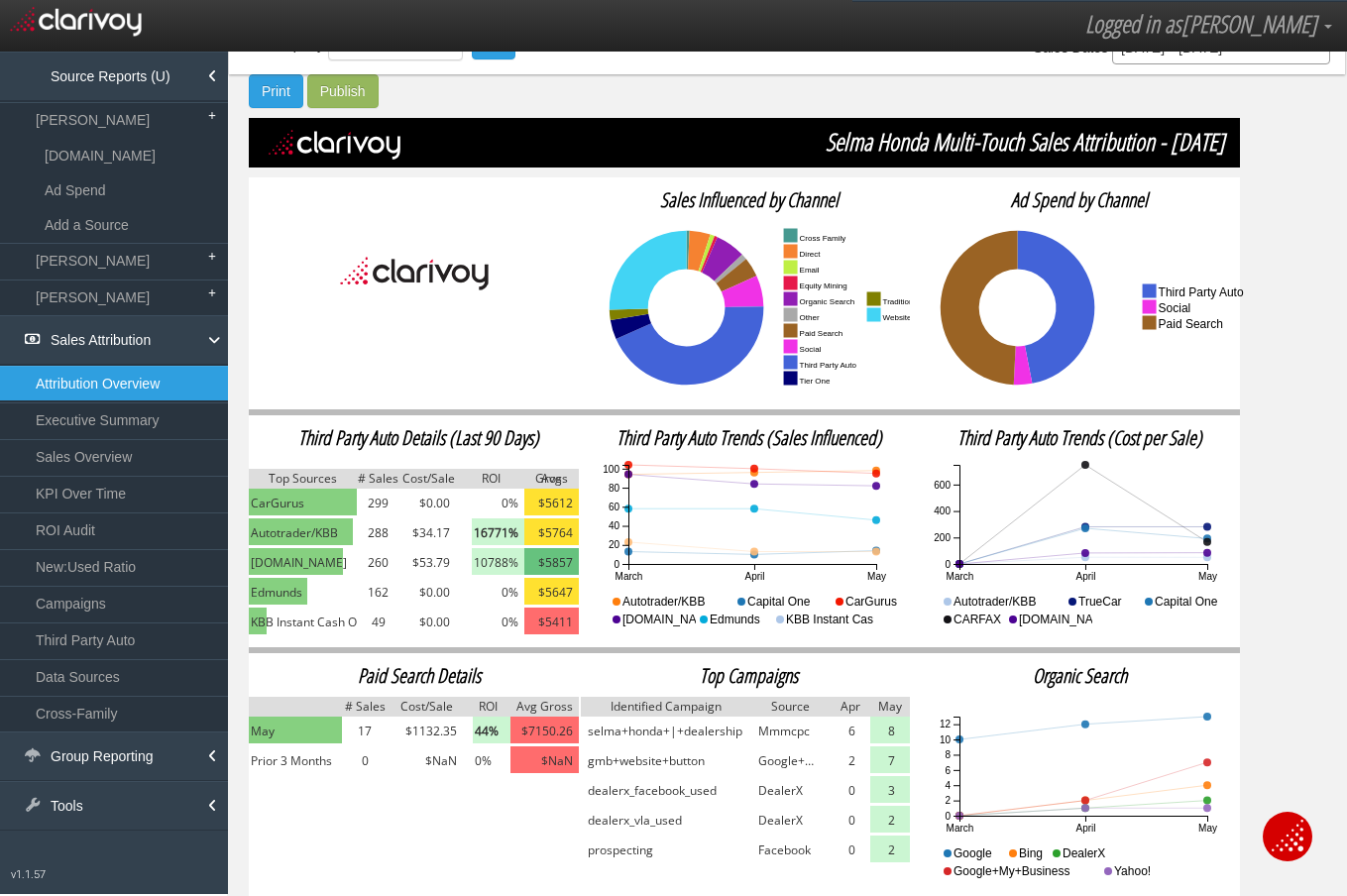 click on "March April May 0 20 40 60 80 100" 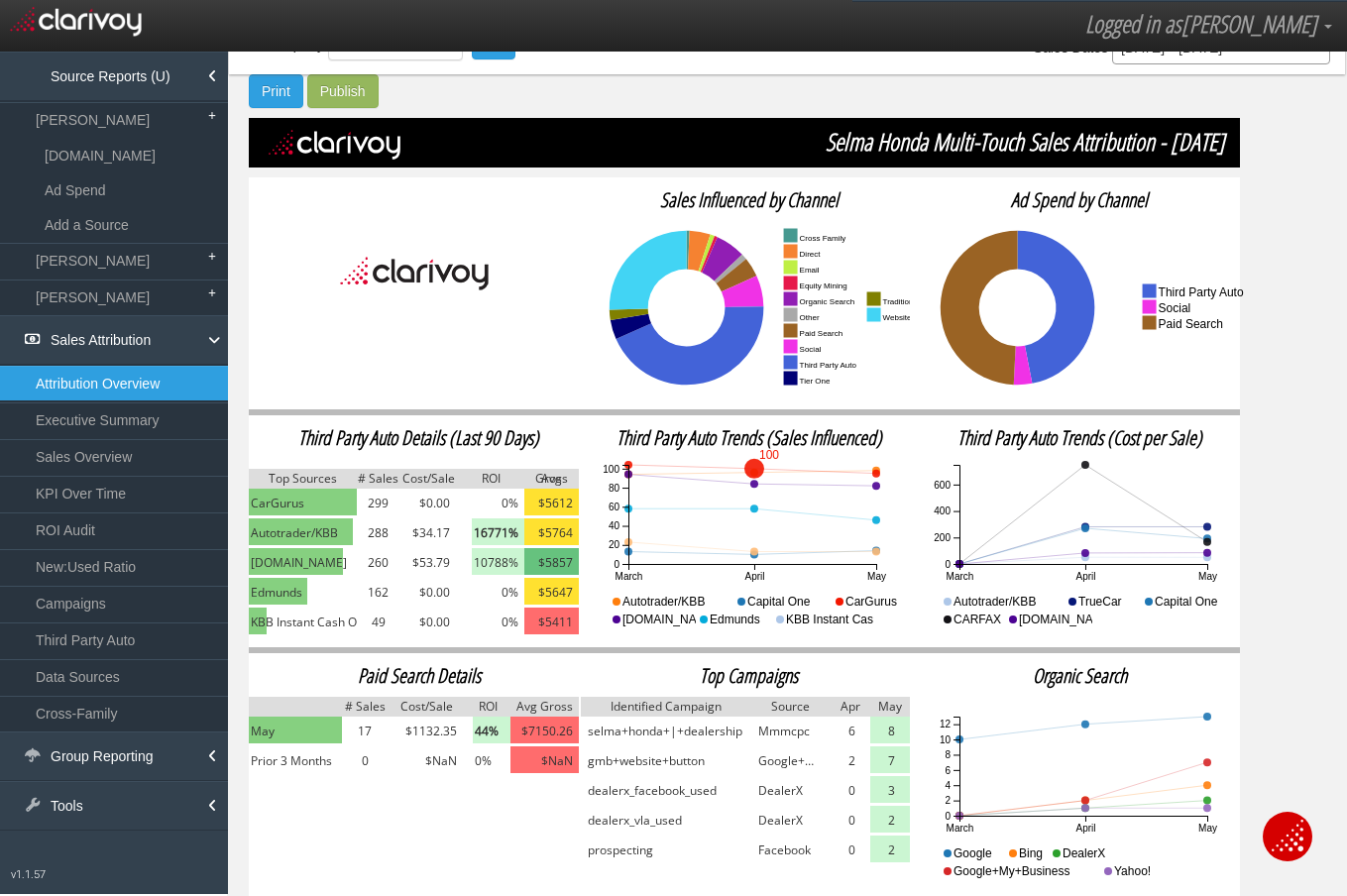 click 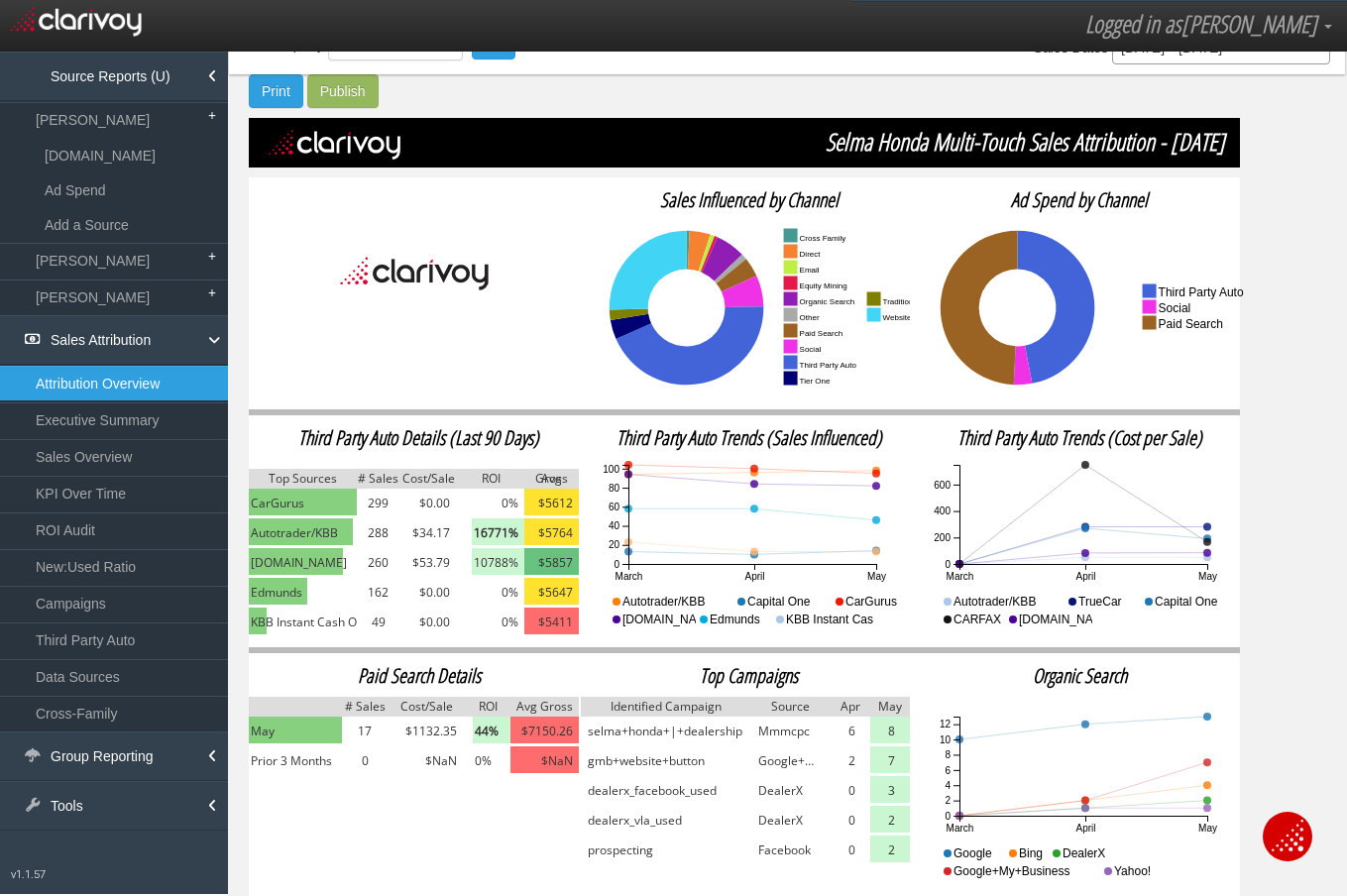 click on "March April May 0 200 400 600" 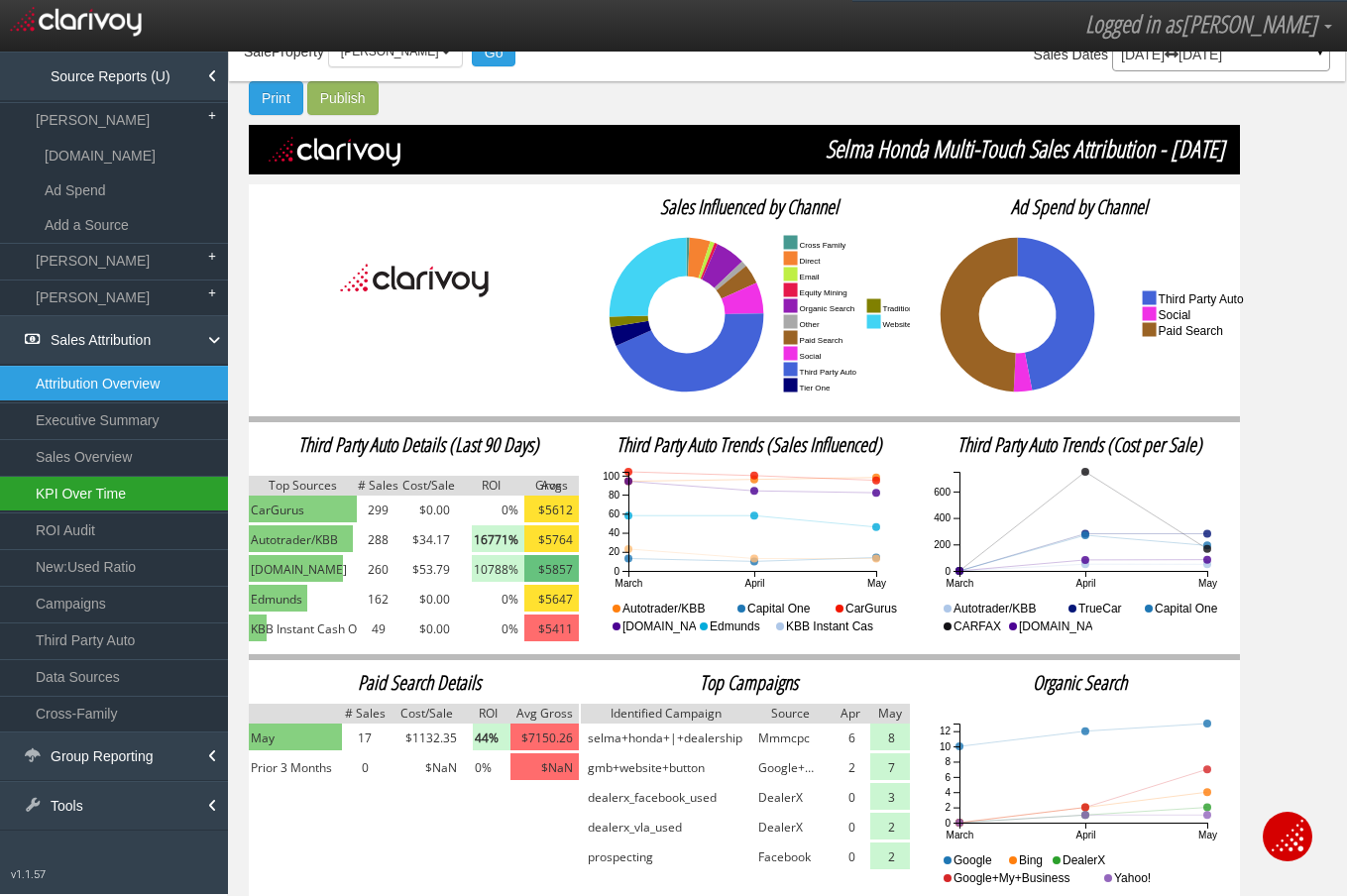 click on "KPI Over Time" at bounding box center (114, 494) 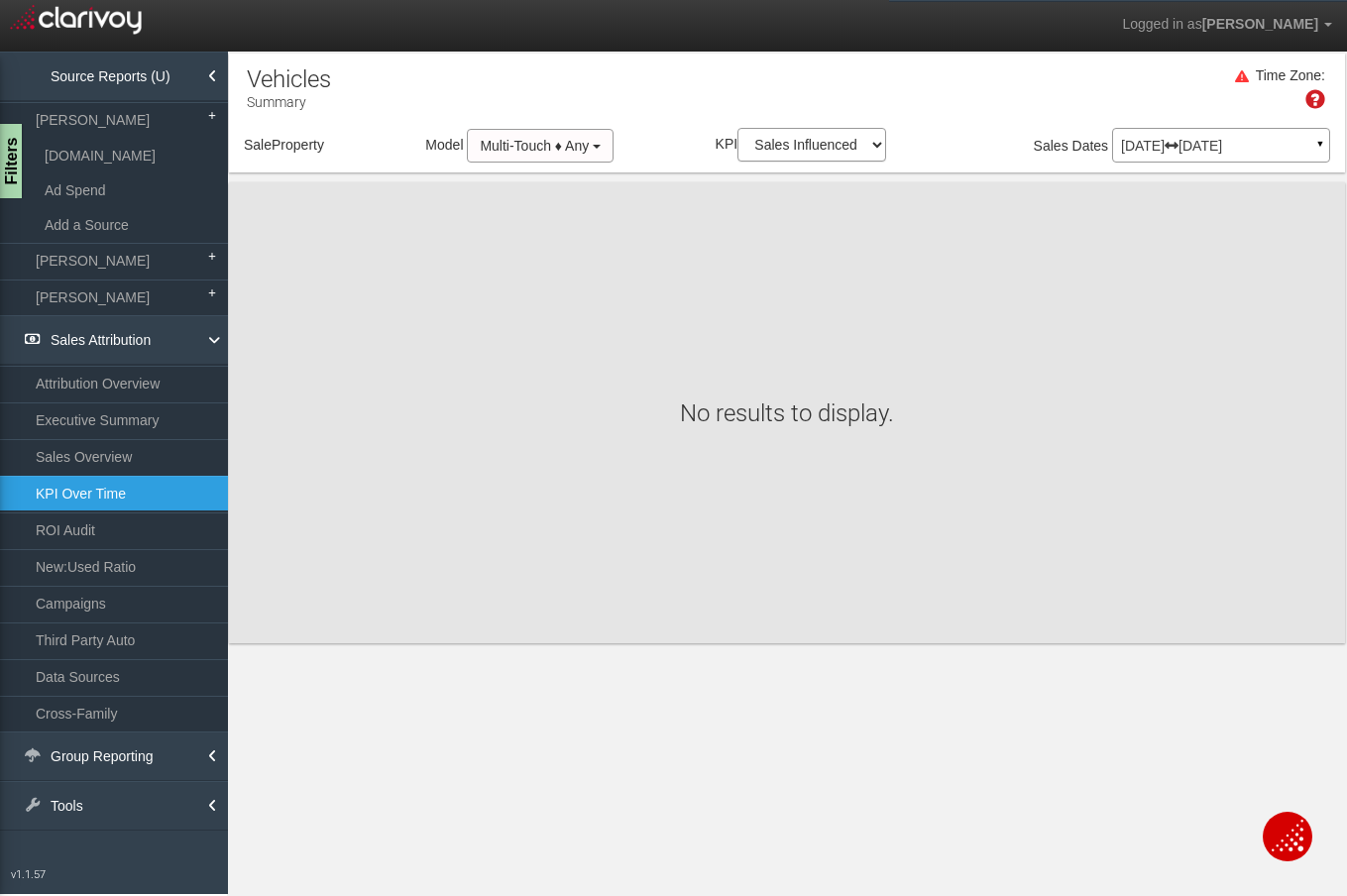scroll, scrollTop: 0, scrollLeft: 0, axis: both 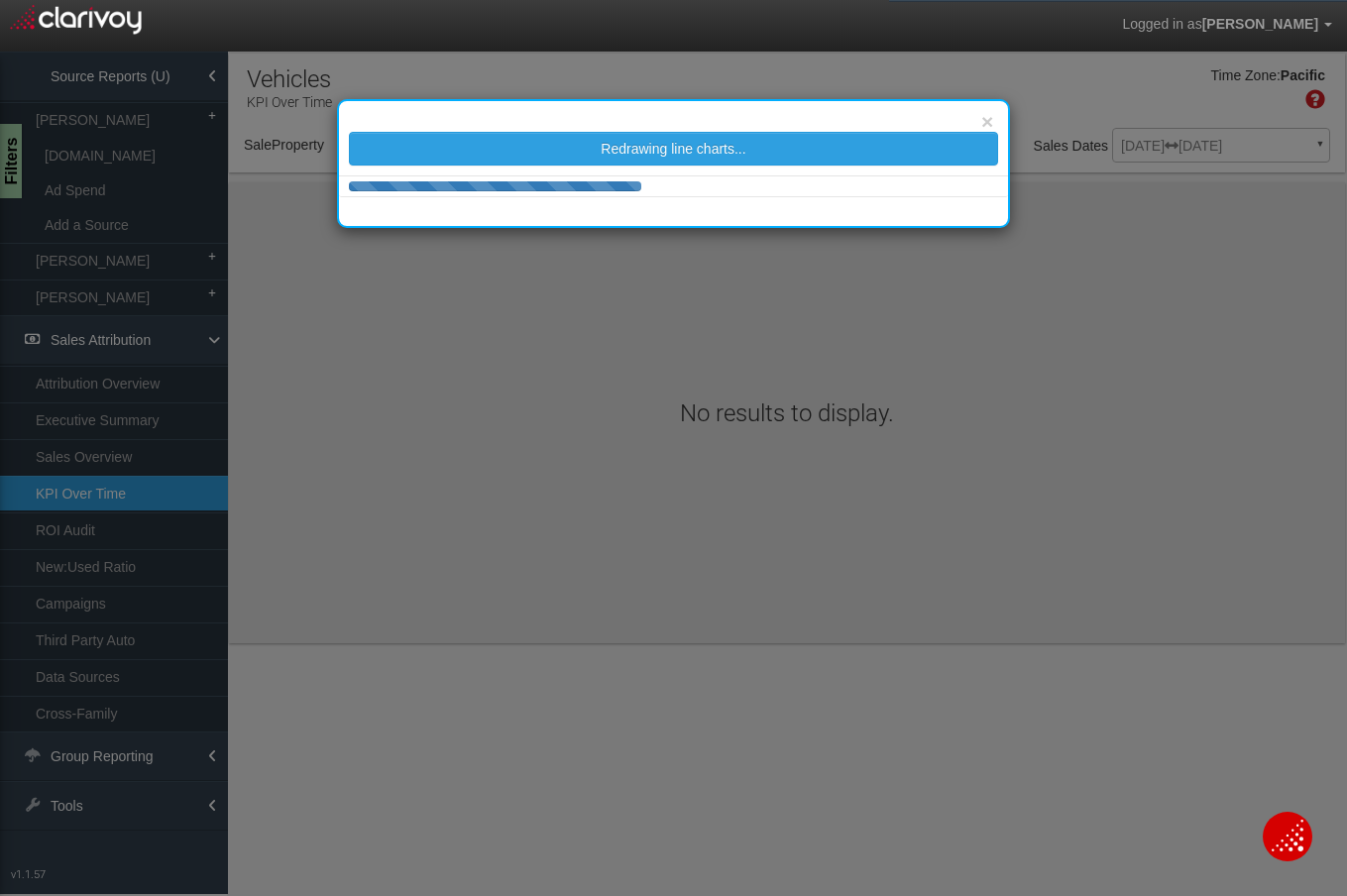 select on "object:348" 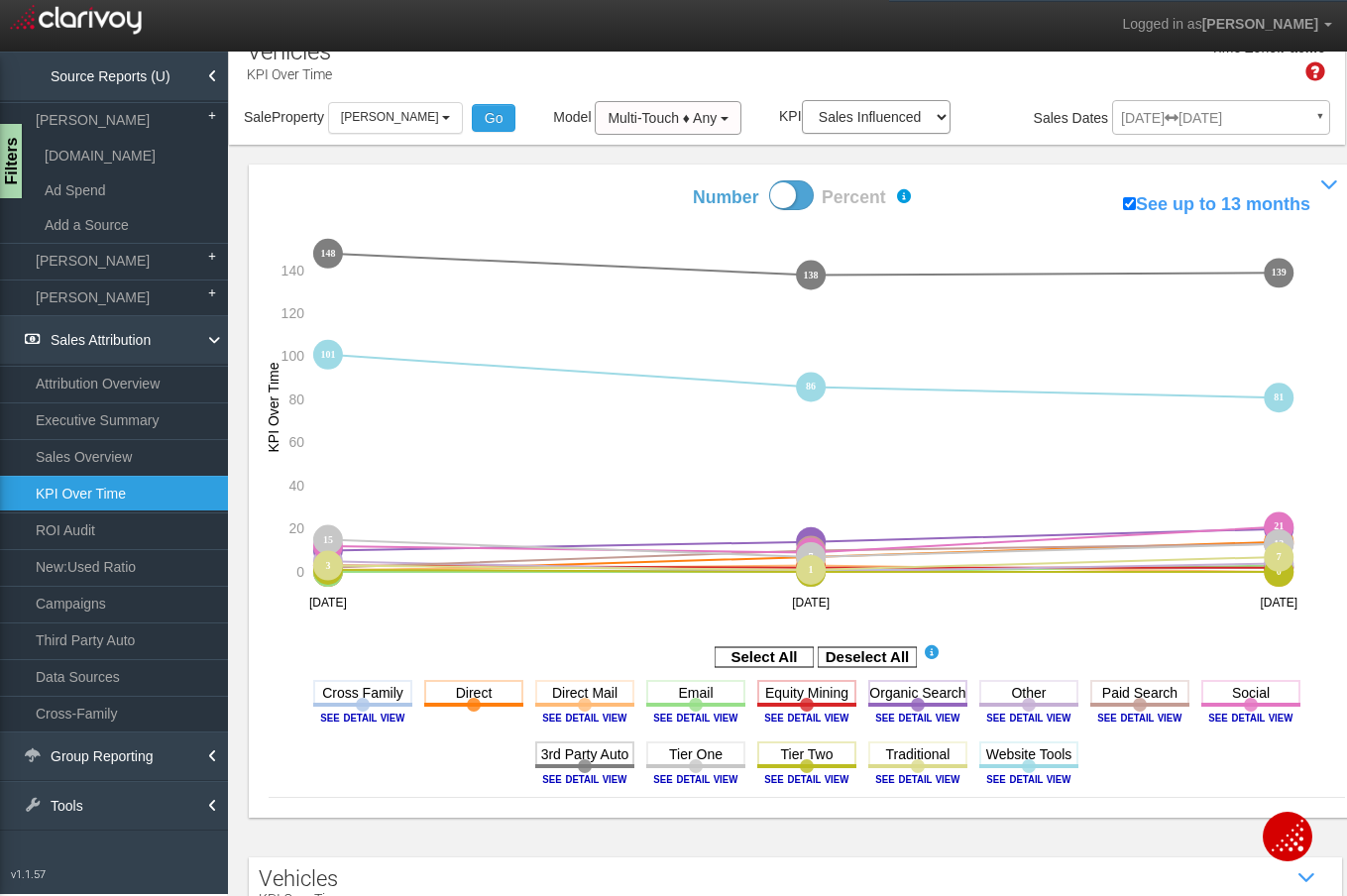 scroll, scrollTop: 62, scrollLeft: 0, axis: vertical 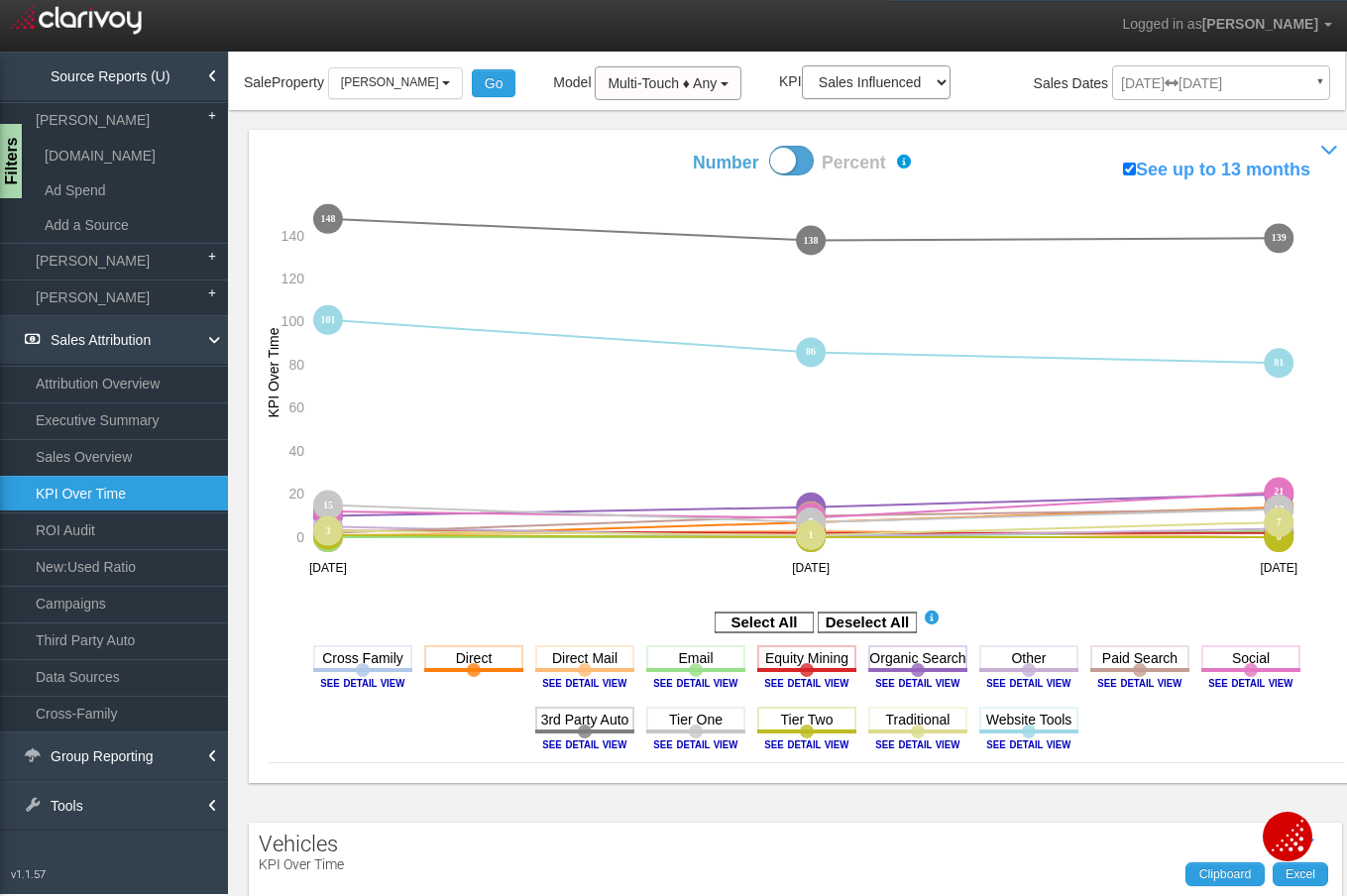click on "1" 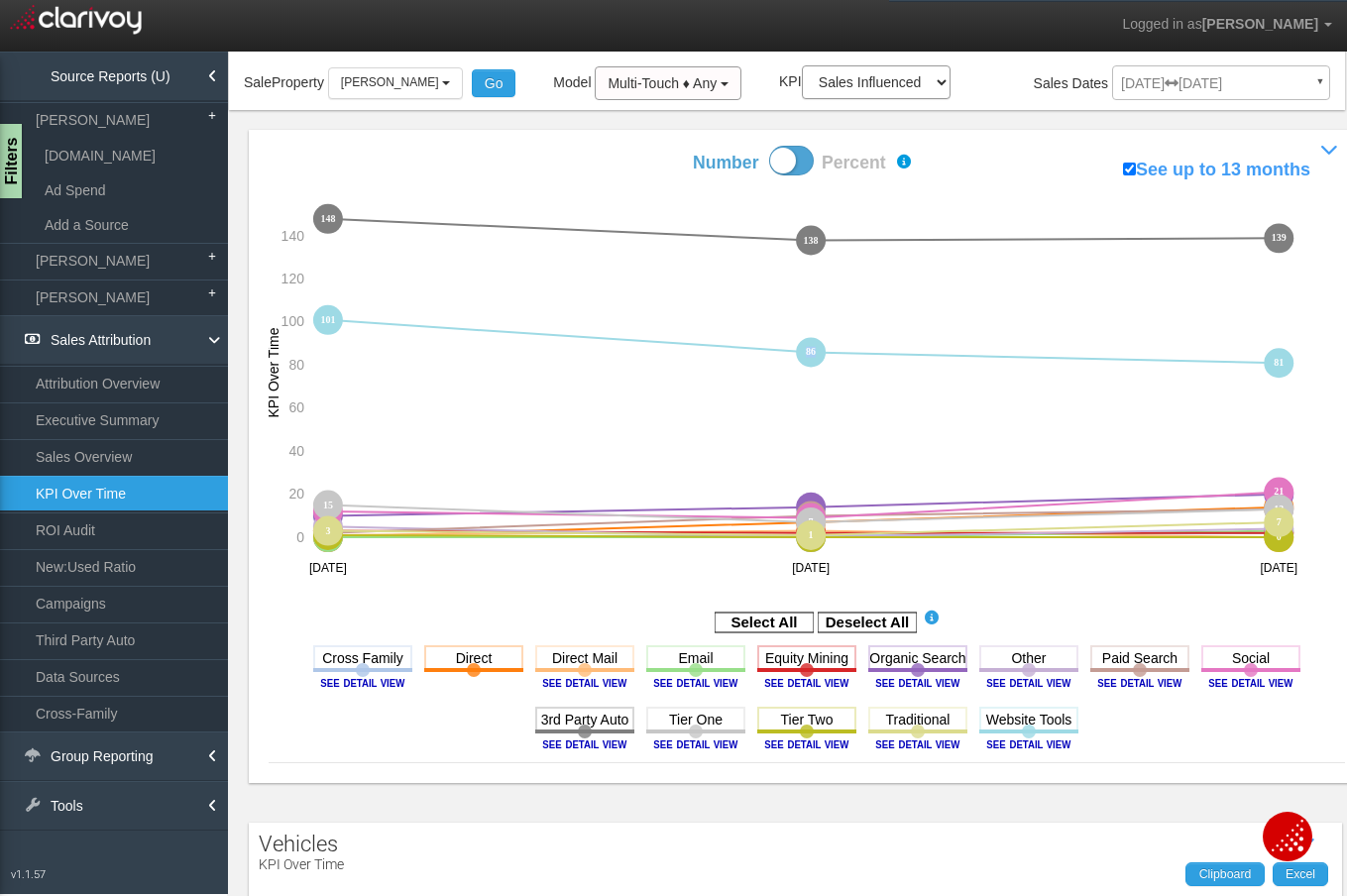 click on "86" 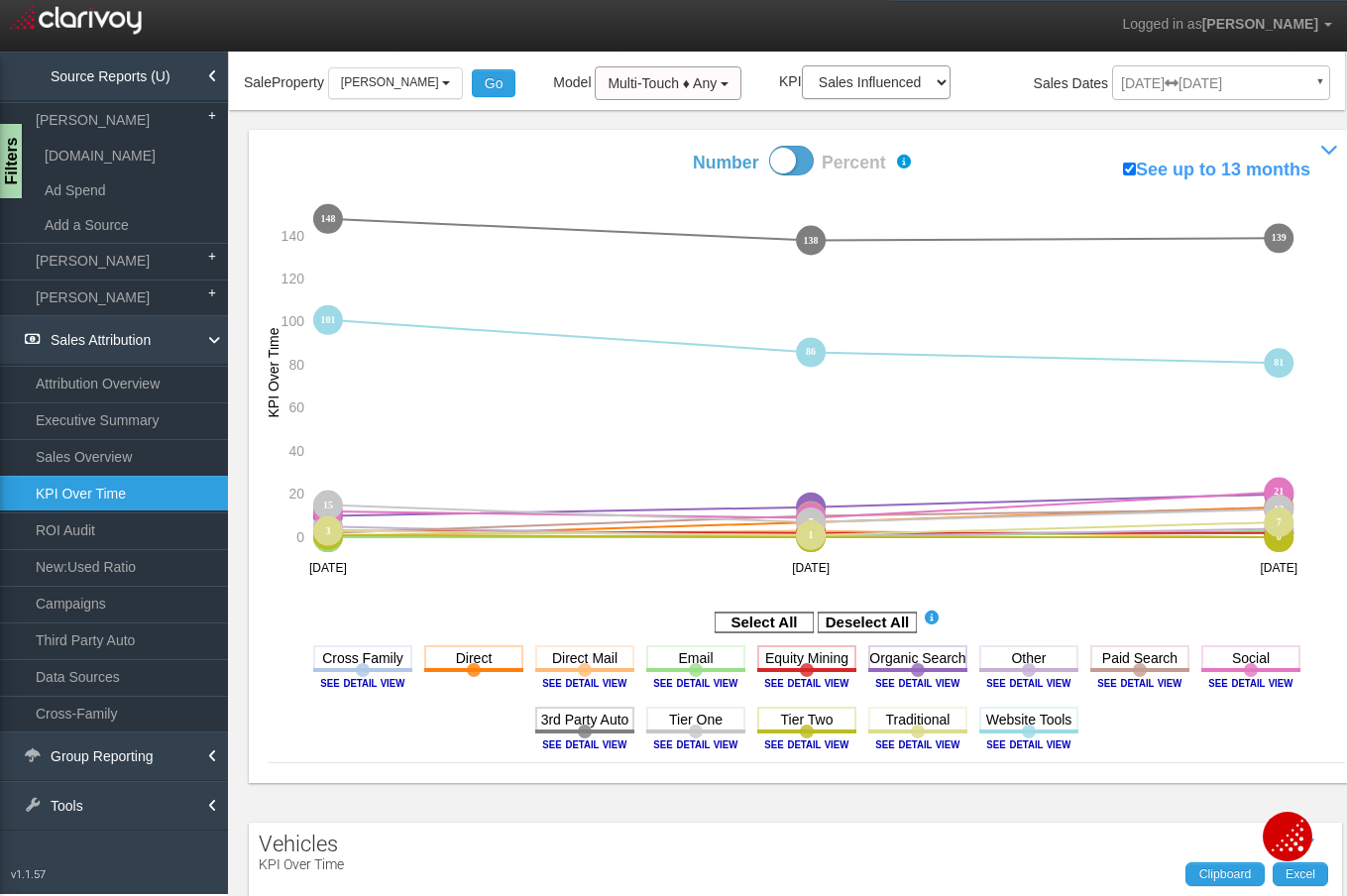click on "10" 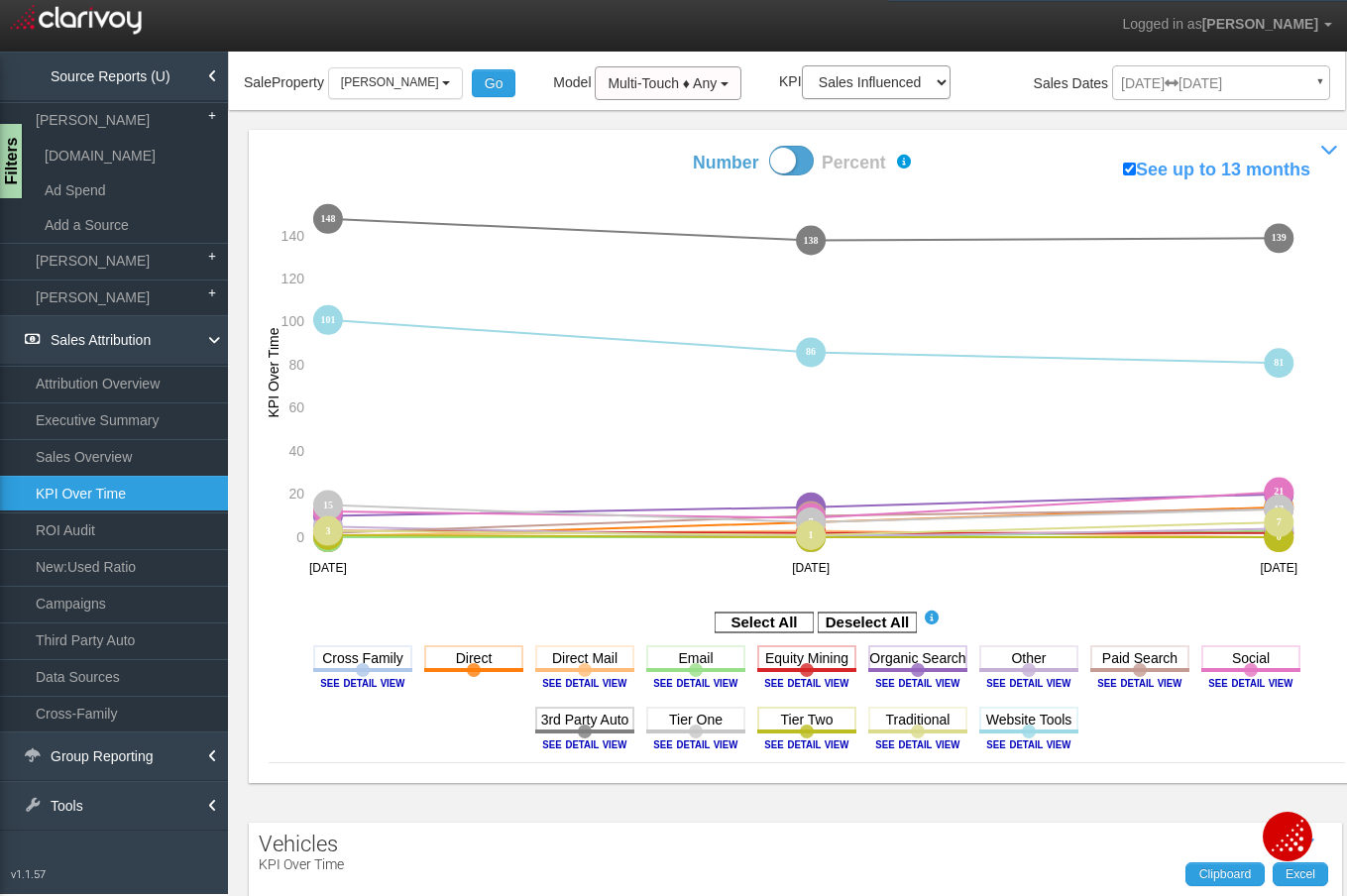 click on "0 0 1 1 2 2 0 0 7 7 14 14 1 1 3 3 0 0 0 0 0 0 3 3 3 3 2 2 2 2 10 10 14 14 20 20 5 5 0 0 4 4 2 2 10 10 13 13 12 12 9 9 21 21 148 148 138 138 139 139 15 15 7 7 13 13 1 1 0 0 0 0 3 3 1 1 7 7 [object Object] [object Object] [object Object] 101 101 86 86 81 81 168 158 159 Mar '[DATE] May '25 0 20 40 60 80 100 120 140 KPI Over Time" 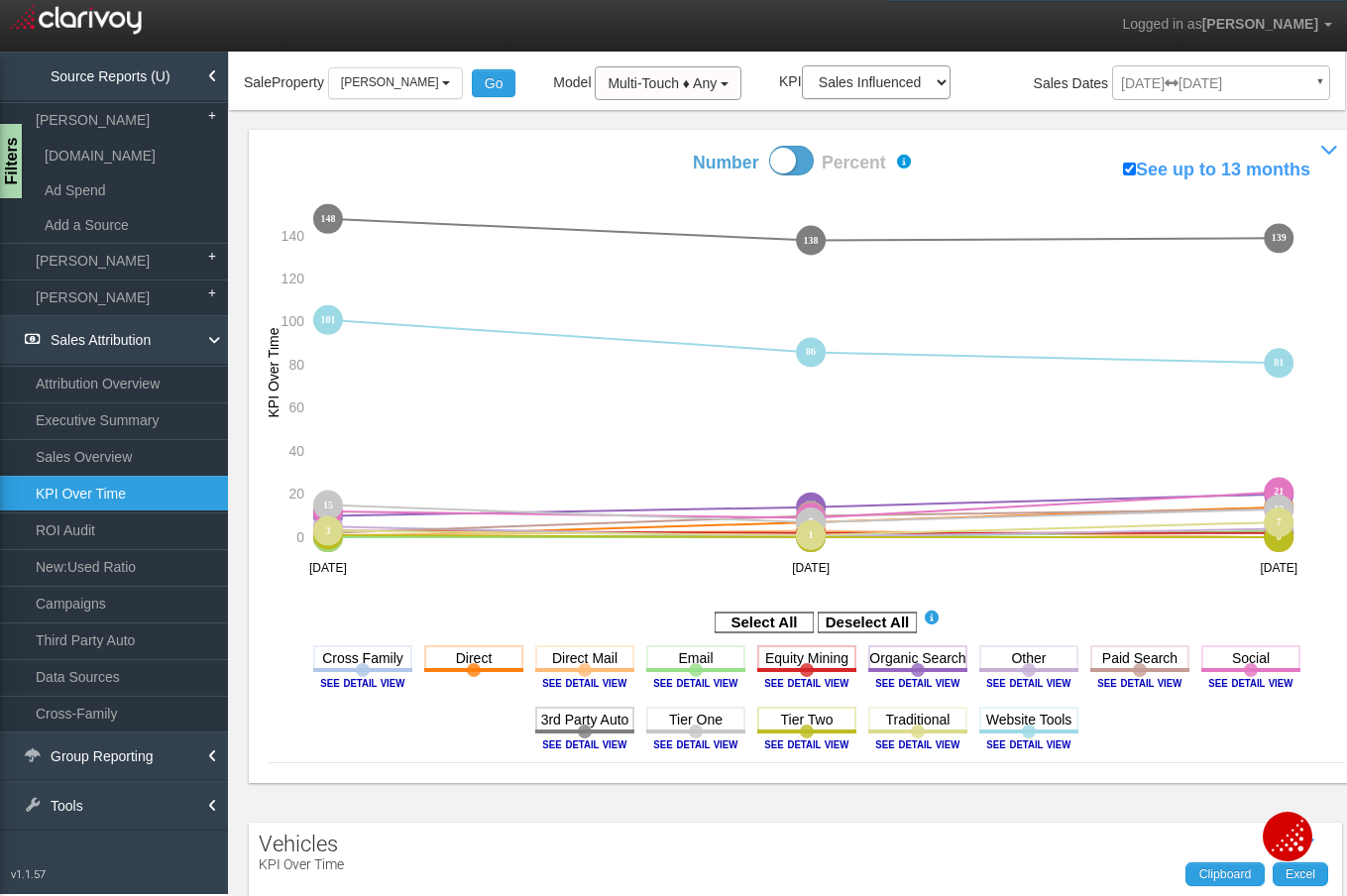 click on "0 0 1 1 2 2 0 0 7 7 14 14 1 1 3 3 0 0 0 0 0 0 3 3 3 3 2 2 2 2 10 10 14 14 20 20 5 5 0 0 4 4 2 2 10 10 13 13 12 12 9 9 21 21 148 148 138 138 139 139 15 15 7 7 13 13 1 1 0 0 0 0 3 3 1 1 7 7 [object Object] [object Object] [object Object] 101 101 86 86 81 81 168 158 159 Mar '[DATE] May '25 0 20 40 60 80 100 120 140 KPI Over Time" 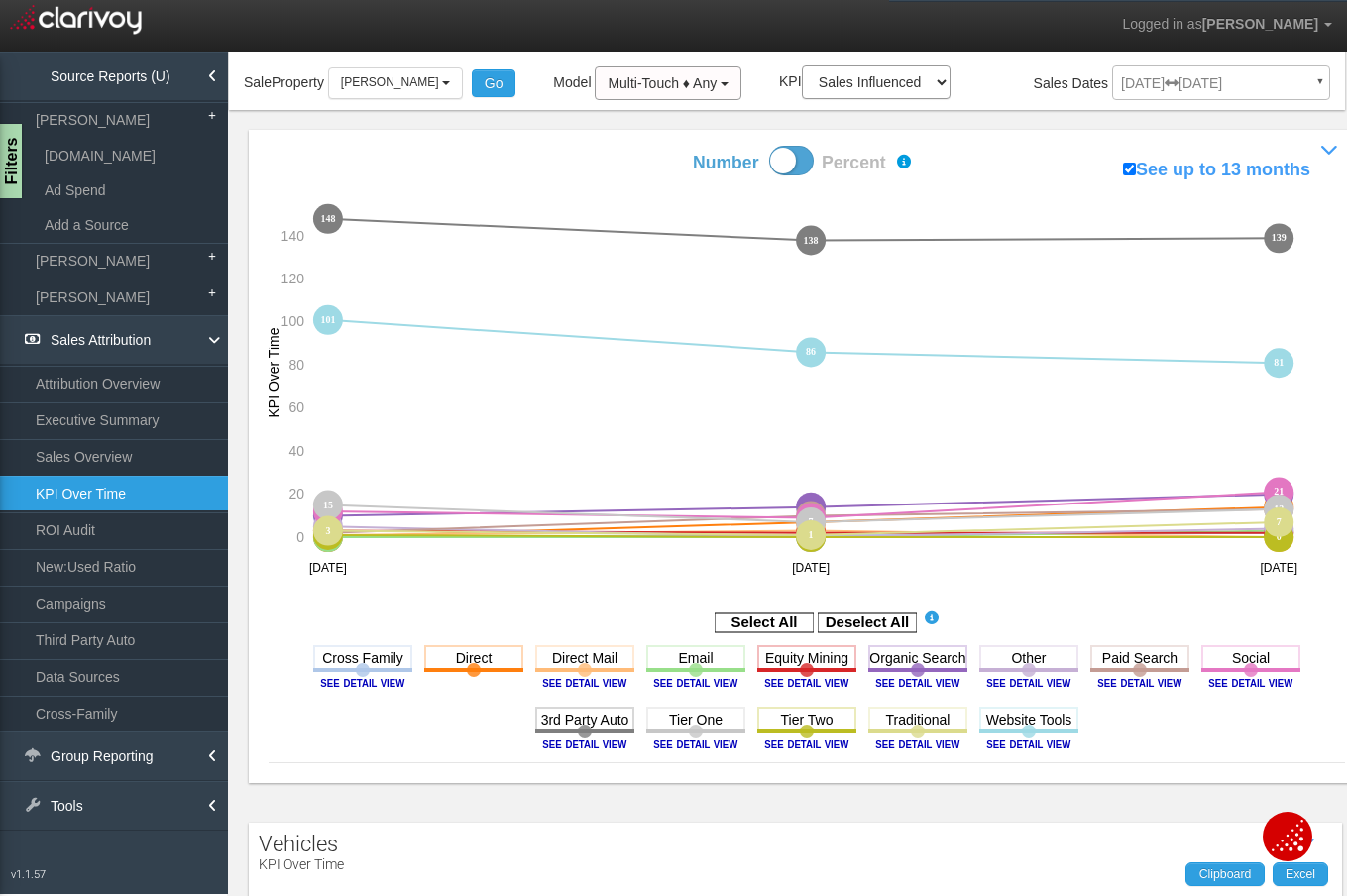 click on "7" 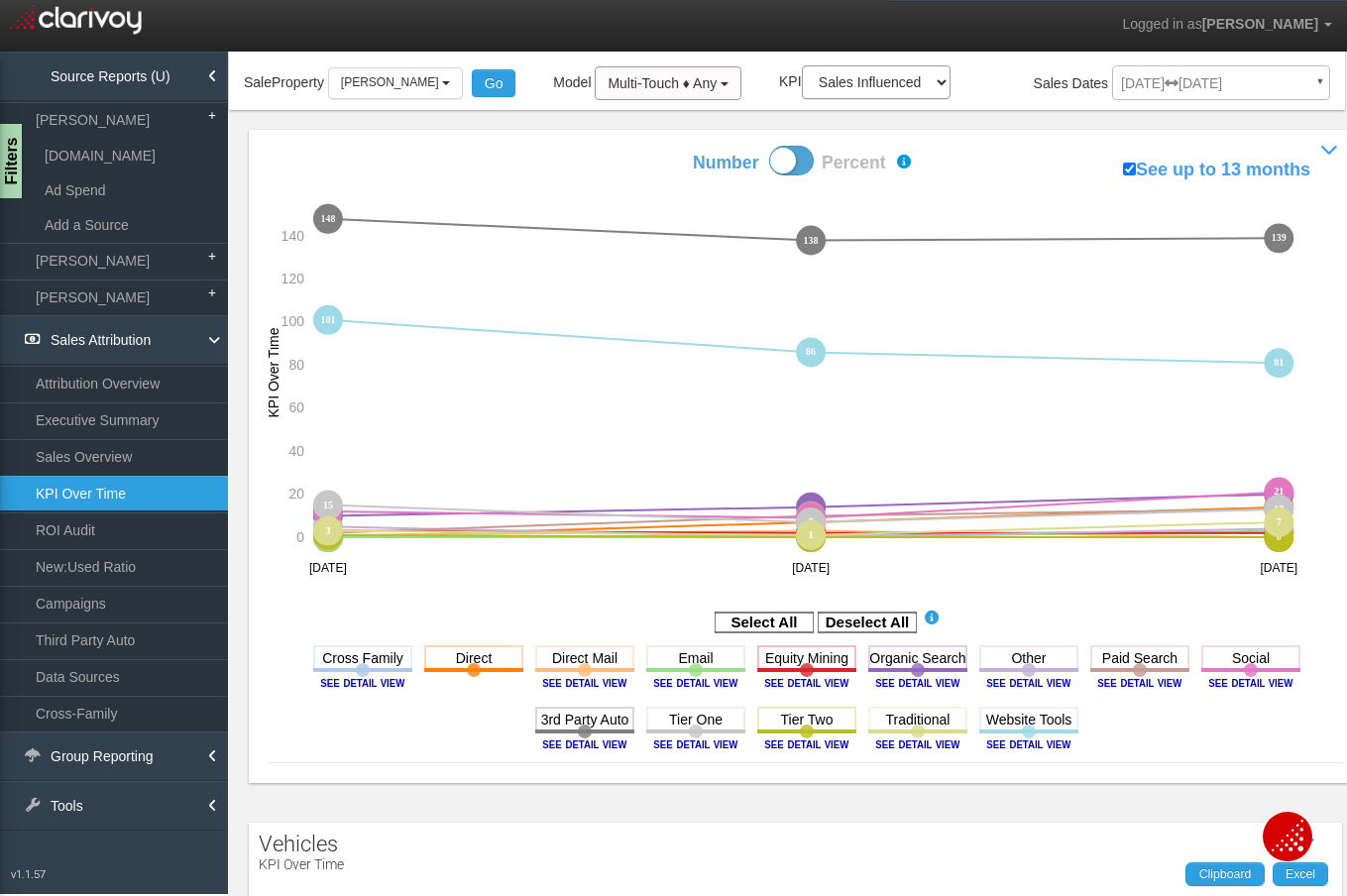 click on "14" 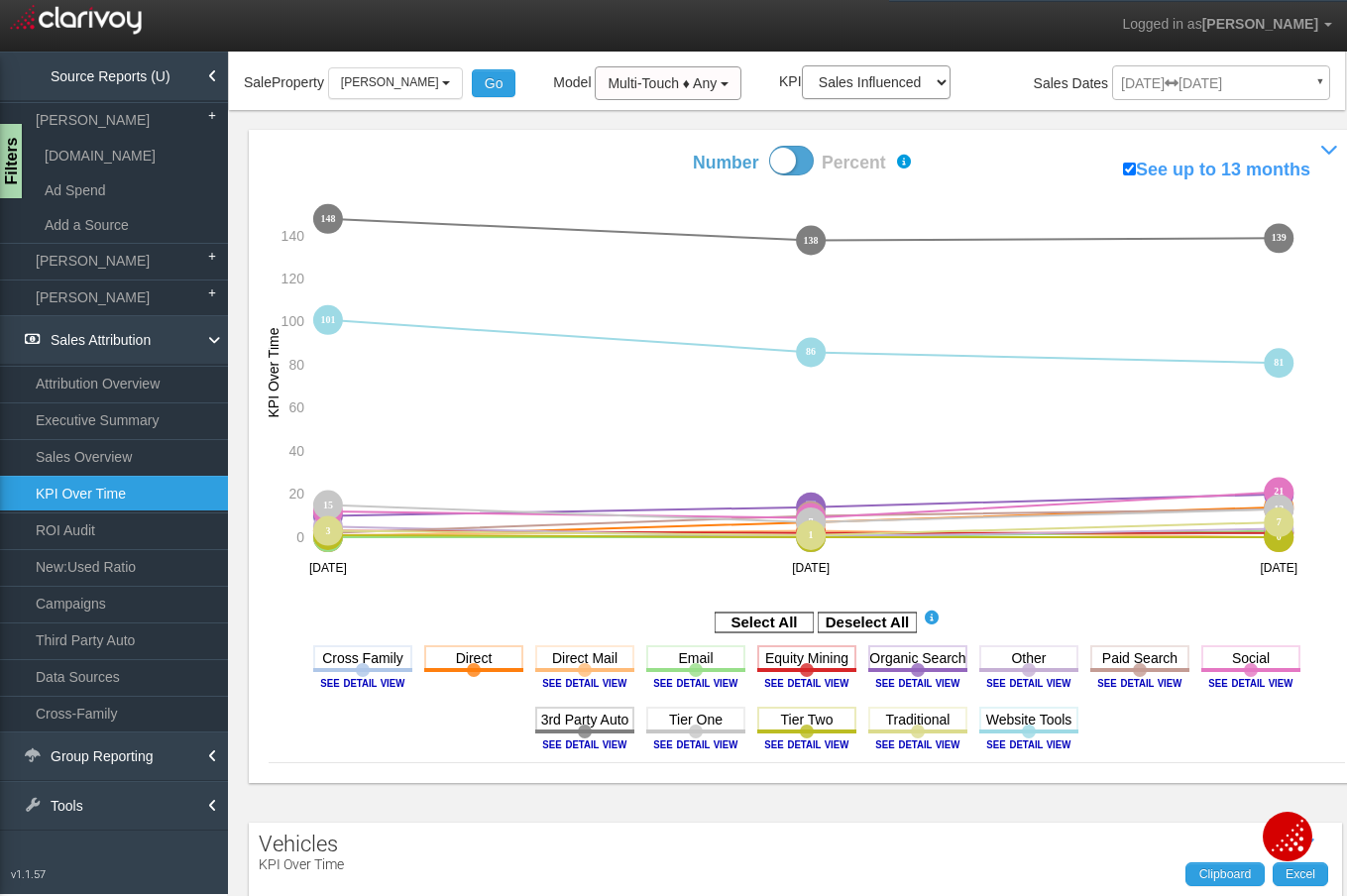 click on "0 0 1 1 2 2 0 0 7 7 14 14 1 1 3 3 0 0 0 0 0 0 3 3 3 3 2 2 2 2 10 10 14 14 20 20 5 5 0 0 4 4 2 2 10 10 13 13 12 12 9 9 21 21 148 148 138 138 139 139 15 15 7 7 13 13 1 1 0 0 0 0 3 3 1 1 7 7 [object Object] [object Object] [object Object] 101 101 86 86 81 81 168 158 159 Mar '[DATE] May '25 0 20 40 60 80 100 120 140 KPI Over Time" 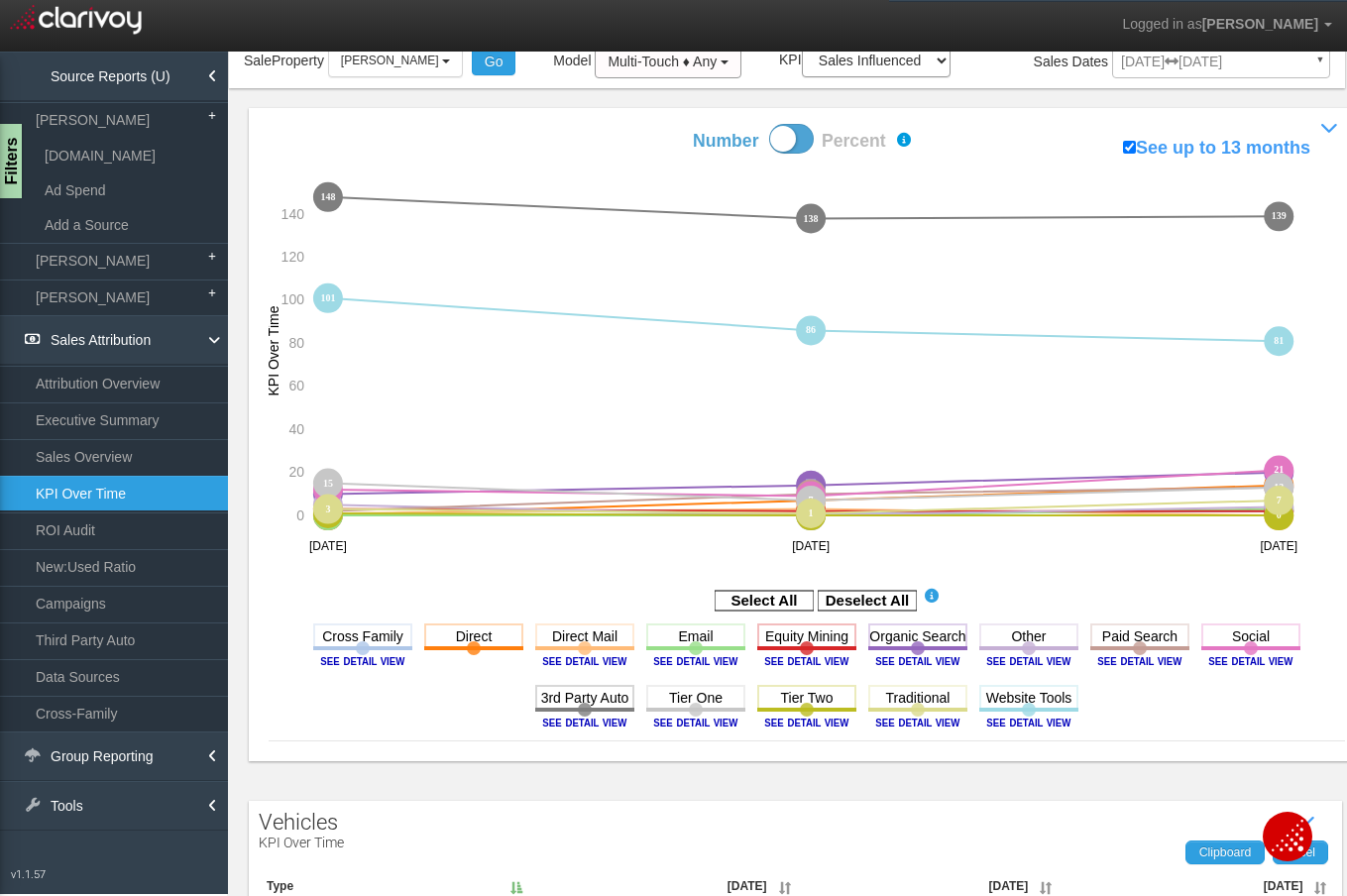 scroll, scrollTop: 56, scrollLeft: 0, axis: vertical 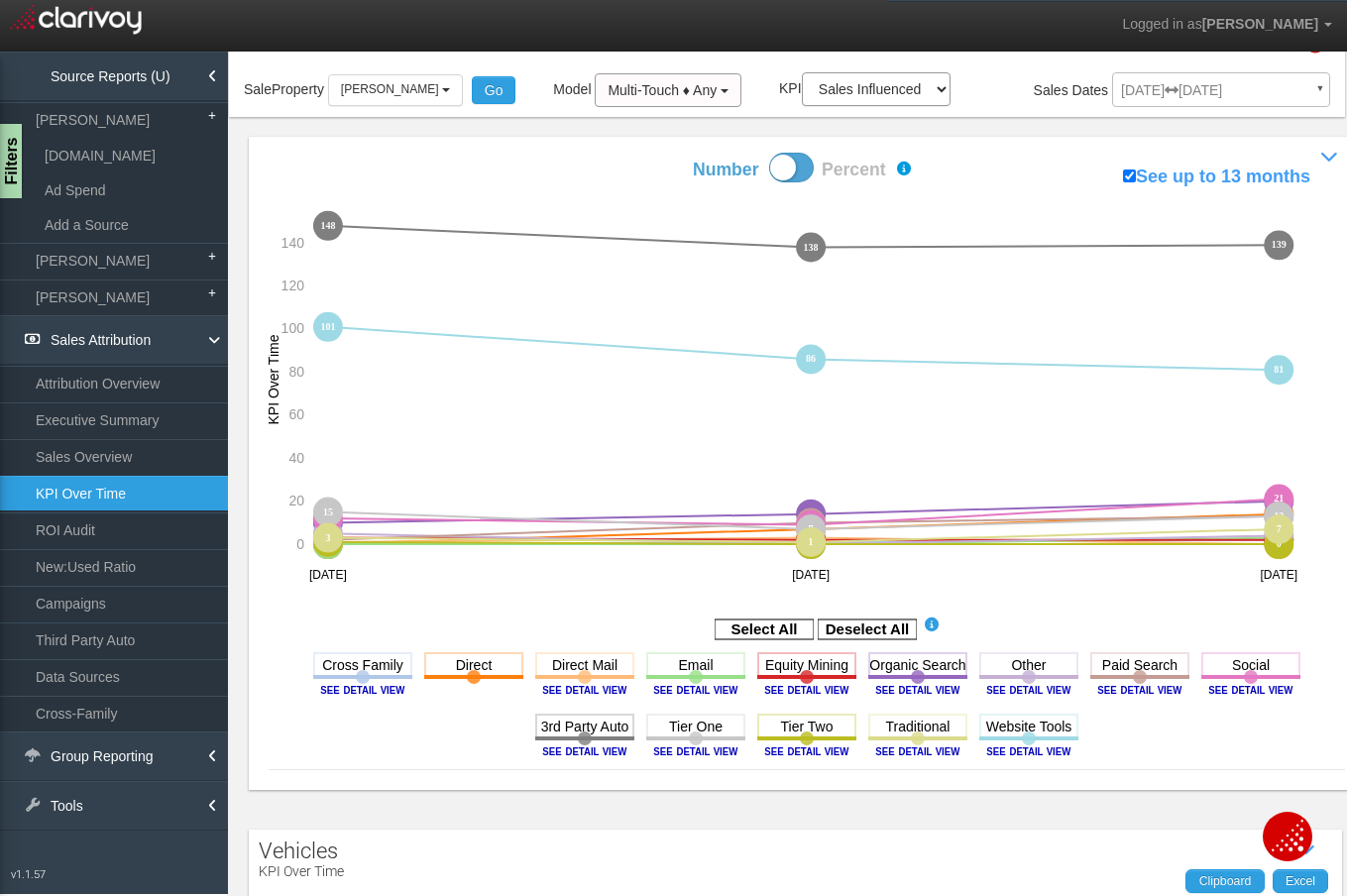 click on "86" 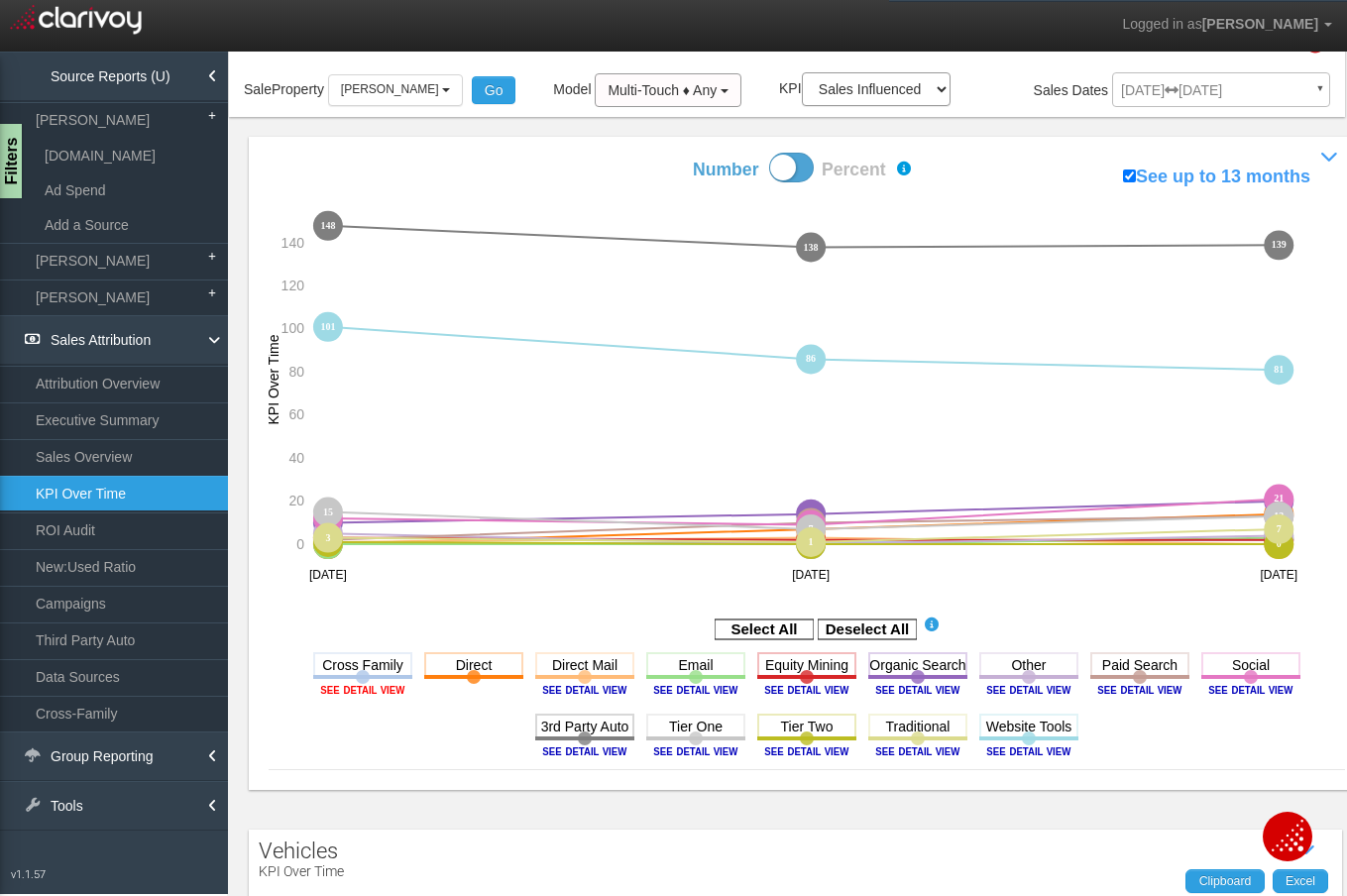 click 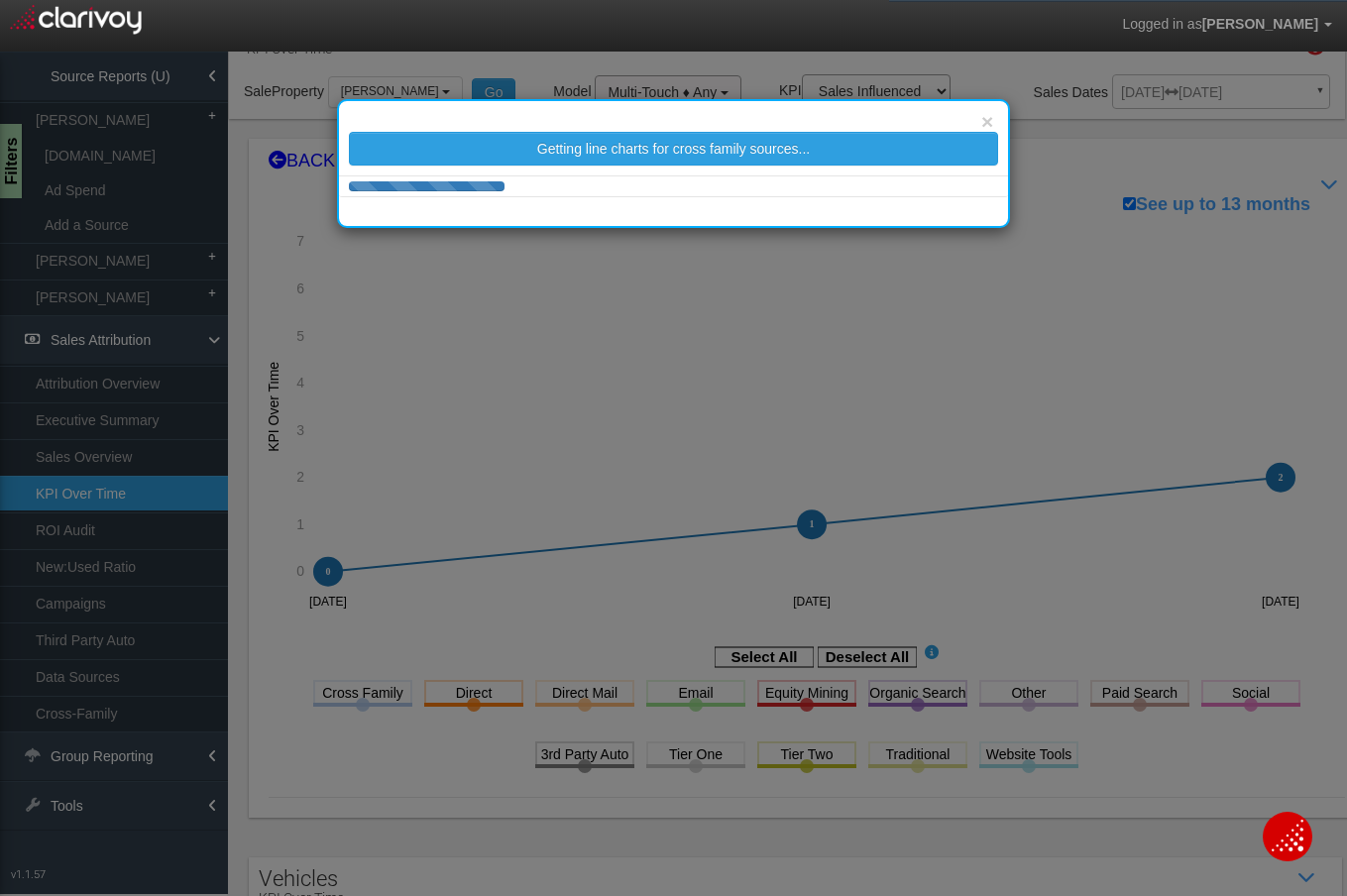 scroll, scrollTop: 0, scrollLeft: 0, axis: both 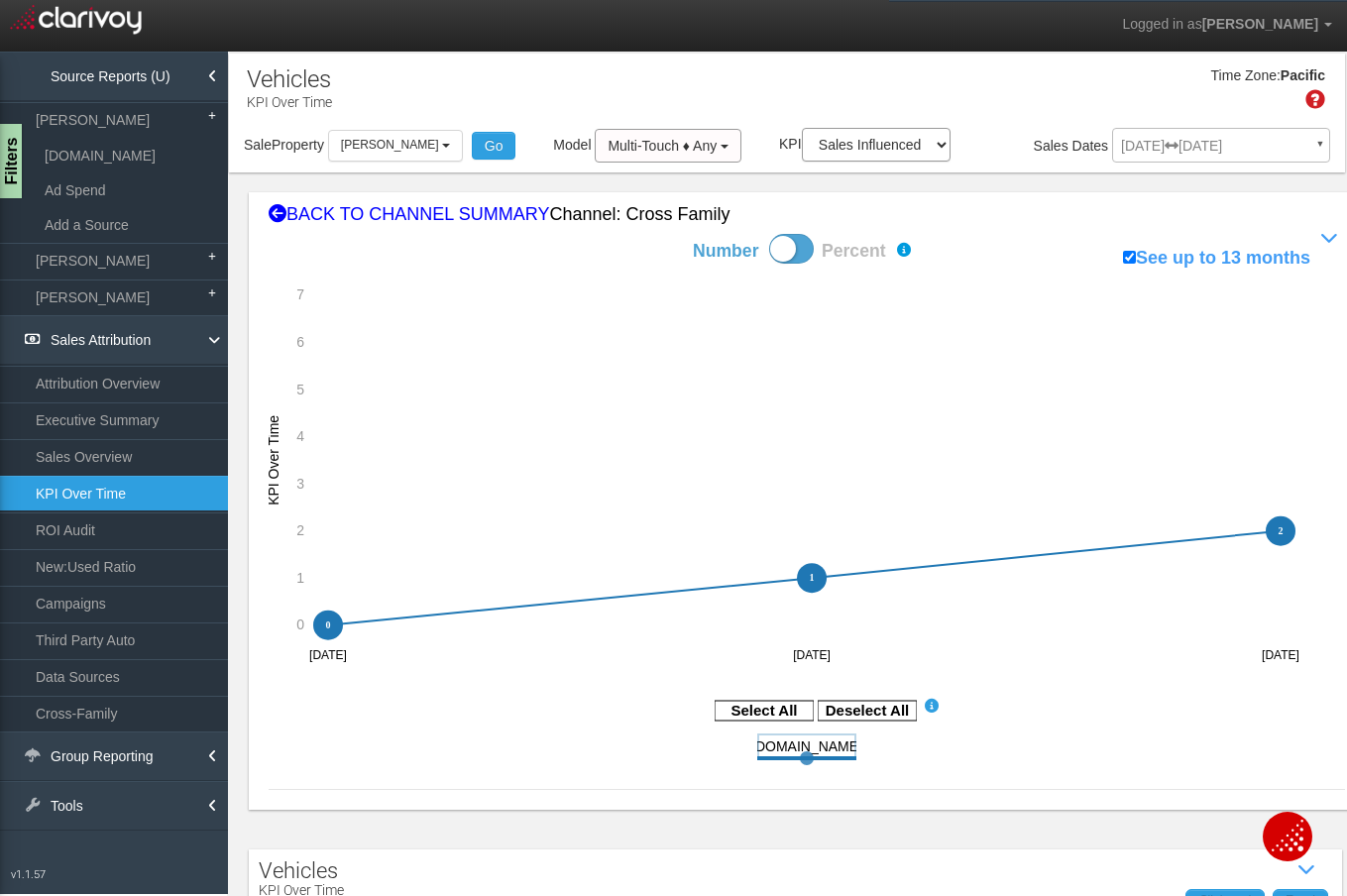 click on "0 0 1 1 2 2 [object Object] [object Object] [object Object] 3 4 [DATE] Apr '[DATE] 0 1 2 3 4 5 6 7 KPI Over Time" 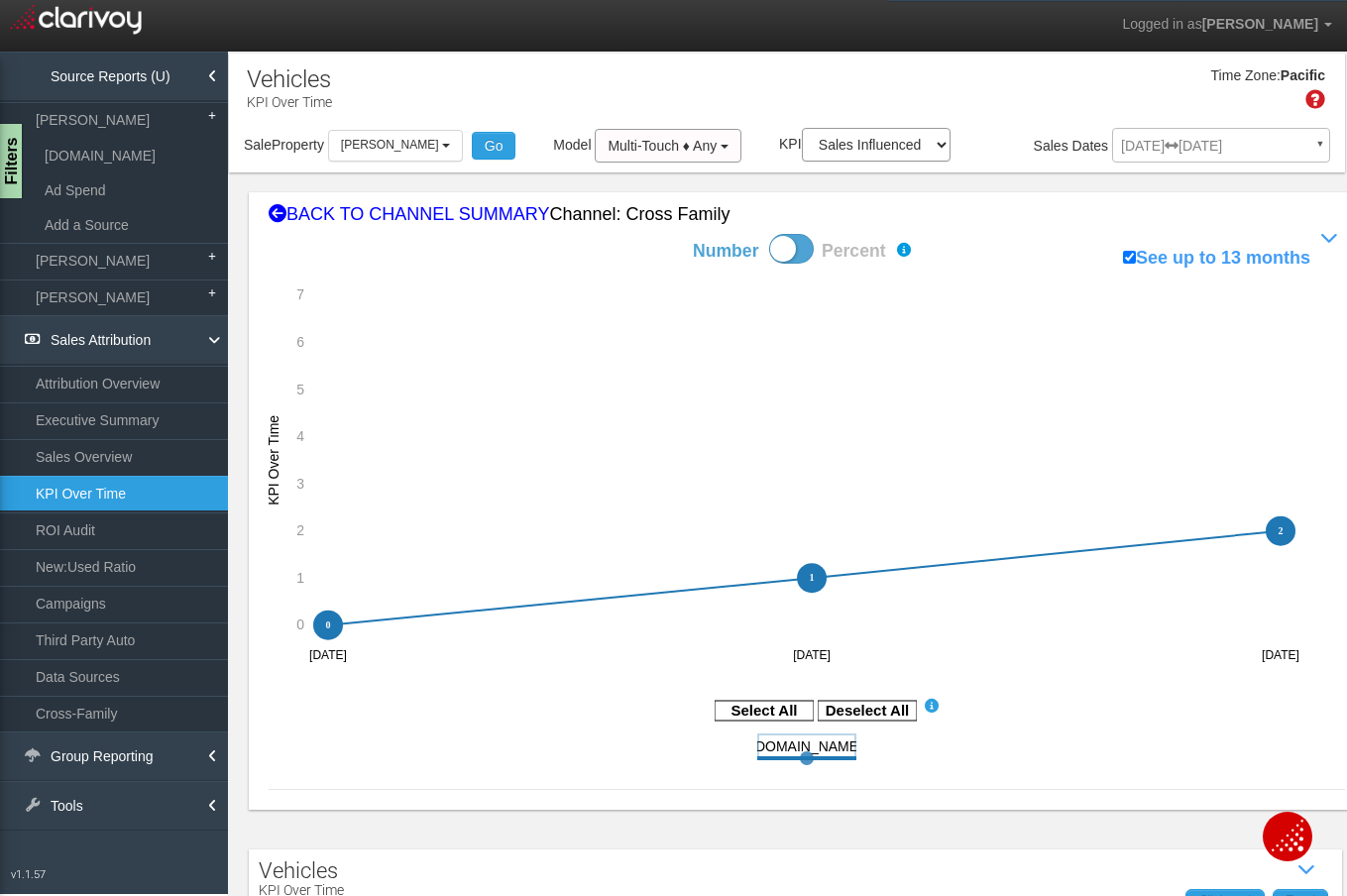 drag, startPoint x: 849, startPoint y: 444, endPoint x: 862, endPoint y: 476, distance: 34.539832 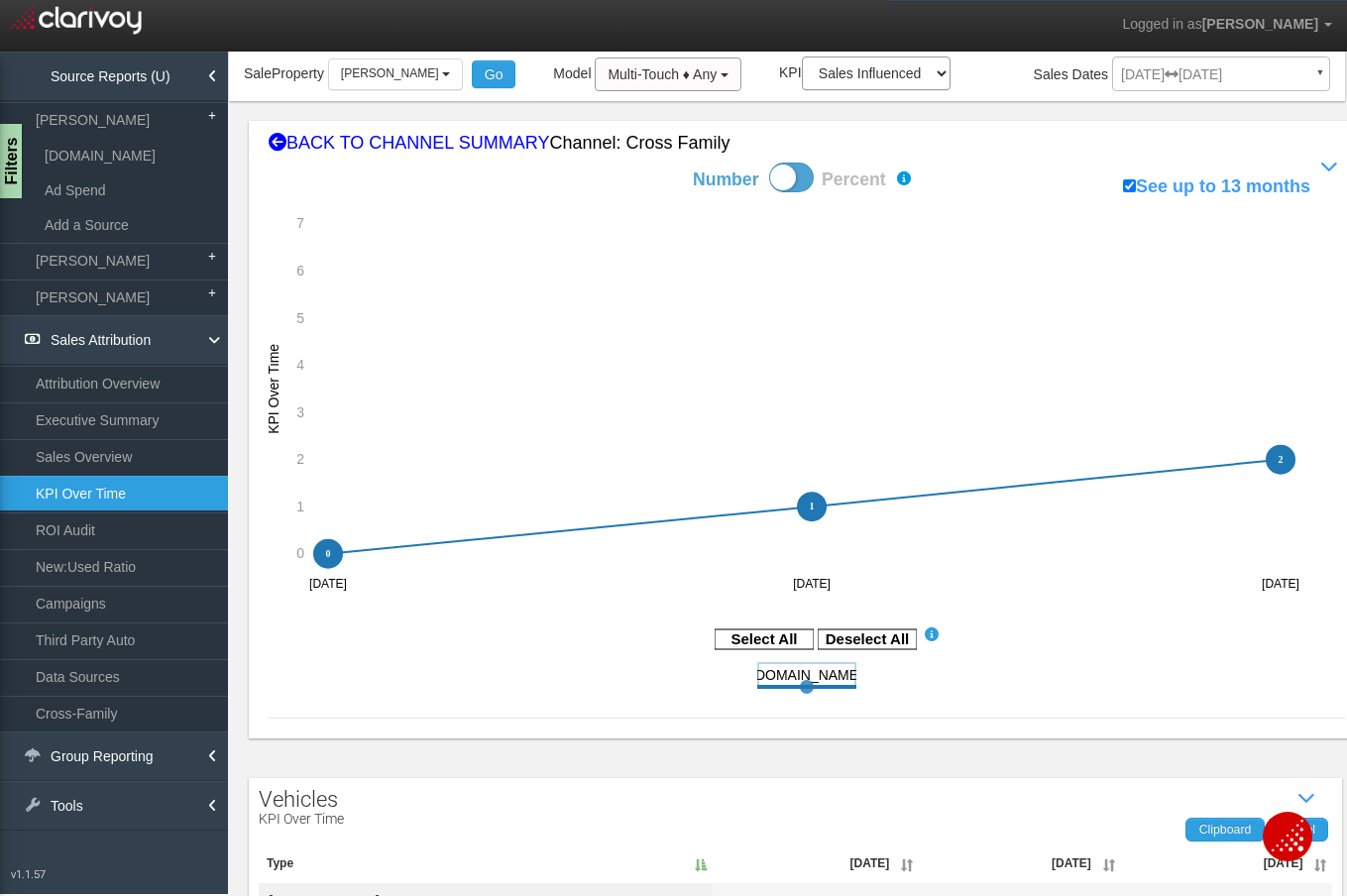 scroll, scrollTop: 0, scrollLeft: 0, axis: both 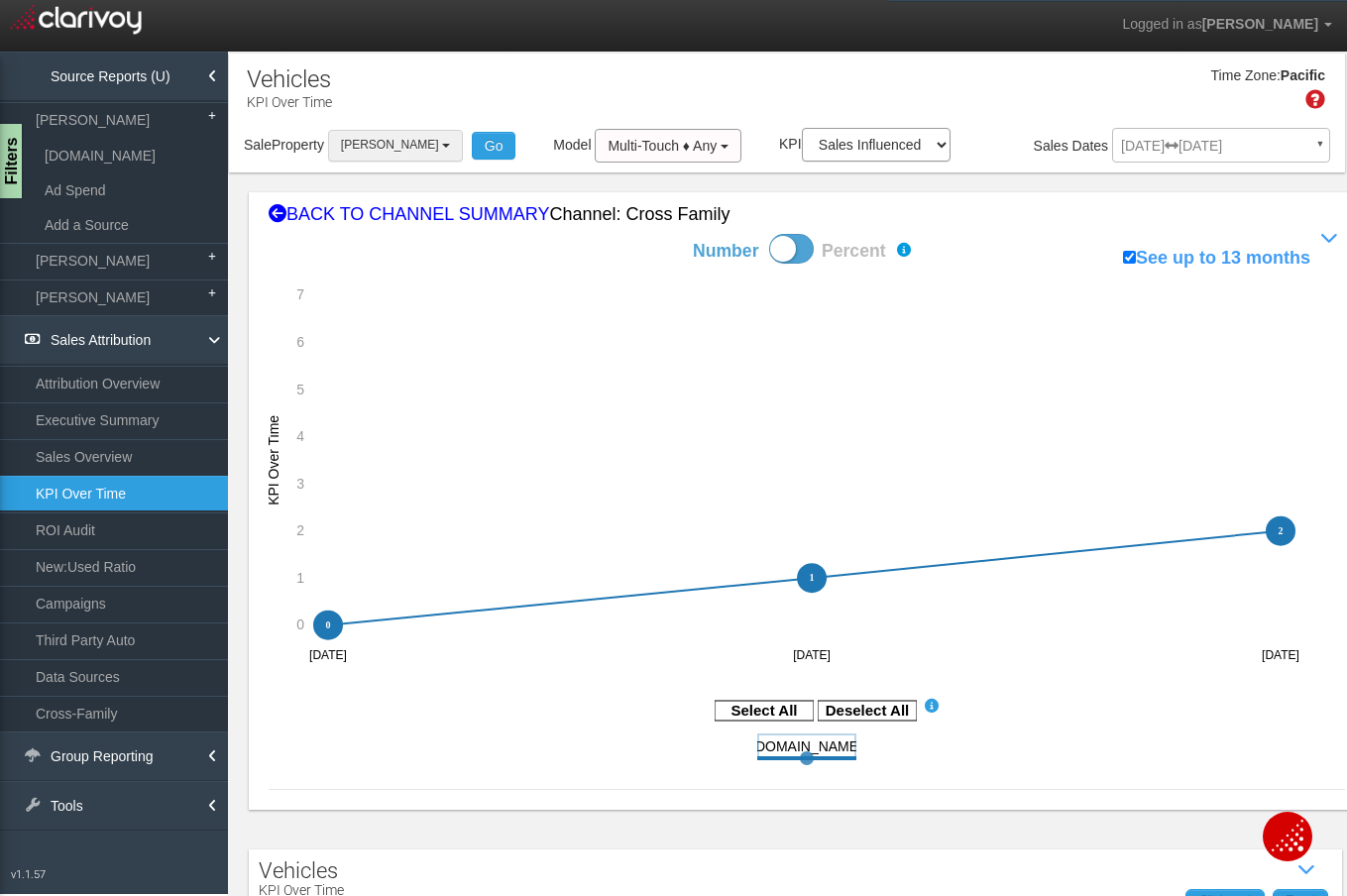 click on "[PERSON_NAME]" at bounding box center (390, 145) 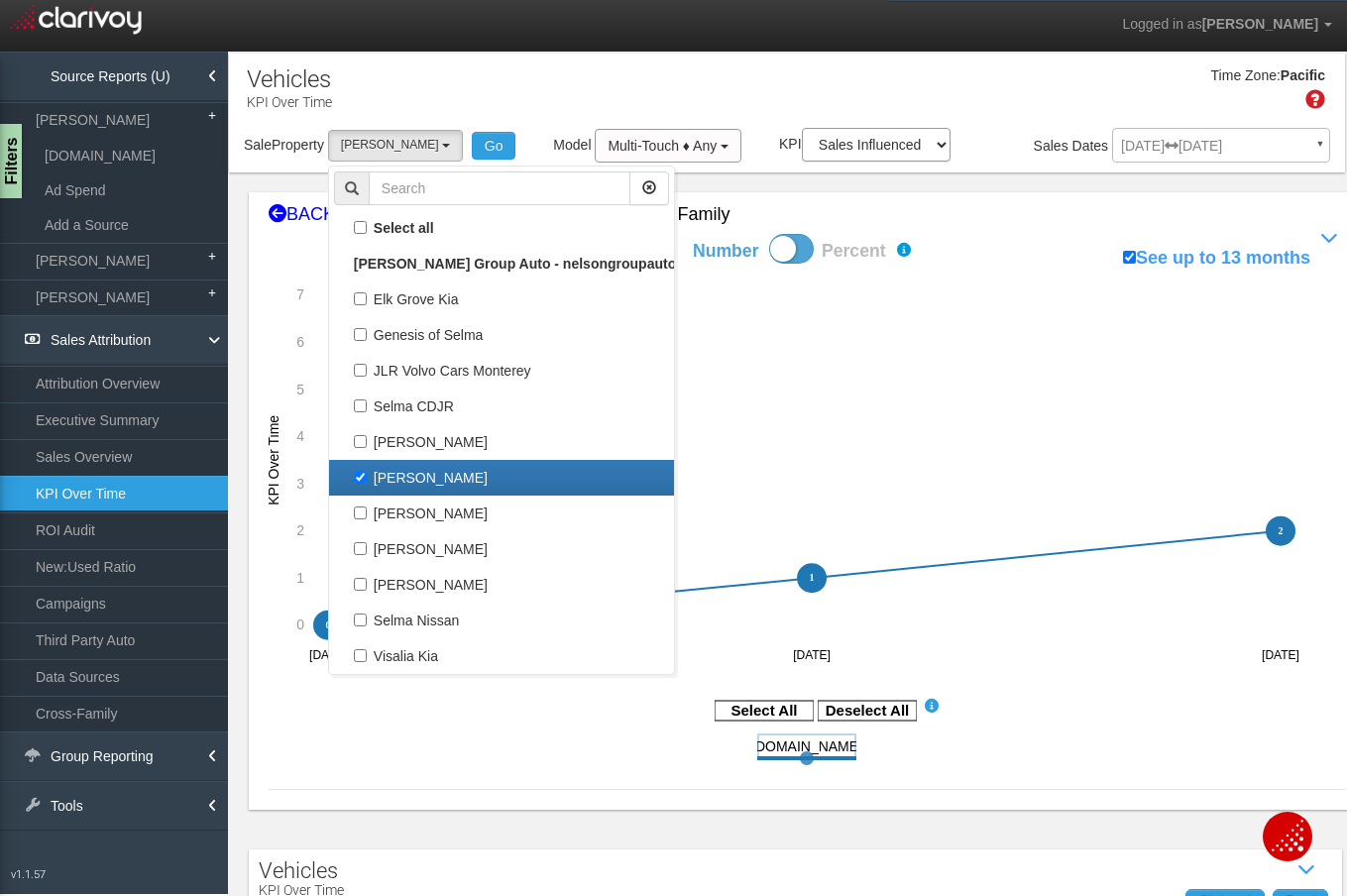 drag, startPoint x: 758, startPoint y: 400, endPoint x: 734, endPoint y: 397, distance: 24.186773 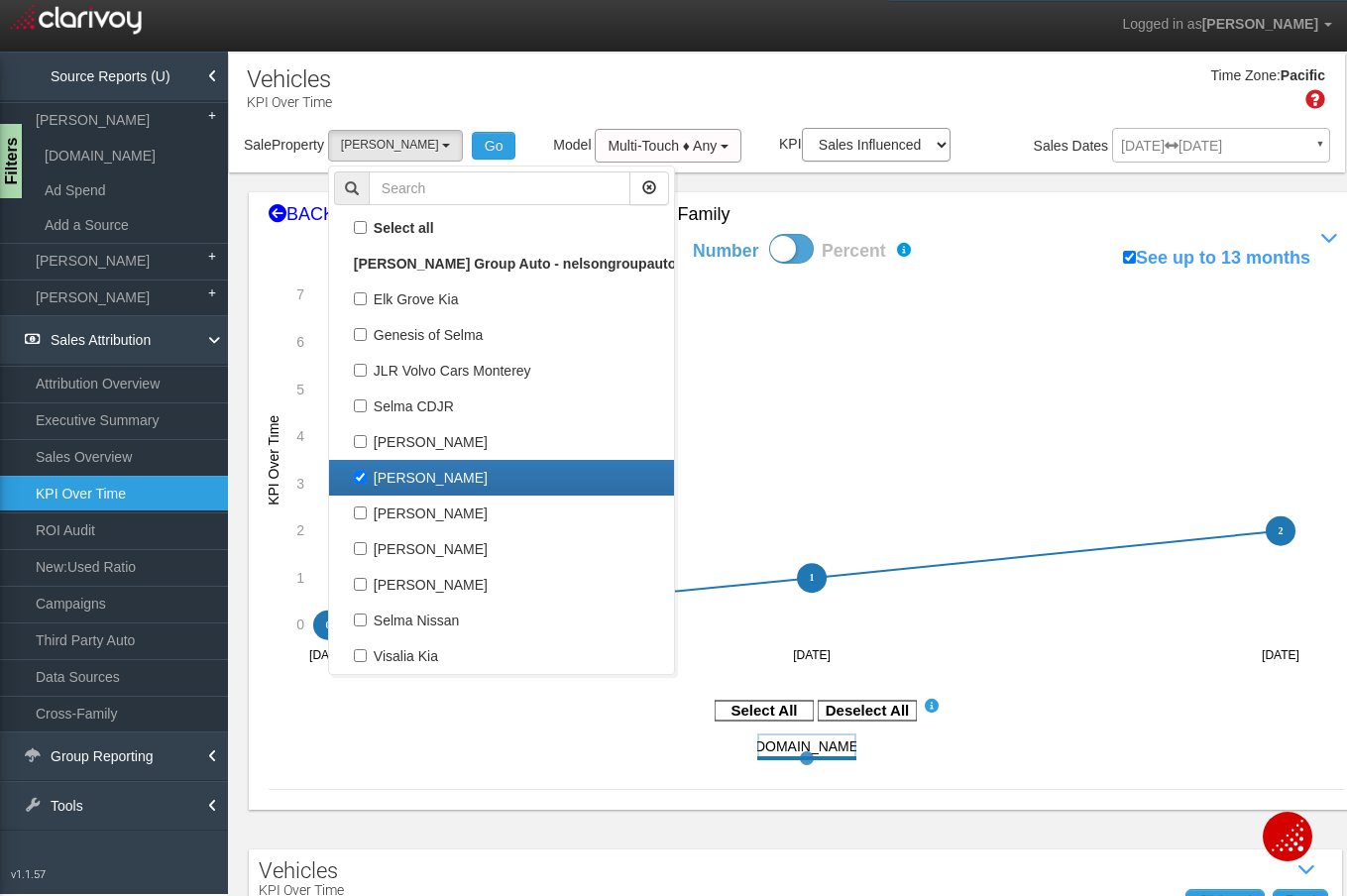 click on "0 0 1 1 2 2 [object Object] [object Object] [object Object] 3 4 [DATE] Apr '[DATE] 0 1 2 3 4 5 6 7 KPI Over Time" 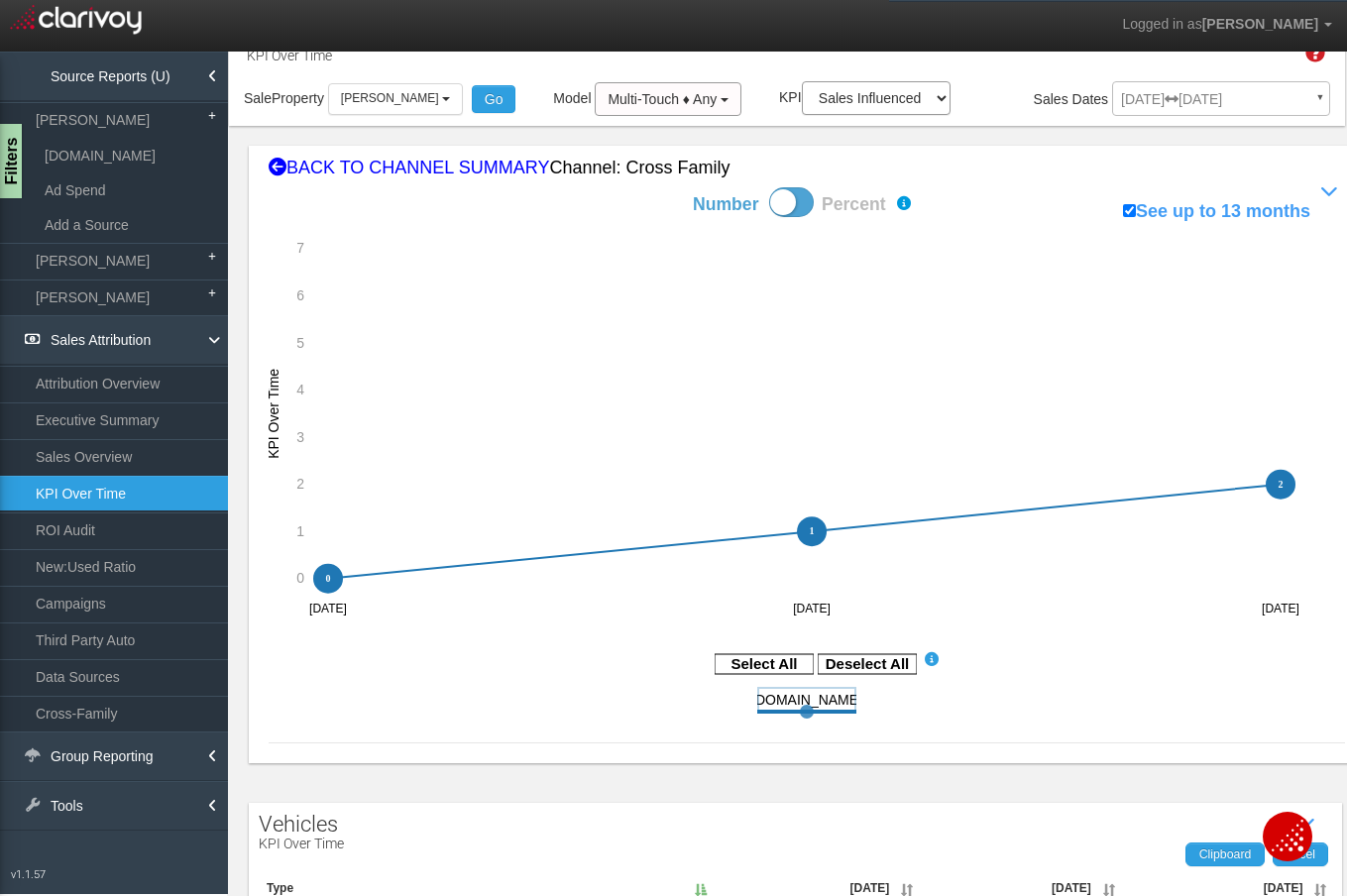 scroll, scrollTop: 56, scrollLeft: 0, axis: vertical 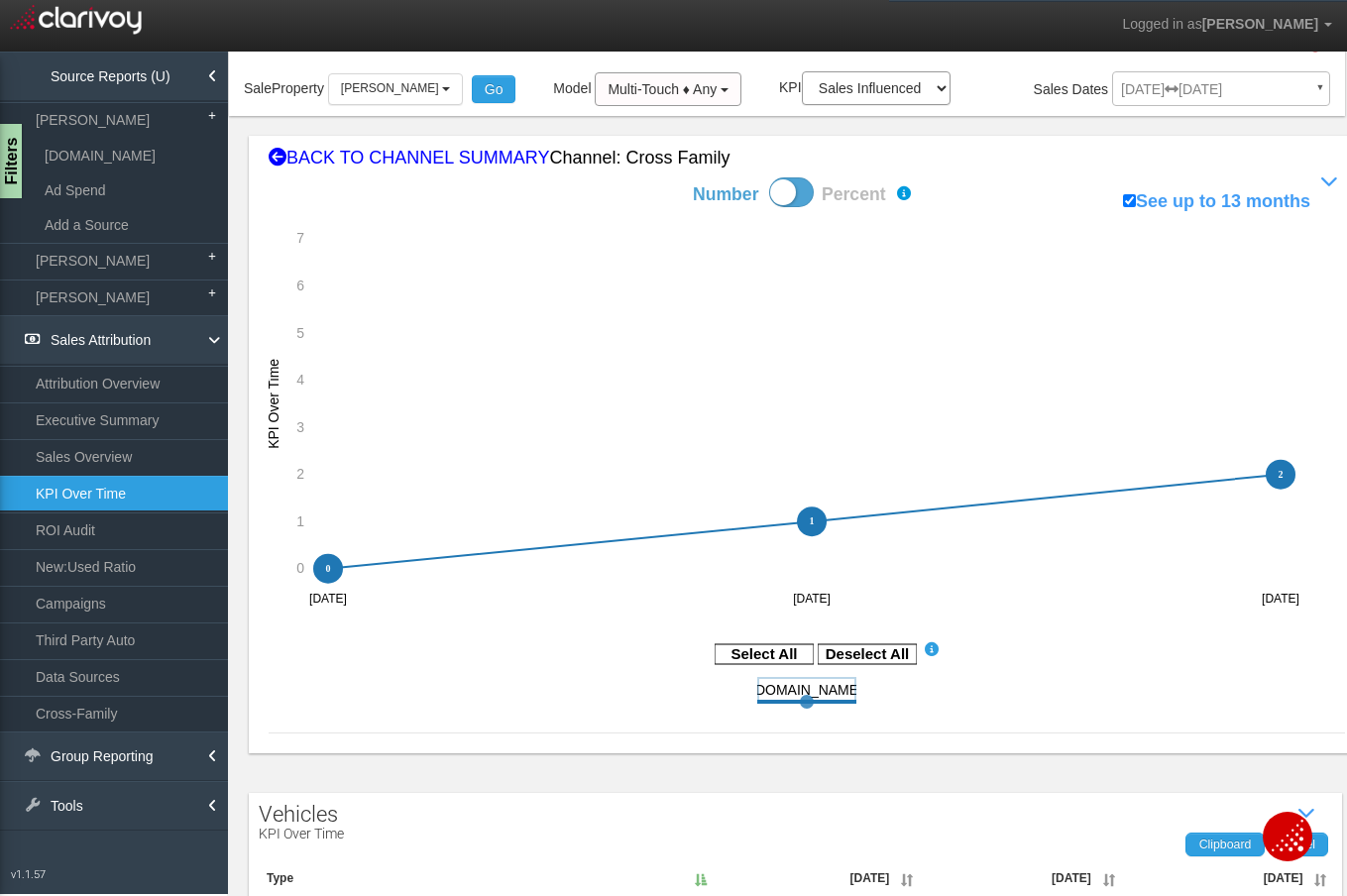 click on "KPI Over Time" at bounding box center [114, 494] 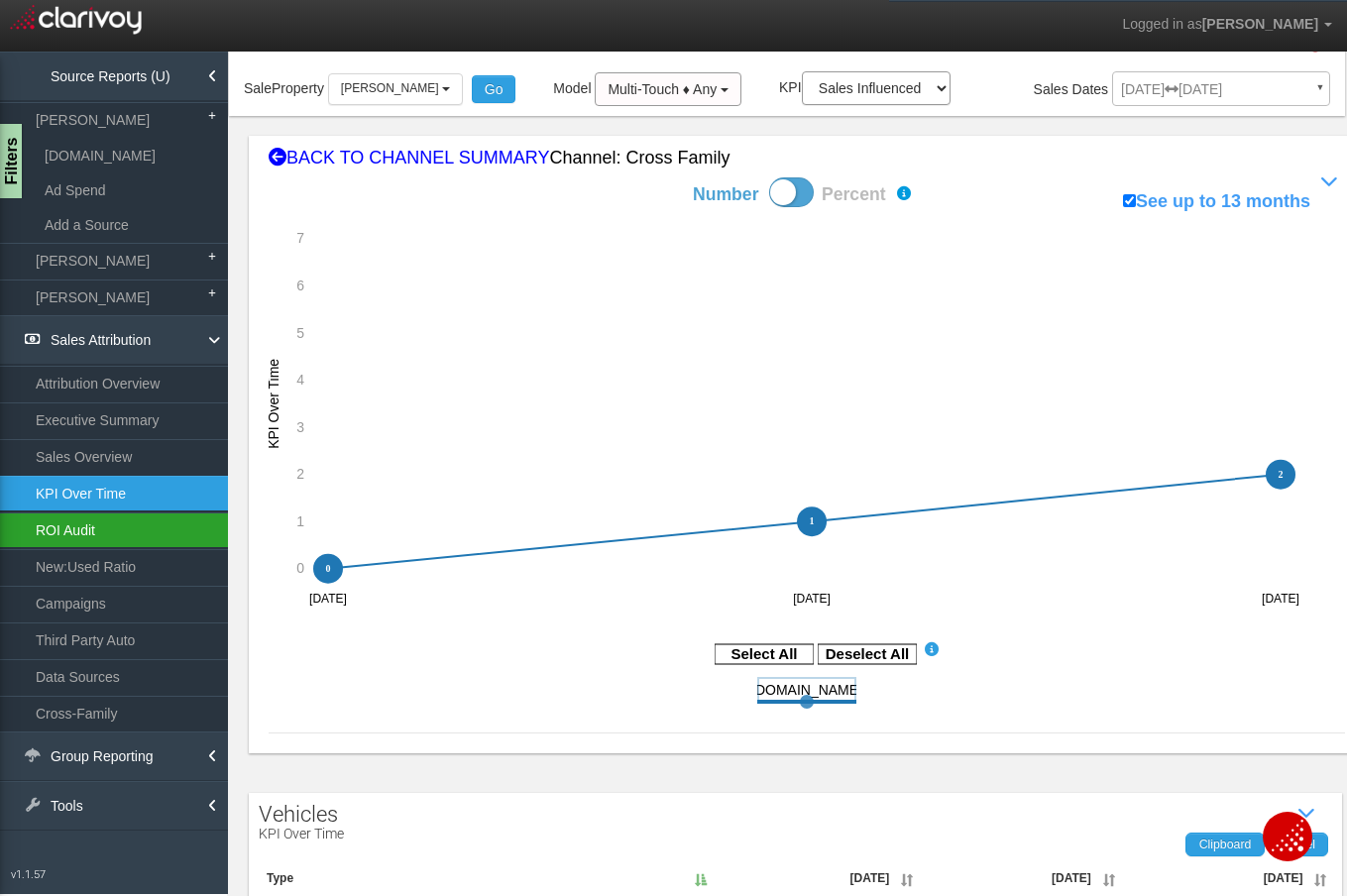 click on "ROI Audit" at bounding box center (114, 530) 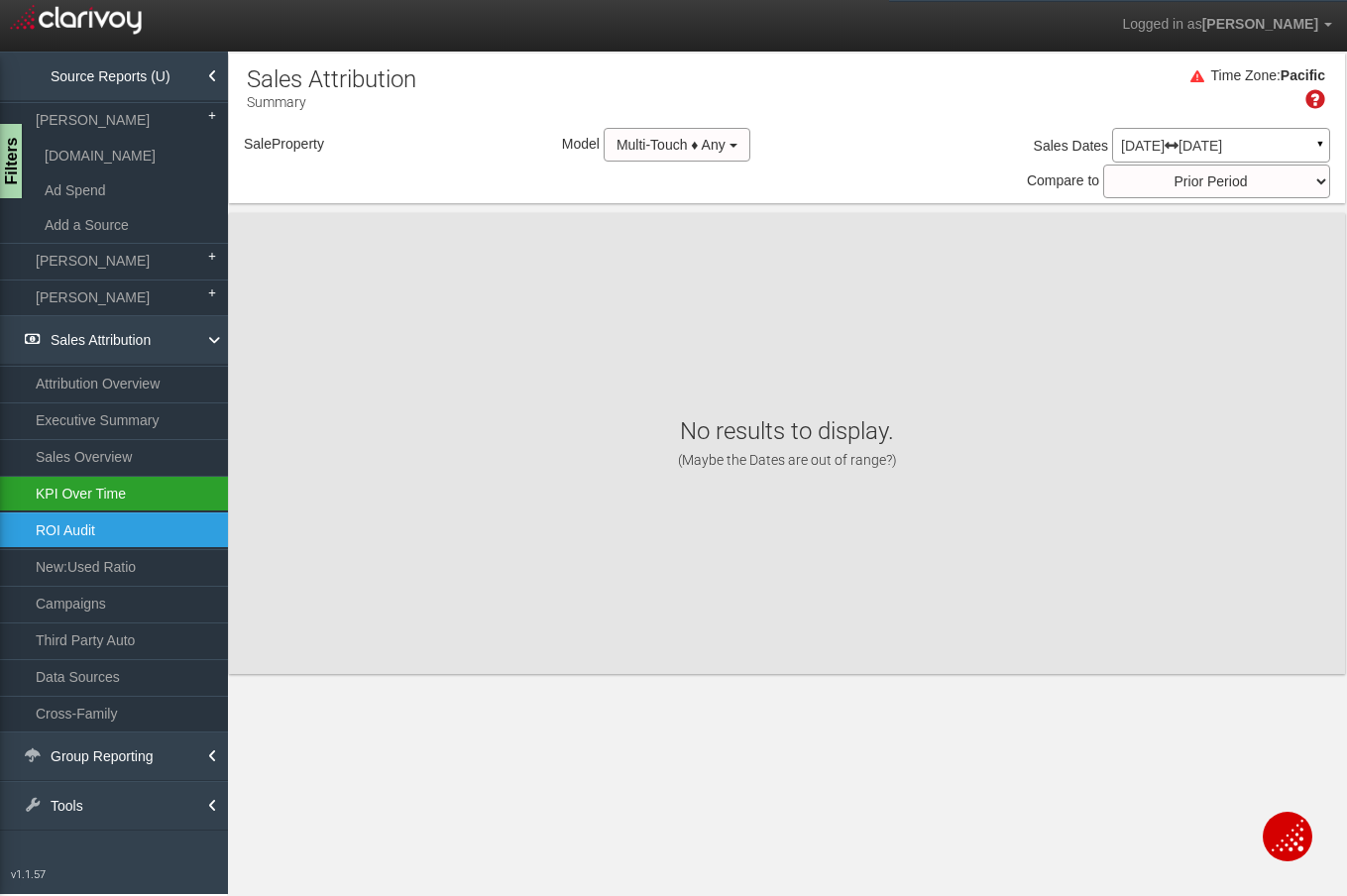 scroll, scrollTop: 0, scrollLeft: 0, axis: both 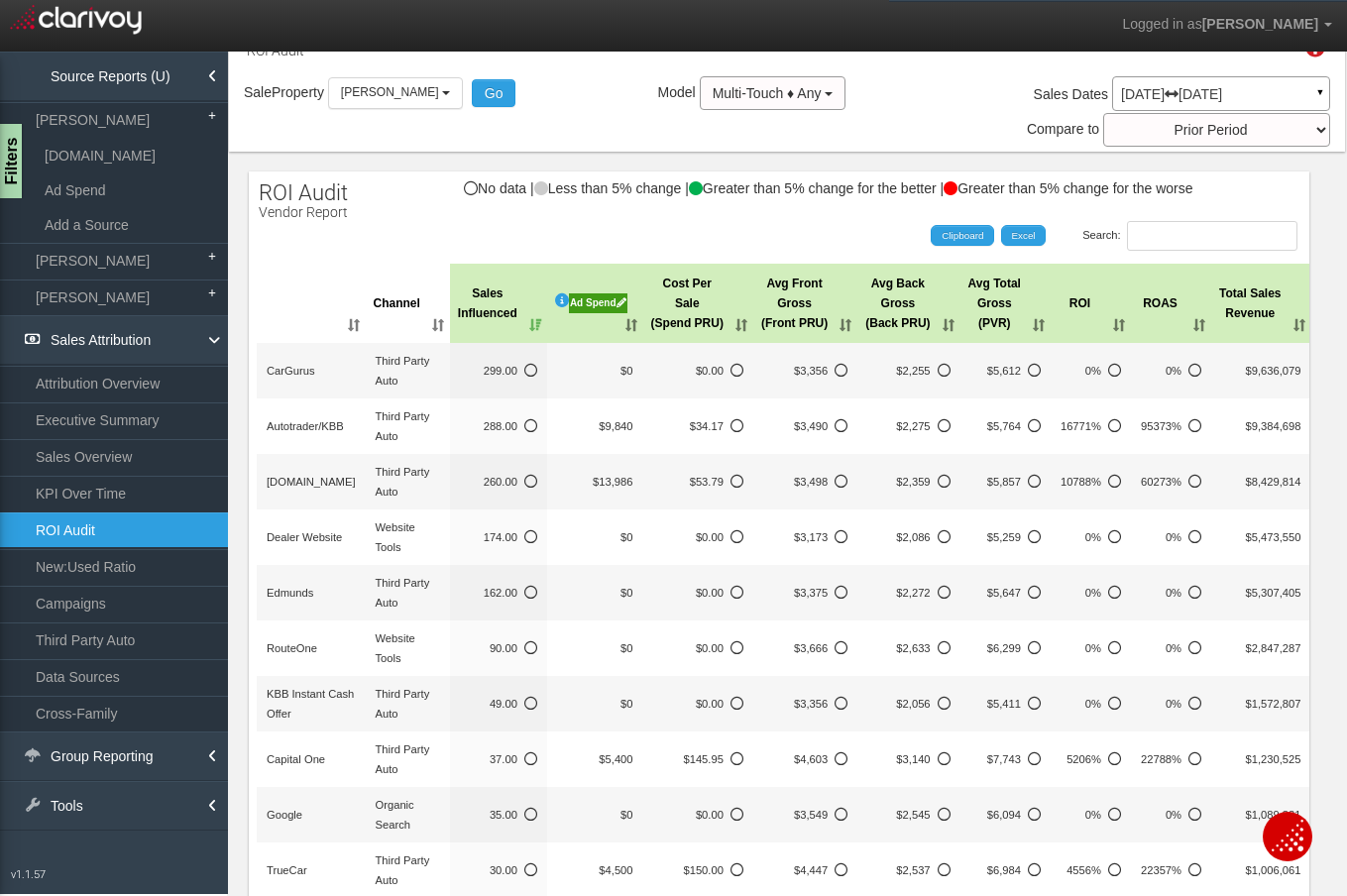 click on "[DATE]   [DATE]" at bounding box center (1221, 94) 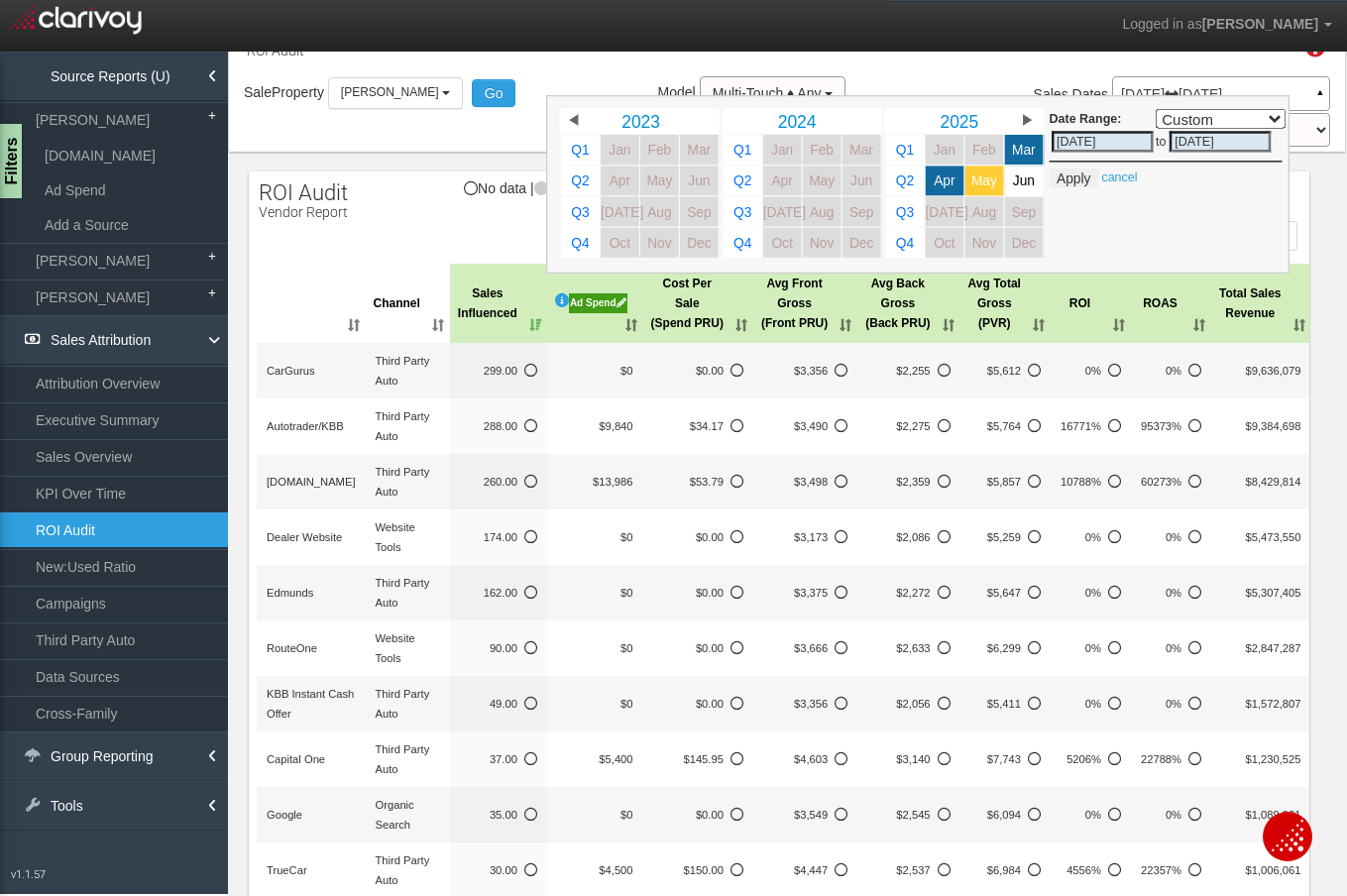 scroll, scrollTop: 55, scrollLeft: 0, axis: vertical 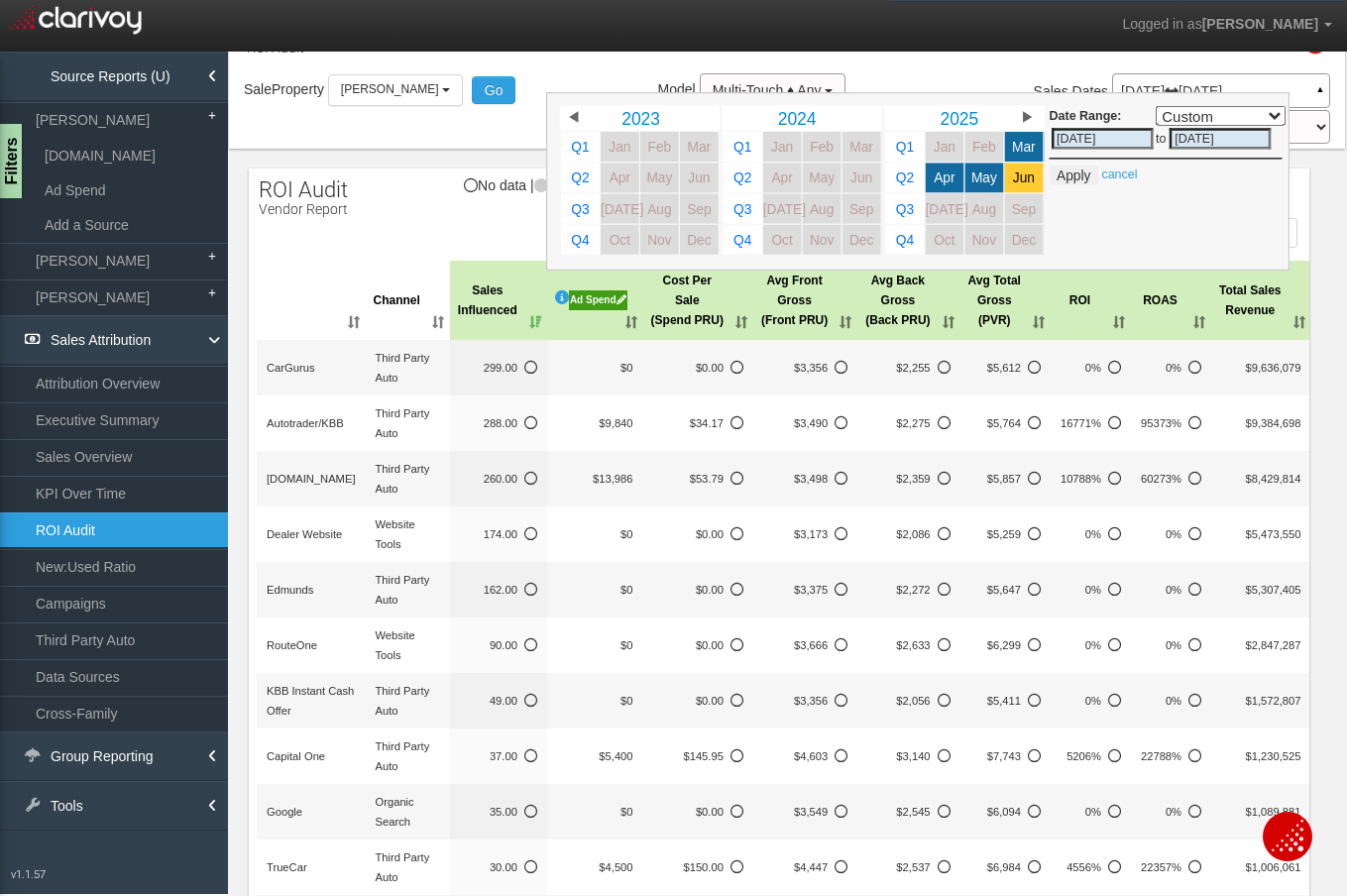 click on "Jun" at bounding box center [1024, 177] 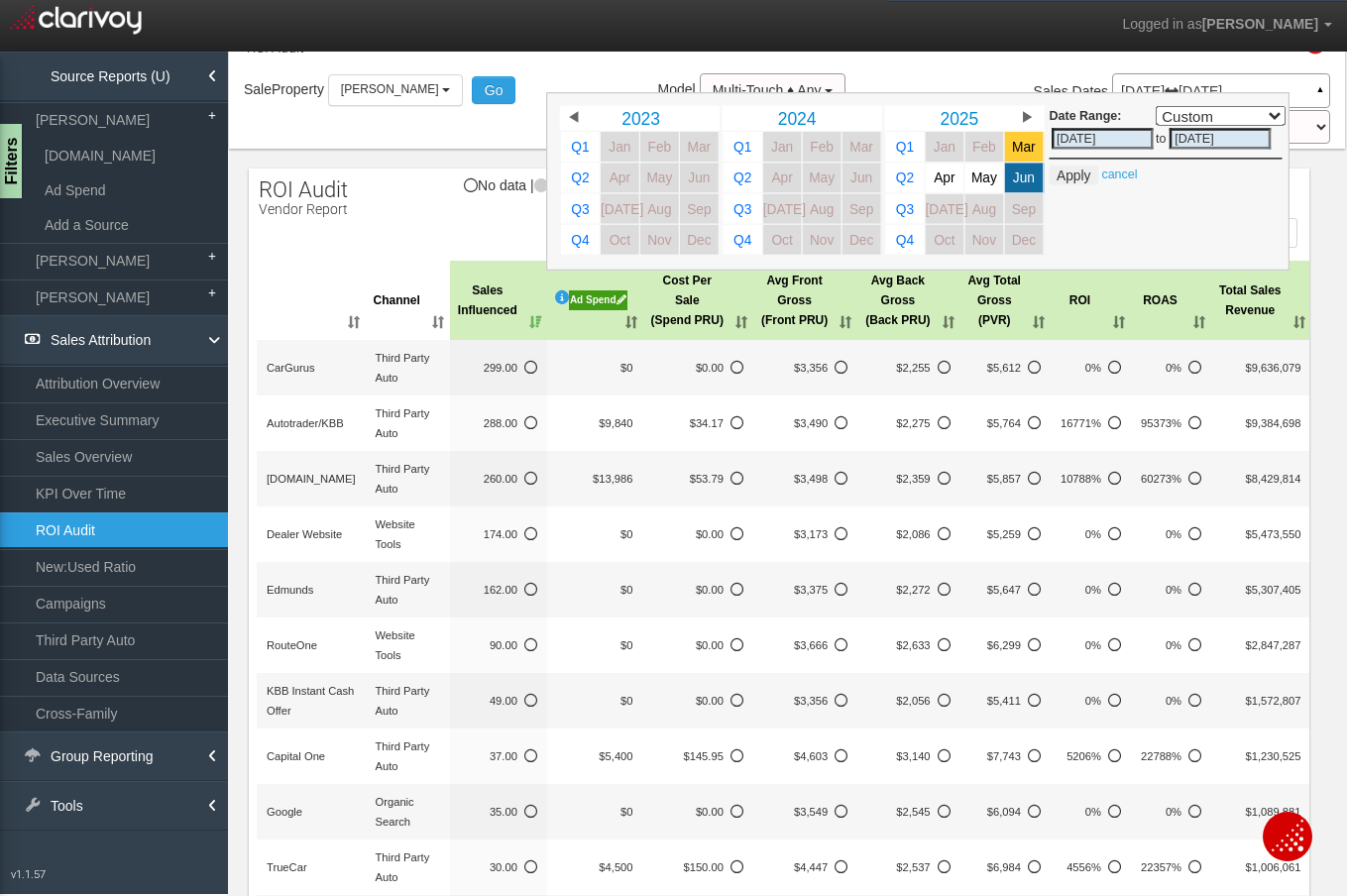 click on "Mar" at bounding box center (1024, 147) 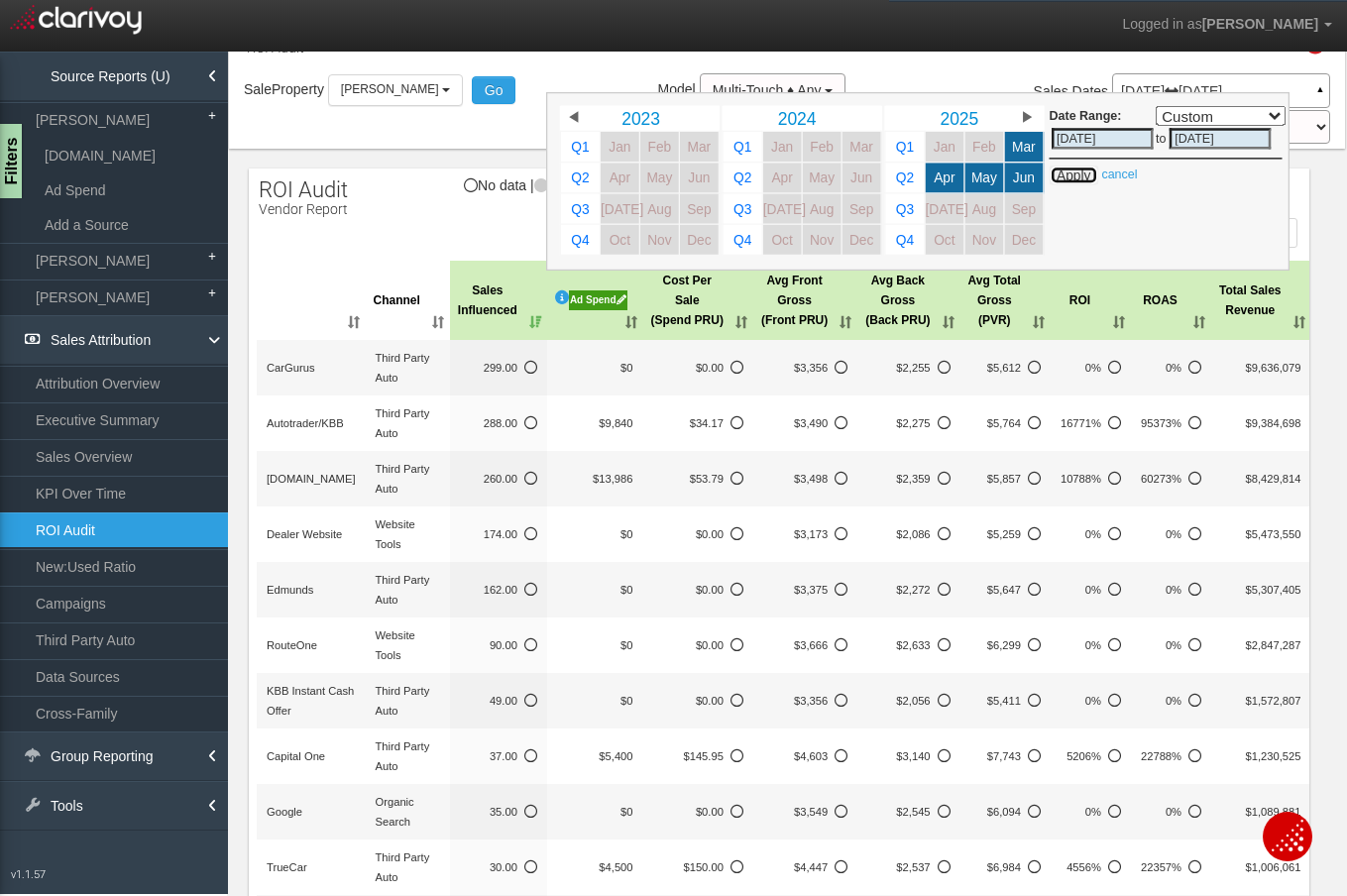 click on "Apply" at bounding box center [1073, 175] 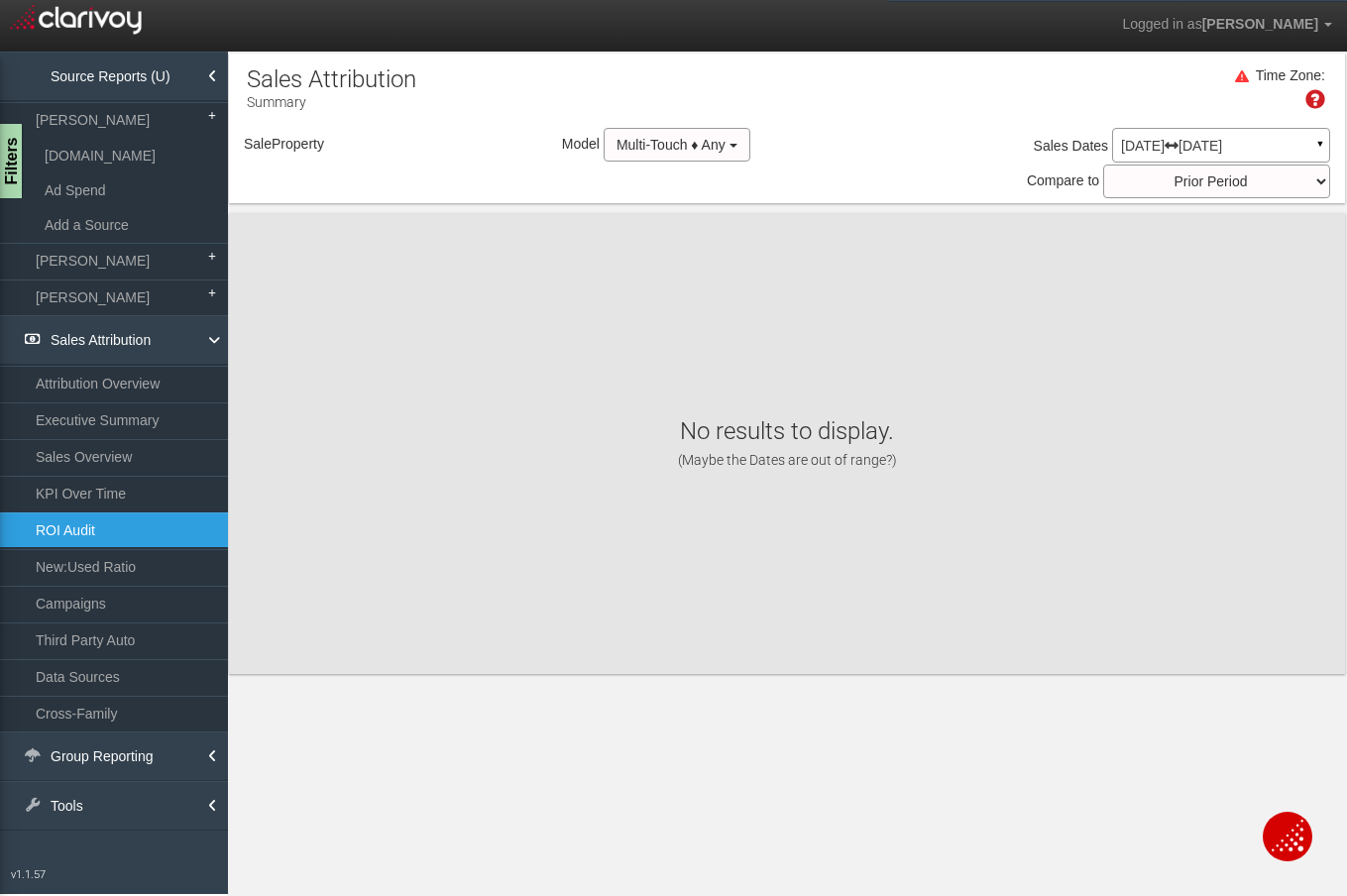 scroll, scrollTop: 0, scrollLeft: 0, axis: both 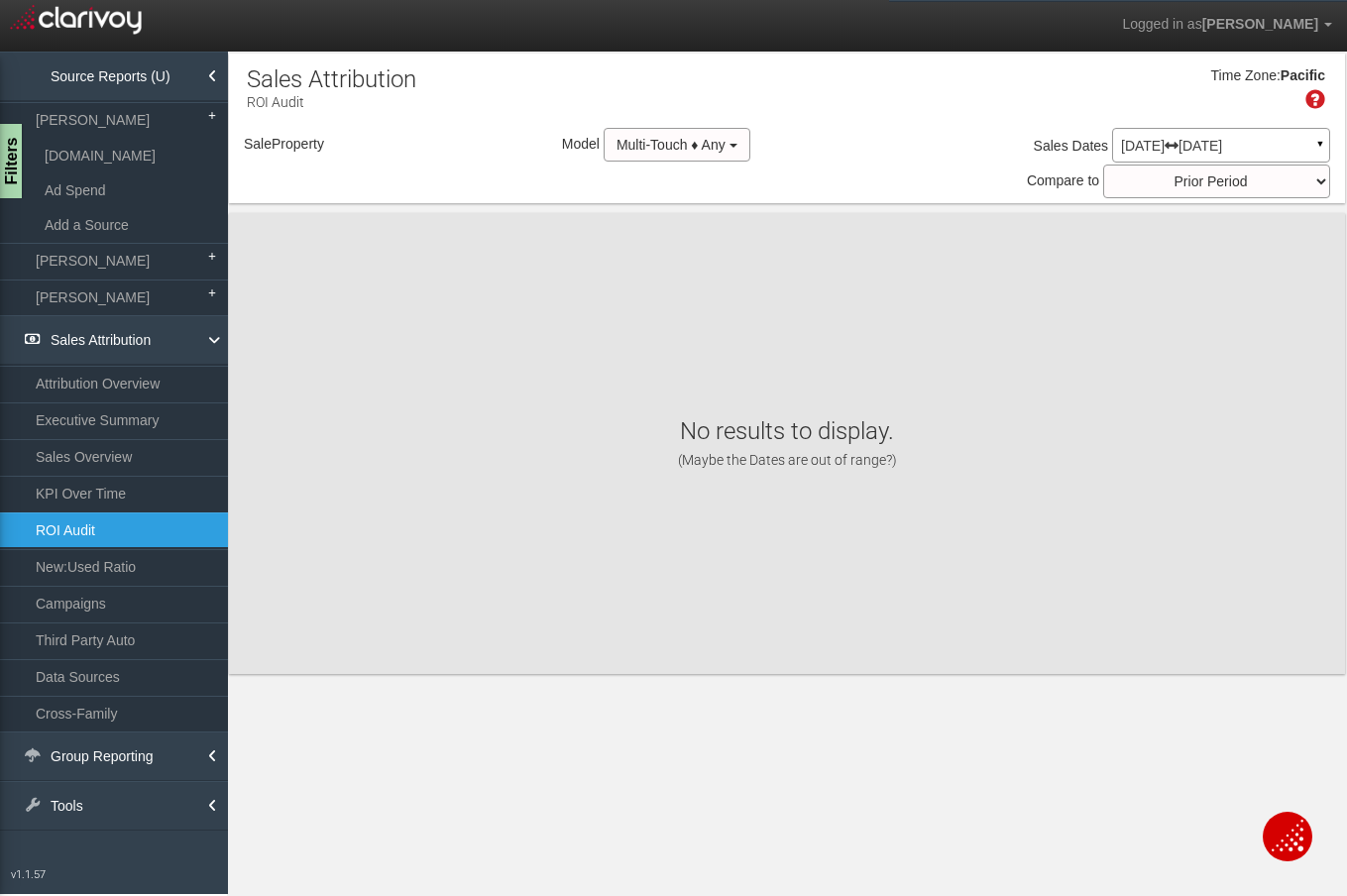 select on "object:532" 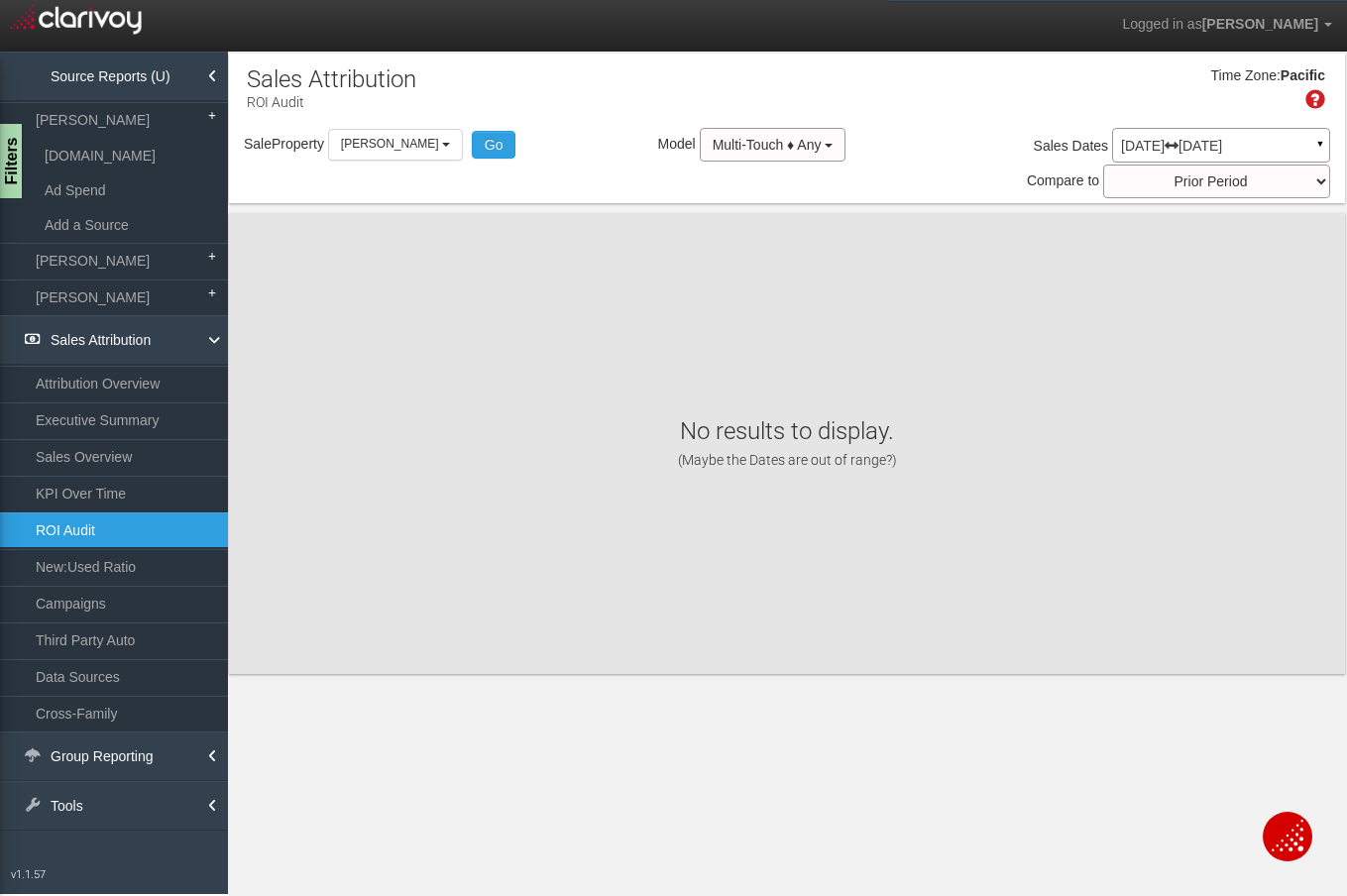 scroll, scrollTop: 0, scrollLeft: 0, axis: both 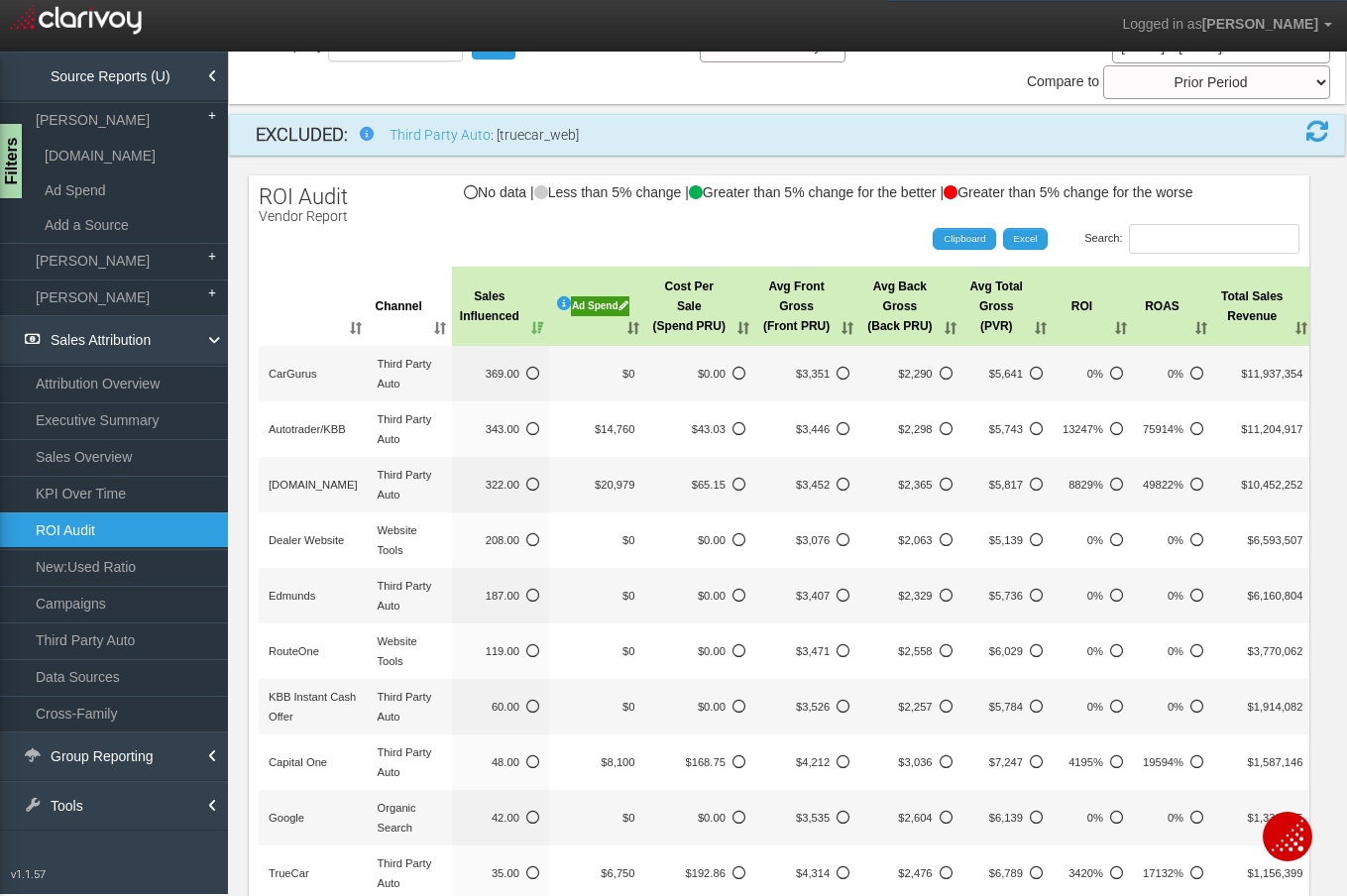 click on "Search:" at bounding box center (1034, 239) 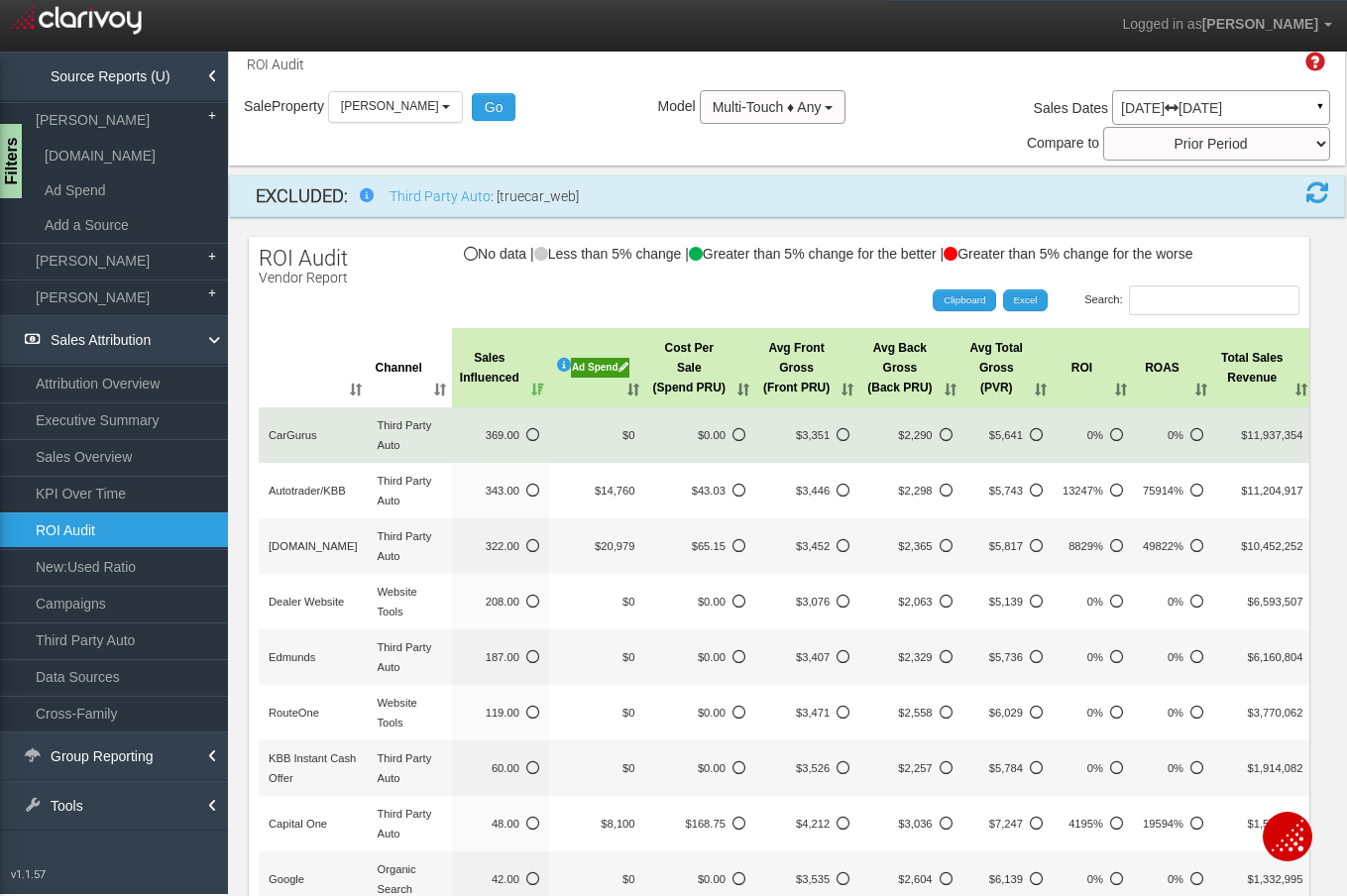scroll, scrollTop: 0, scrollLeft: 0, axis: both 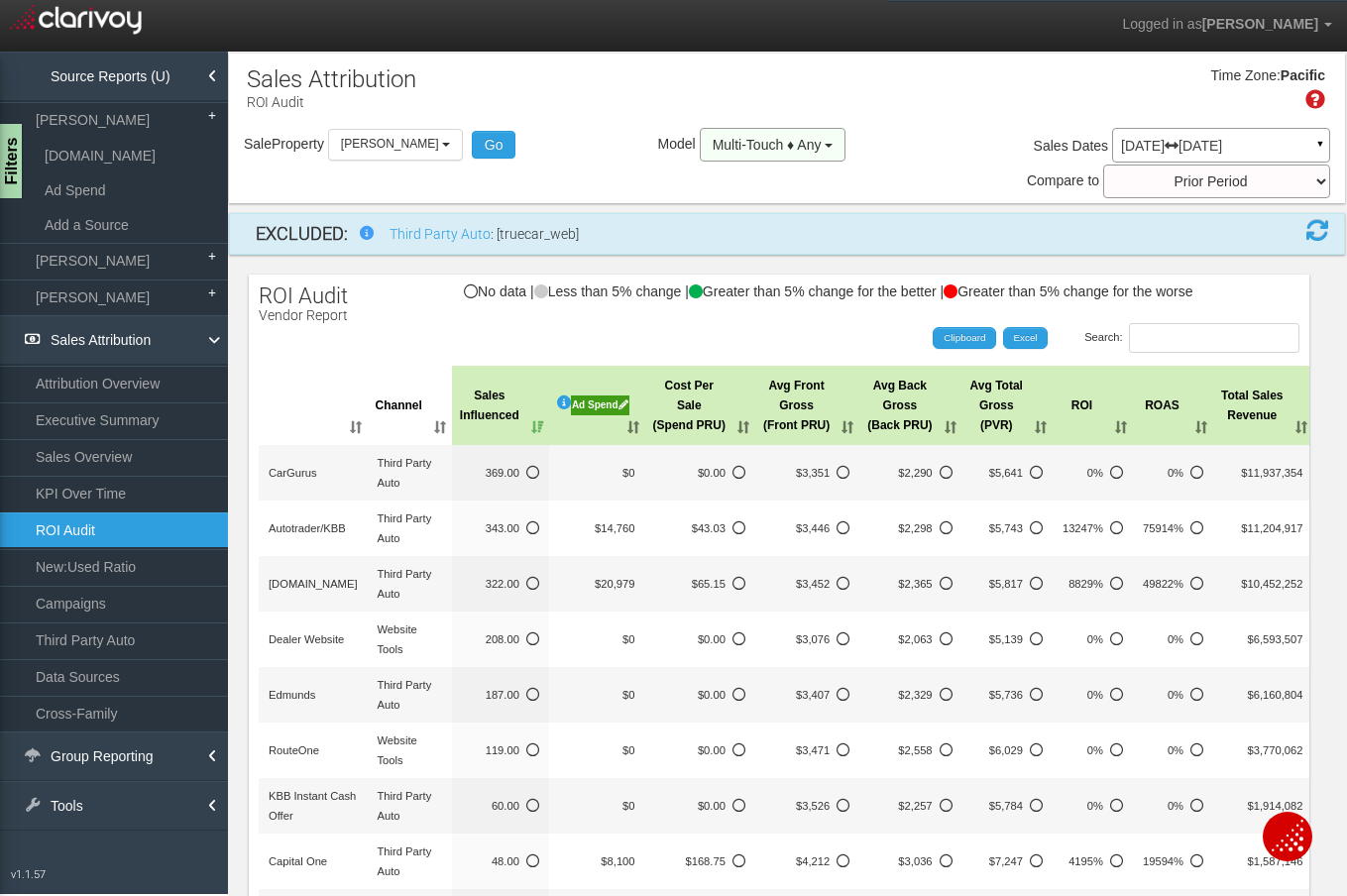 click on "Multi-Touch ♦ Any" at bounding box center (773, 145) 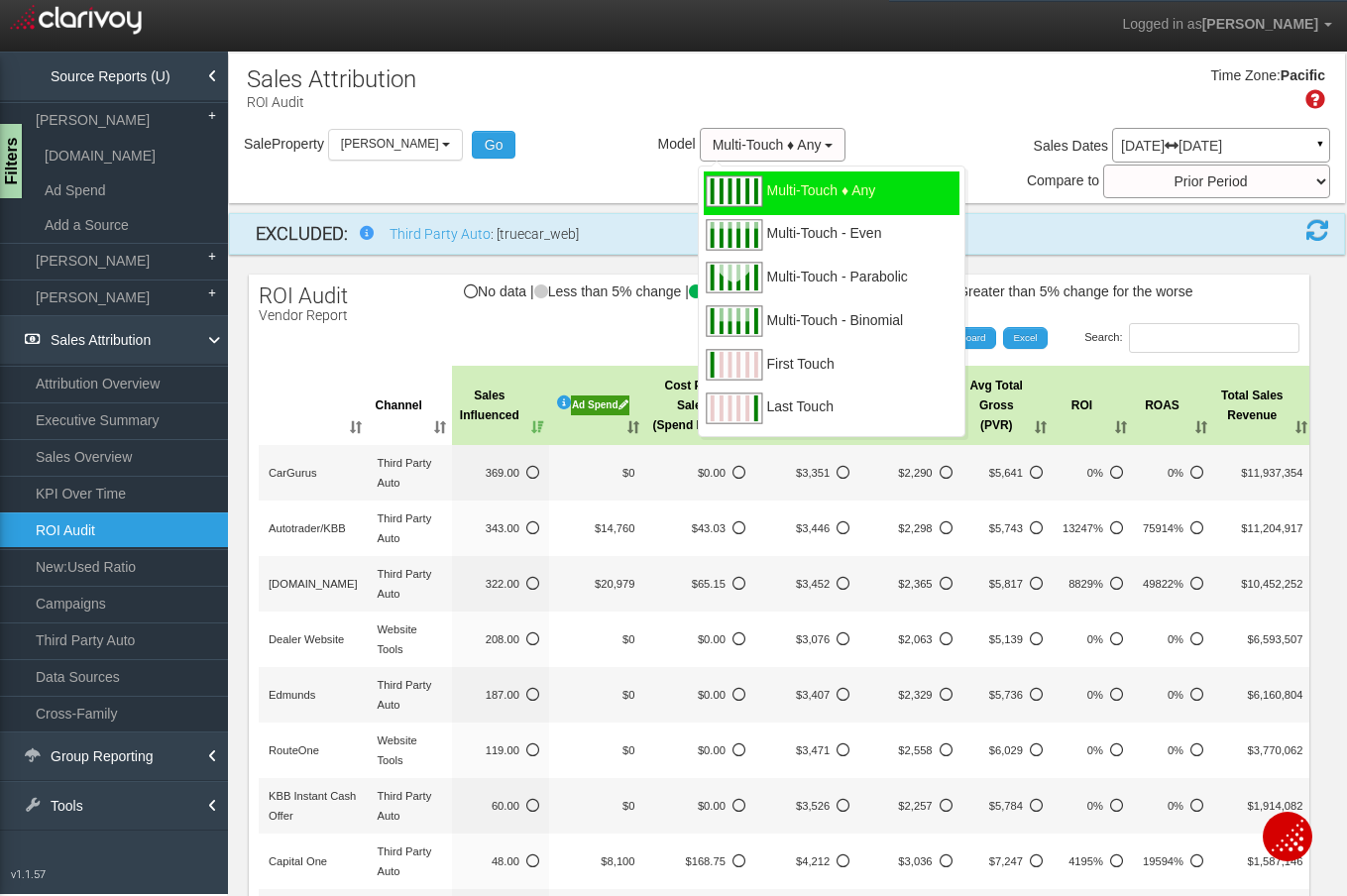 click on "Multi-Touch - Binomial" at bounding box center [832, 323] 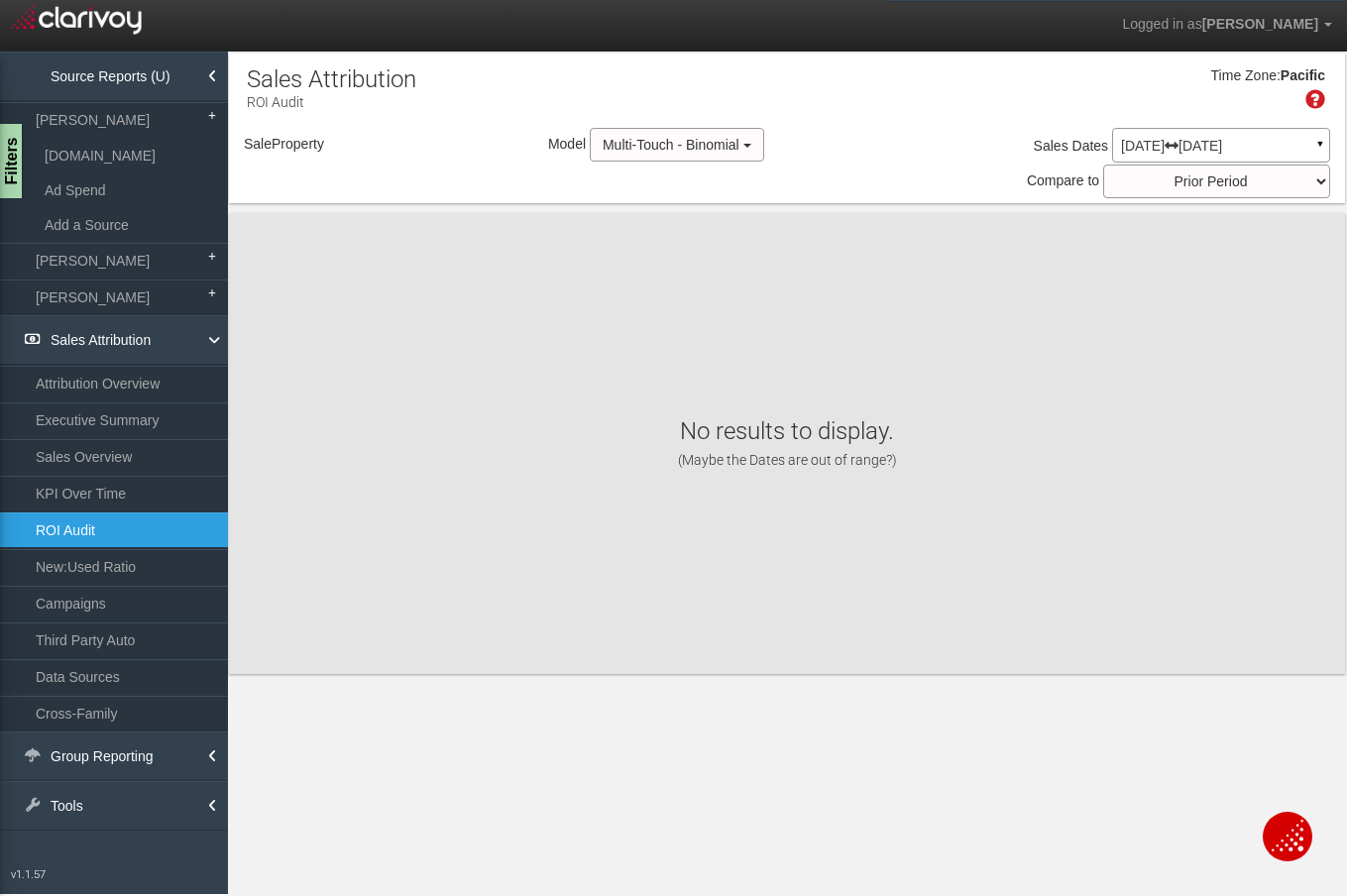 select on "object:581" 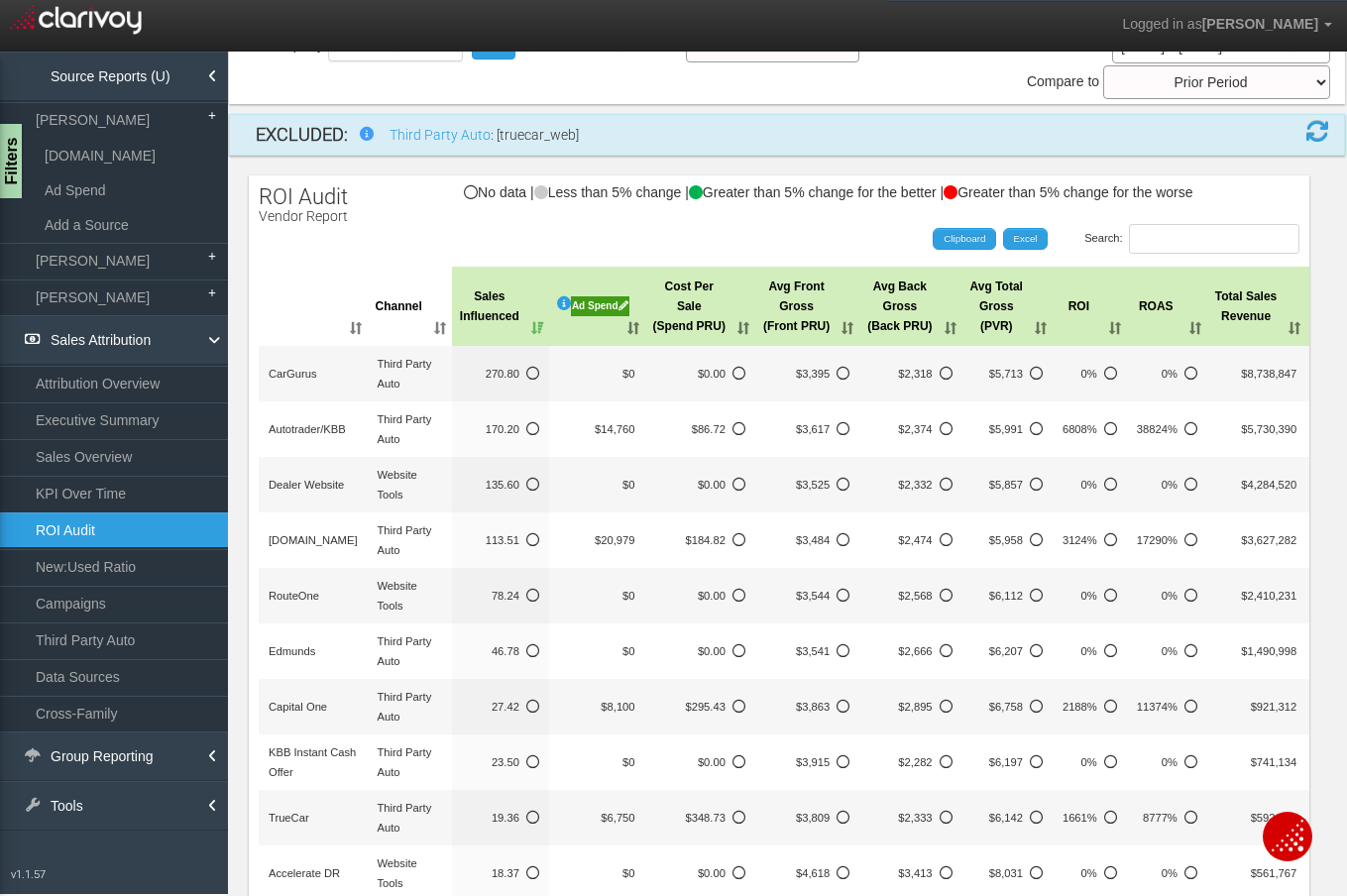 scroll, scrollTop: 0, scrollLeft: 0, axis: both 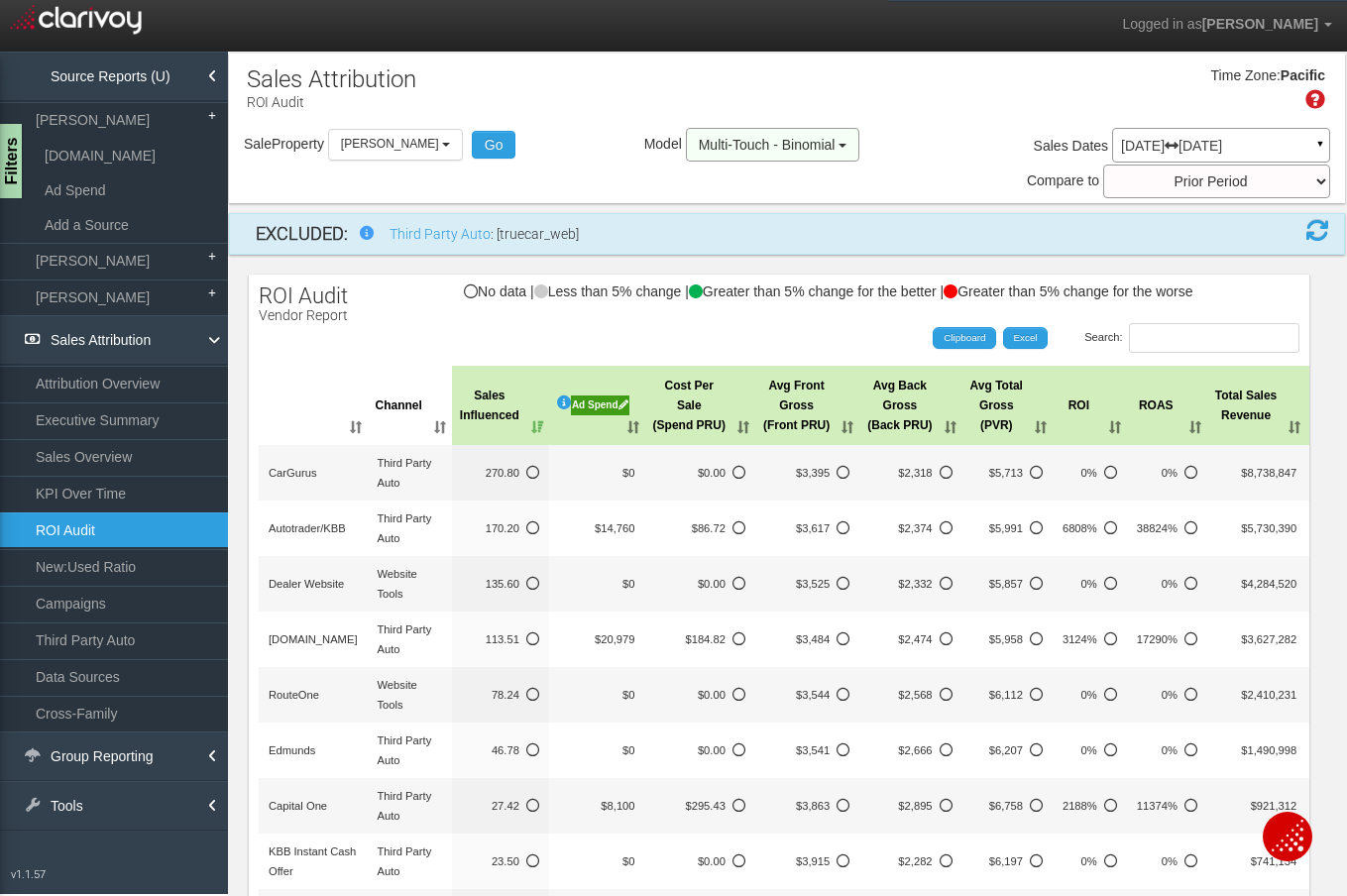 click at bounding box center [842, 146] 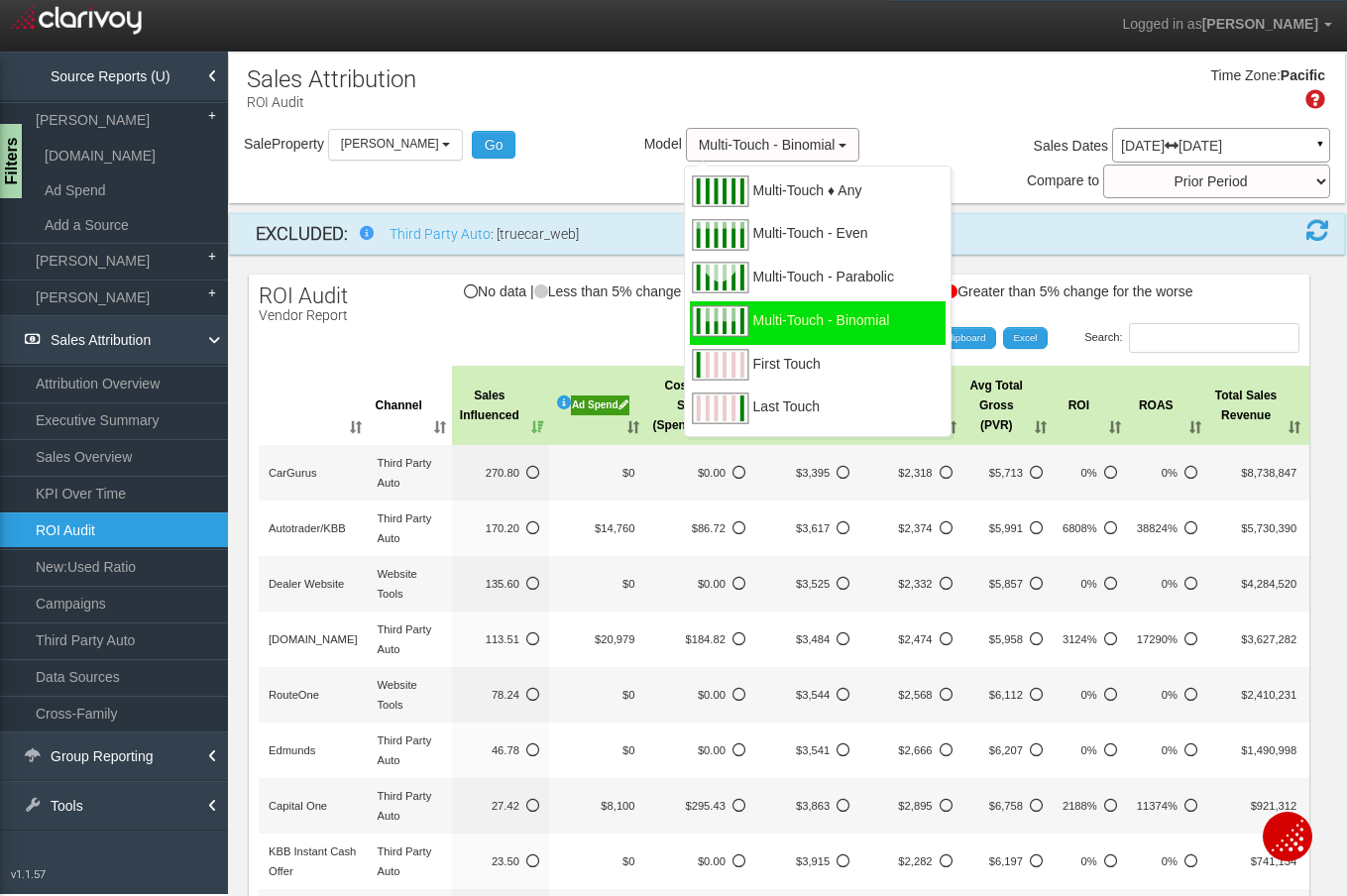 click on "Time Zone:
Pacific" at bounding box center [787, 95] 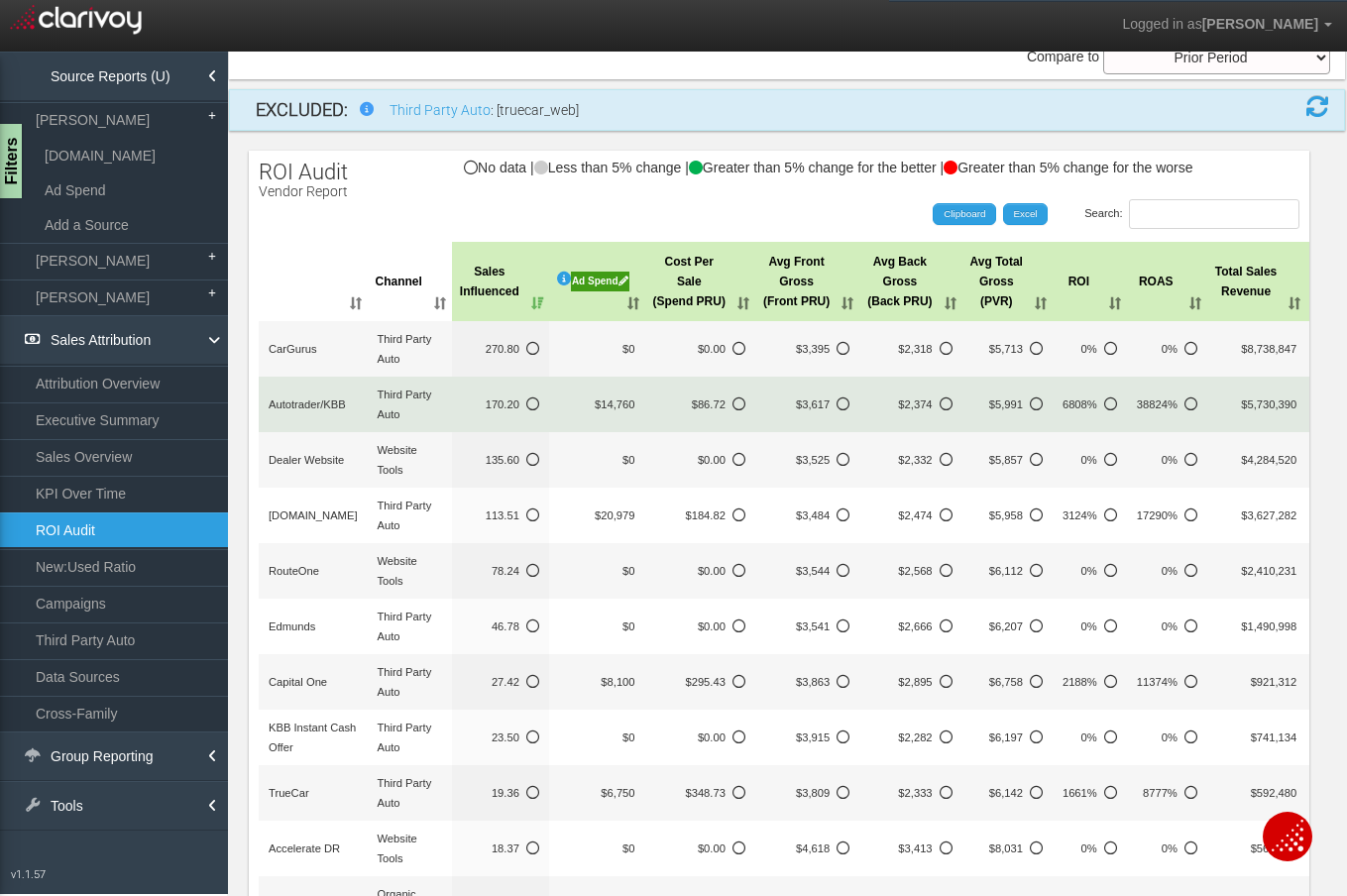 scroll, scrollTop: 121, scrollLeft: 0, axis: vertical 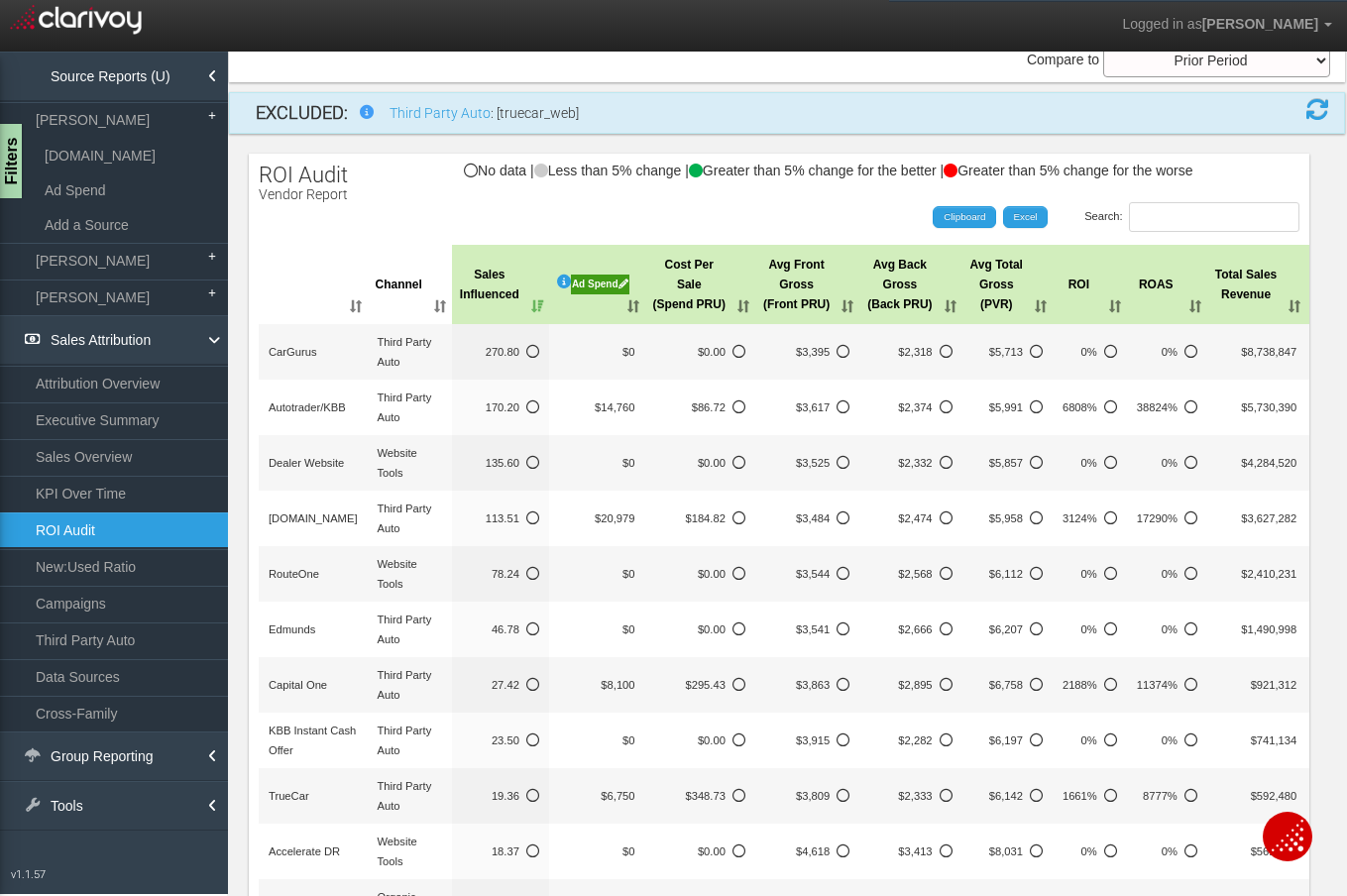 click on "Ad Spend" at bounding box center [600, 284] 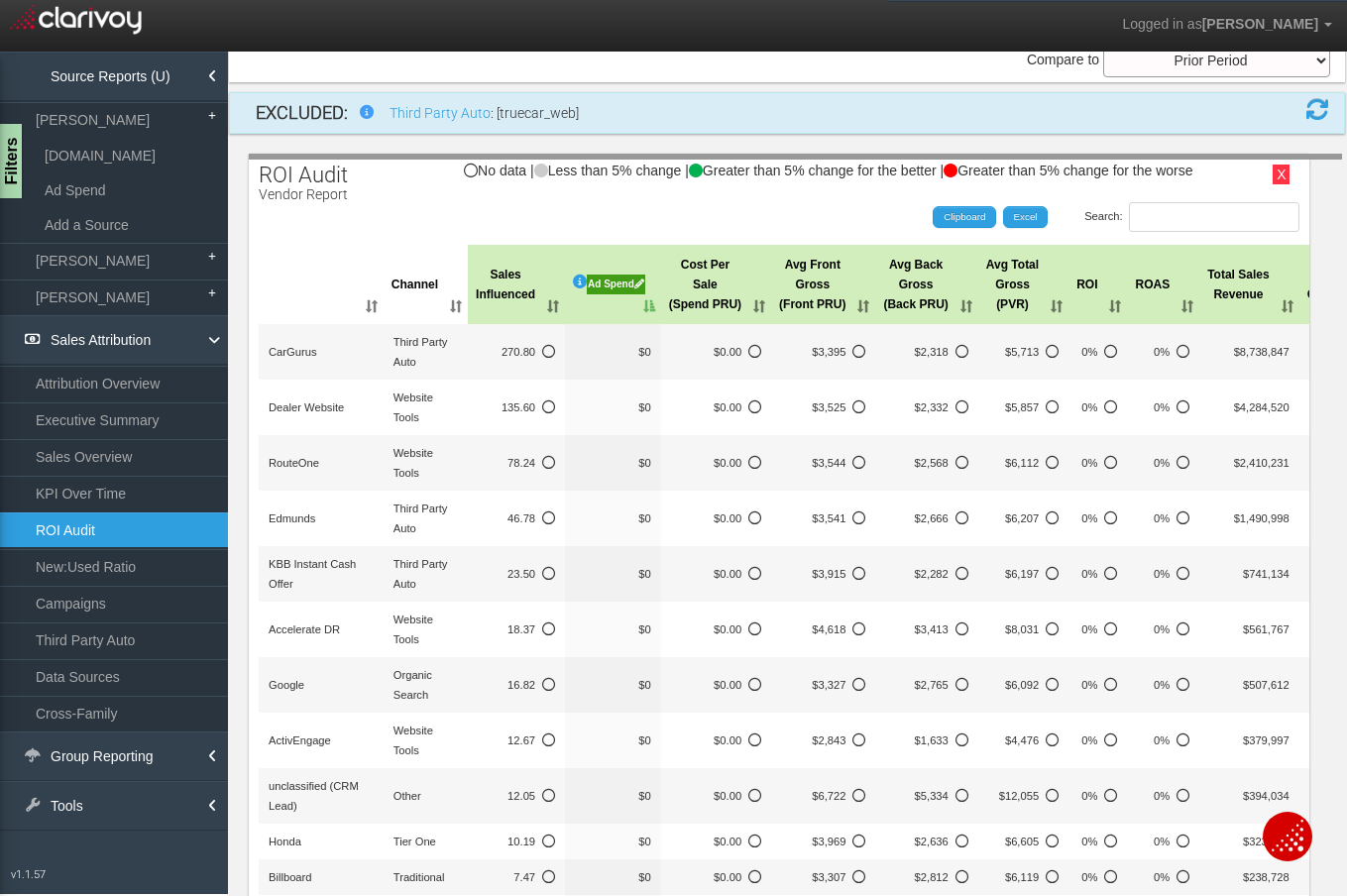 click at bounding box center [639, 283] 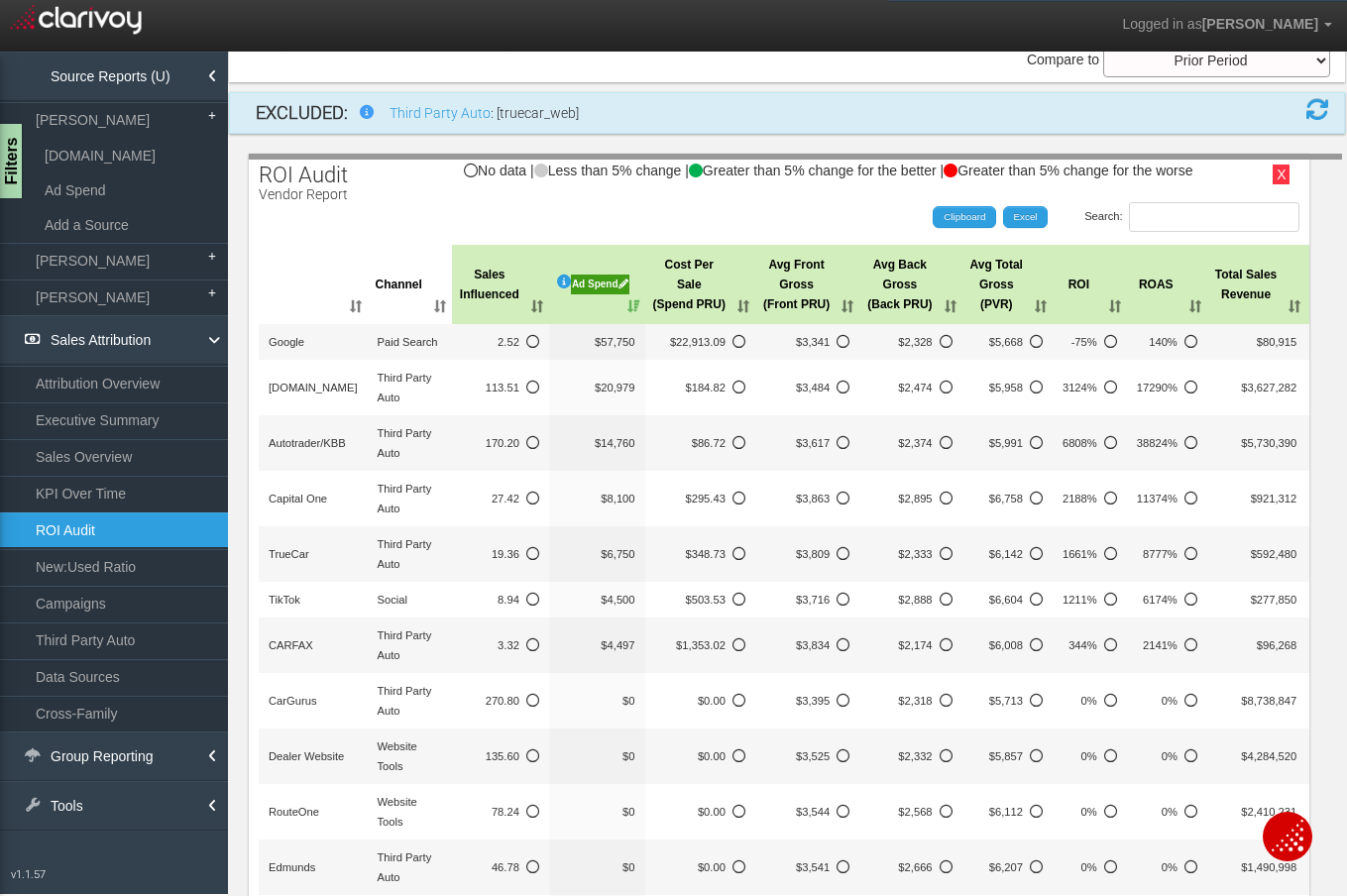 click at bounding box center [623, 283] 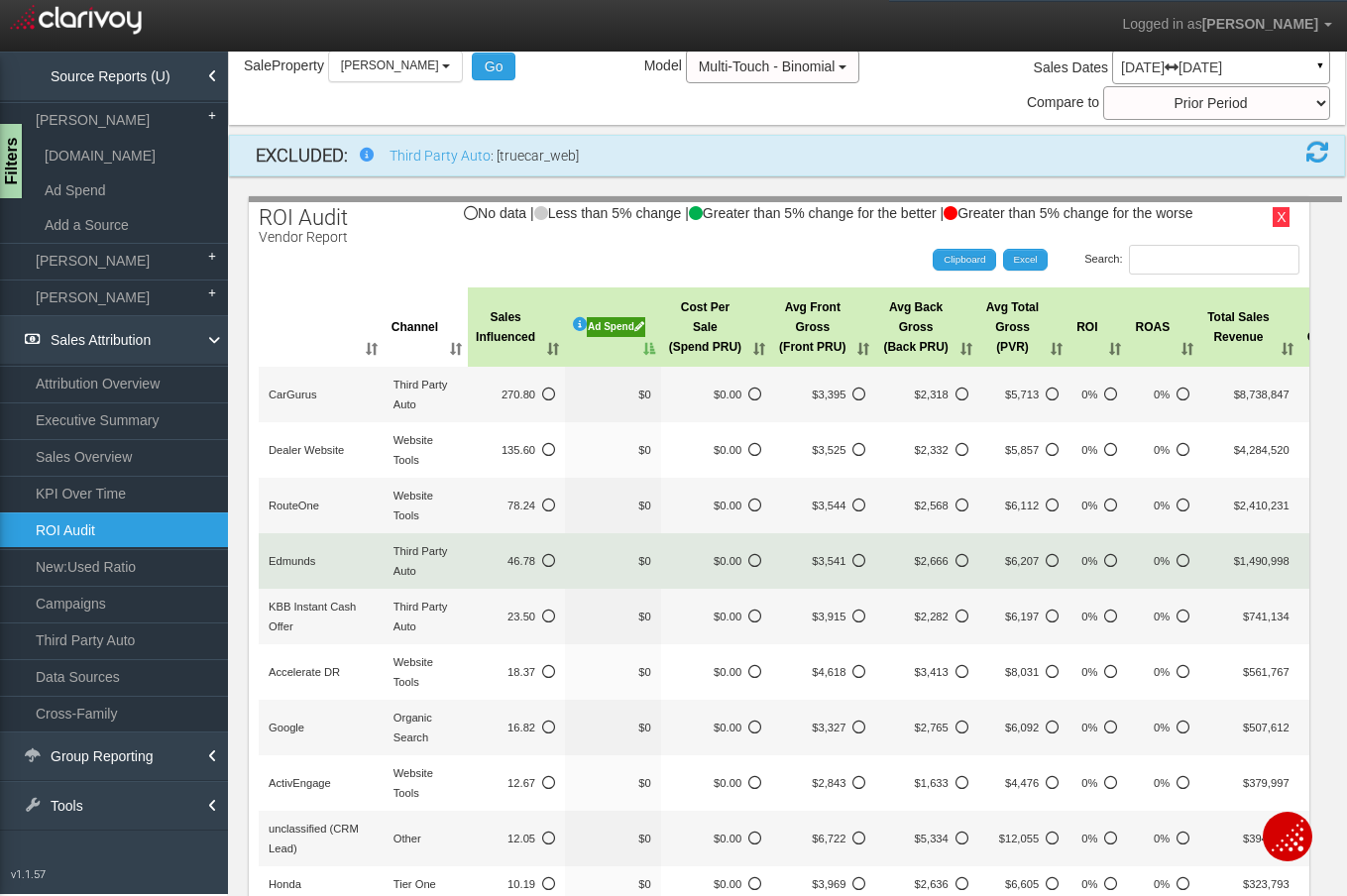 scroll, scrollTop: 159, scrollLeft: 0, axis: vertical 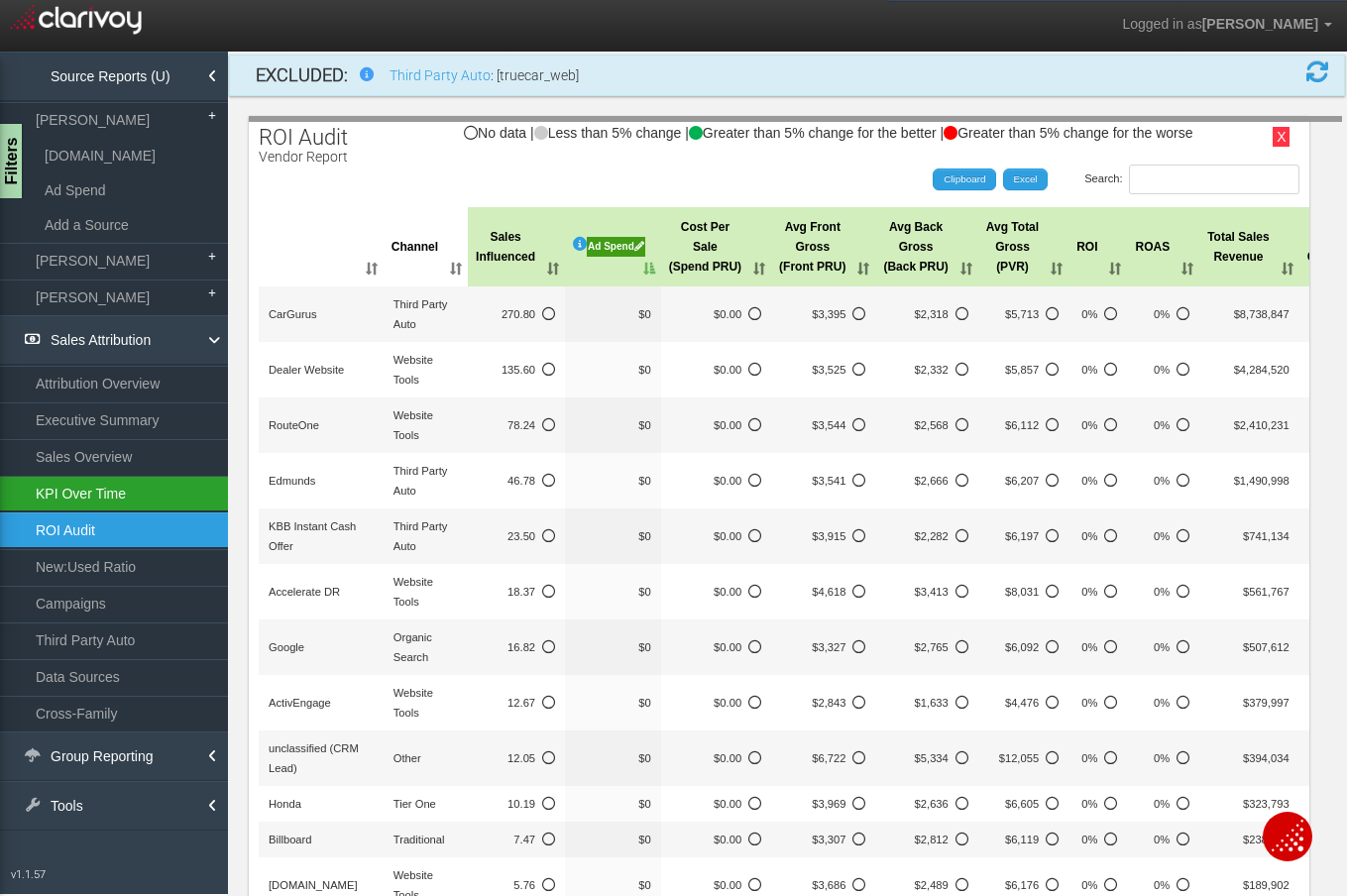 click on "KPI Over Time" at bounding box center [114, 494] 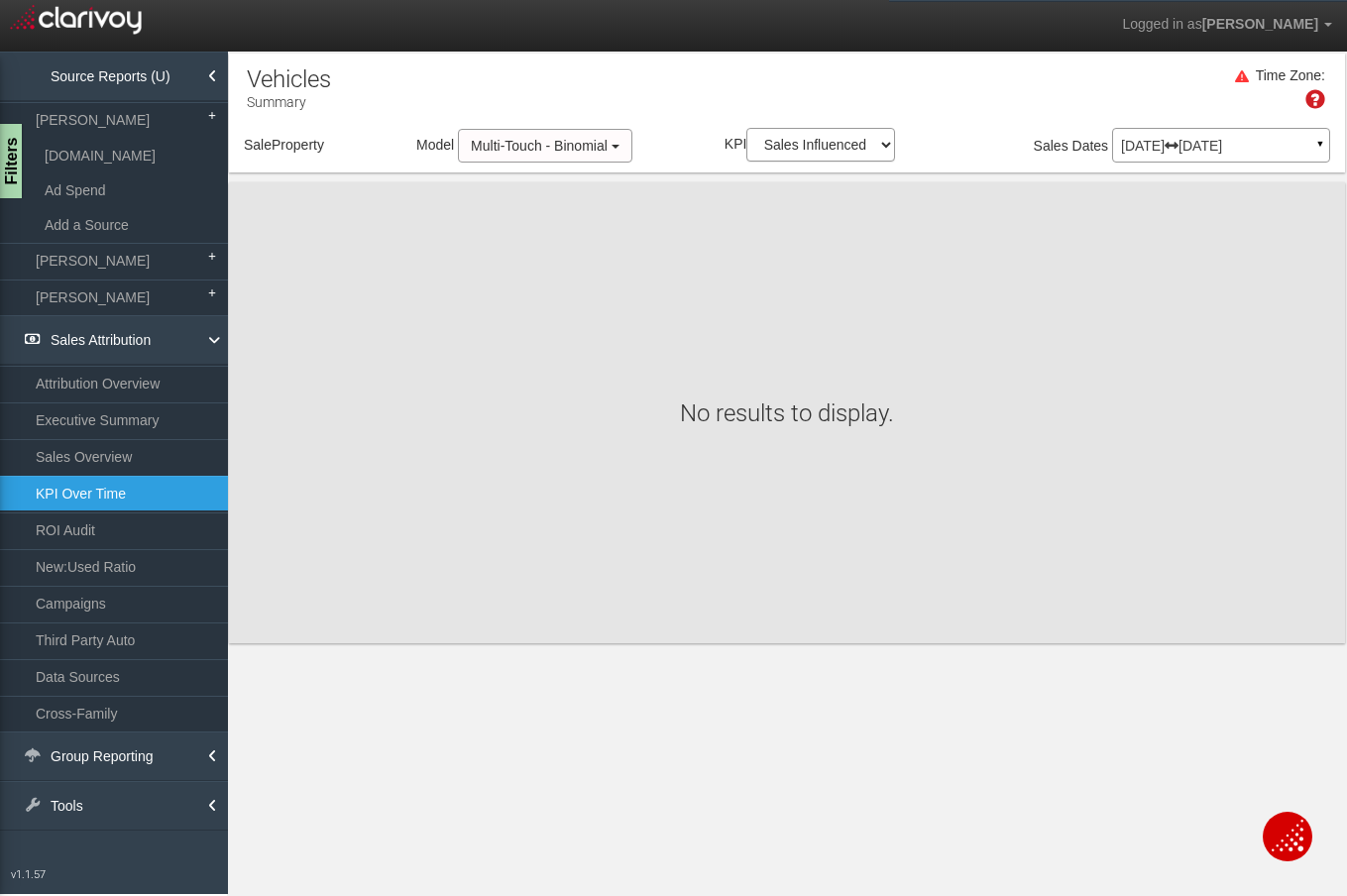 scroll, scrollTop: 0, scrollLeft: 0, axis: both 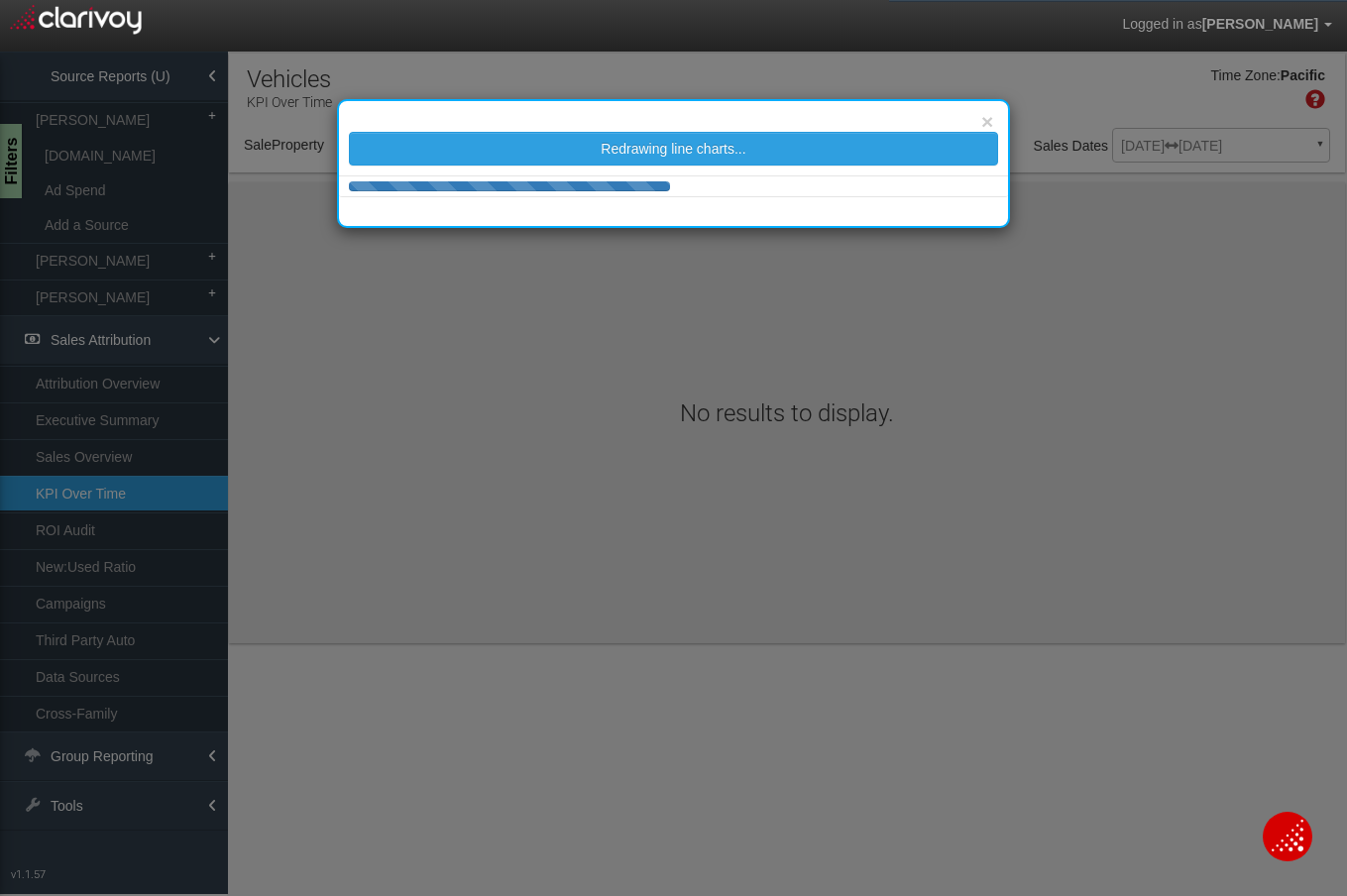 select on "object:629" 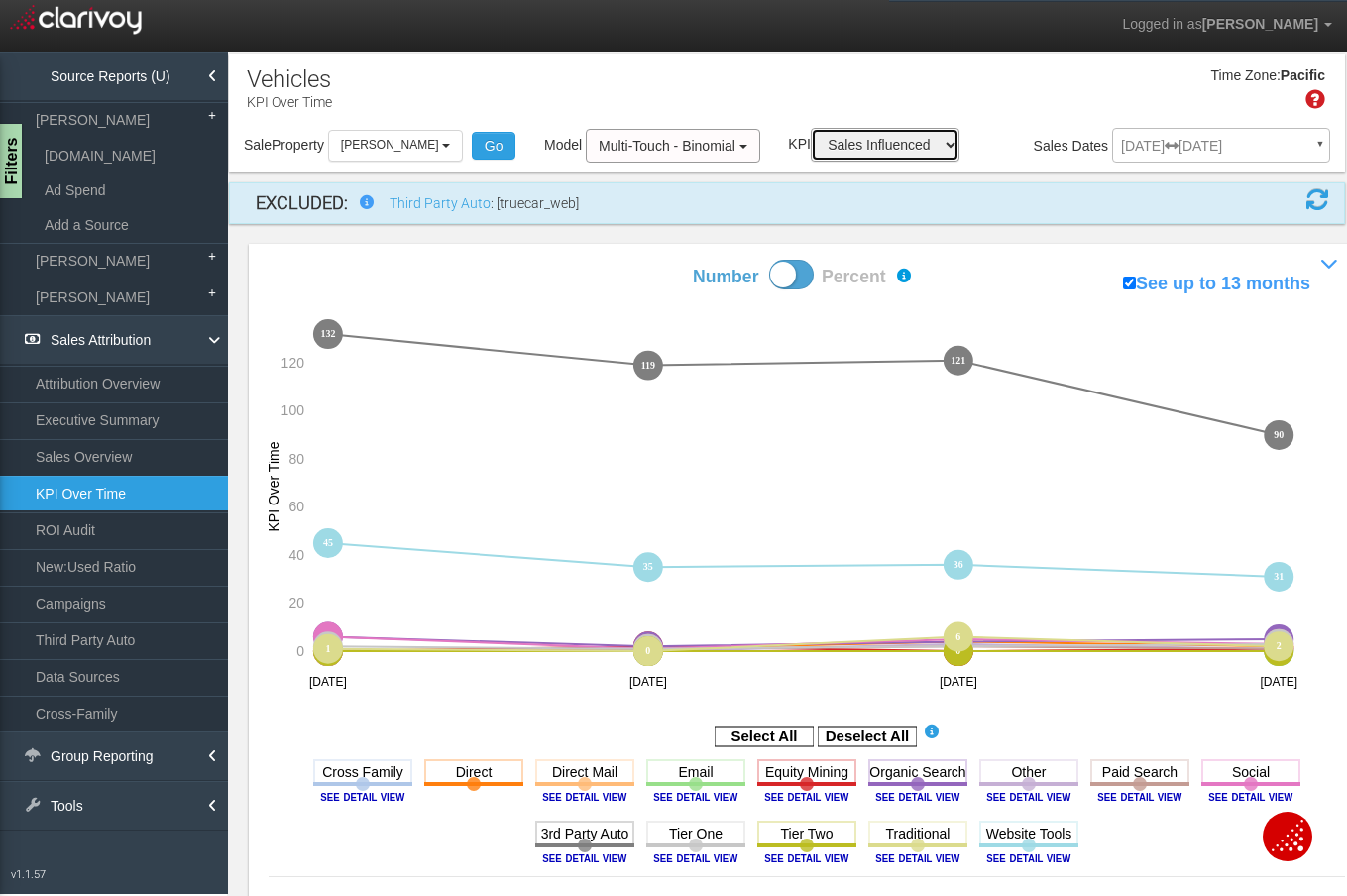 click on "Sales Influenced Ad Spend Cost Per Sale" at bounding box center (885, 145) 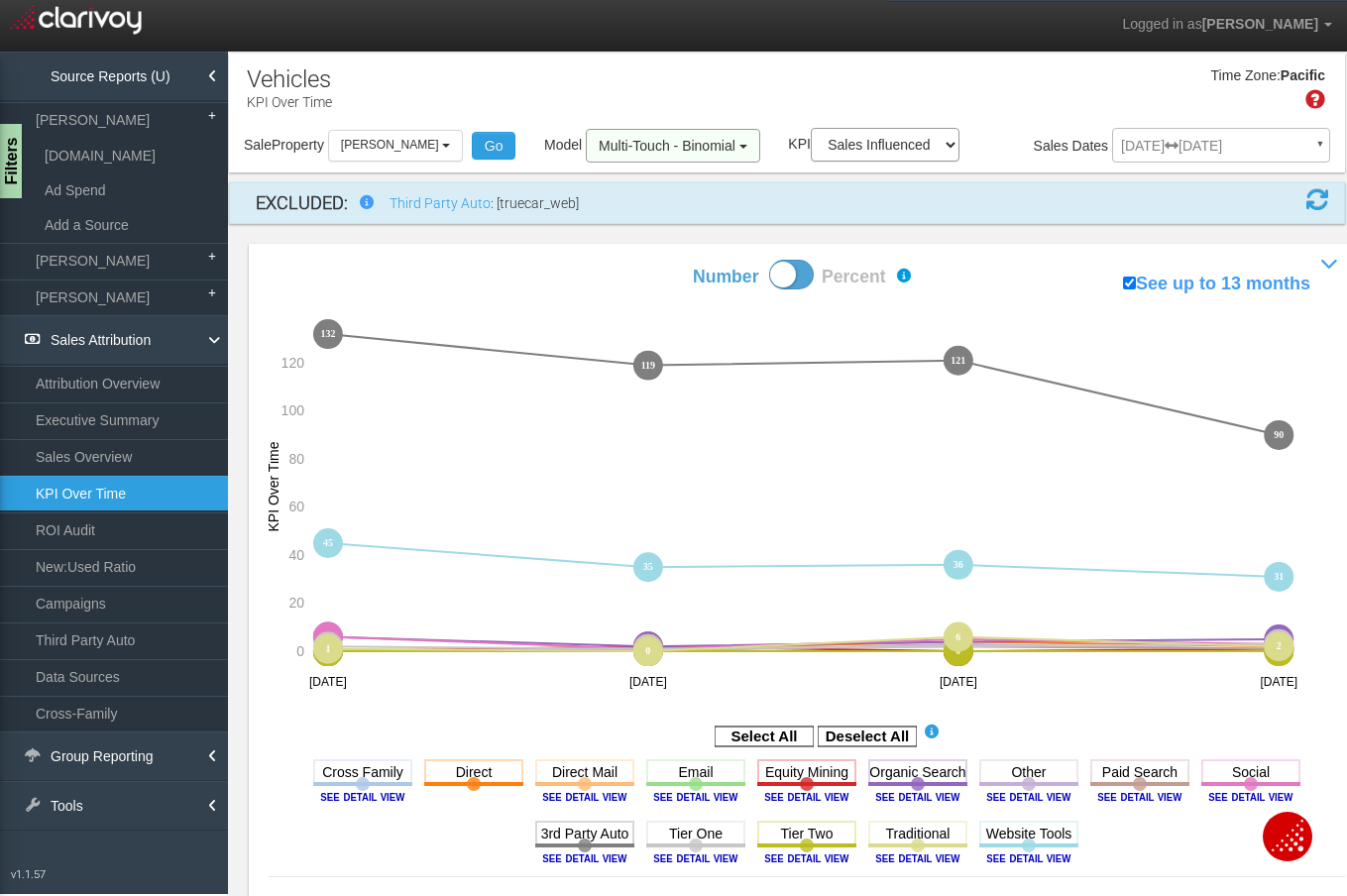 click on "Multi-Touch - Binomial" at bounding box center [673, 146] 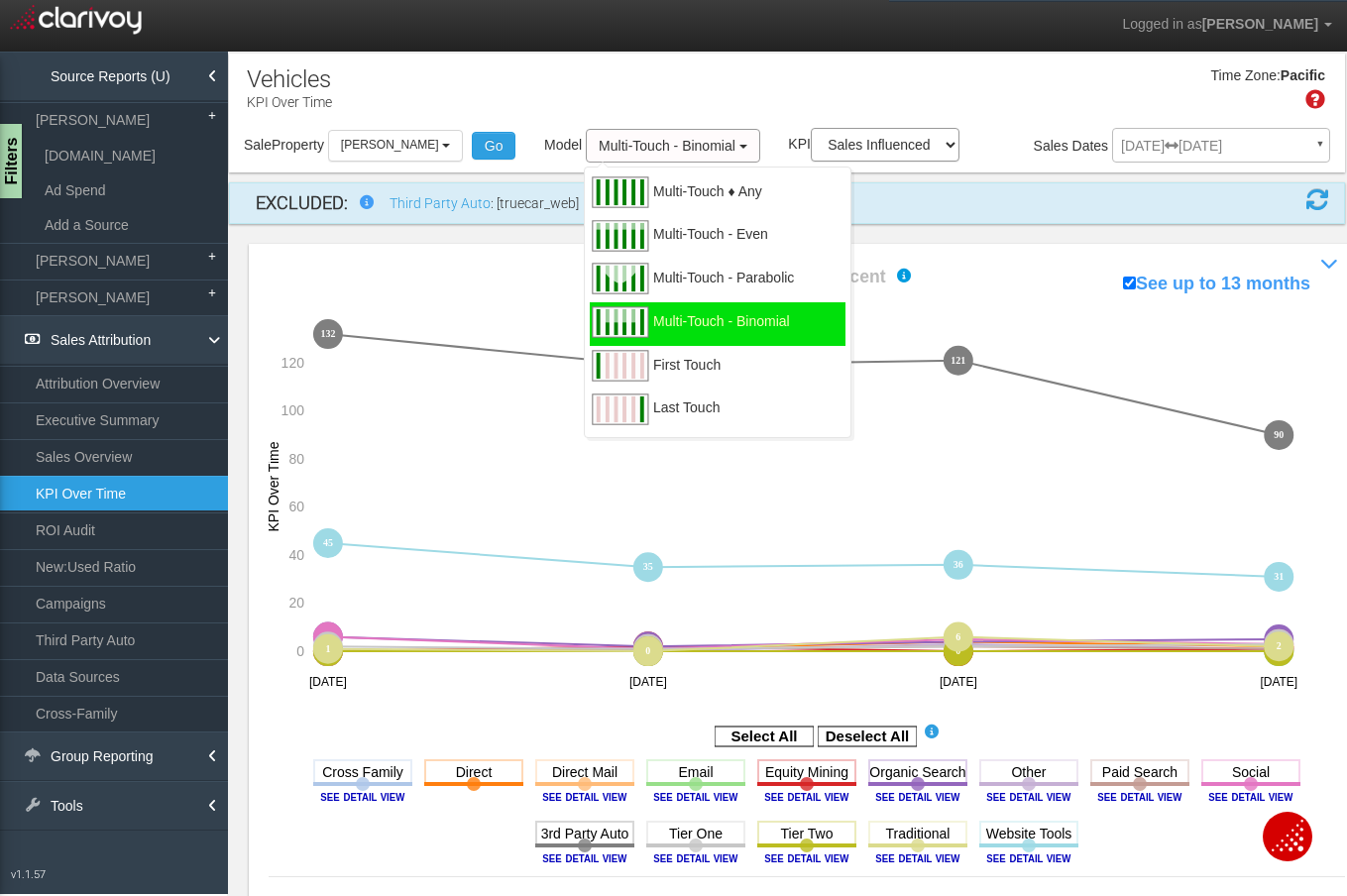 click on "Time Zone:
Pacific" at bounding box center (787, 95) 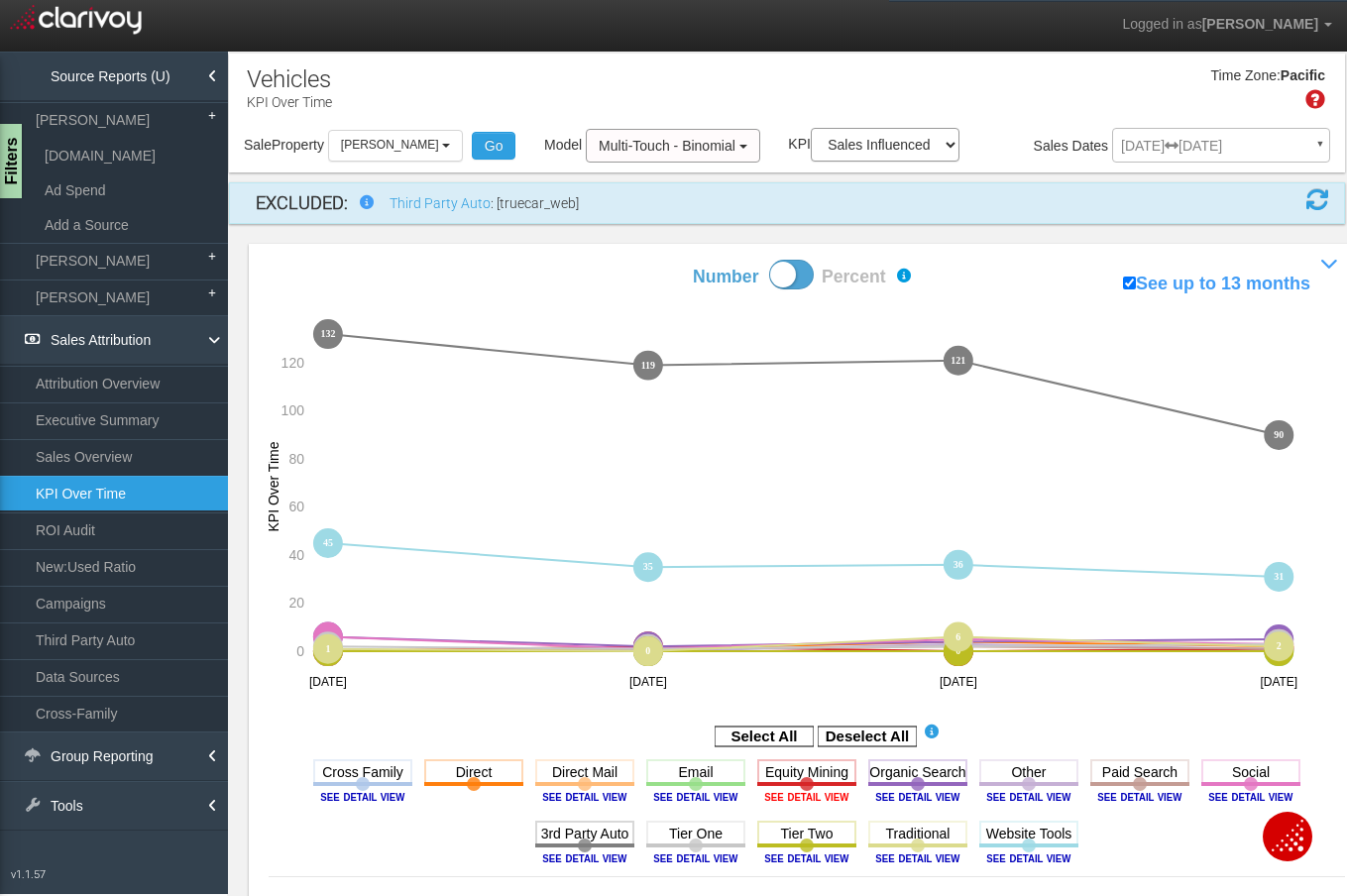 click 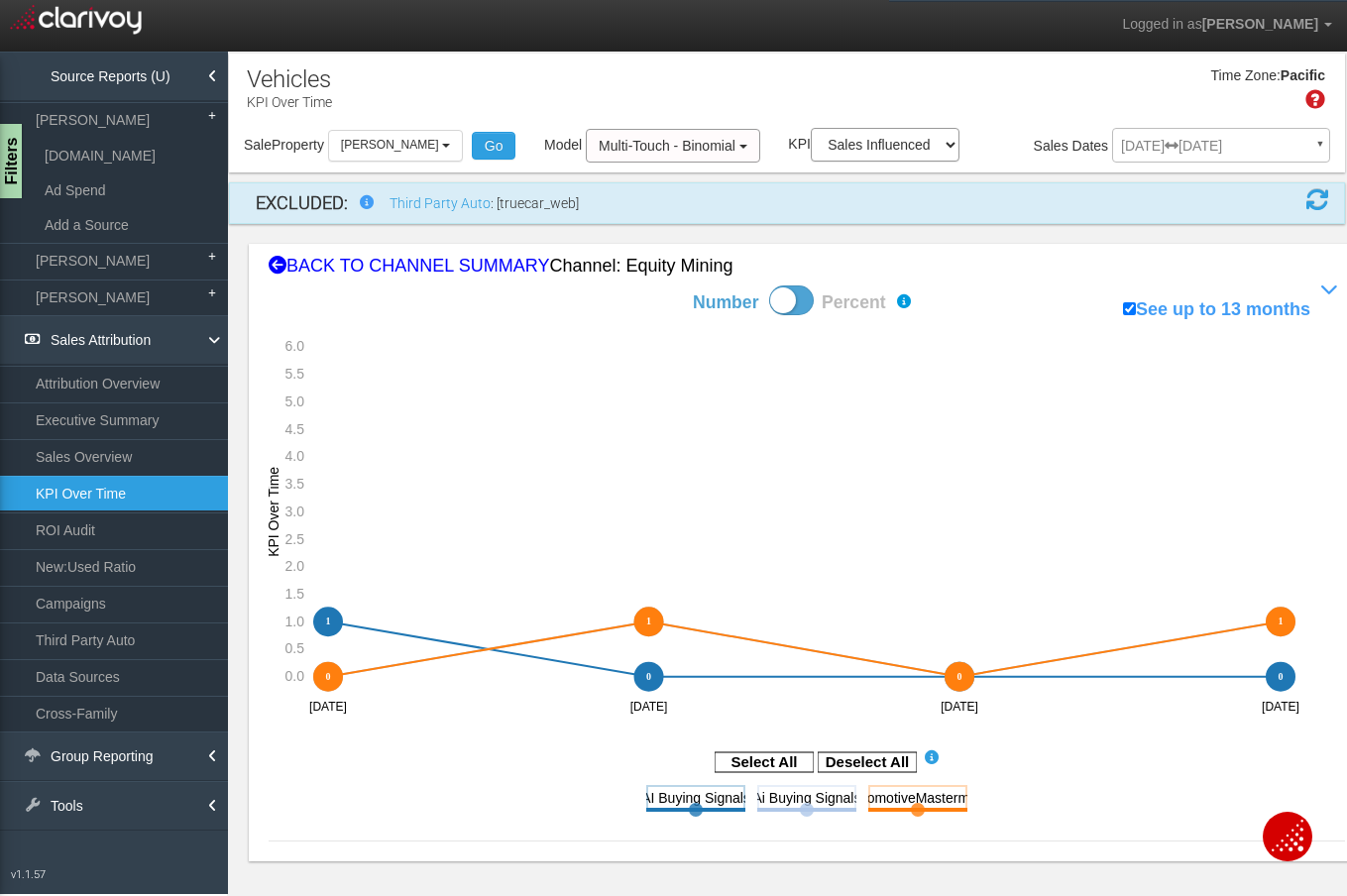 click on "Vehicles
KPI Over Time
Filters
Vehicle Types
INCLUDE
EXCLUDE
new 455.33776565165317 Sales Influenced used 222.78934473834067 Sales Influenced
Sales
INCLUDE
EXCLUDE
[PERSON_NAME] Honda 217 Sales Influenced Elk Grove Automall 5 Sales Influenced [PERSON_NAME] 5 Sales Influenced [PERSON_NAME] Chevy 7 Sales Influenced [PERSON_NAME] 6 Sales Influenced Selma Hyundai 3 Sales Influenced Elk Grove Honda 0 Sales Influenced Selma Nissan 2 Sales Influenced [PERSON_NAME] CDJR 6 Sales Influenced [PERSON_NAME] Mazda 2 Sales Influenced Genesis of Selma 0 Sales Influenced [GEOGRAPHIC_DATA] Kia" at bounding box center (787, 649) 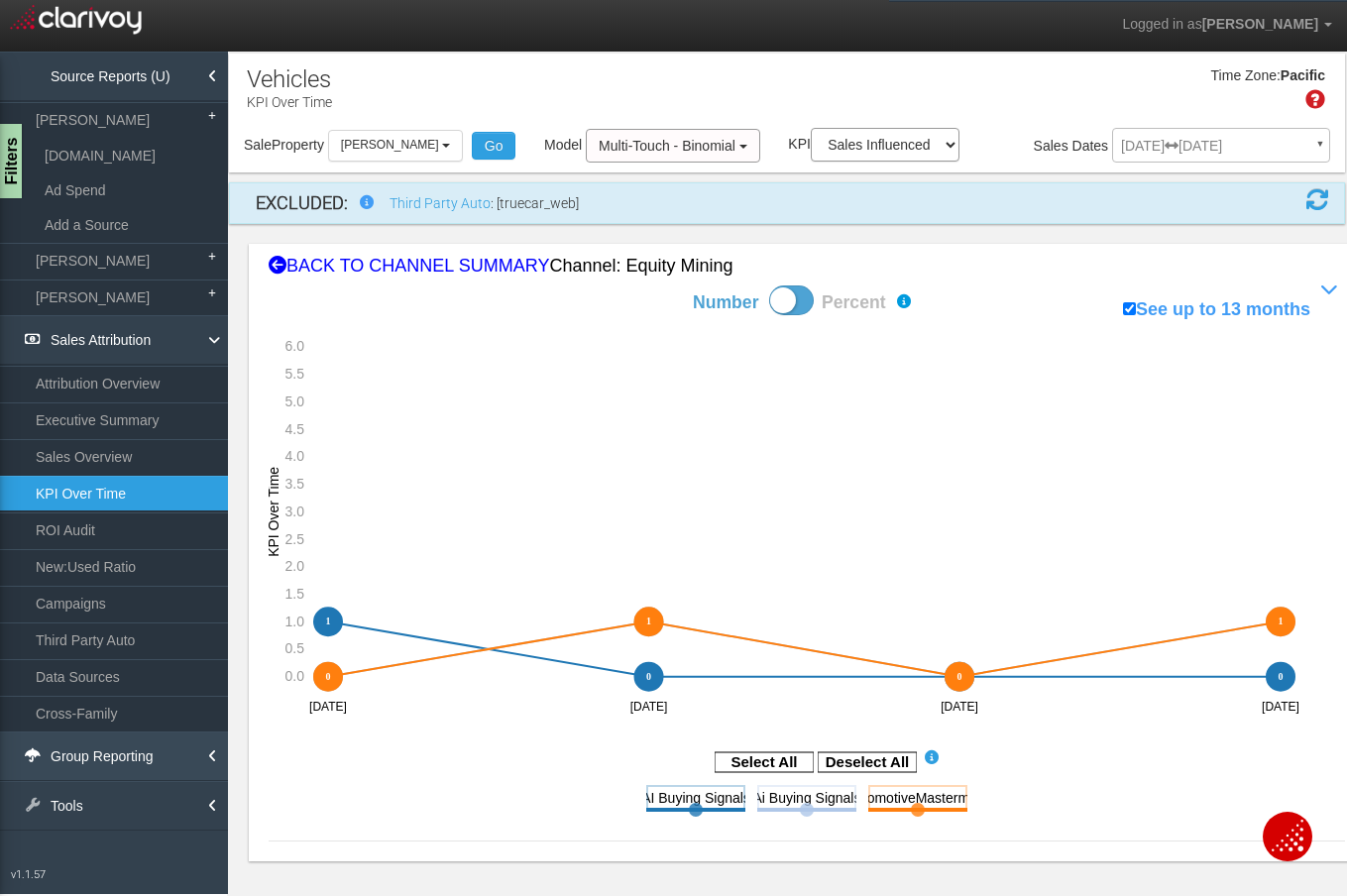 click on "Group Reporting" at bounding box center [114, 756] 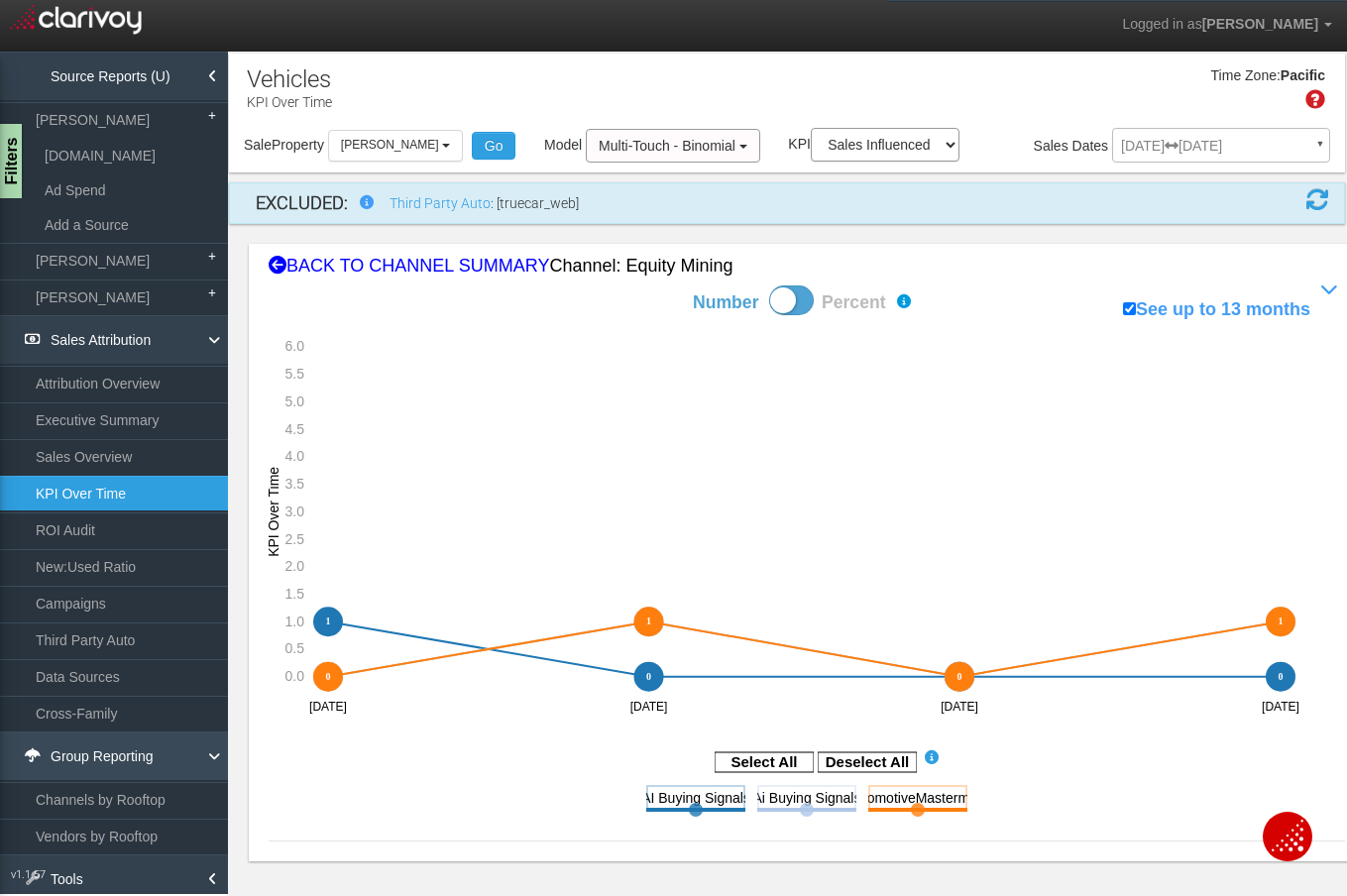 scroll, scrollTop: 10, scrollLeft: 0, axis: vertical 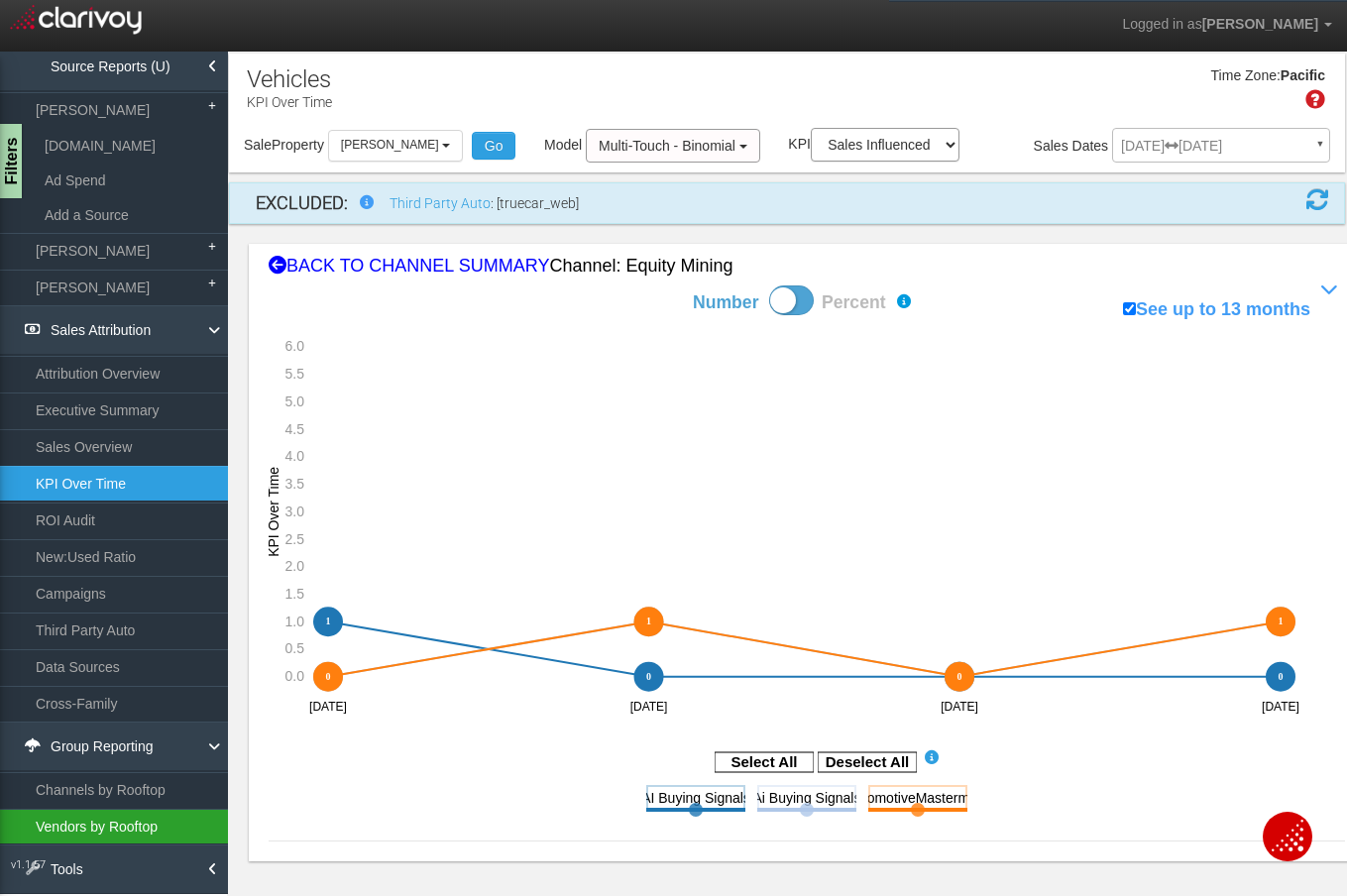 click on "Vendors by Rooftop" at bounding box center [114, 827] 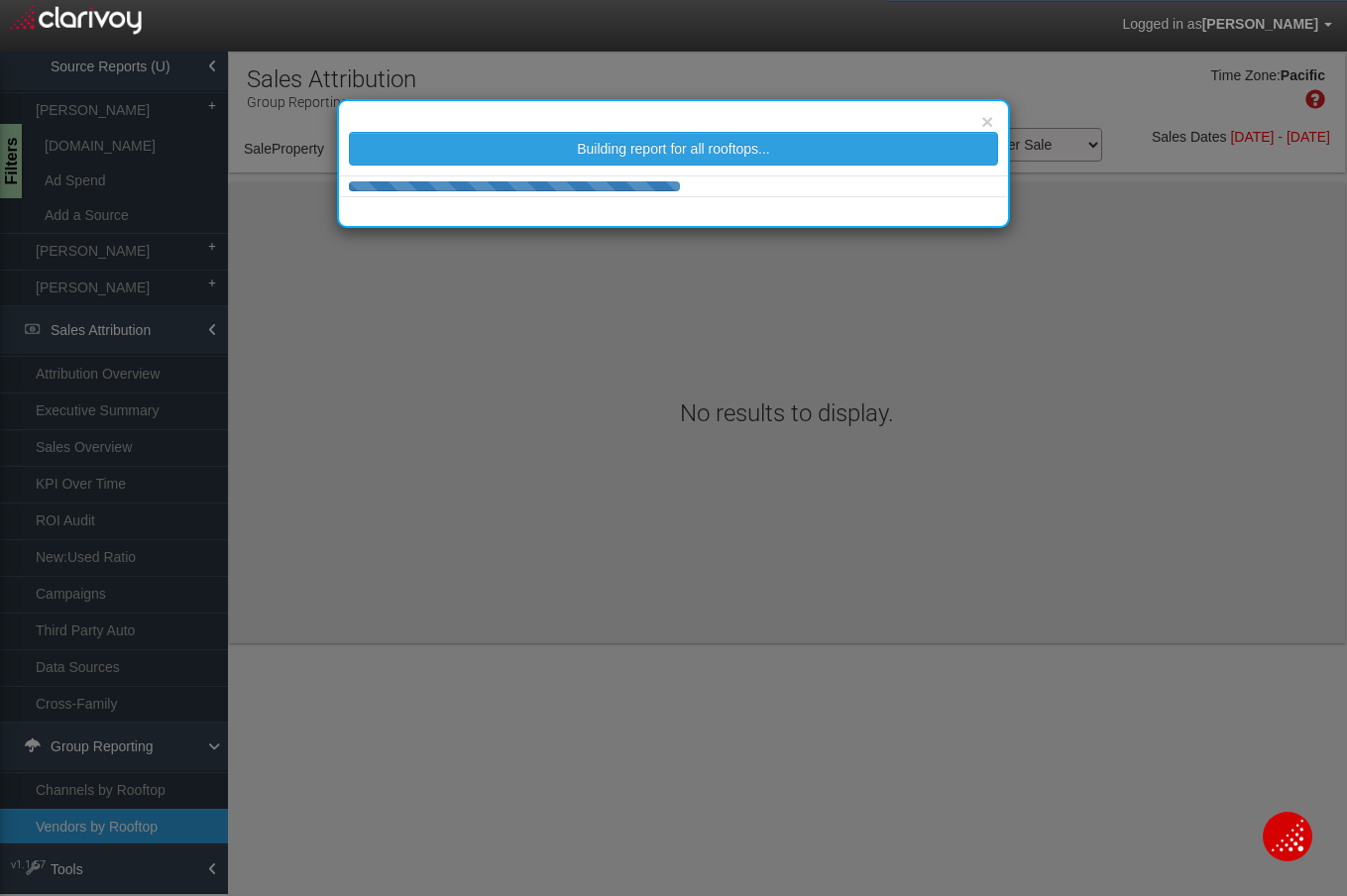 select on "object:794" 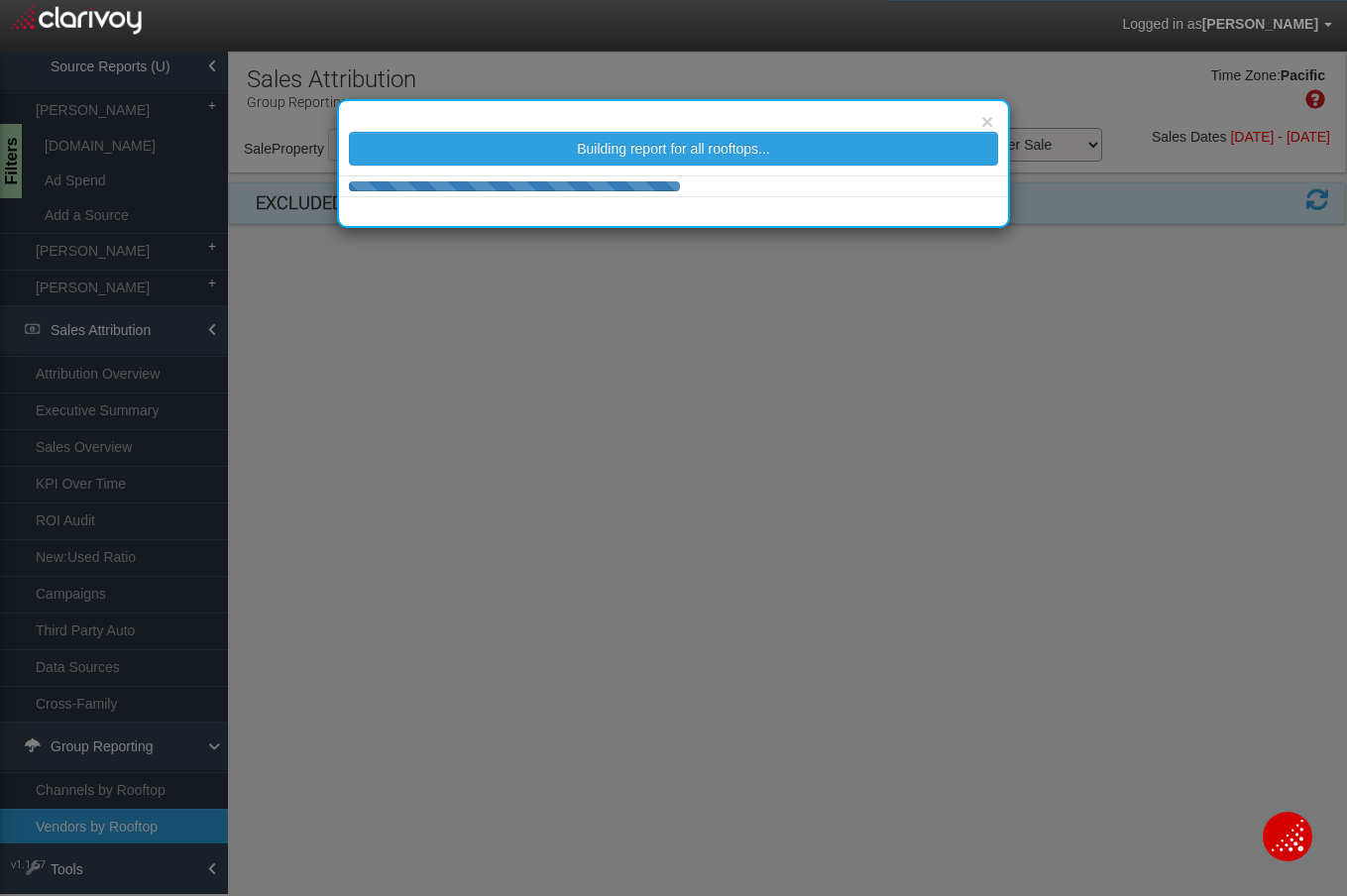 select on "25" 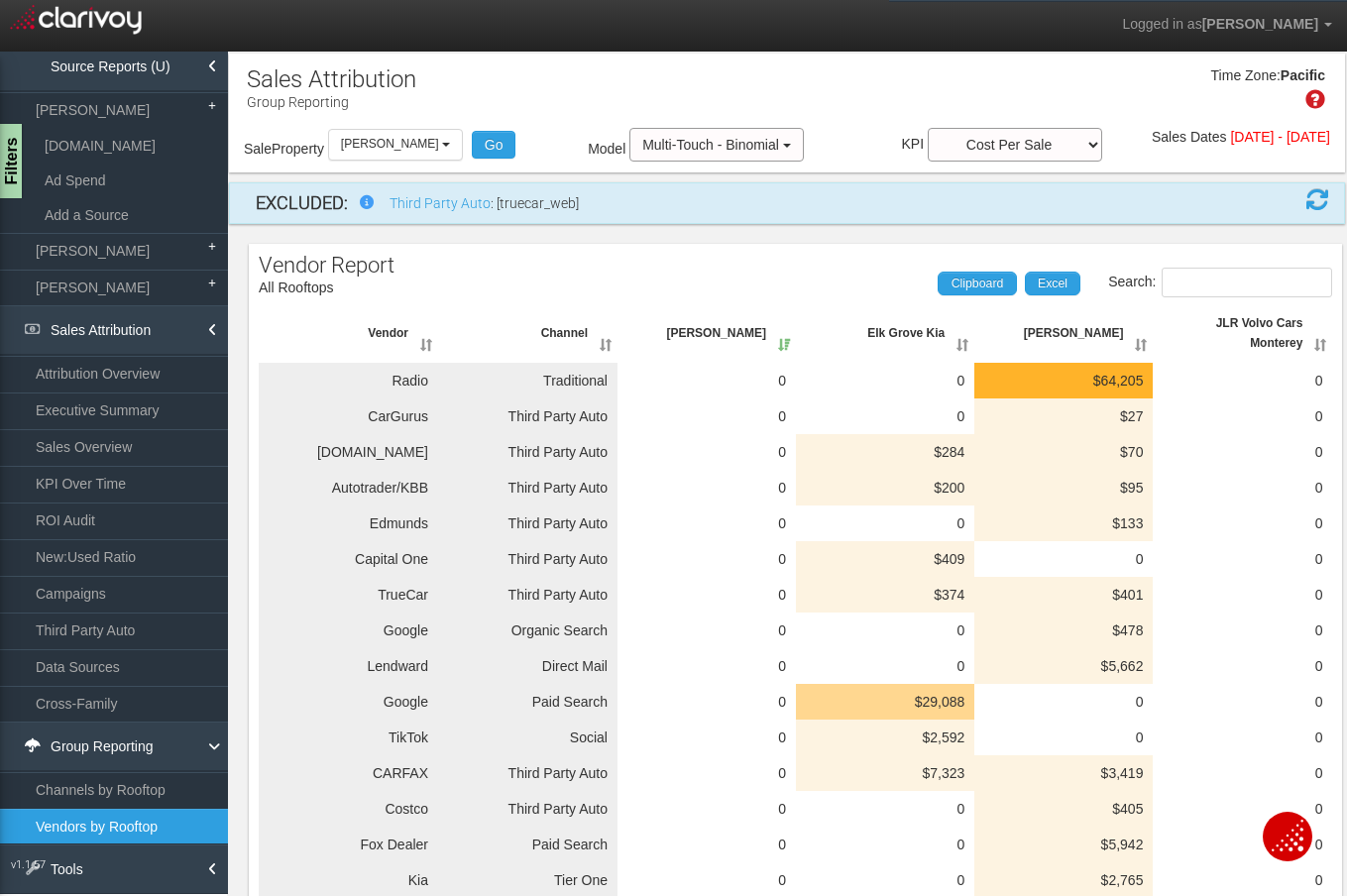 click on "Search:   Clipboard   Excel" at bounding box center [785, 282] 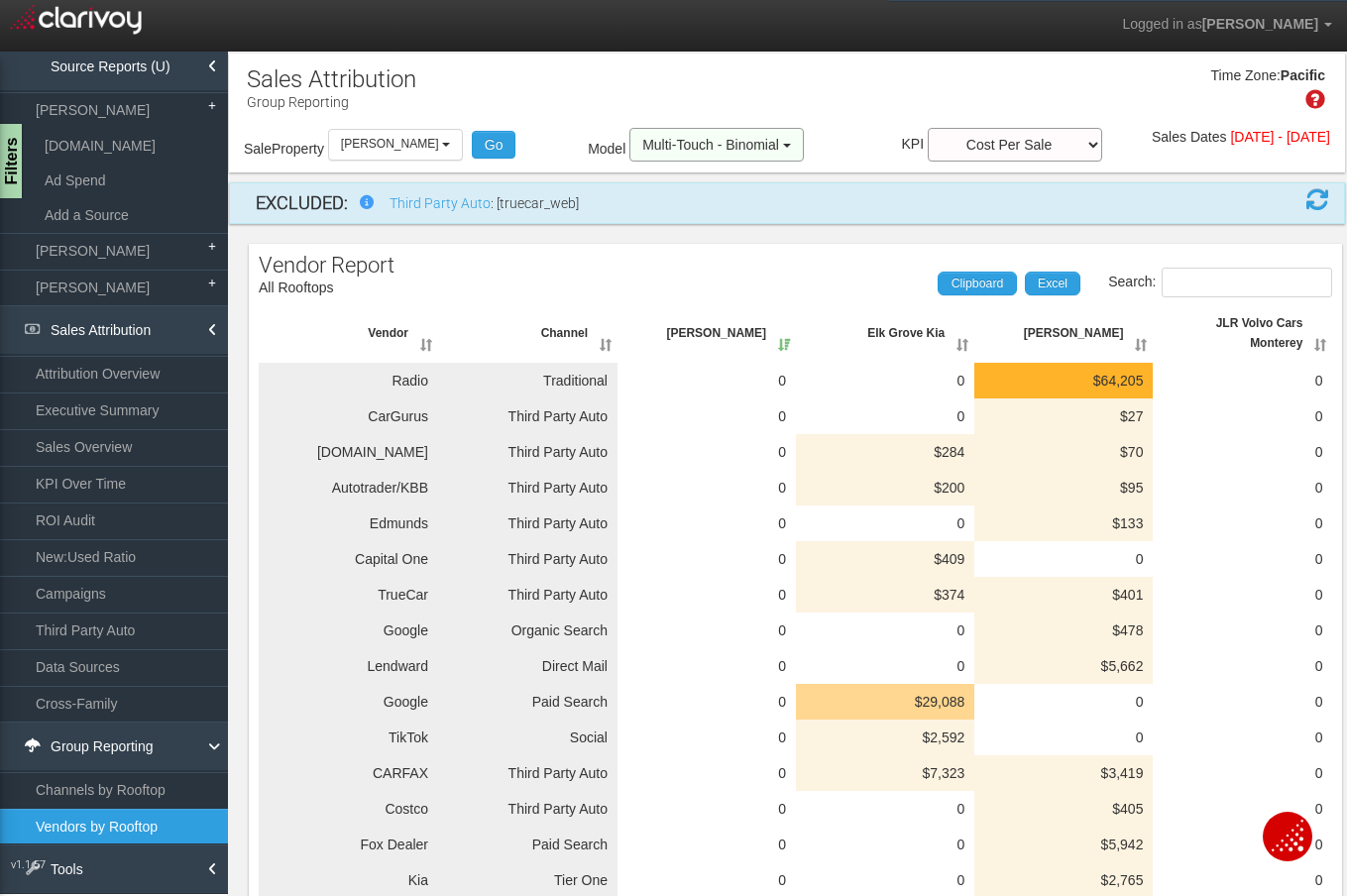 click on "Multi-Touch - Binomial" at bounding box center (711, 145) 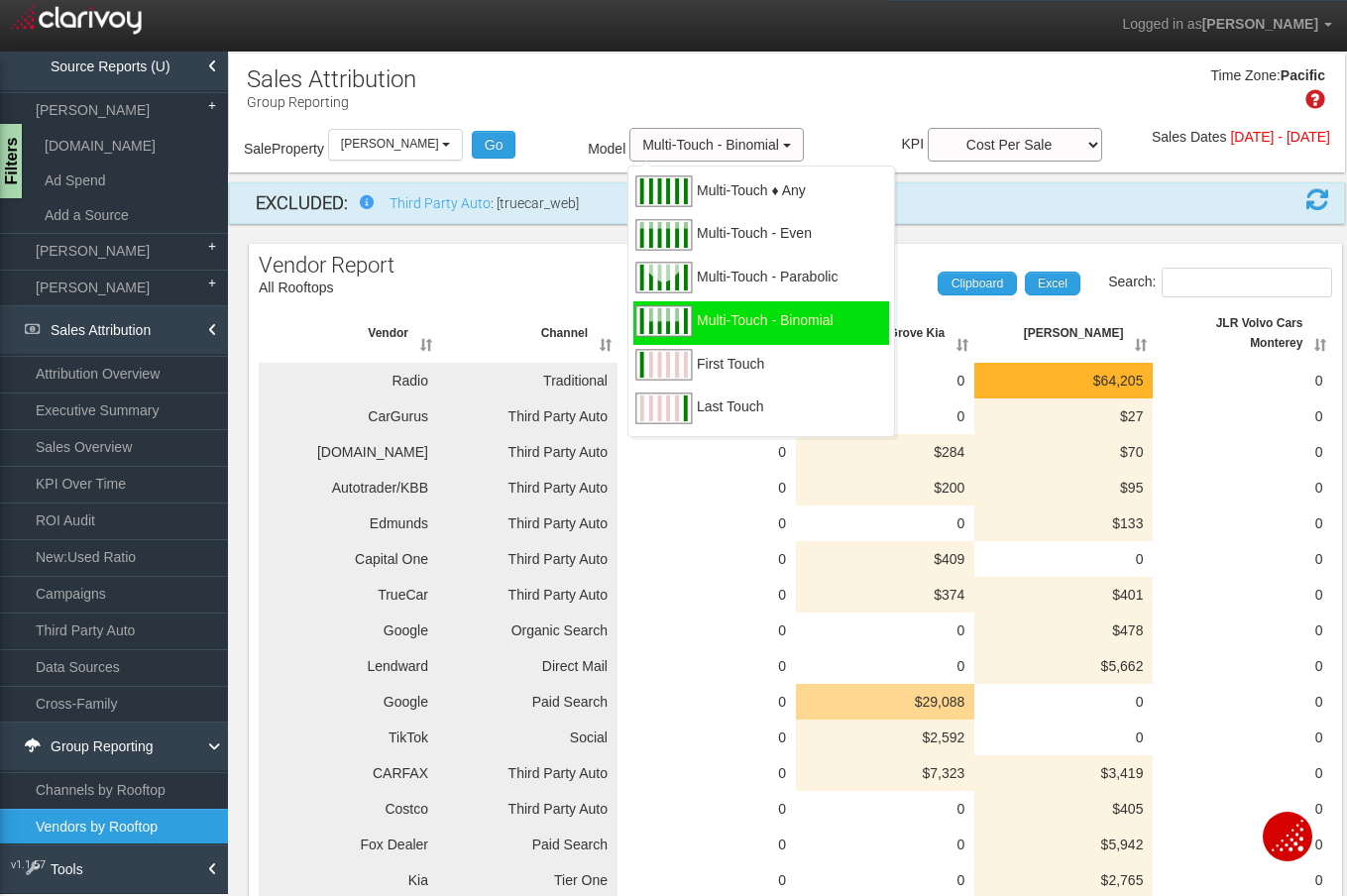 click on "Vendor Report Channel Report
All Rooftops
Search:   Clipboard   Excel   Vendor Channel Selma Honda [GEOGRAPHIC_DATA] Kia Selma Chevy JLR Volvo Cars Monterey Vendor Channel Selma Honda [GEOGRAPHIC_DATA] Kia Selma Chevy JLR Volvo Cars Monterey
Radio Traditional 0 0 $64,205 0 CarGurus Third Party Auto 0 0 $27 0 [DOMAIN_NAME] Third Party Auto 0 $284 $70 0 Autotrader/KBB Third Party Auto 0 $200 $95 0 Edmunds Third Party Auto 0 0 $133 0 Capital One Third Party Auto 0 $409 0 0 TrueCar Third Party Auto 0 $374 $401 0 Google Organic Search 0 0 $478 0 Lendward Direct Mail 0 0 $5,662 0 Google Paid Search 0 $29,088 0 0 TikTok Social 0 $2,592 0 0 CARFAX Third Party Auto 0 $7,323 $3,419 0 Costco Third Party Auto 0 0 $405 0 Fox Dealer Paid Search 0 0 $5,942 0 Kia Tier One 0 0 $2,765 0 Show  10 25 50 100  entries Previous 1 Next Showing 1 to 15 of 15 entries" at bounding box center [795, 628] 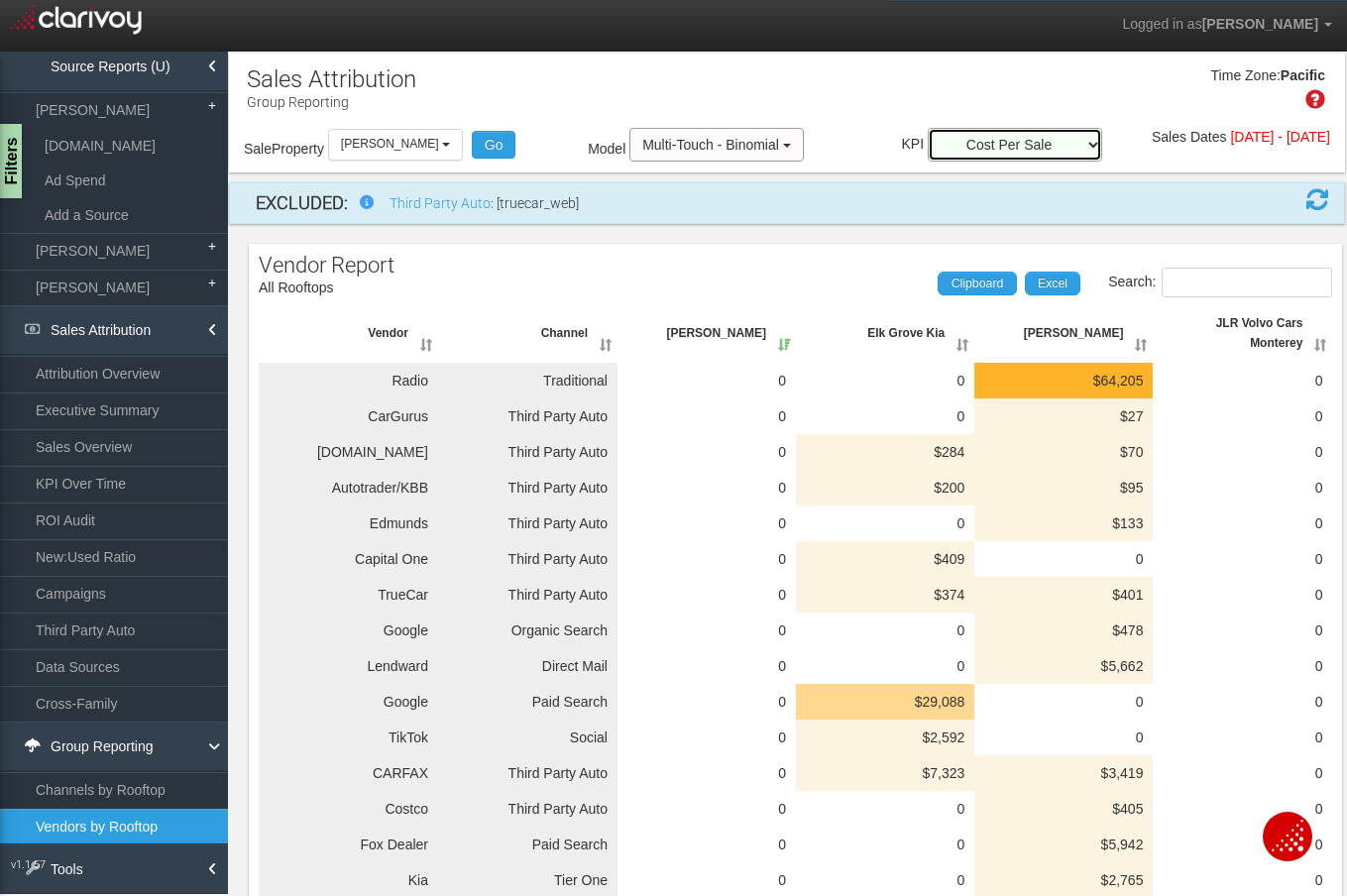 click on "Ad Spend
Average Back Gross
Average Front Gross
Average Total Gross
Cost Per Sale
Sales Influenced
ROAS
ROI
Total Back Gross
Total Front Gross
Total Gross
Revenue Influenced" at bounding box center (1015, 145) 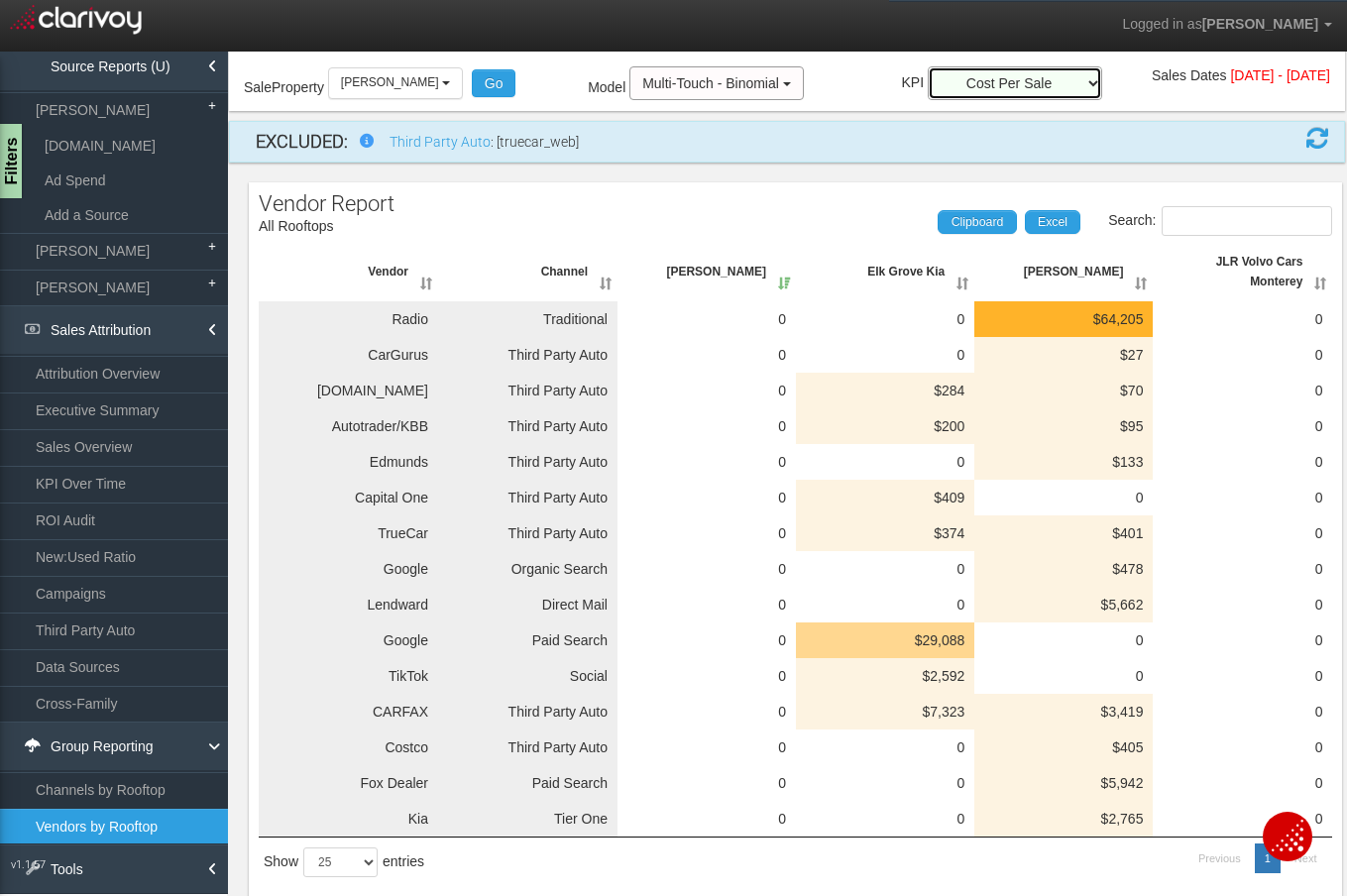 scroll, scrollTop: 98, scrollLeft: 0, axis: vertical 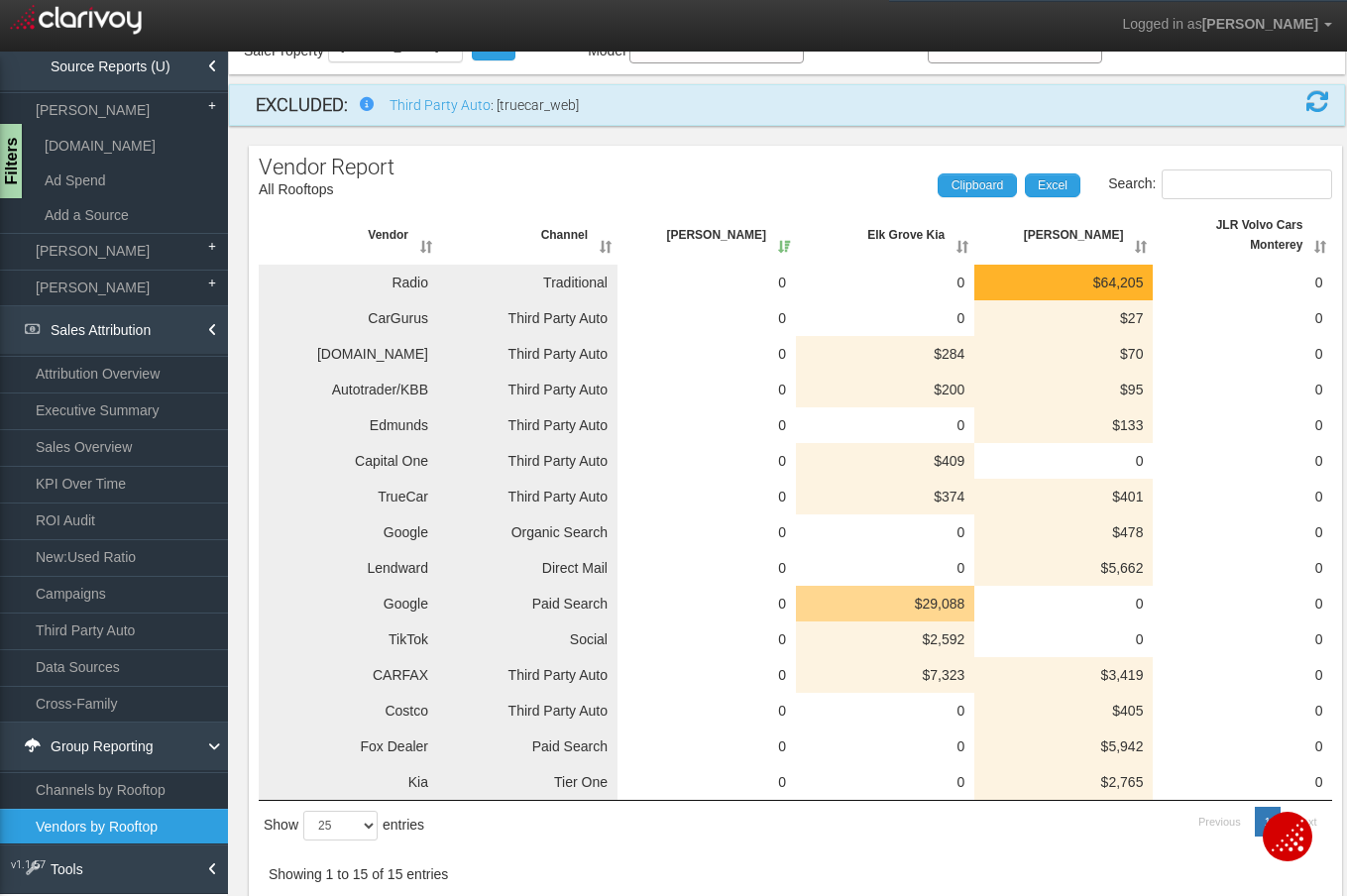 drag, startPoint x: 1132, startPoint y: 747, endPoint x: 1131, endPoint y: 731, distance: 16.03122 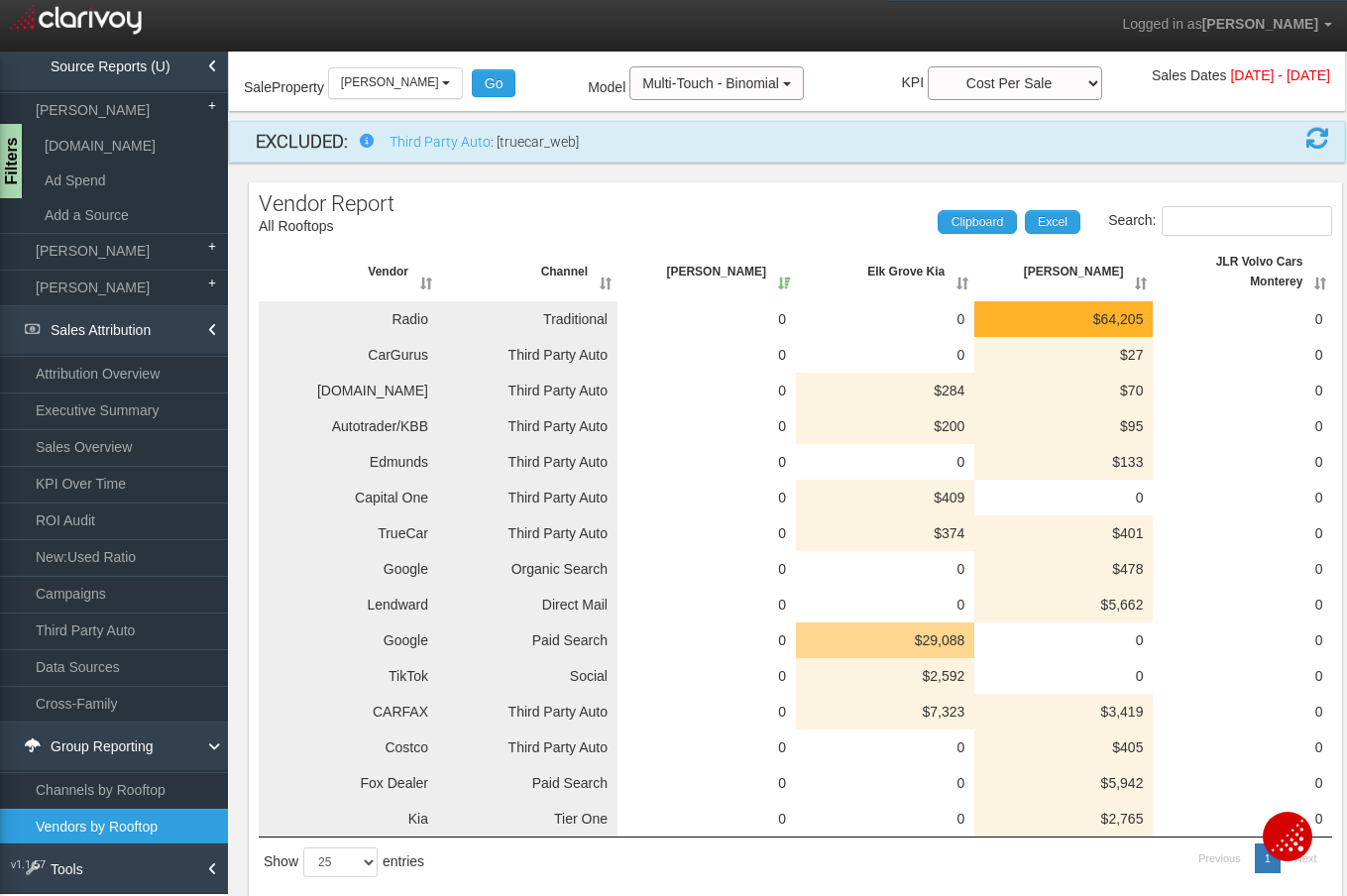 click on "Vendor Report Channel Report
All Rooftops
Search:   Clipboard   Excel   Vendor Channel Selma Honda [GEOGRAPHIC_DATA] Kia Selma Chevy JLR Volvo Cars Monterey Vendor Channel Selma Honda [GEOGRAPHIC_DATA] Kia Selma Chevy JLR Volvo Cars Monterey
Radio Traditional 0 0 $64,205 0 CarGurus Third Party Auto 0 0 $27 0 [DOMAIN_NAME] Third Party Auto 0 $284 $70 0 Autotrader/KBB Third Party Auto 0 $200 $95 0 Edmunds Third Party Auto 0 0 $133 0 Capital One Third Party Auto 0 $409 0 0 TrueCar Third Party Auto 0 $374 $401 0 Google Organic Search 0 0 $478 0 Lendward Direct Mail 0 0 $5,662 0 Google Paid Search 0 $29,088 0 0 TikTok Social 0 $2,592 0 0 CARFAX Third Party Auto 0 $7,323 $3,419 0 Costco Third Party Auto 0 0 $405 0 Fox Dealer Paid Search 0 0 $5,942 0 Kia Tier One 0 0 $2,765 0 Show  10 25 50 100  entries Previous 1 Next Showing 1 to 15 of 15 entries" at bounding box center (795, 567) 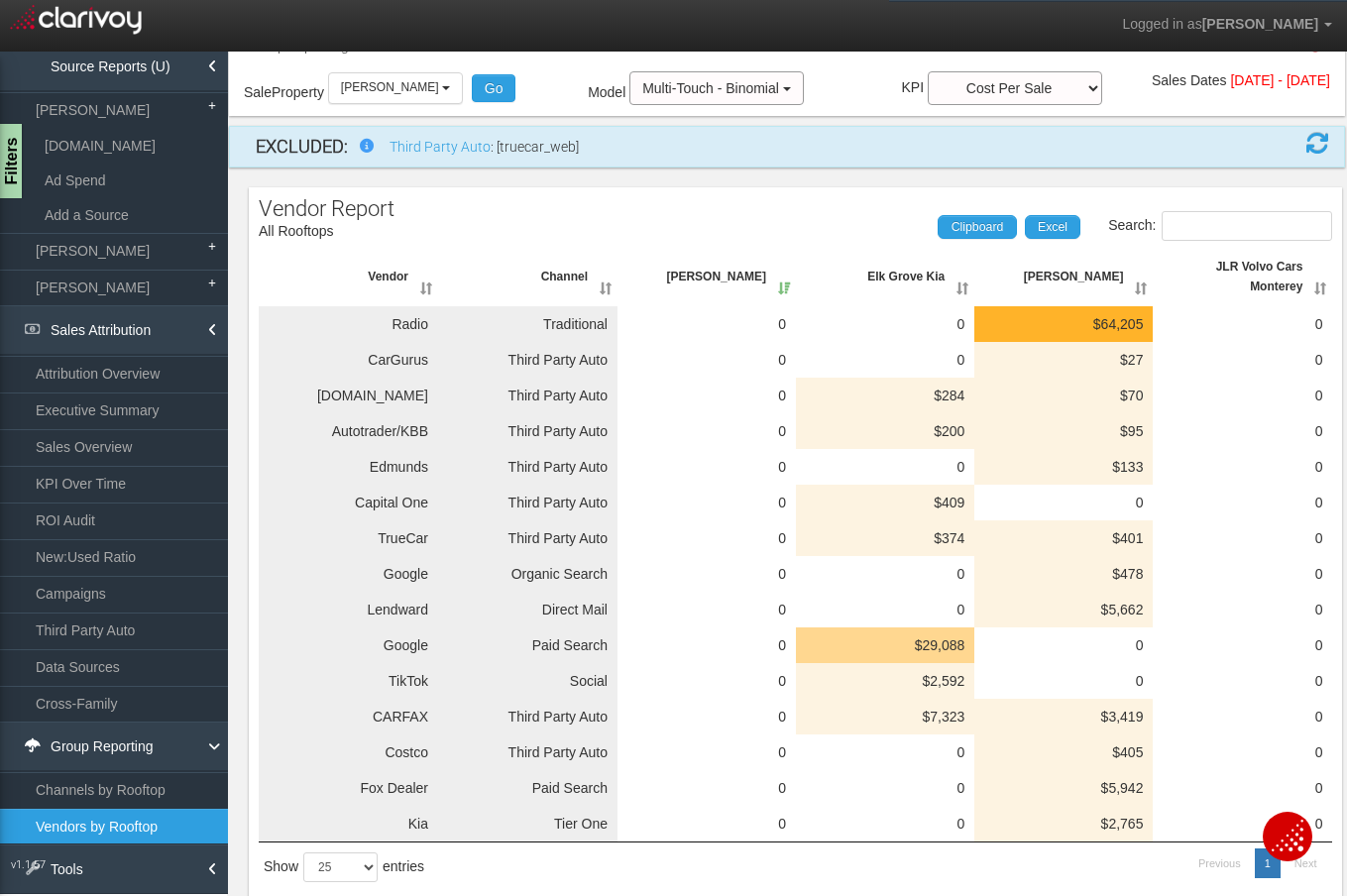 click on "Search:   Clipboard   Excel" at bounding box center (785, 226) 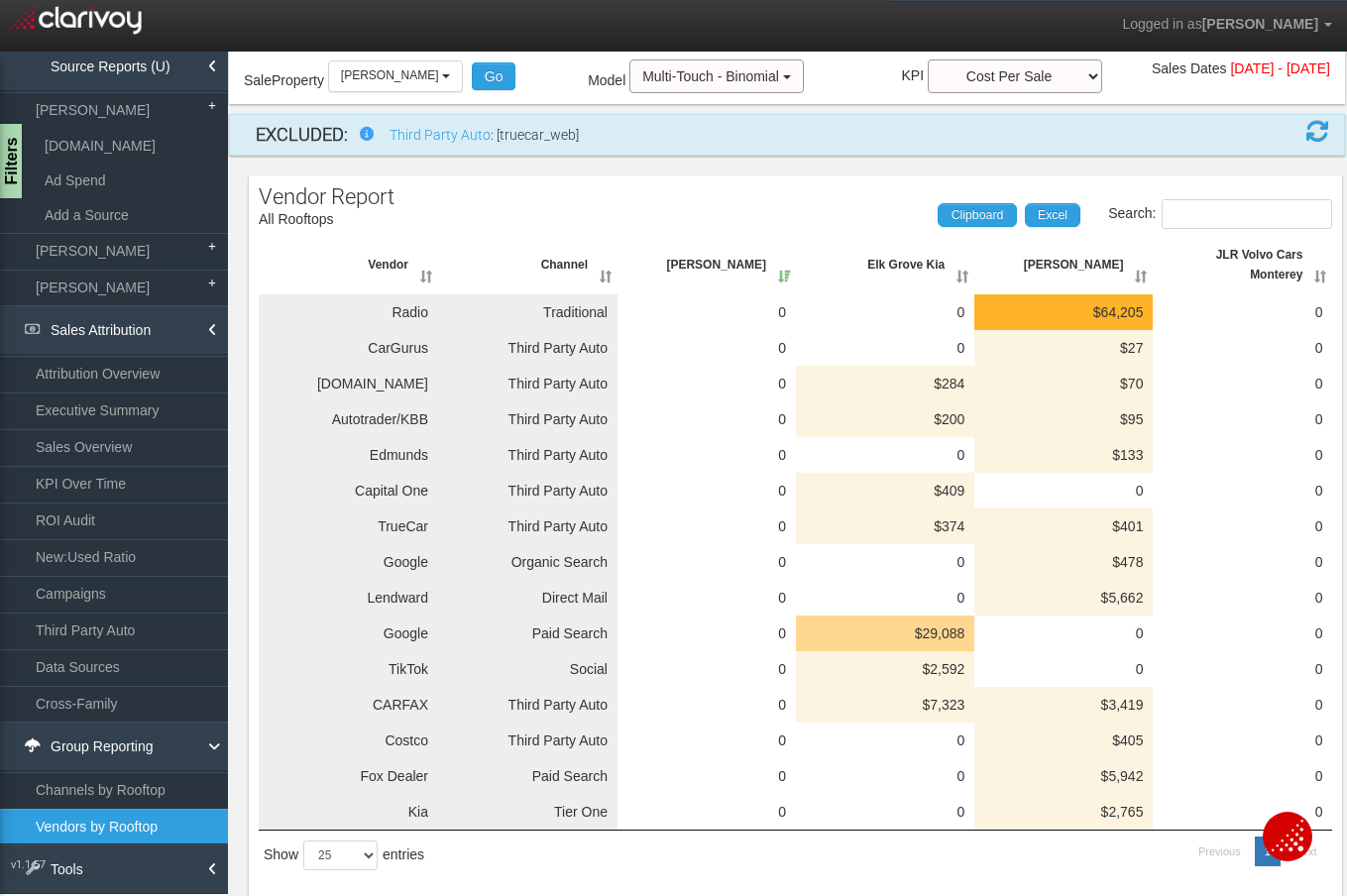 scroll, scrollTop: 0, scrollLeft: 0, axis: both 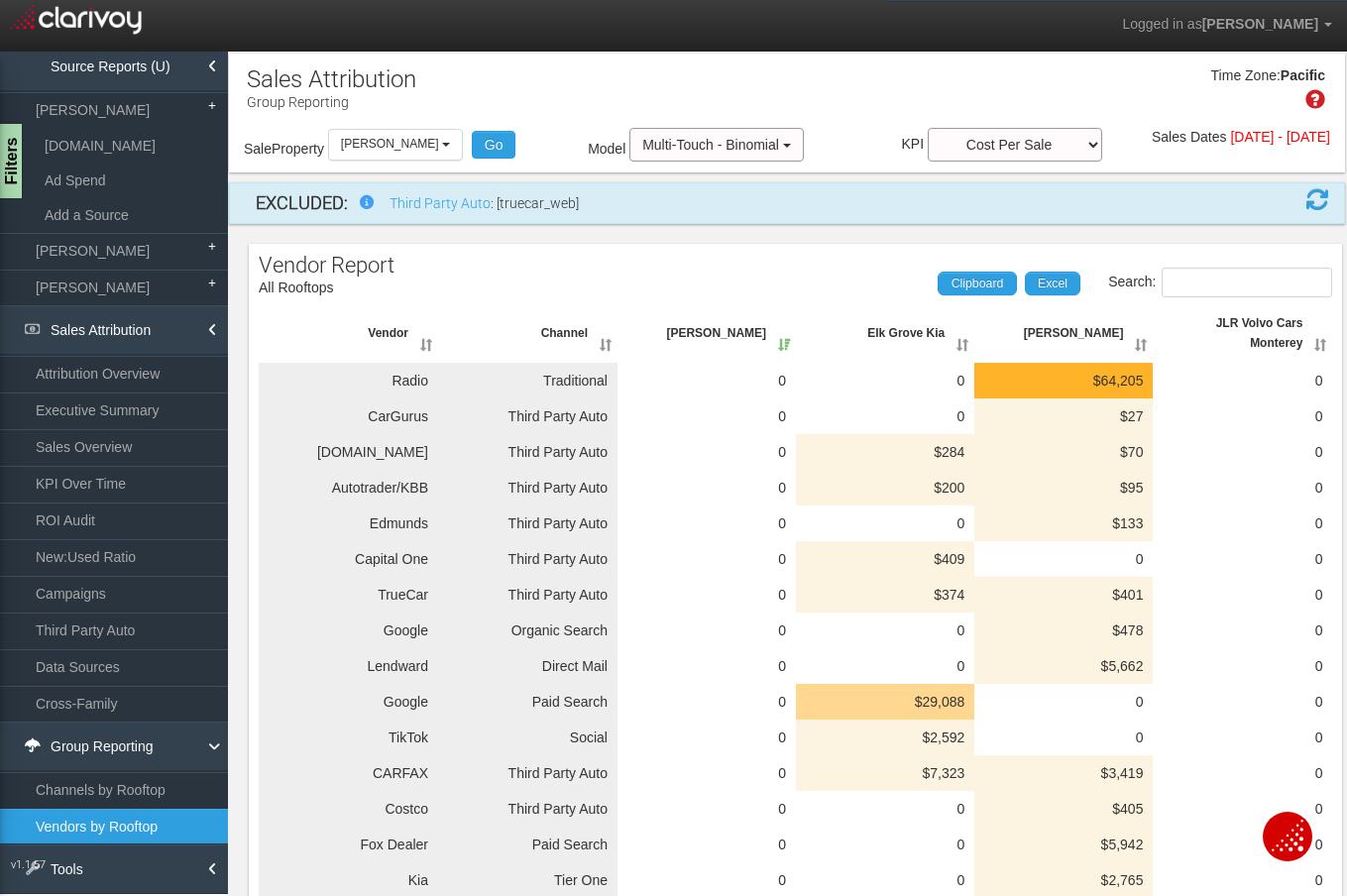 click on "[DATE] - [DATE]" at bounding box center [1280, 137] 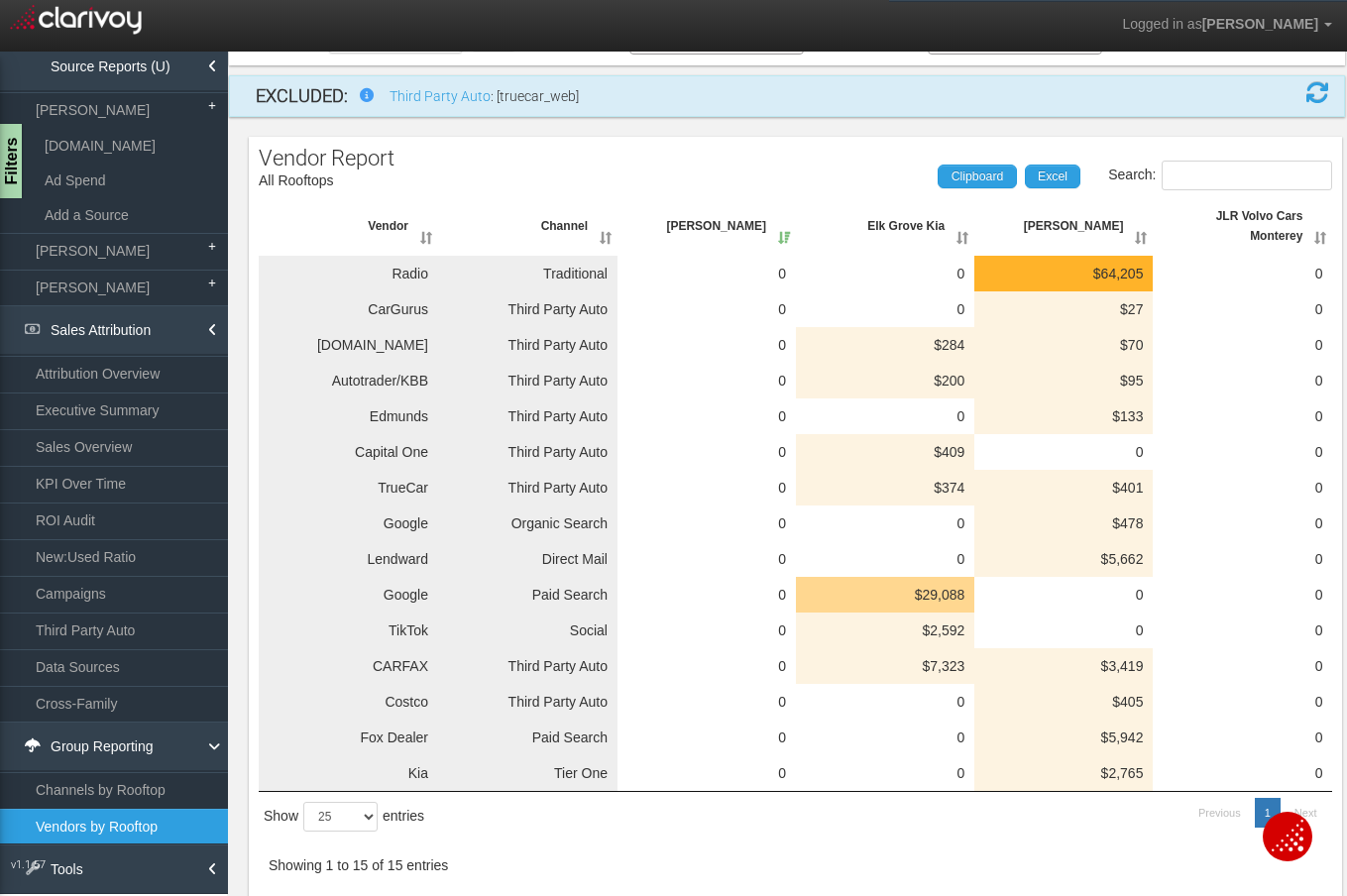 scroll, scrollTop: 0, scrollLeft: 0, axis: both 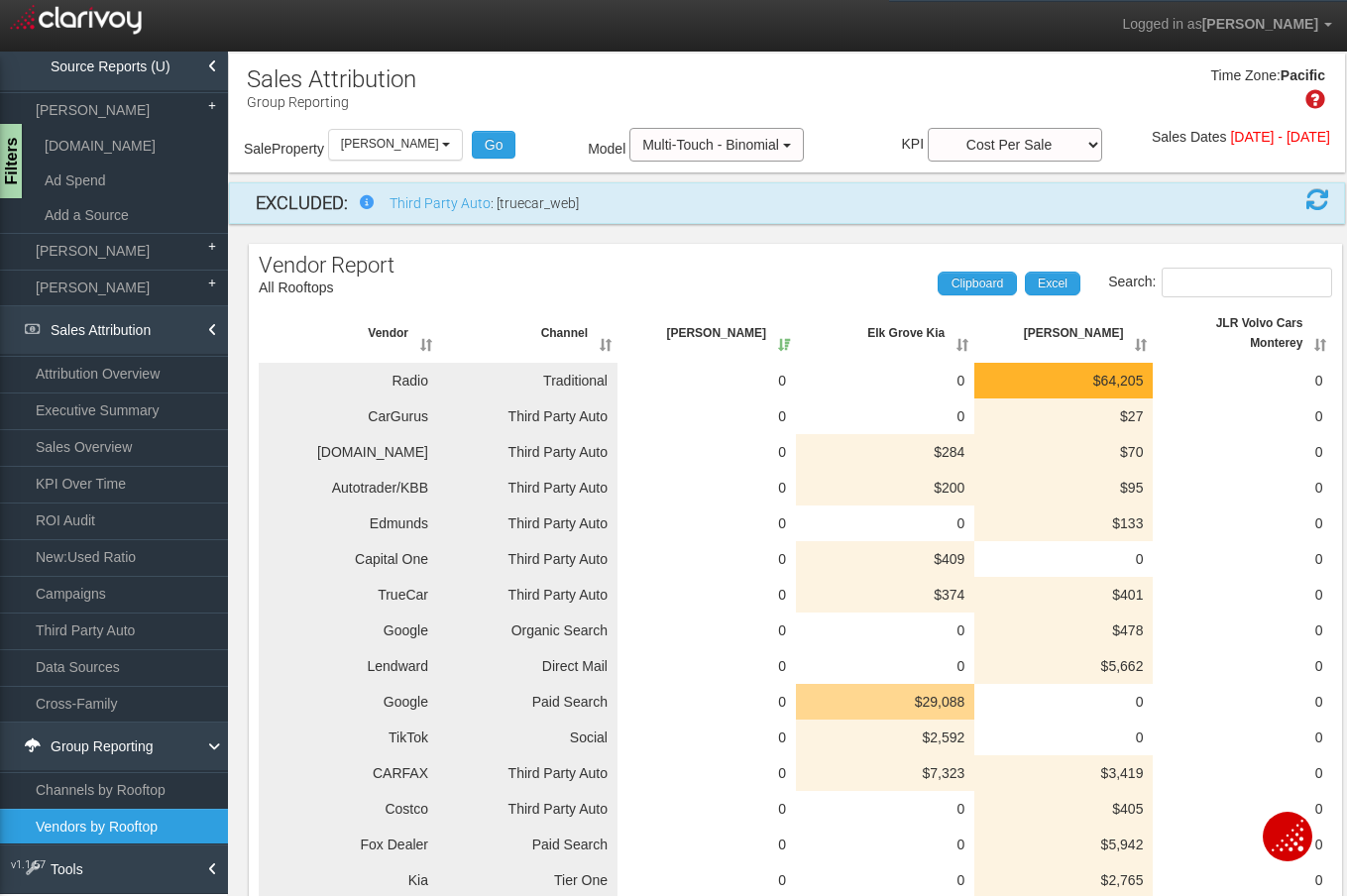 click on "Vendor Report Channel Report
All Rooftops
Search:   Clipboard   Excel   Vendor Channel Selma Honda [GEOGRAPHIC_DATA] Kia Selma Chevy JLR Volvo Cars Monterey Vendor Channel Selma Honda [GEOGRAPHIC_DATA] Kia Selma Chevy JLR Volvo Cars Monterey
Radio Traditional 0 0 $64,205 0 CarGurus Third Party Auto 0 0 $27 0 [DOMAIN_NAME] Third Party Auto 0 $284 $70 0 Autotrader/KBB Third Party Auto 0 $200 $95 0 Edmunds Third Party Auto 0 0 $133 0 Capital One Third Party Auto 0 $409 0 0 TrueCar Third Party Auto 0 $374 $401 0 Google Organic Search 0 0 $478 0 Lendward Direct Mail 0 0 $5,662 0 Google Paid Search 0 $29,088 0 0 TikTok Social 0 $2,592 0 0 CARFAX Third Party Auto 0 $7,323 $3,419 0 Costco Third Party Auto 0 0 $405 0 Fox Dealer Paid Search 0 0 $5,942 0 Kia Tier One 0 0 $2,765 0 Show  10 25 50 100  entries Previous 1 Next Showing 1 to 15 of 15 entries" at bounding box center [787, 618] 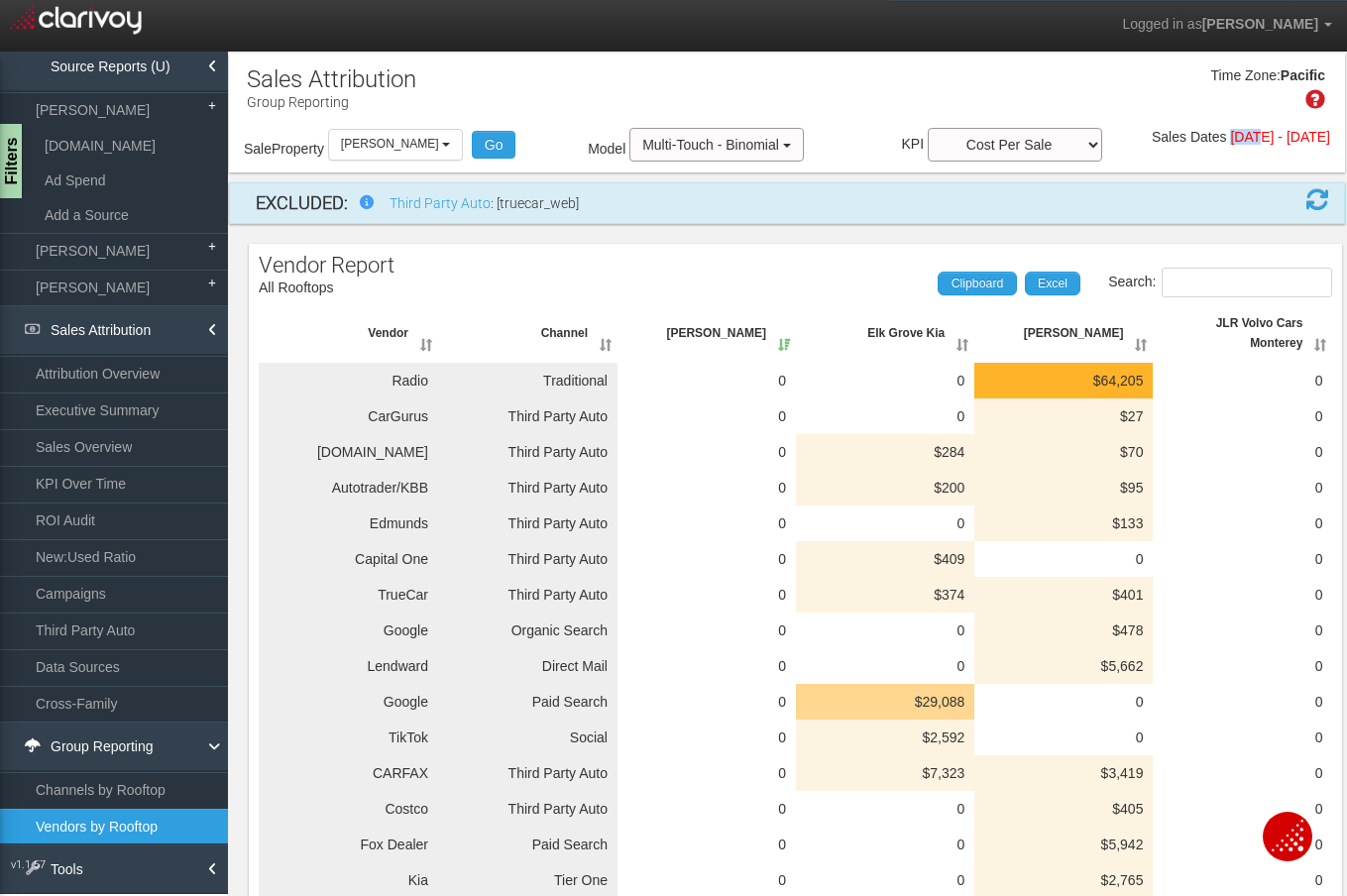 click on "[DATE] - [DATE]" at bounding box center [1280, 137] 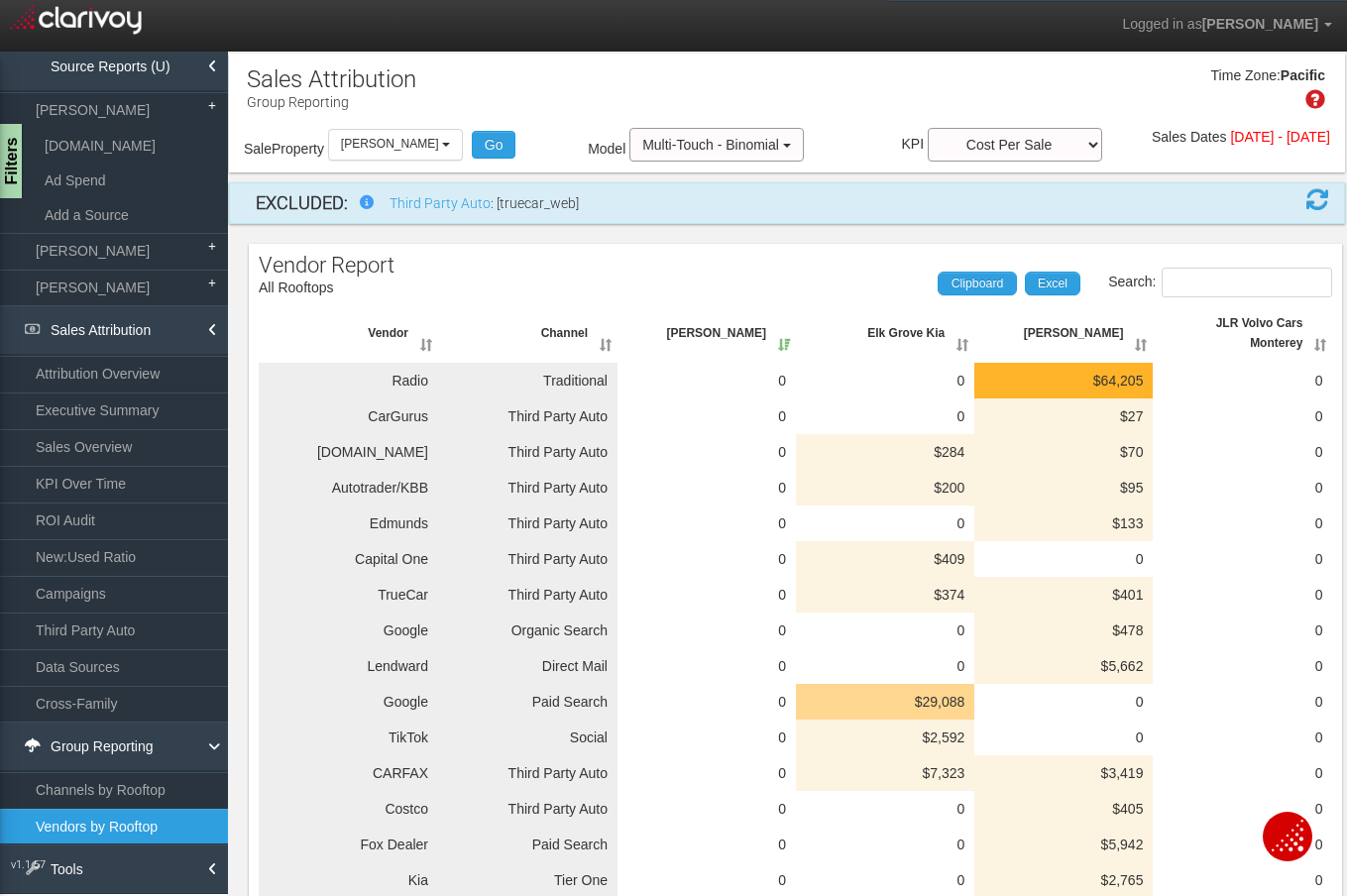 click on "Sale  Property
Loading
Elk Grove Kia Genesis of Selma JLR Volvo Cars Monterey Selma CDJR Selma Chevy Selma Honda Selma Hyundai Selma Kia Selma Mazda Selma Nissan Visalia Kia Selma Honda     Select all  [PERSON_NAME] Group Auto - nelsongroupauto  Elk Grove Kia  Genesis of Selma  JLR Volvo Cars Monterey  Selma CDJR  Selma Chevy  Selma Honda  Selma Hyundai  Selma Kia  Selma Mazda  Selma Nissan  Visalia Kia
Go
Model 			 				  Multi-Touch - Binomial 			 			 				 				 				 				 				  Multi-Touch ♦ Any 				 				 				 				 				 				  Multi-Touch - Even 				 				 				 				 				 				  Multi-Touch - Parabolic 				 				 				 				 				 				  Multi-Touch - Binomial 				 				 				 				 				 				  First Touch 				 				 				 				 				 				  Last Touch
Sales
Dates
[DATE] - [DATE]" at bounding box center (787, 147) 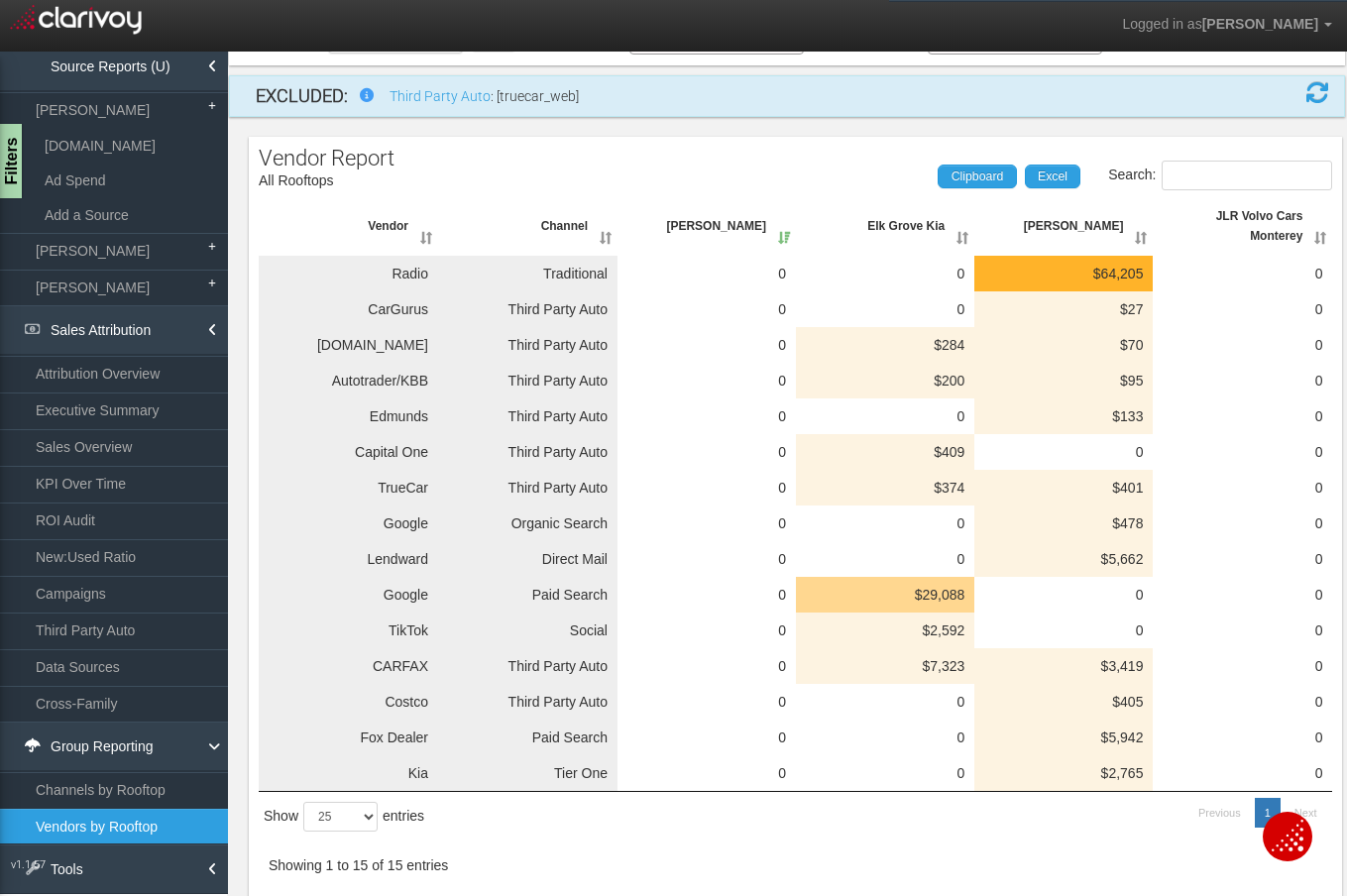 scroll, scrollTop: 105, scrollLeft: 0, axis: vertical 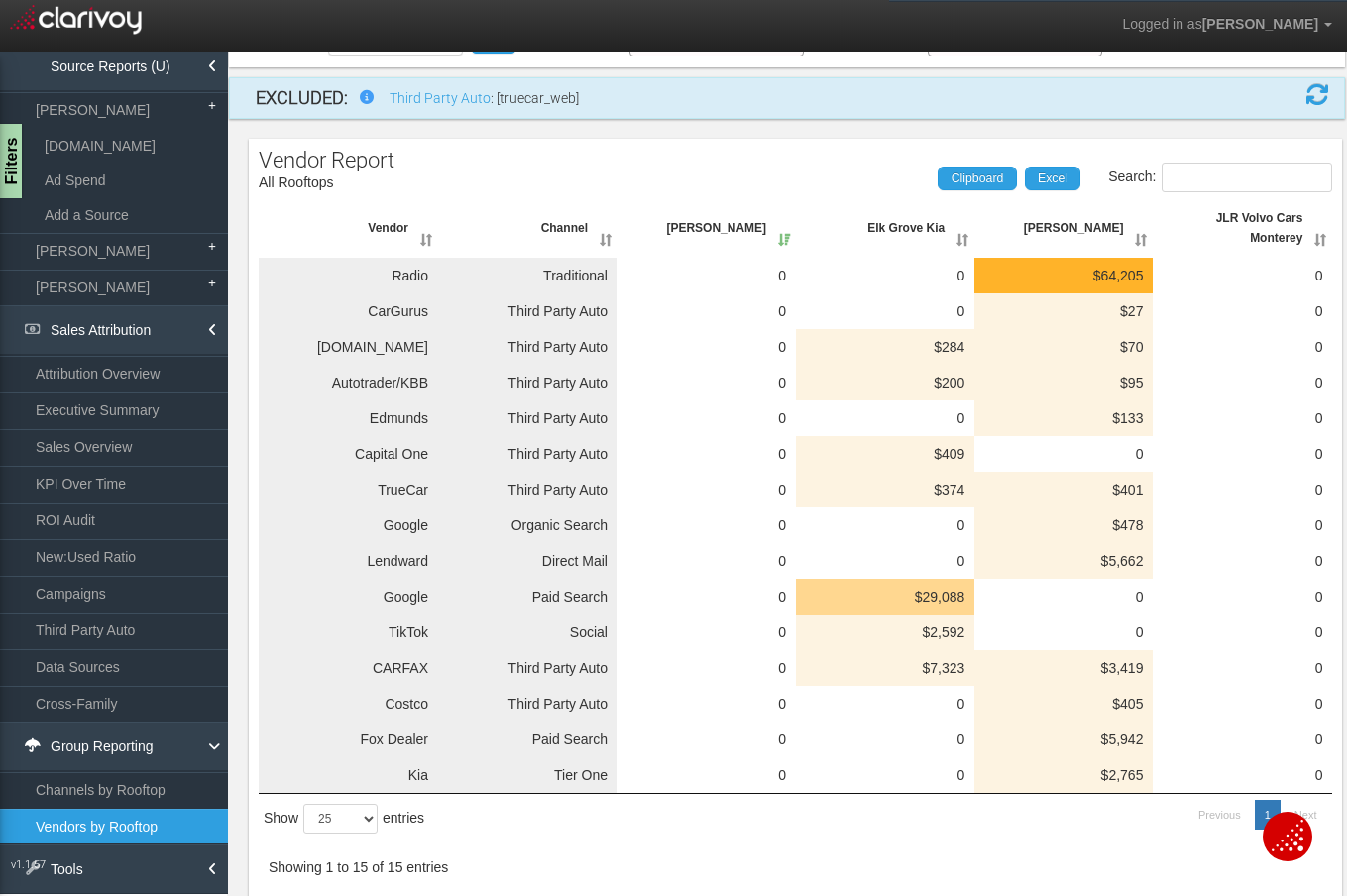 click on "Vendor Report Channel Report
All Rooftops
Search:   Clipboard   Excel   Vendor Channel Selma Honda [GEOGRAPHIC_DATA] Kia Selma Chevy JLR Volvo Cars Monterey Vendor Channel Selma Honda [GEOGRAPHIC_DATA] Kia Selma Chevy JLR Volvo Cars Monterey
Radio Traditional 0 0 $64,205 0 CarGurus Third Party Auto 0 0 $27 0 [DOMAIN_NAME] Third Party Auto 0 $284 $70 0 Autotrader/KBB Third Party Auto 0 $200 $95 0 Edmunds Third Party Auto 0 0 $133 0 Capital One Third Party Auto 0 $409 0 0 TrueCar Third Party Auto 0 $374 $401 0 Google Organic Search 0 0 $478 0 Lendward Direct Mail 0 0 $5,662 0 Google Paid Search 0 $29,088 0 0 TikTok Social 0 $2,592 0 0 CARFAX Third Party Auto 0 $7,323 $3,419 0 Costco Third Party Auto 0 0 $405 0 Fox Dealer Paid Search 0 0 $5,942 0 Kia Tier One 0 0 $2,765 0 Show  10 25 50 100  entries Previous 1 Next Showing 1 to 15 of 15 entries" at bounding box center (795, 523) 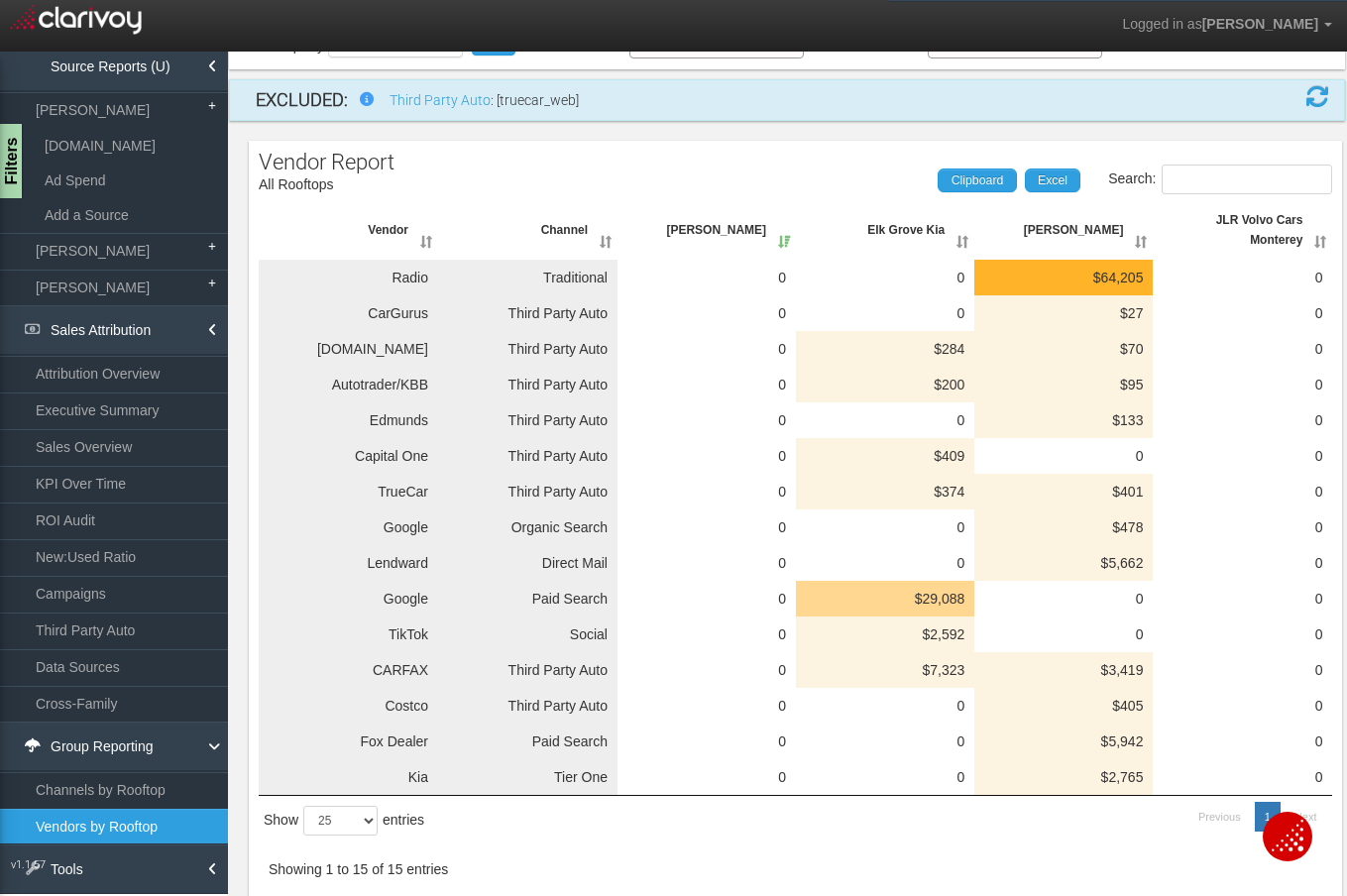scroll, scrollTop: 107, scrollLeft: 0, axis: vertical 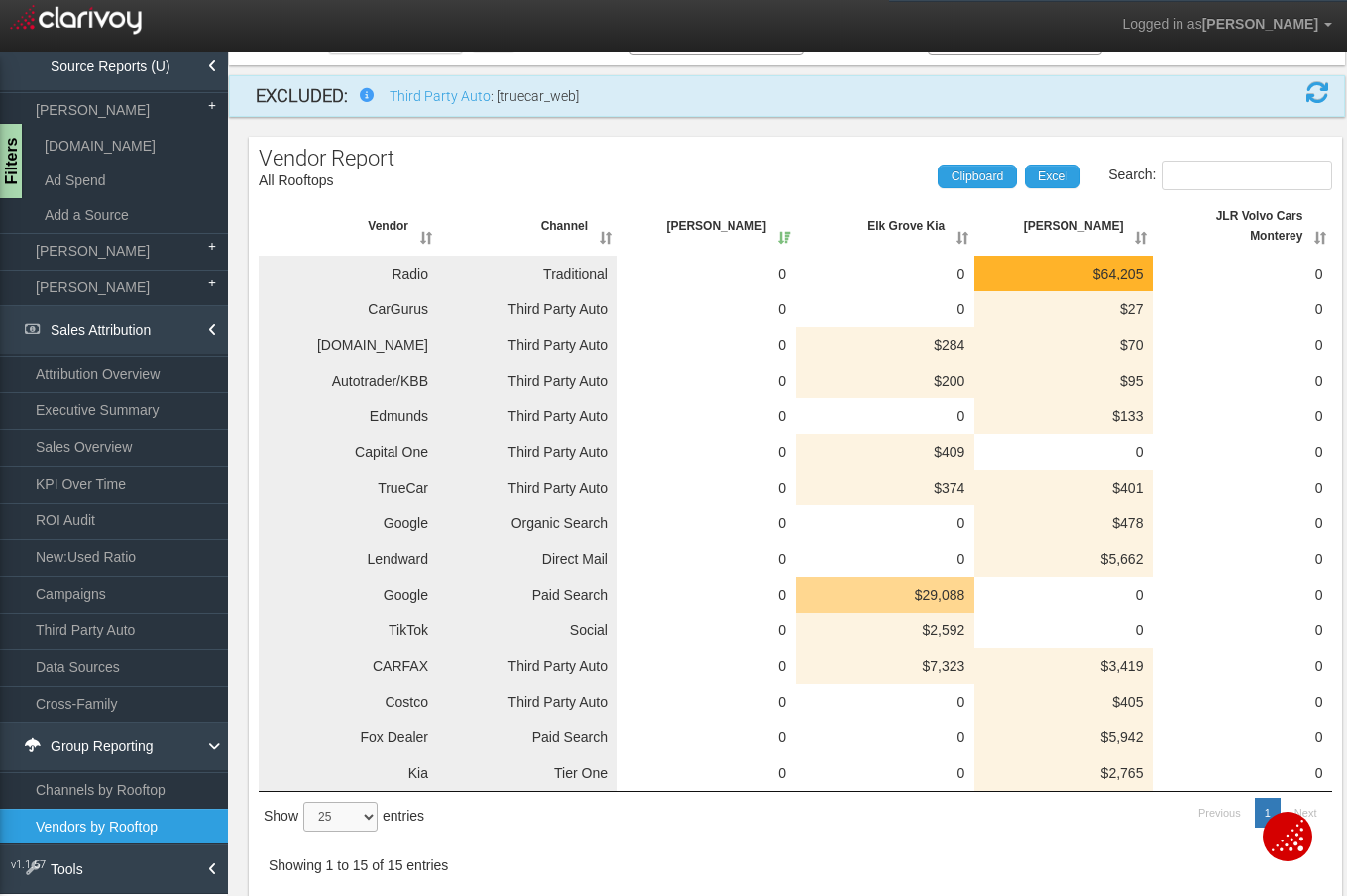click on "10 25 50 100" at bounding box center [340, 817] 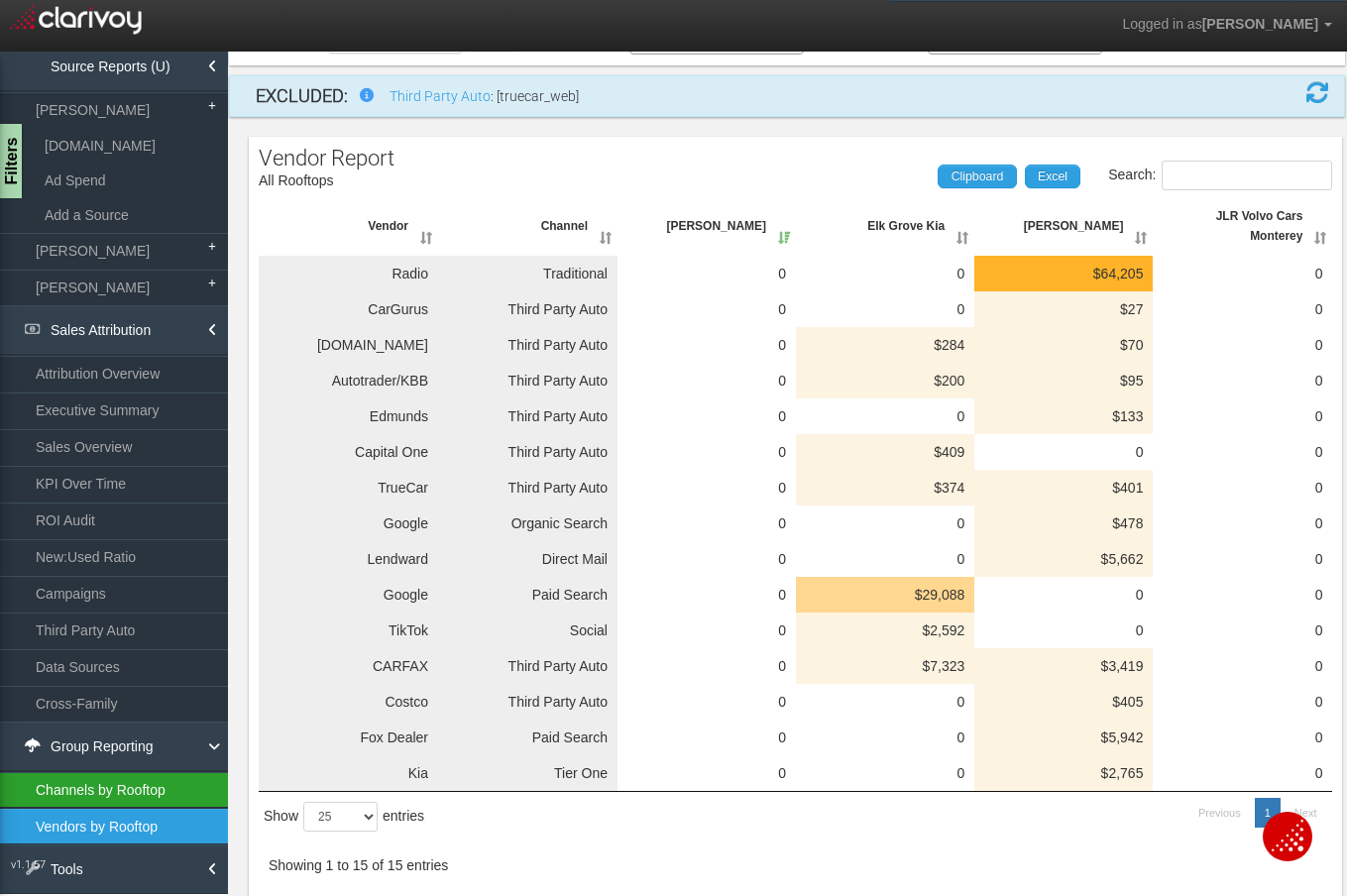 click on "Channels by Rooftop" at bounding box center (114, 790) 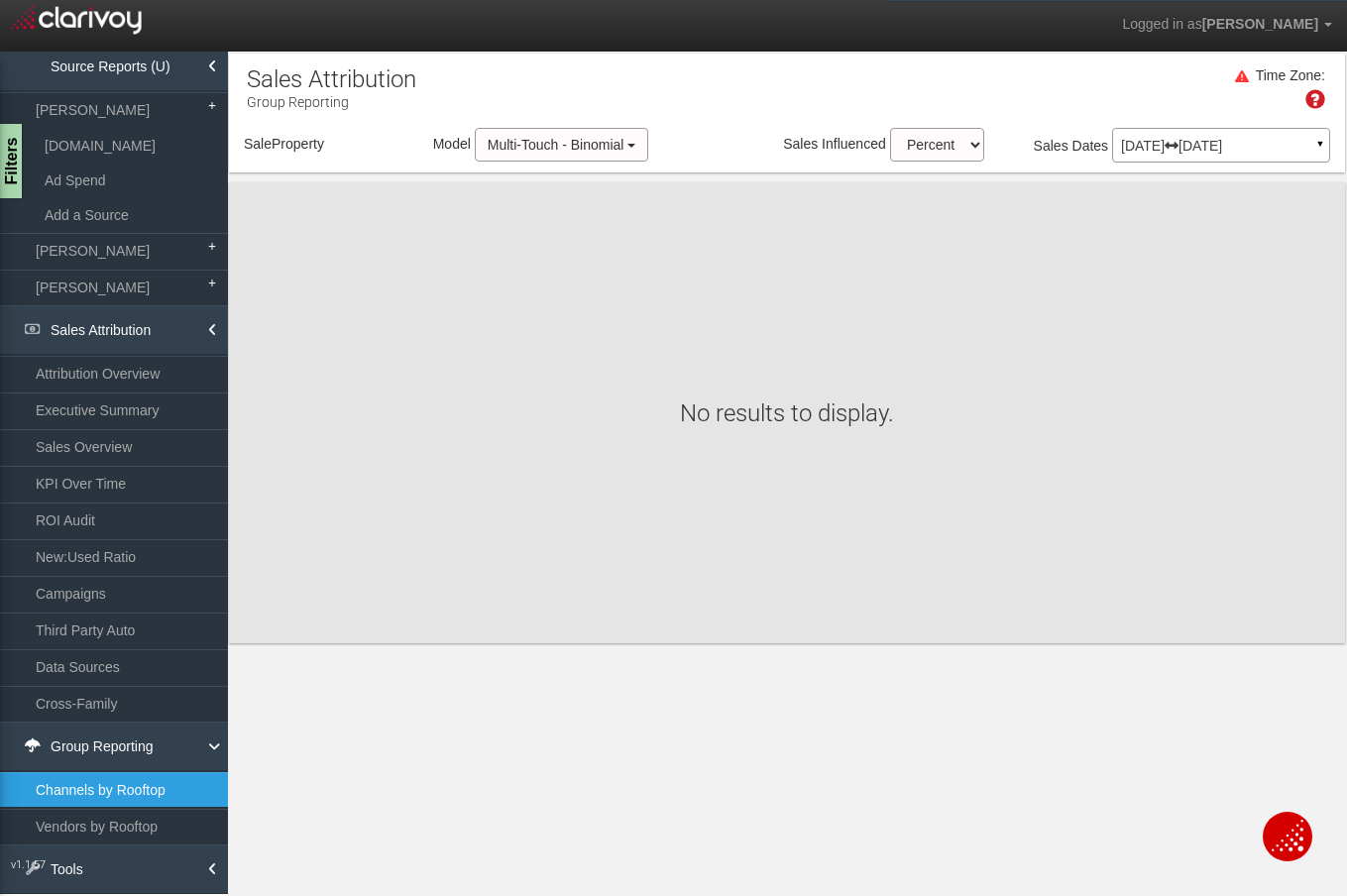 scroll, scrollTop: 0, scrollLeft: 0, axis: both 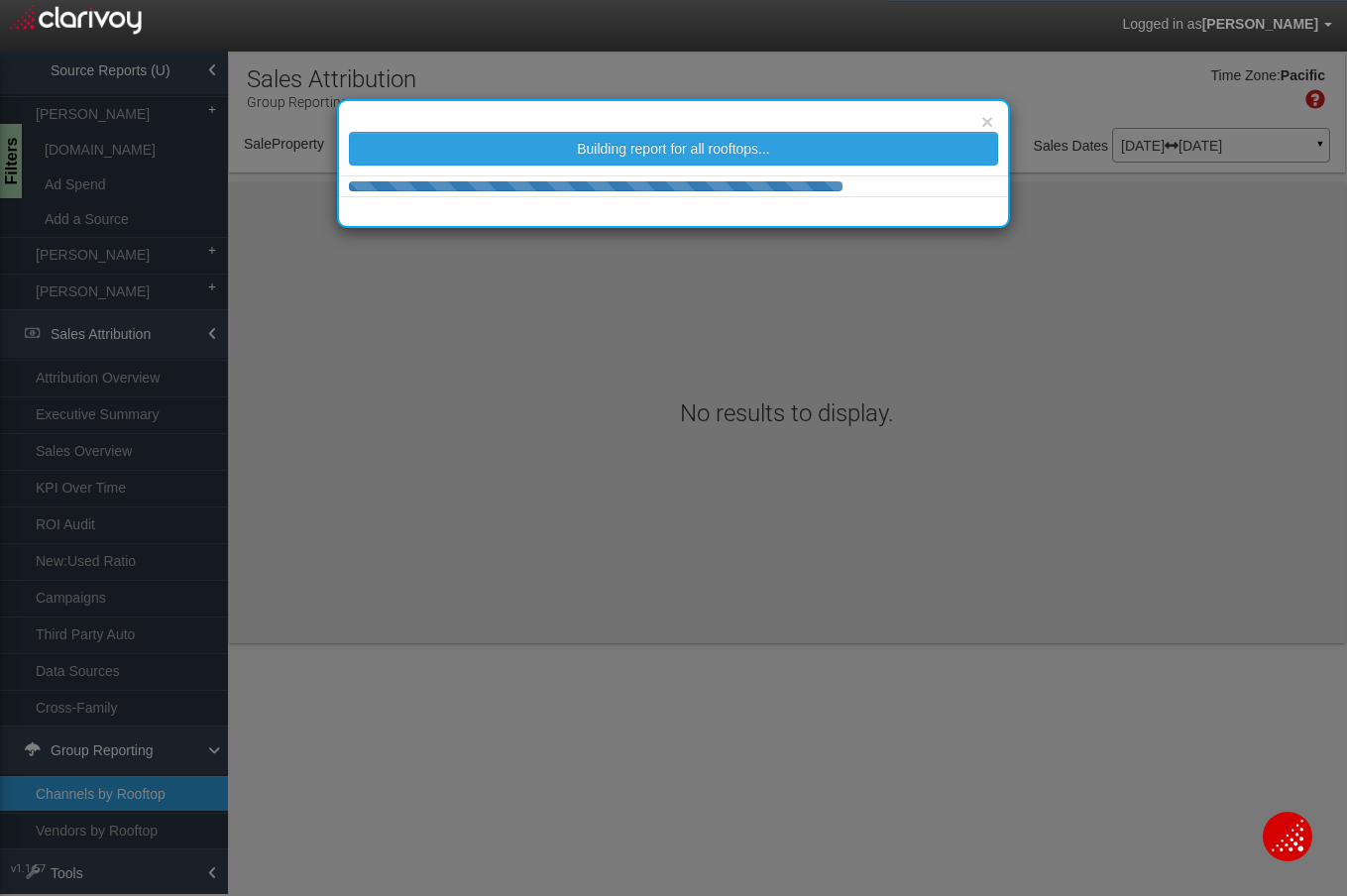 select on "object:839" 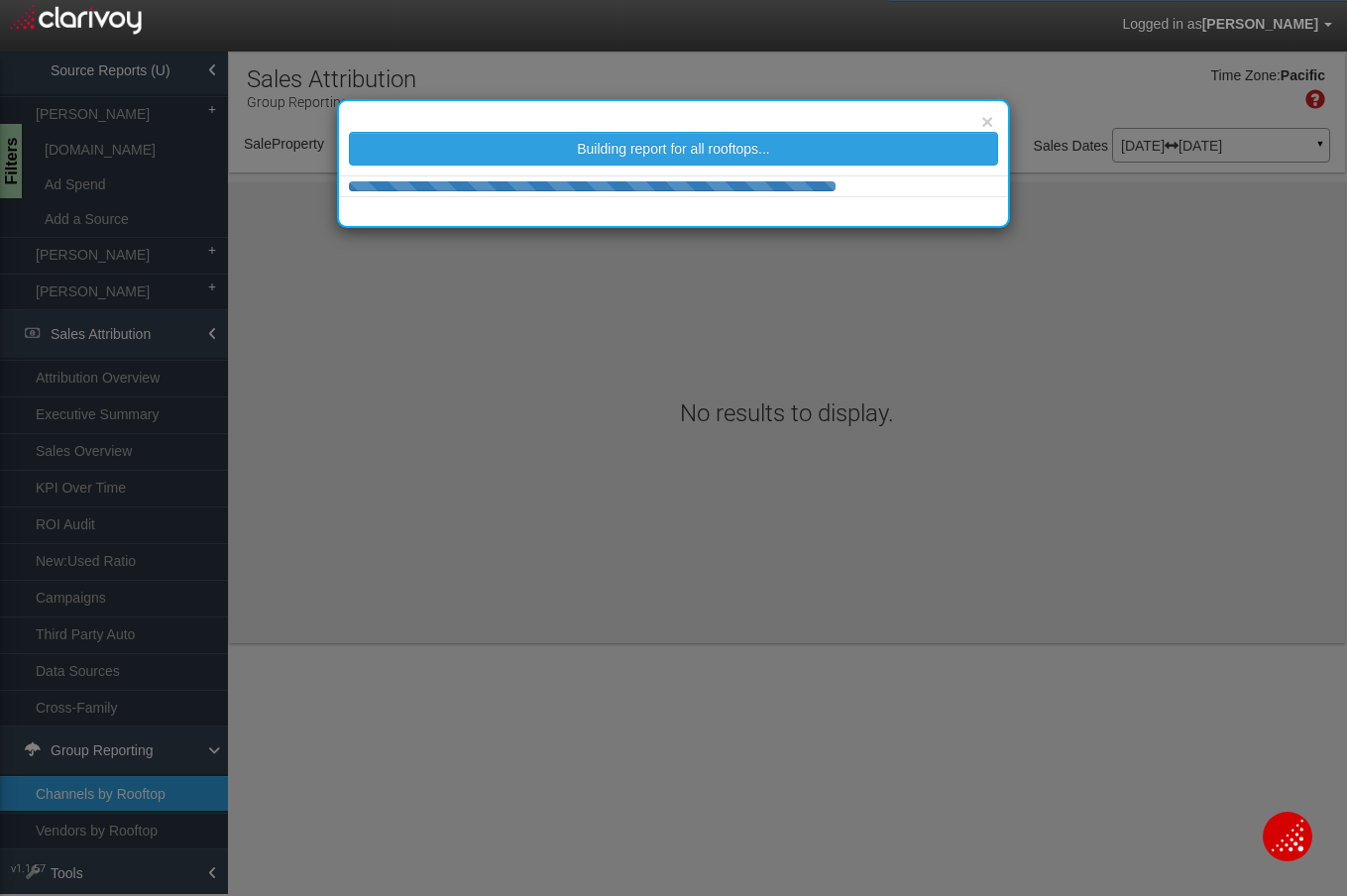 select on "object:884" 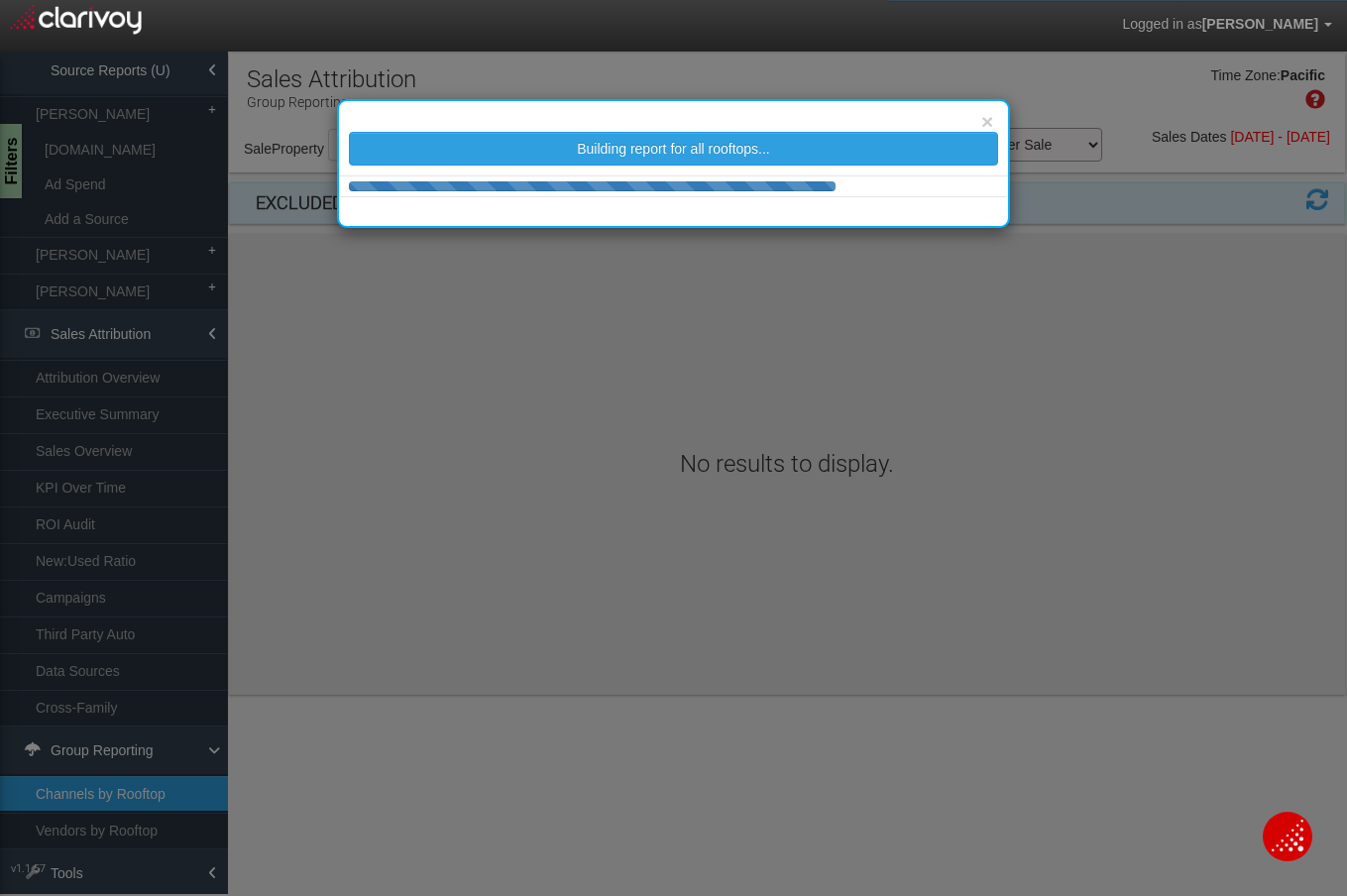 click on "×                                               						 Building report for all rooftops..." at bounding box center [674, 164] 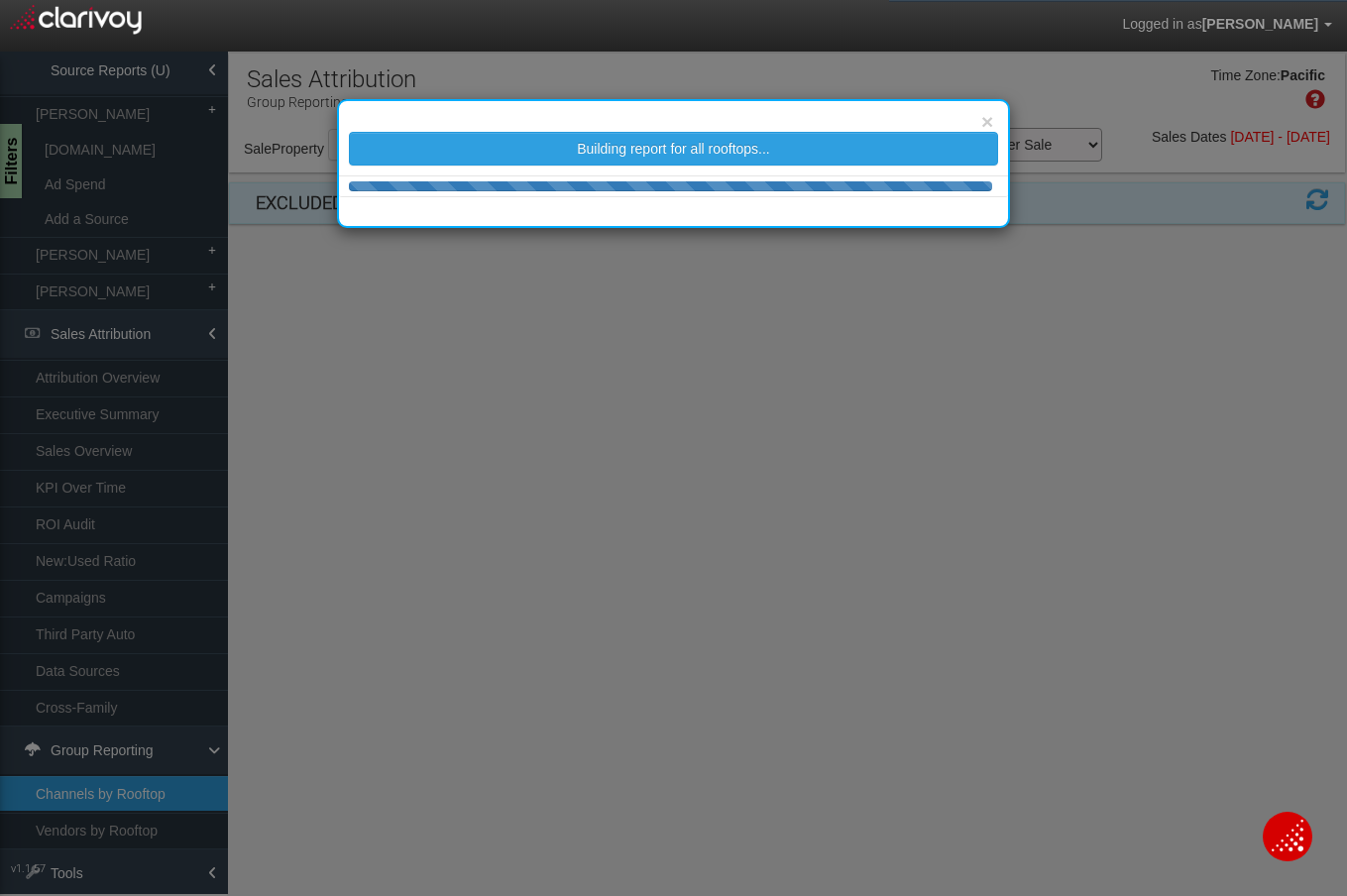 select on "25" 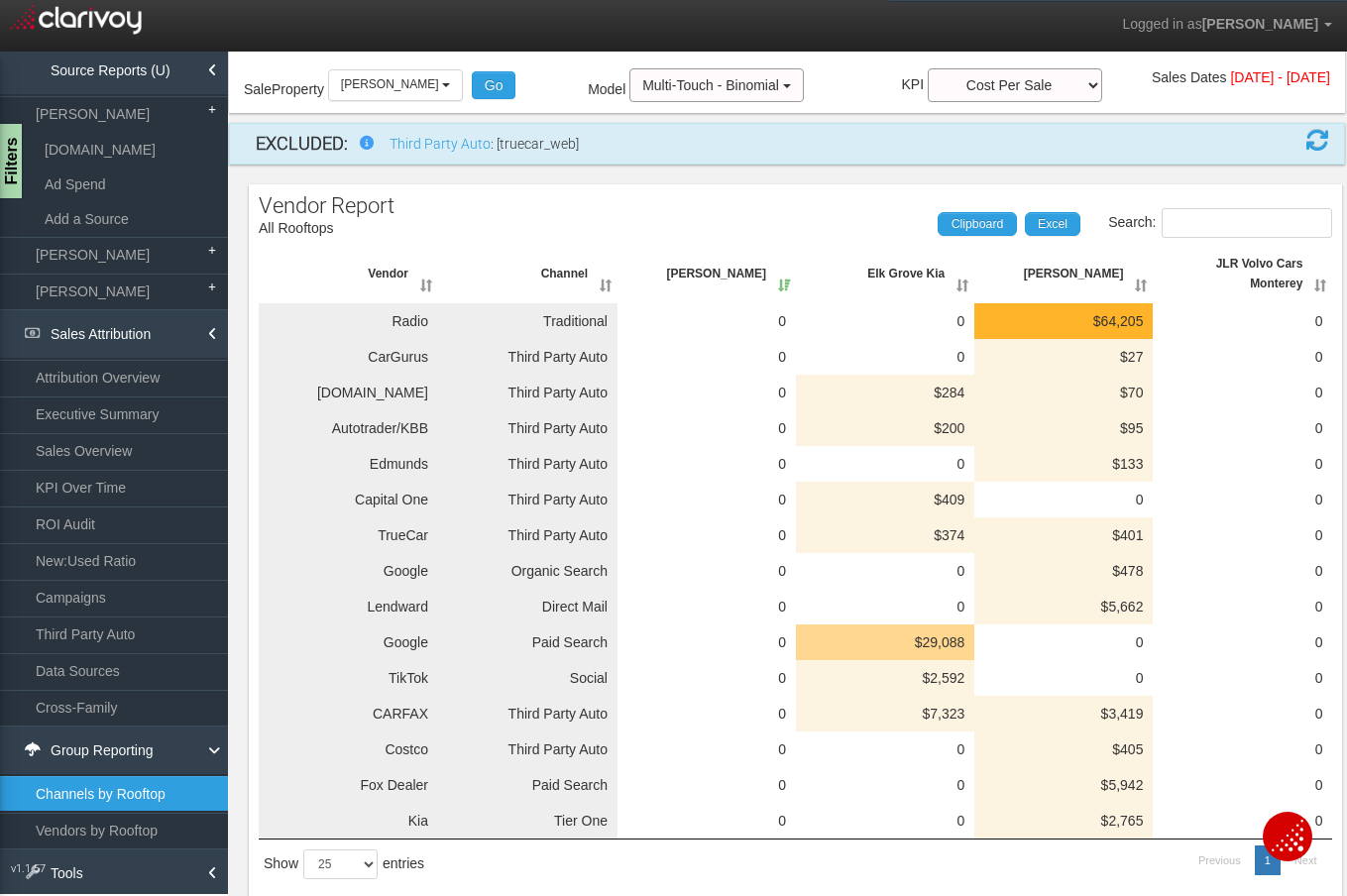 scroll, scrollTop: 0, scrollLeft: 0, axis: both 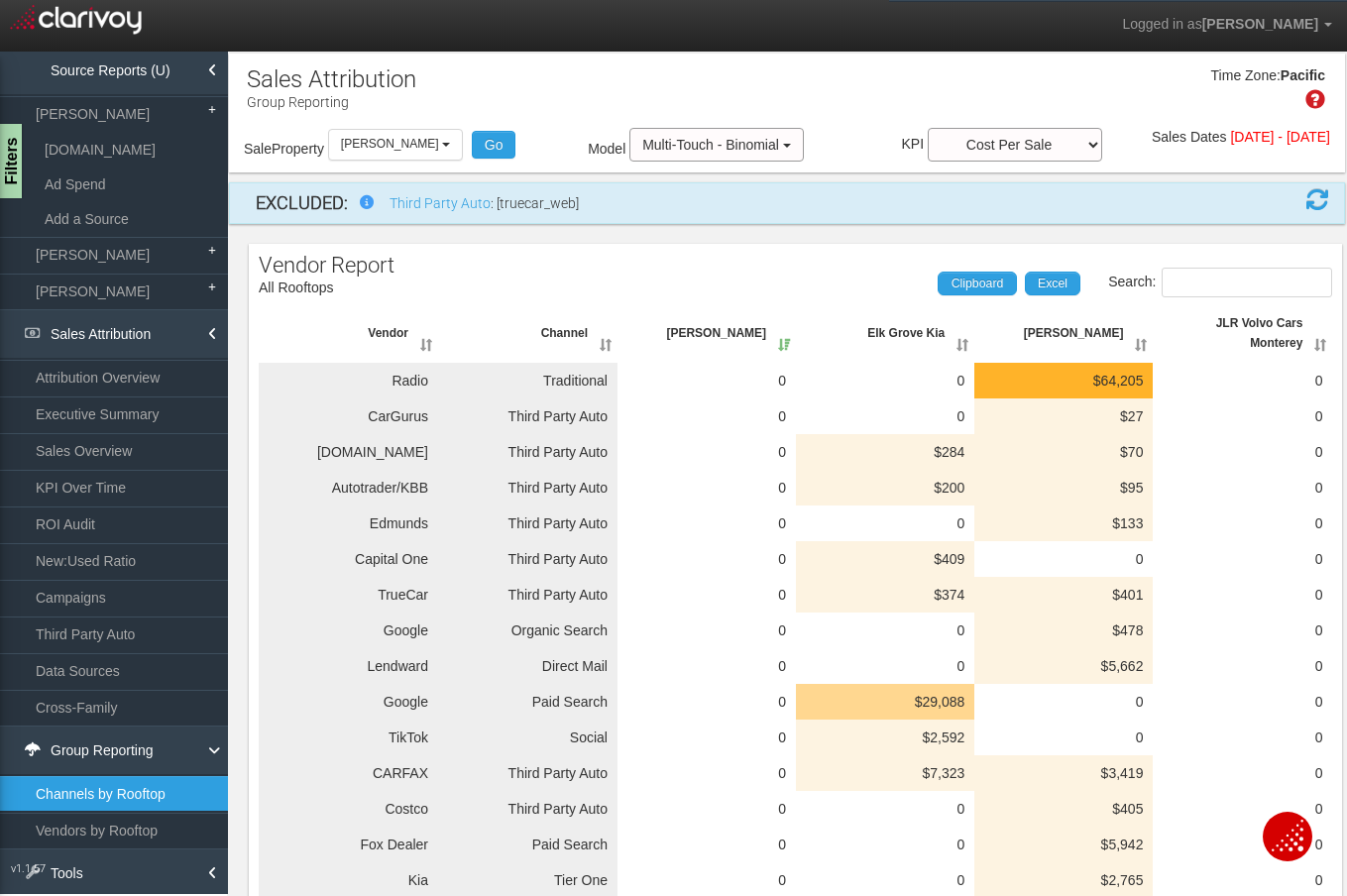 select on "25" 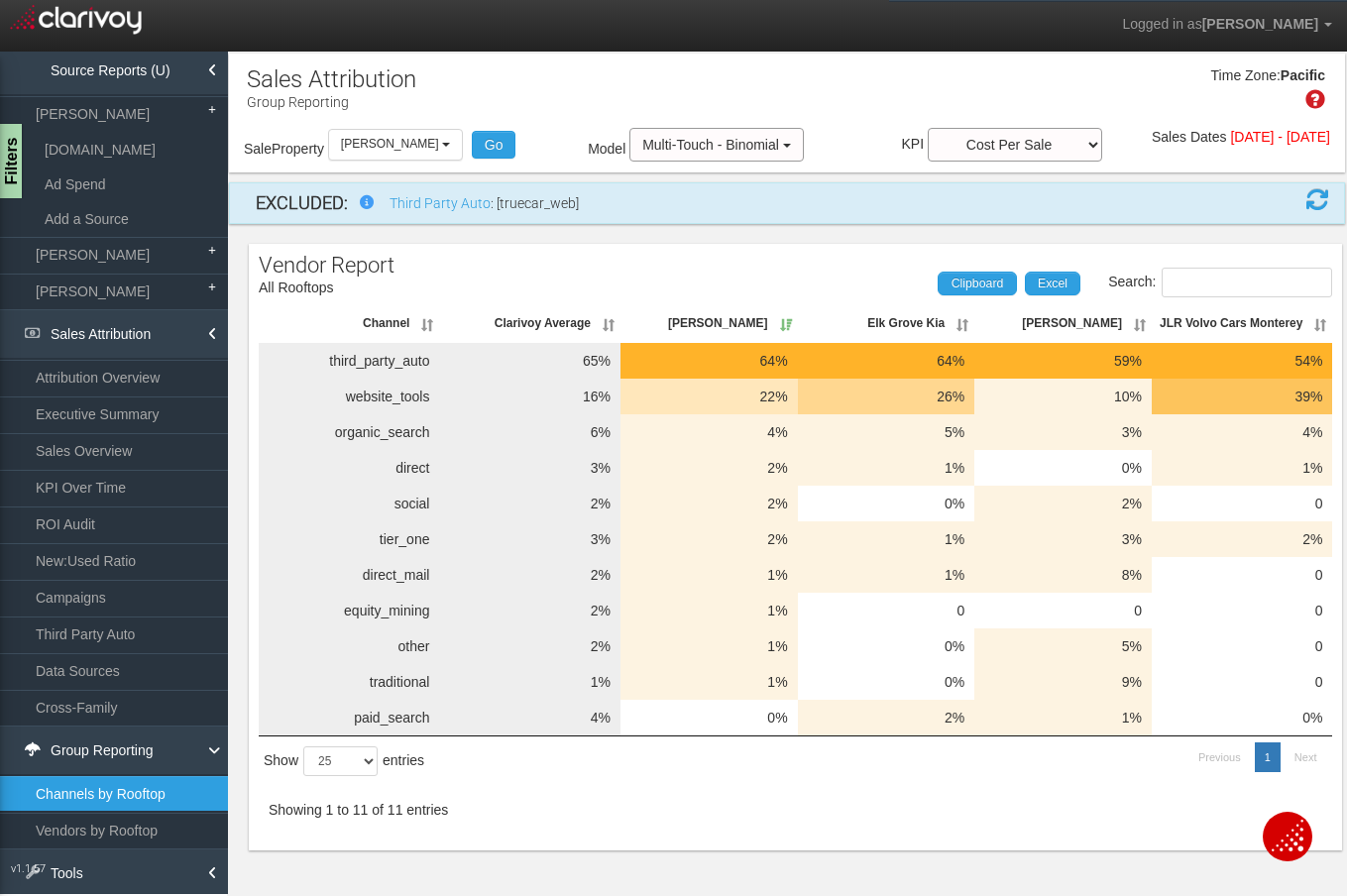 click on "[DATE] - [DATE]" at bounding box center [1280, 137] 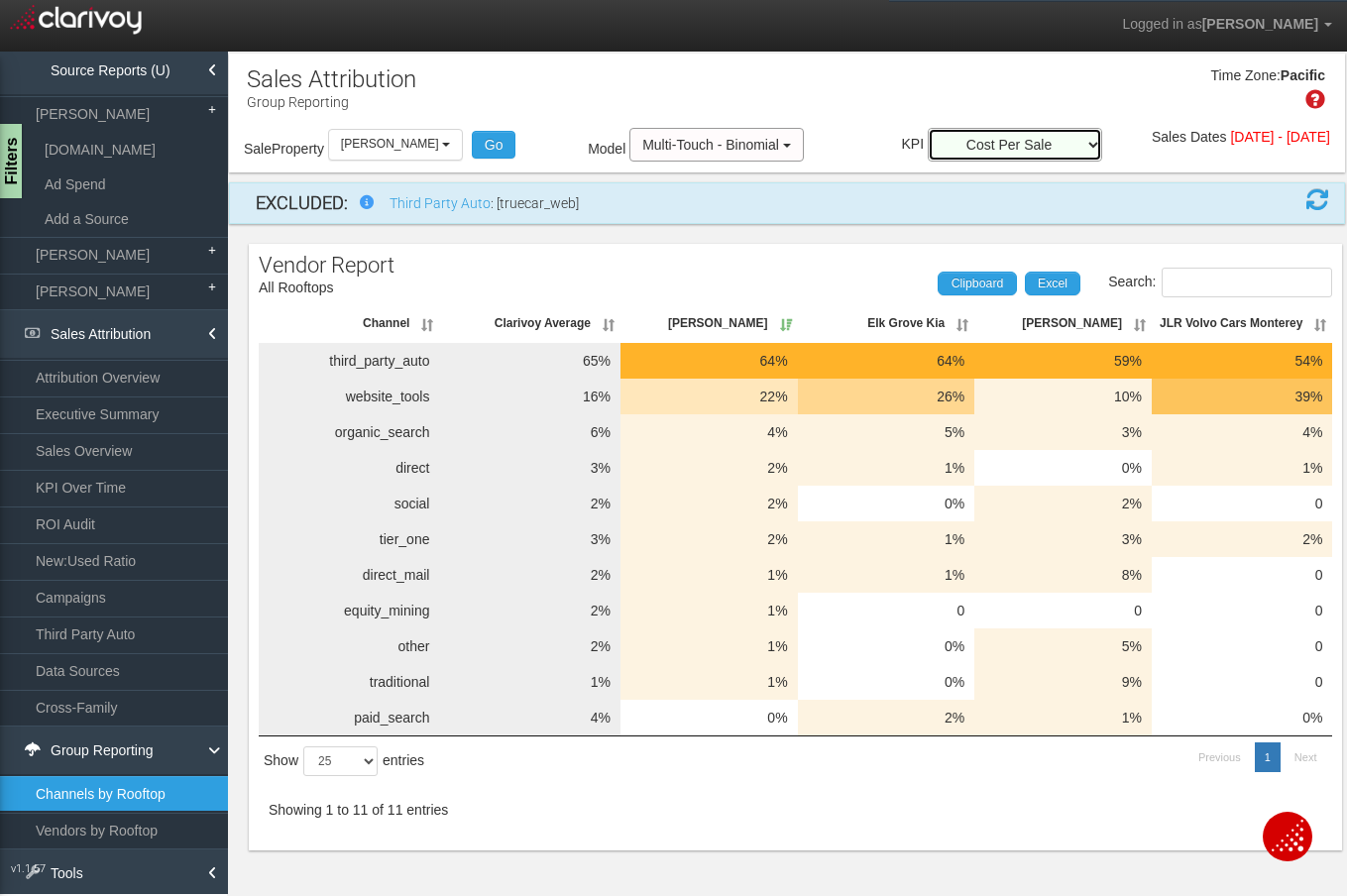click on "Ad Spend
Average Back Gross
Average Front Gross
Average Total Gross
Cost Per Sale
Sales Influenced
ROAS
ROI
Total Back Gross
Total Front Gross
Total Gross
Revenue Influenced" at bounding box center (1015, 145) 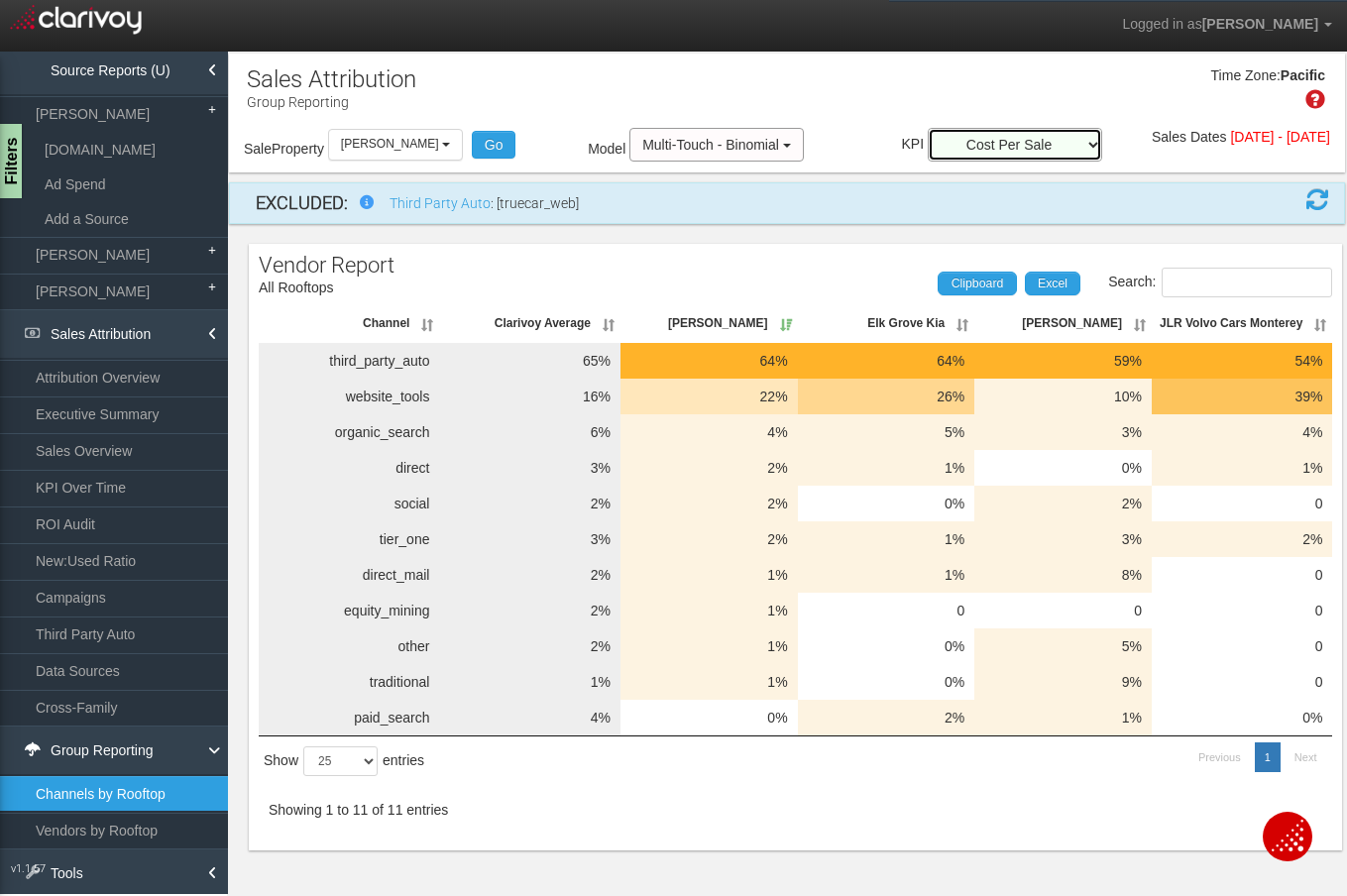 select on "influenced_sales" 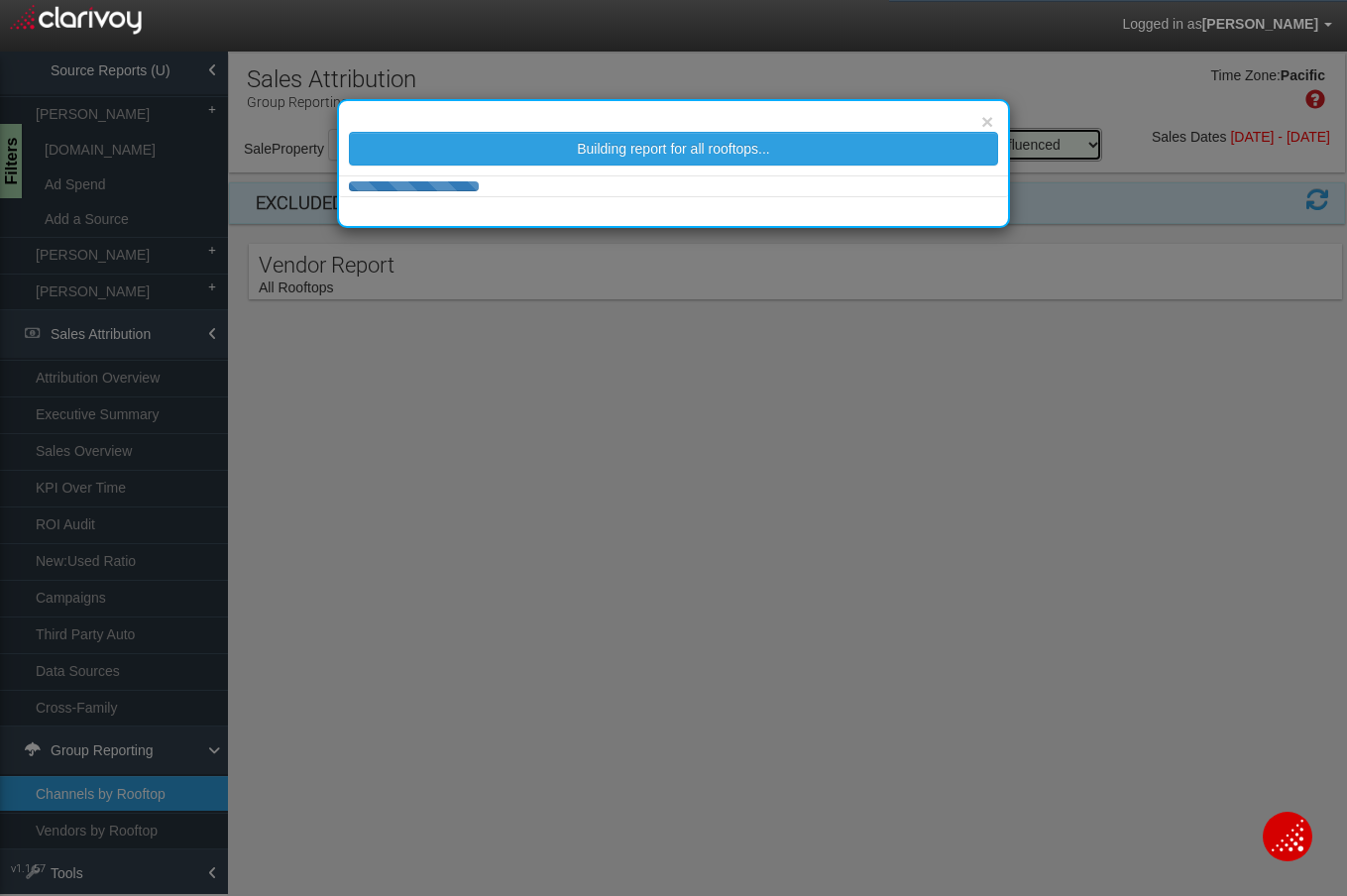 select on "25" 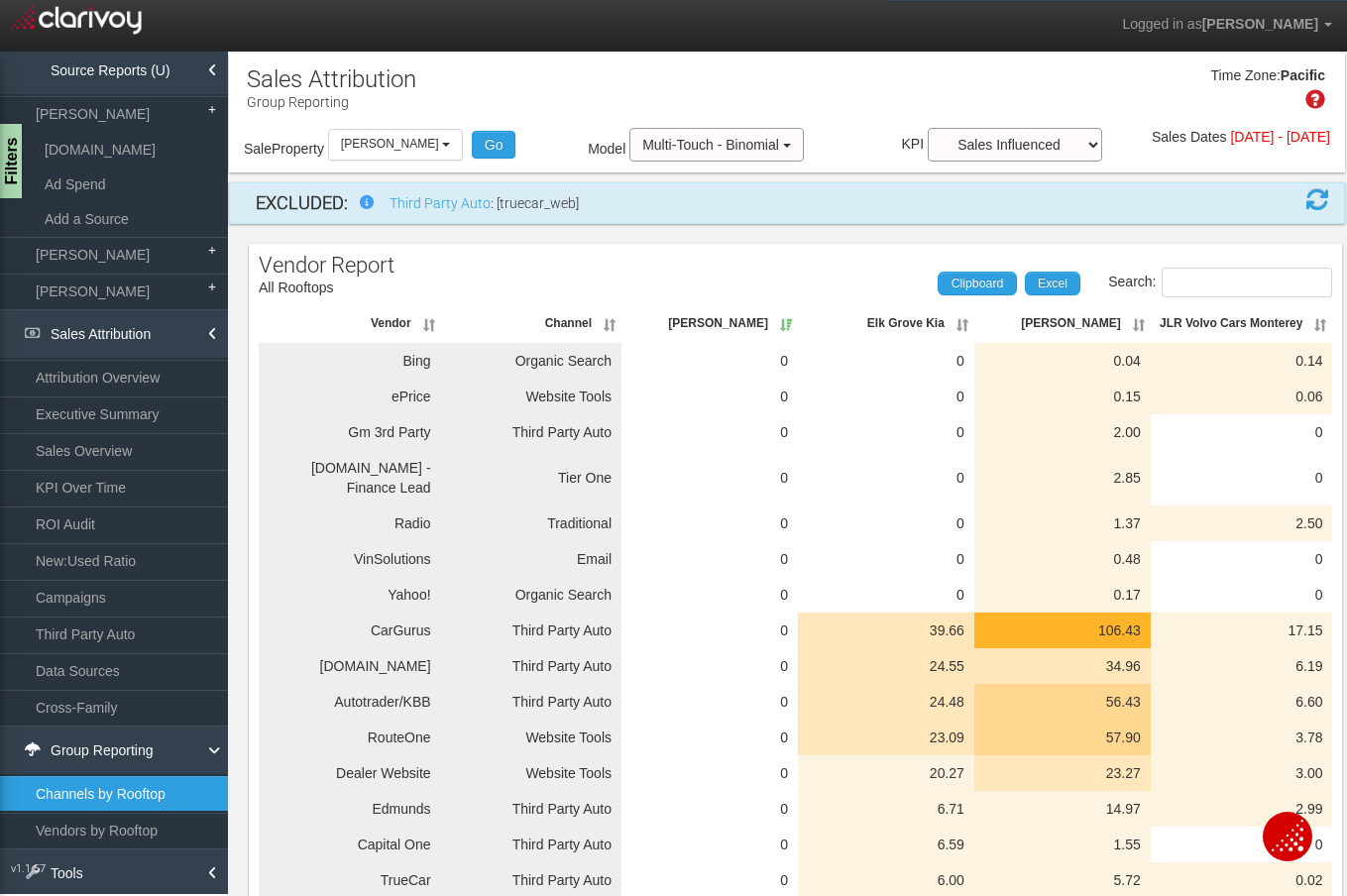 click on "[DATE] - [DATE]" at bounding box center (1280, 137) 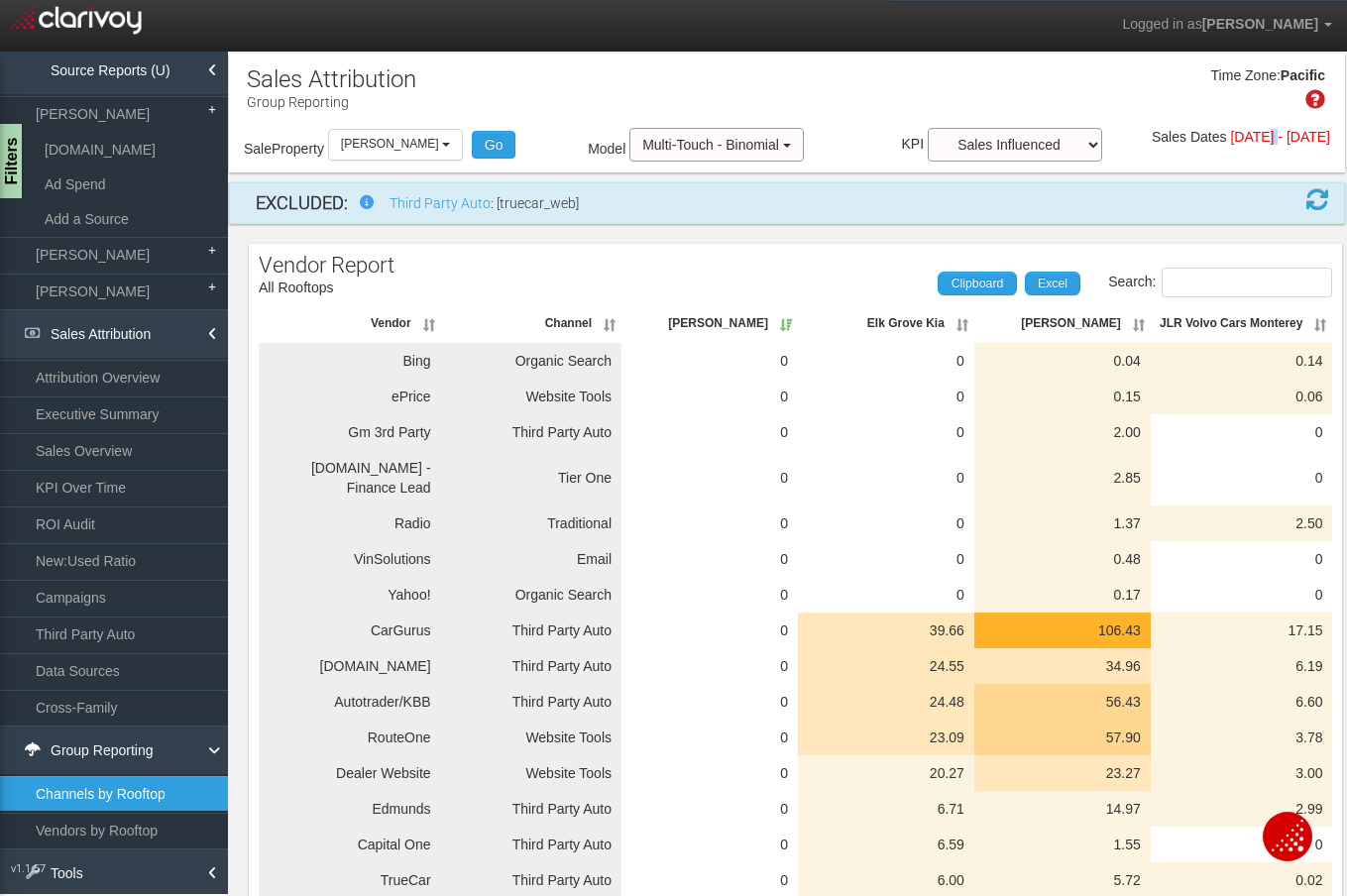 click on "[DATE] - [DATE]" at bounding box center [1280, 137] 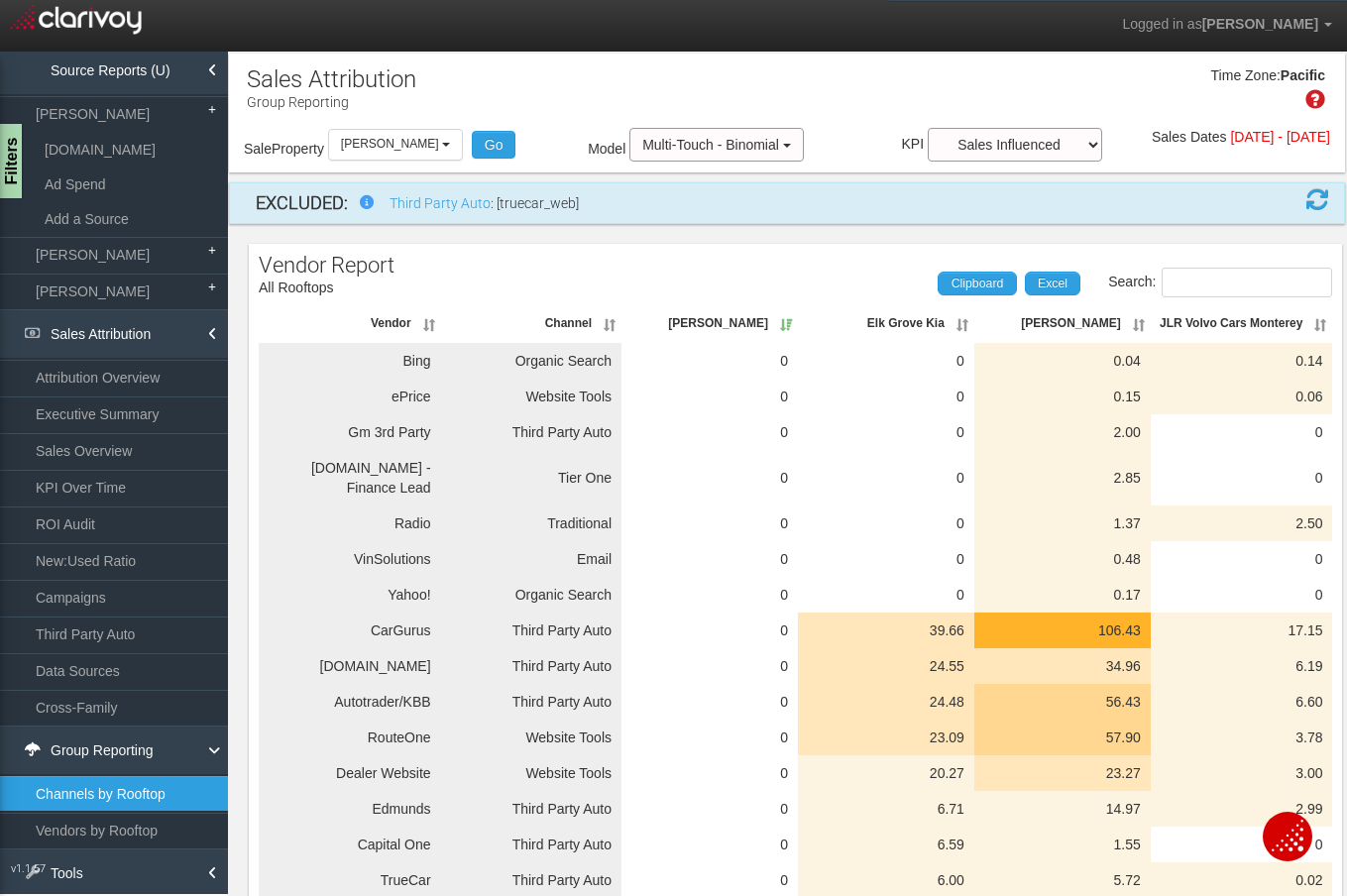 drag, startPoint x: 1247, startPoint y: 142, endPoint x: 1257, endPoint y: 145, distance: 10.440307 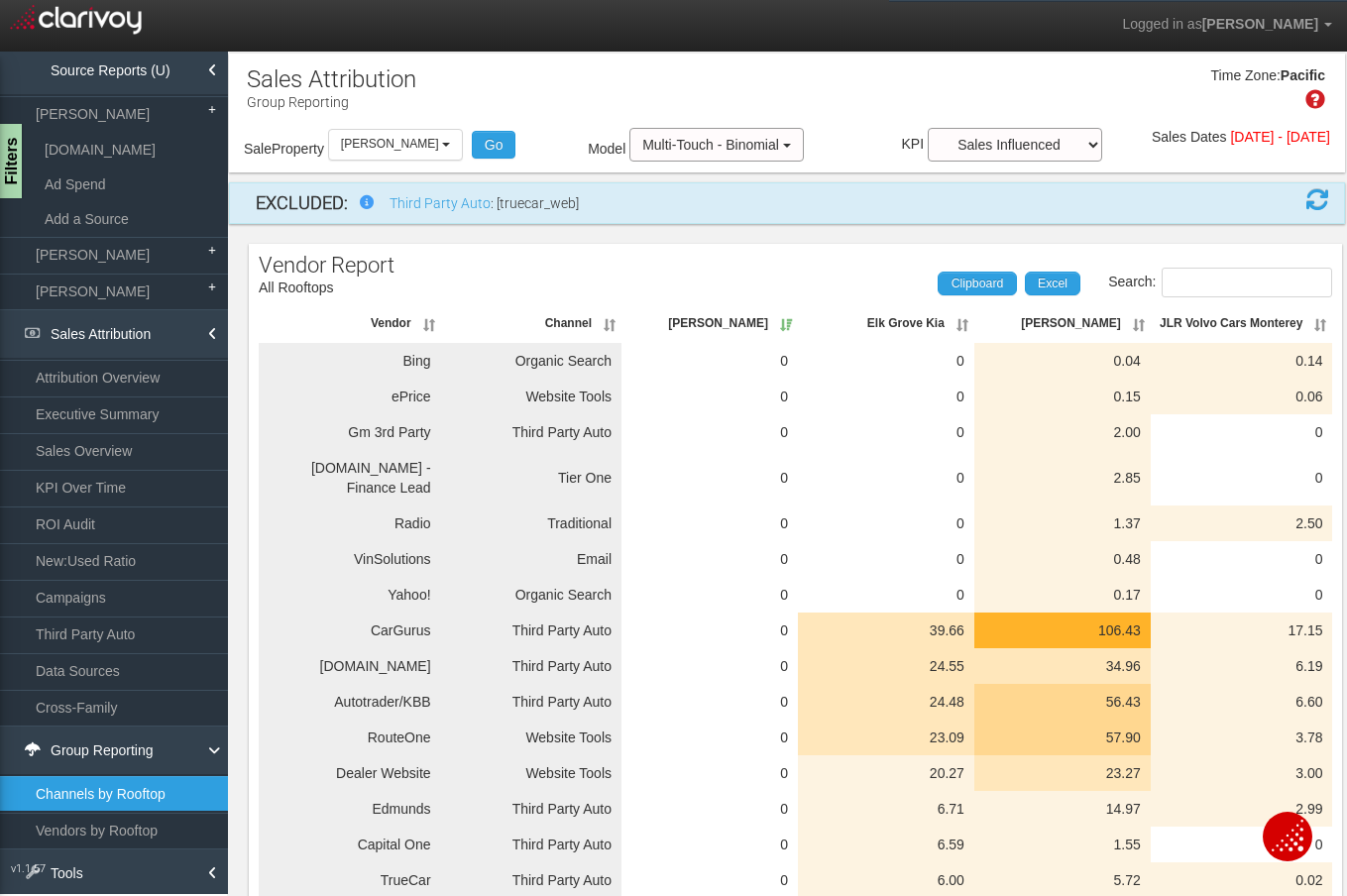 drag, startPoint x: 573, startPoint y: 77, endPoint x: 728, endPoint y: 86, distance: 155.2611 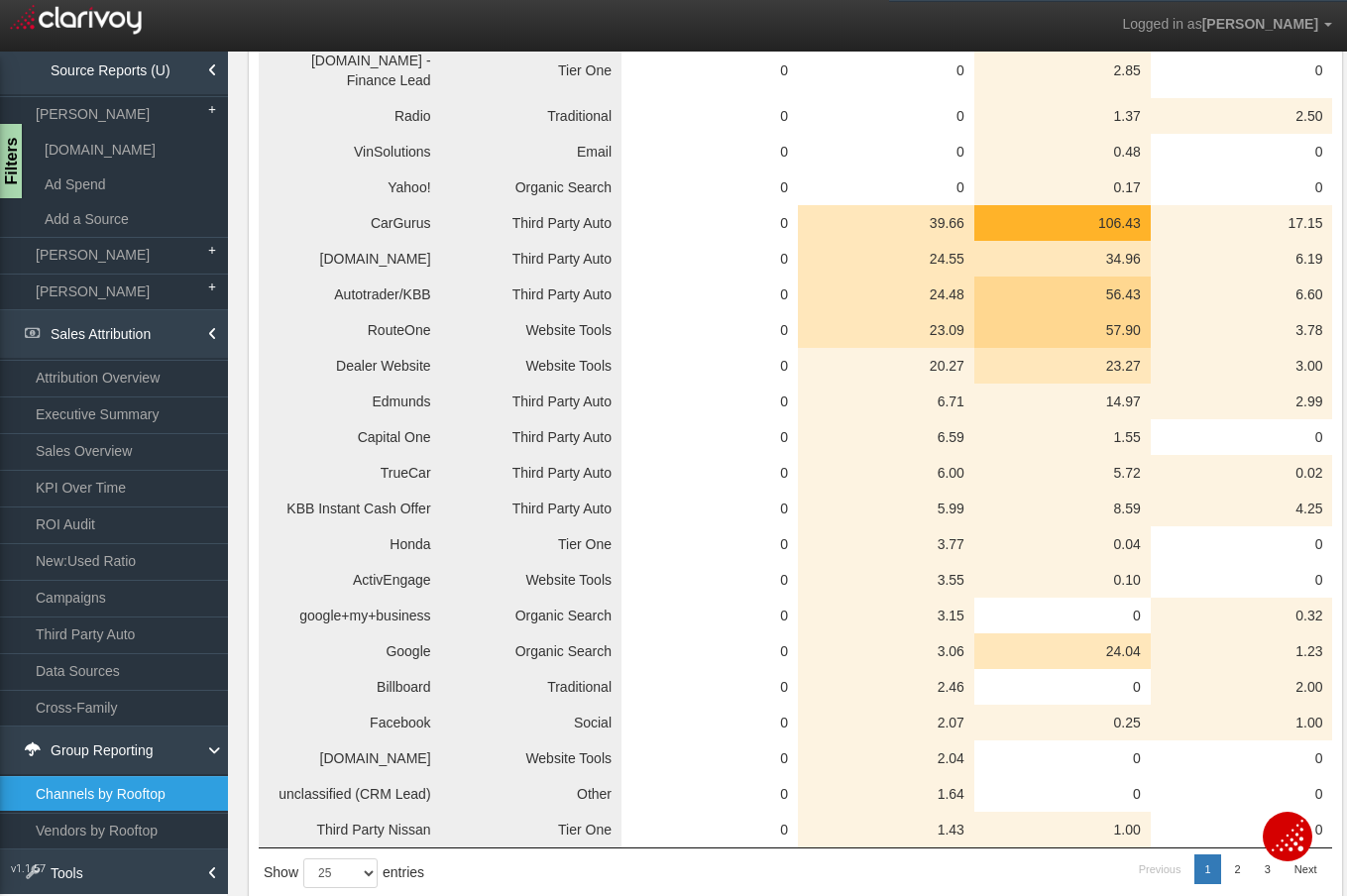 scroll, scrollTop: 444, scrollLeft: 0, axis: vertical 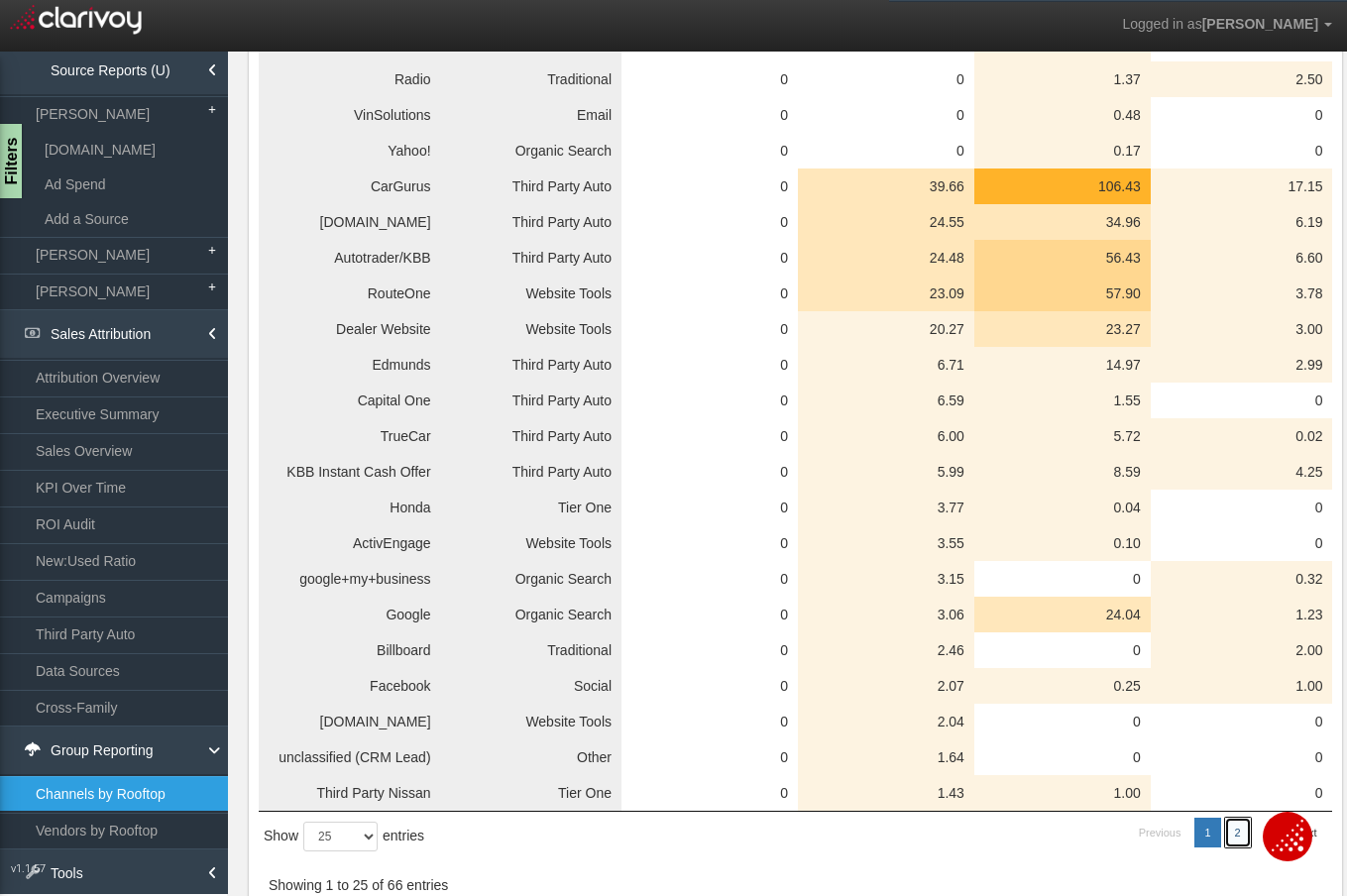 click on "2" at bounding box center (1238, 833) 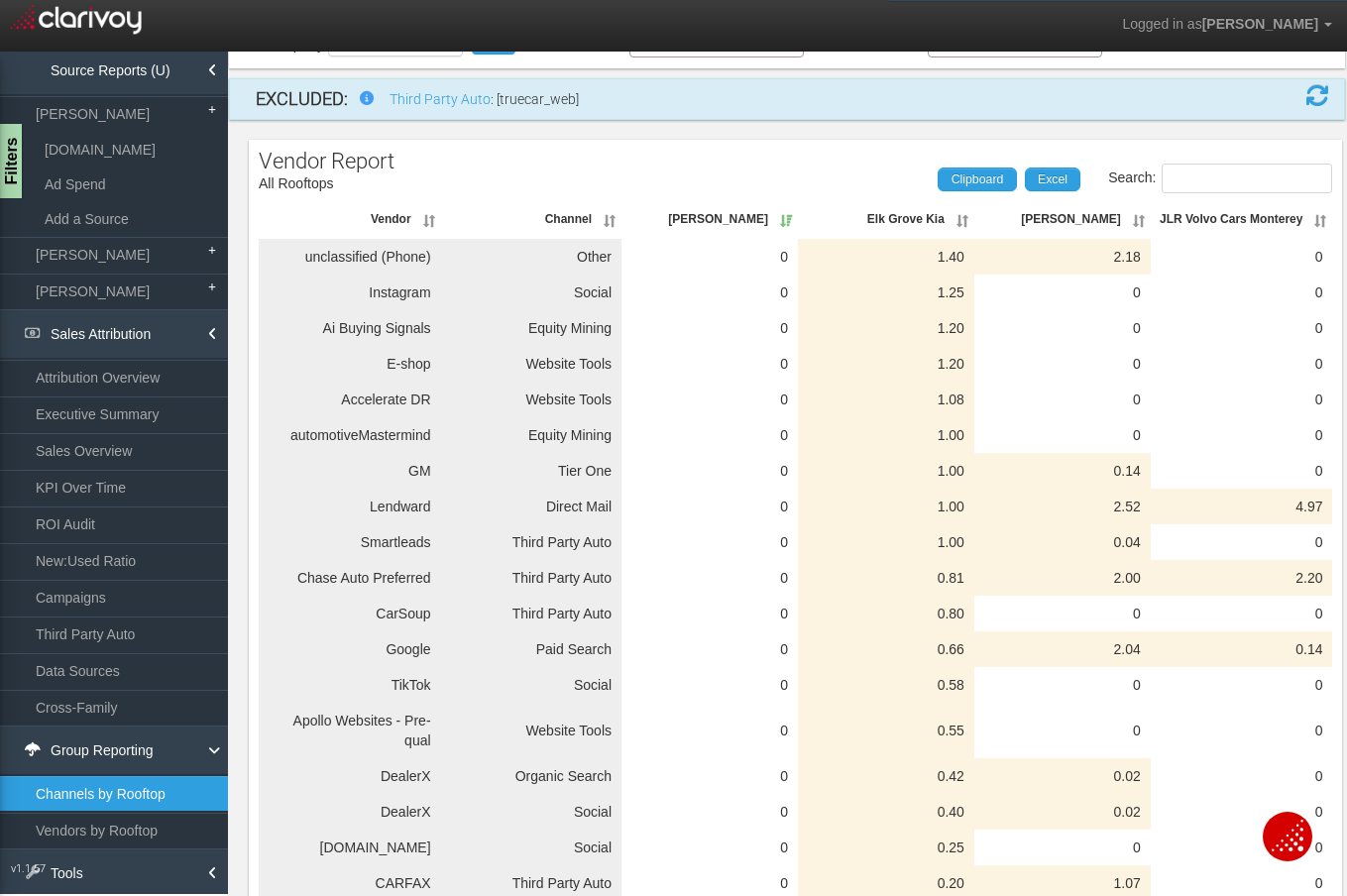 scroll, scrollTop: 0, scrollLeft: 0, axis: both 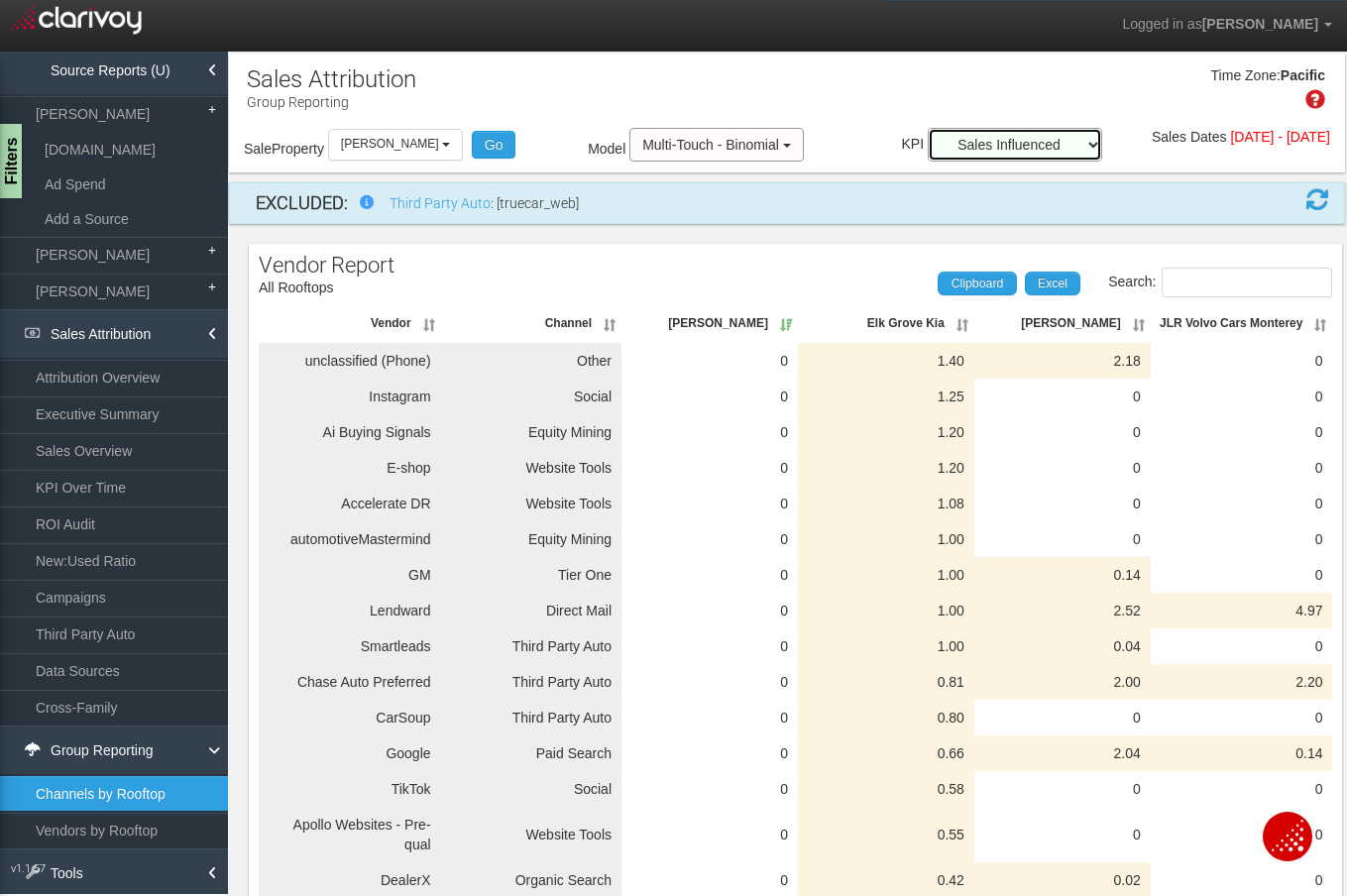 click on "Ad Spend
Average Back Gross
Average Front Gross
Average Total Gross
Cost Per Sale
Sales Influenced
ROAS
ROI
Total Back Gross
Total Front Gross
Total Gross
Revenue Influenced" at bounding box center (1015, 145) 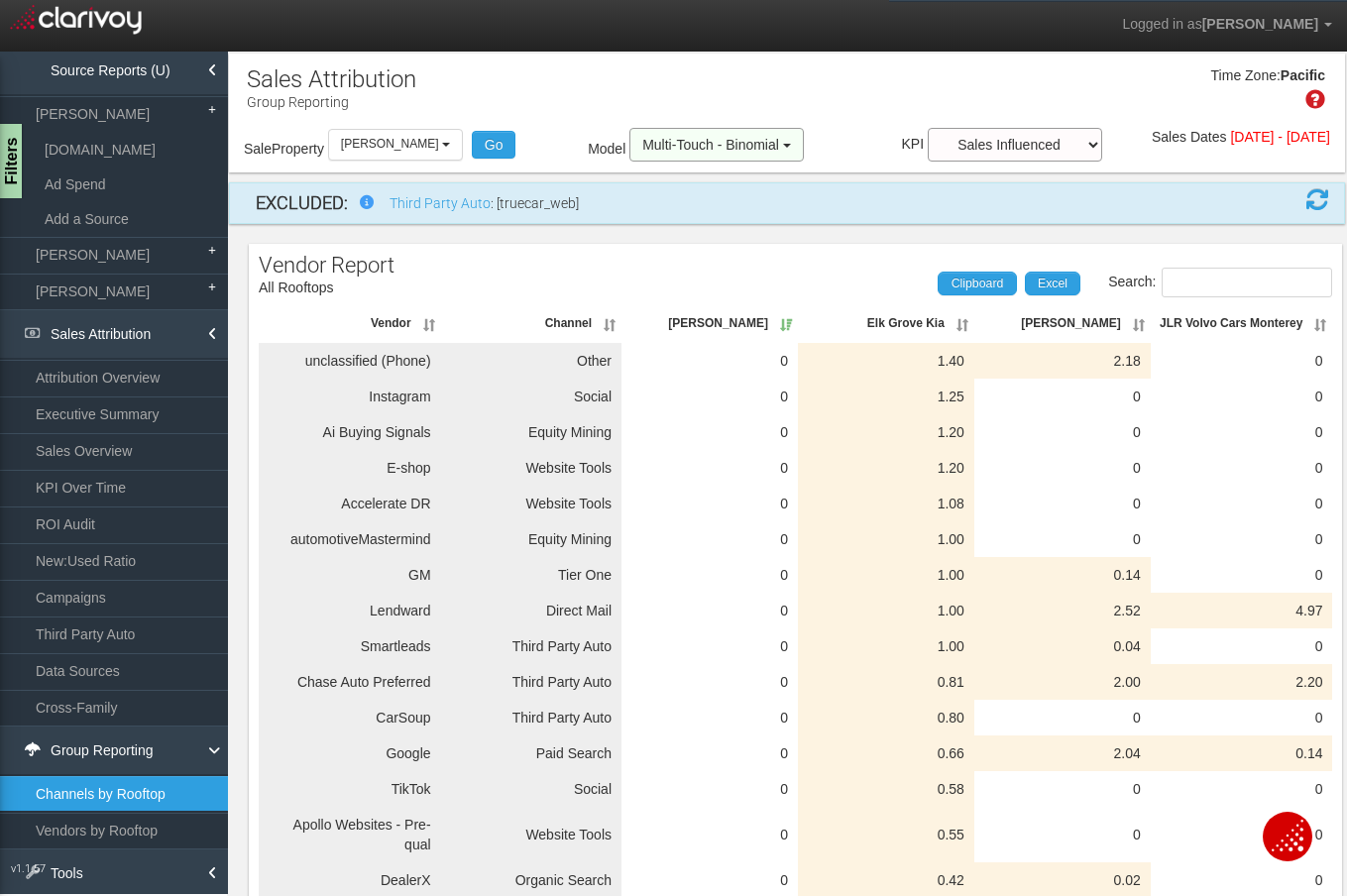 click on "Multi-Touch - Binomial" at bounding box center [711, 145] 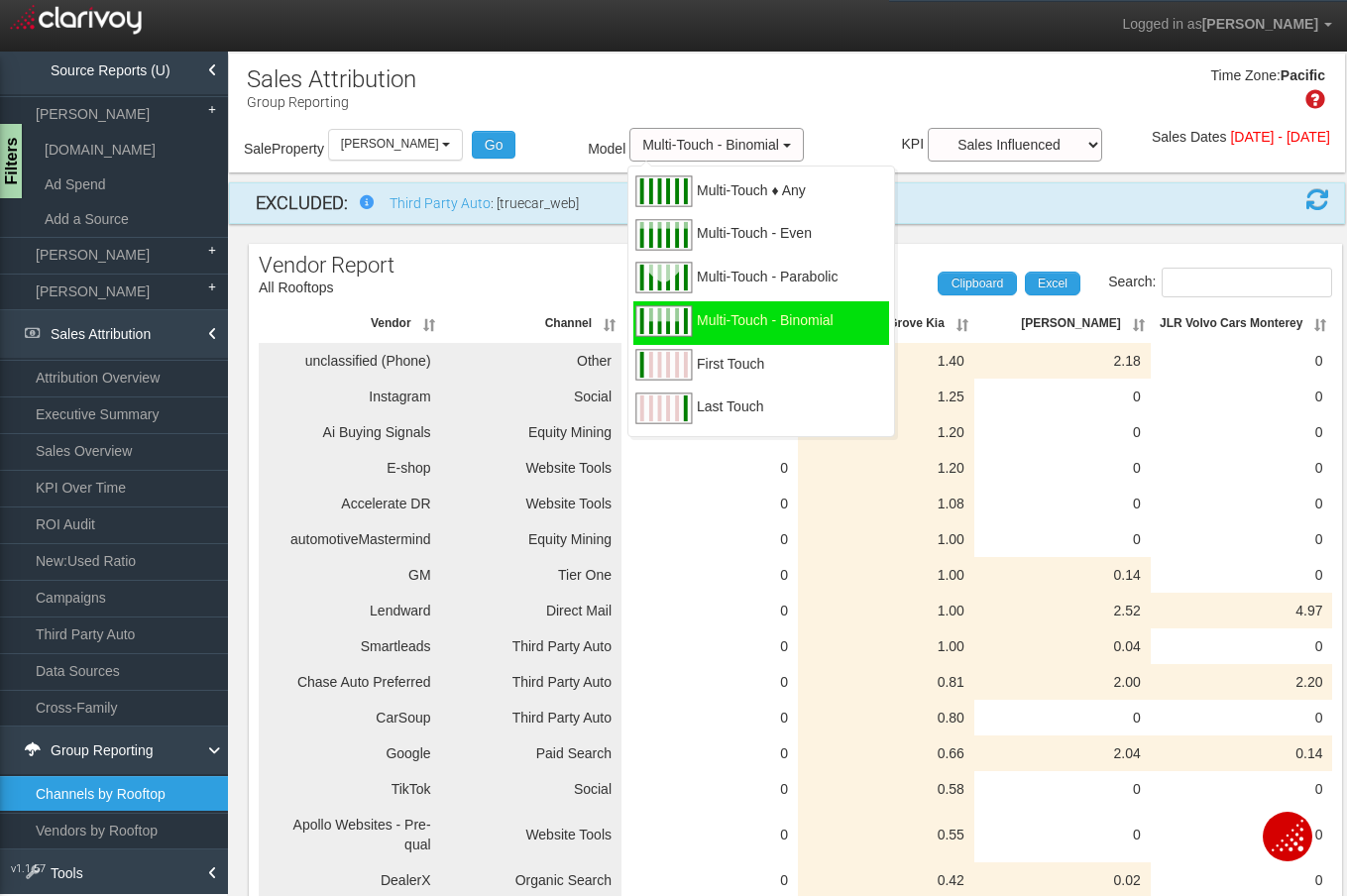 click on "Multi-Touch ♦ Any" at bounding box center (751, 202) 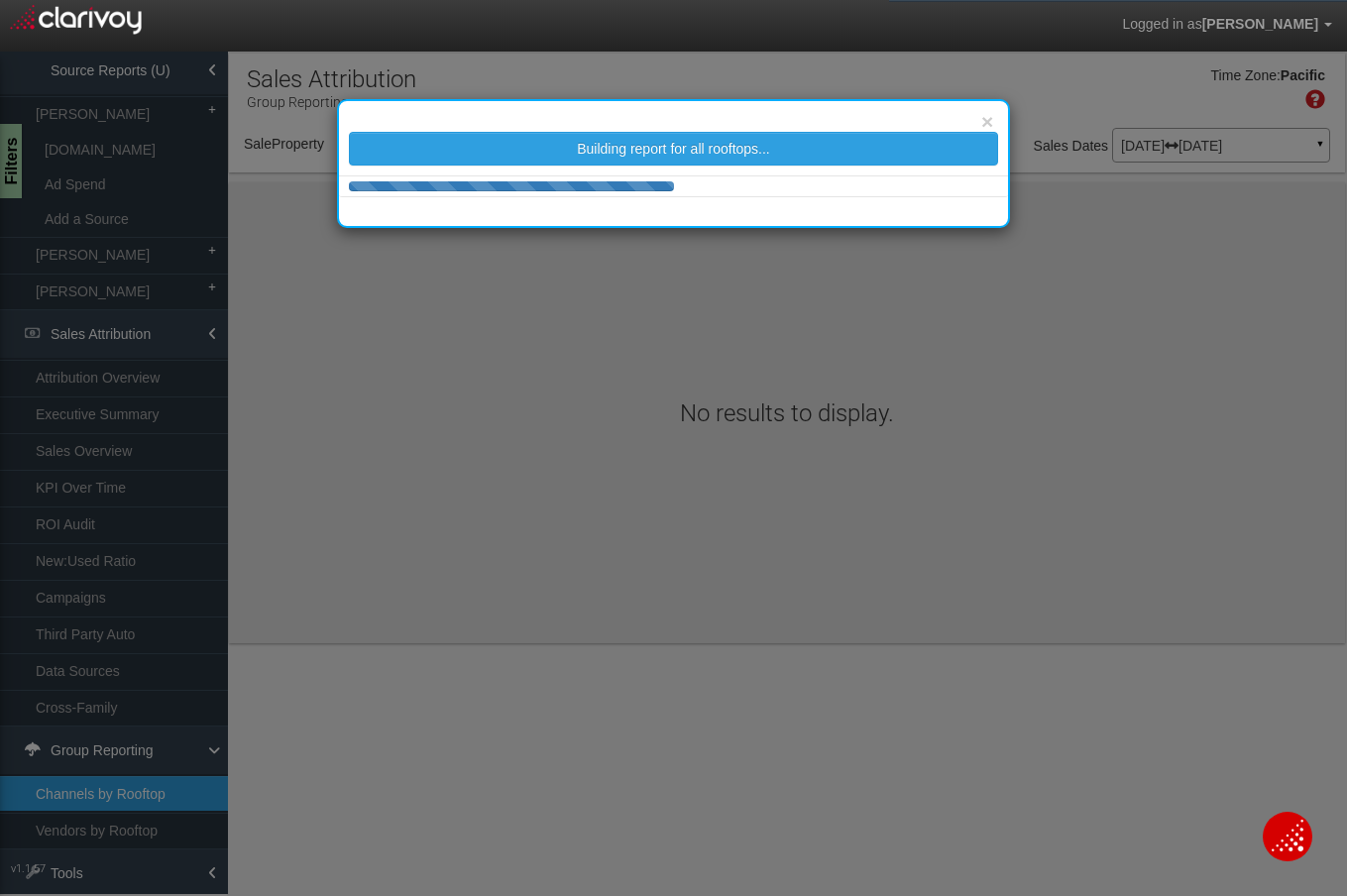 select on "object:929" 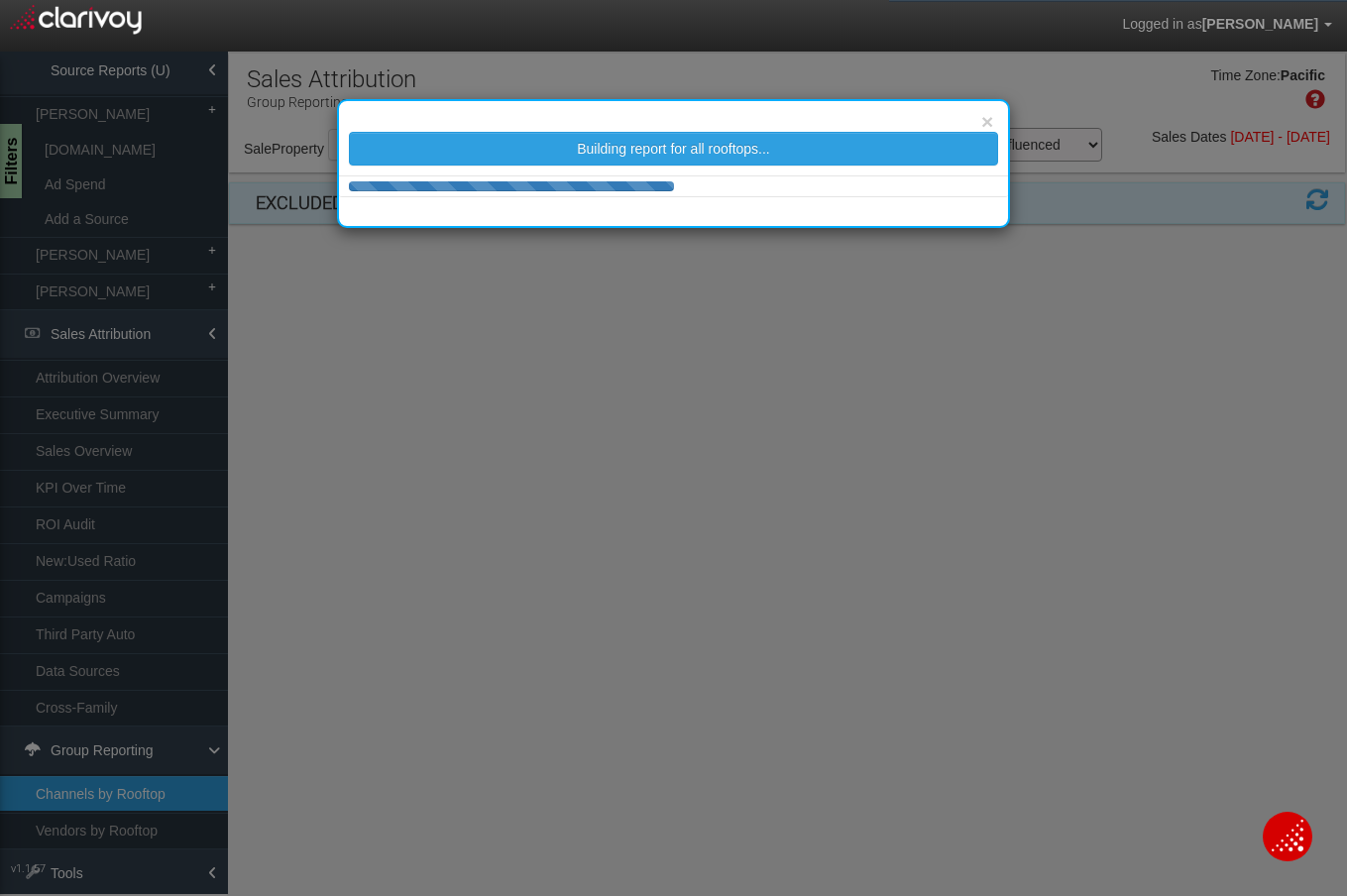 select on "25" 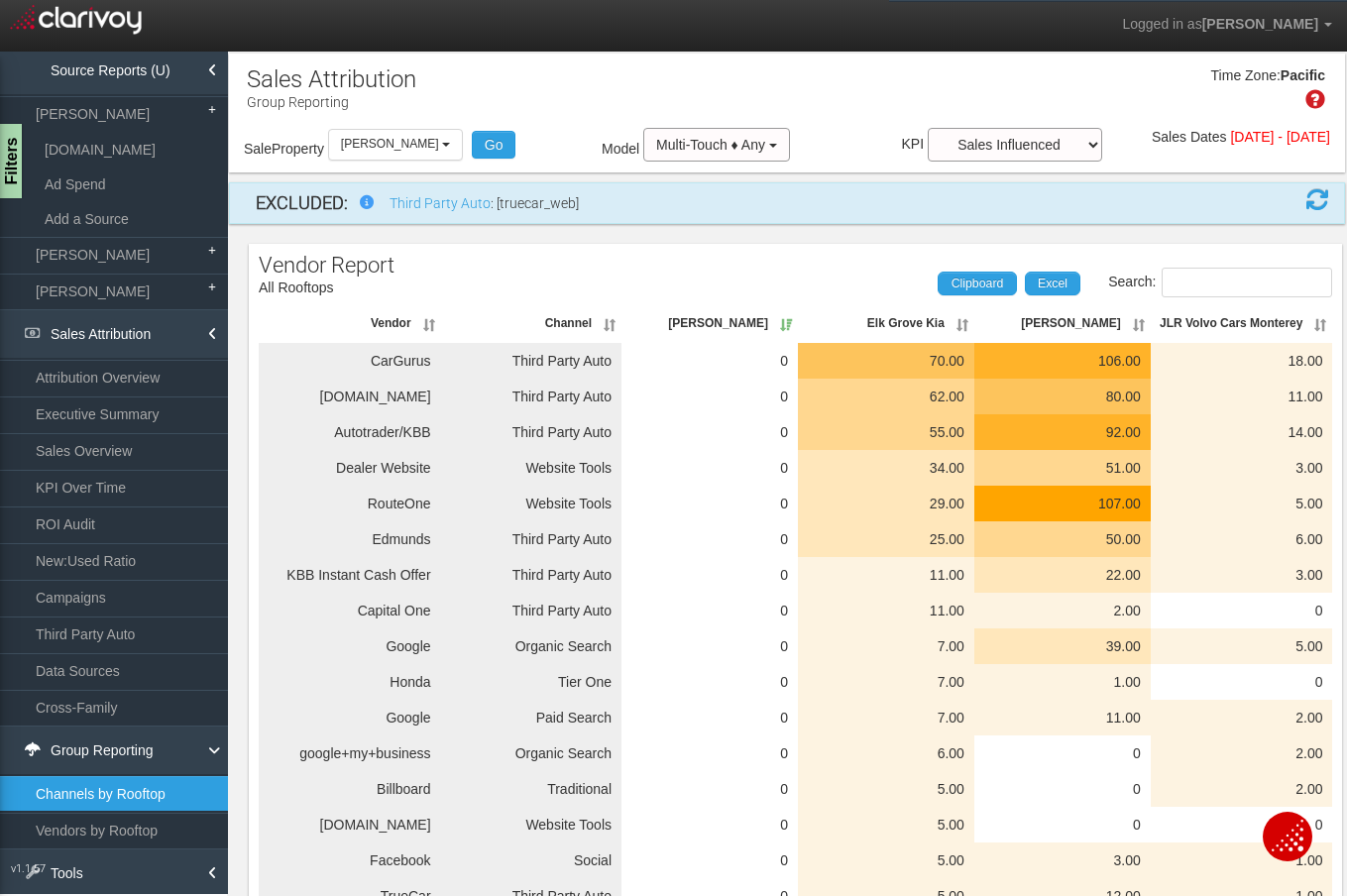drag, startPoint x: 605, startPoint y: 232, endPoint x: 727, endPoint y: 268, distance: 127.20063 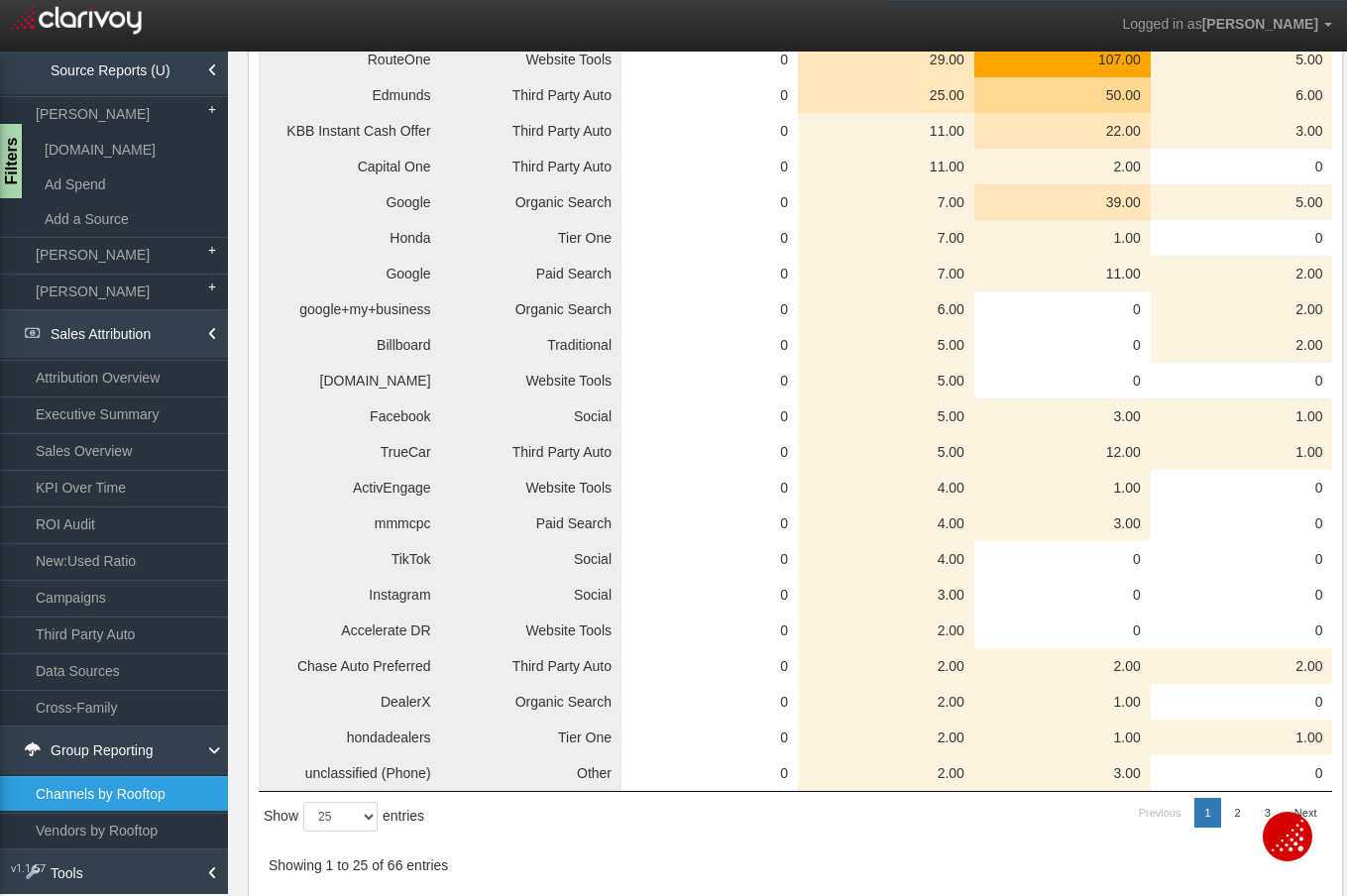 scroll, scrollTop: 0, scrollLeft: 0, axis: both 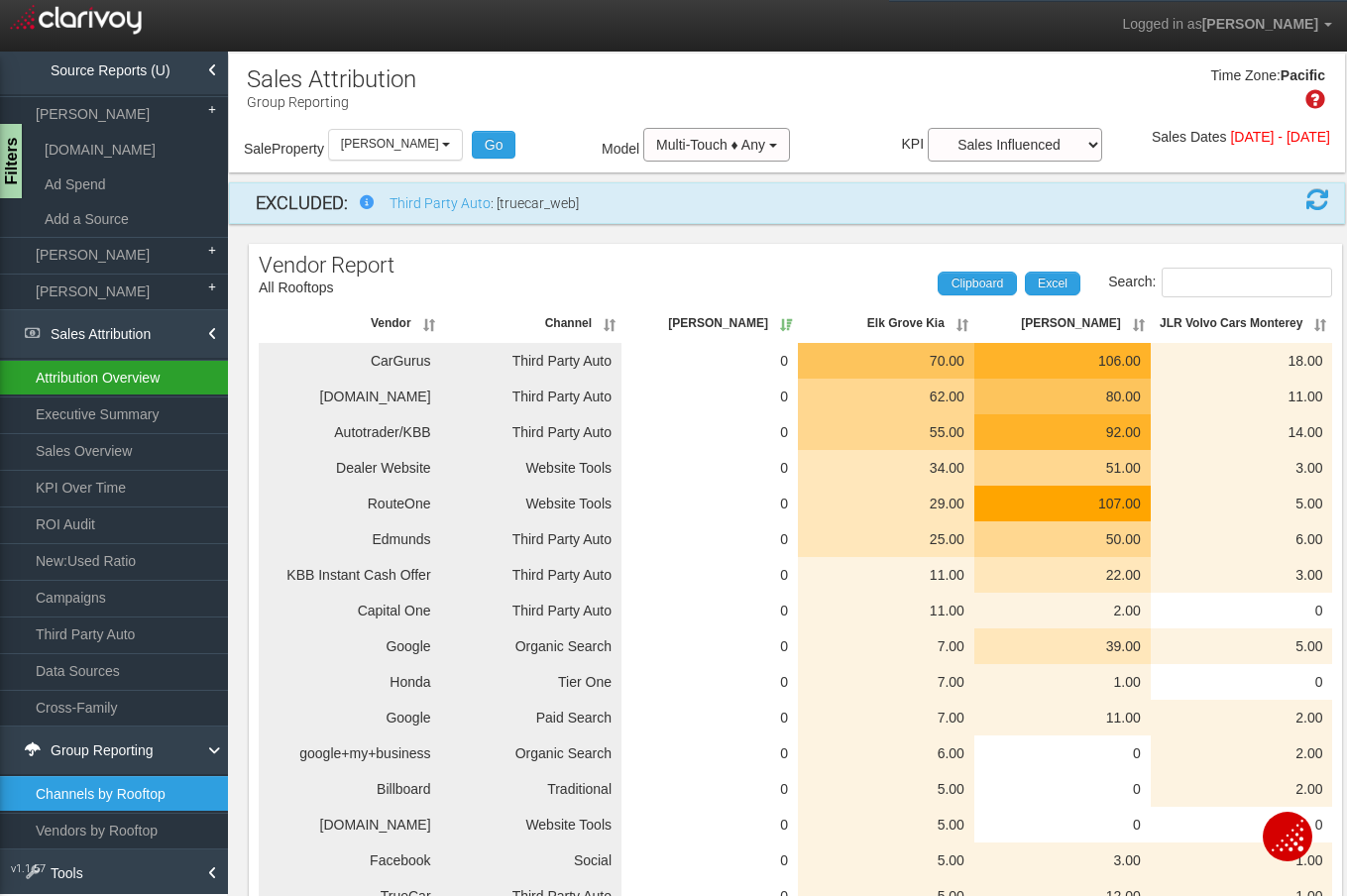 click on "Attribution Overview" at bounding box center (114, 378) 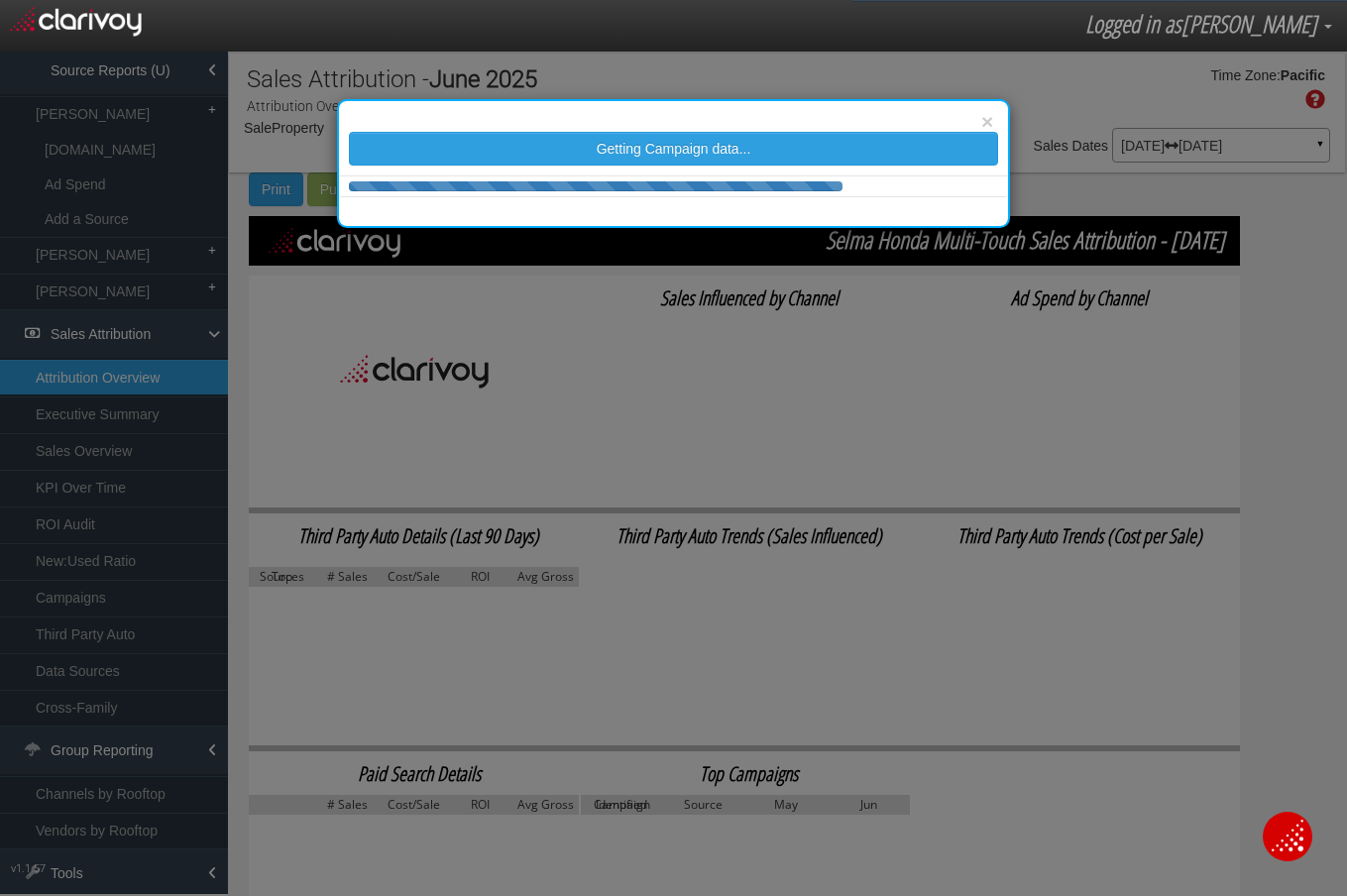 select on "object:970" 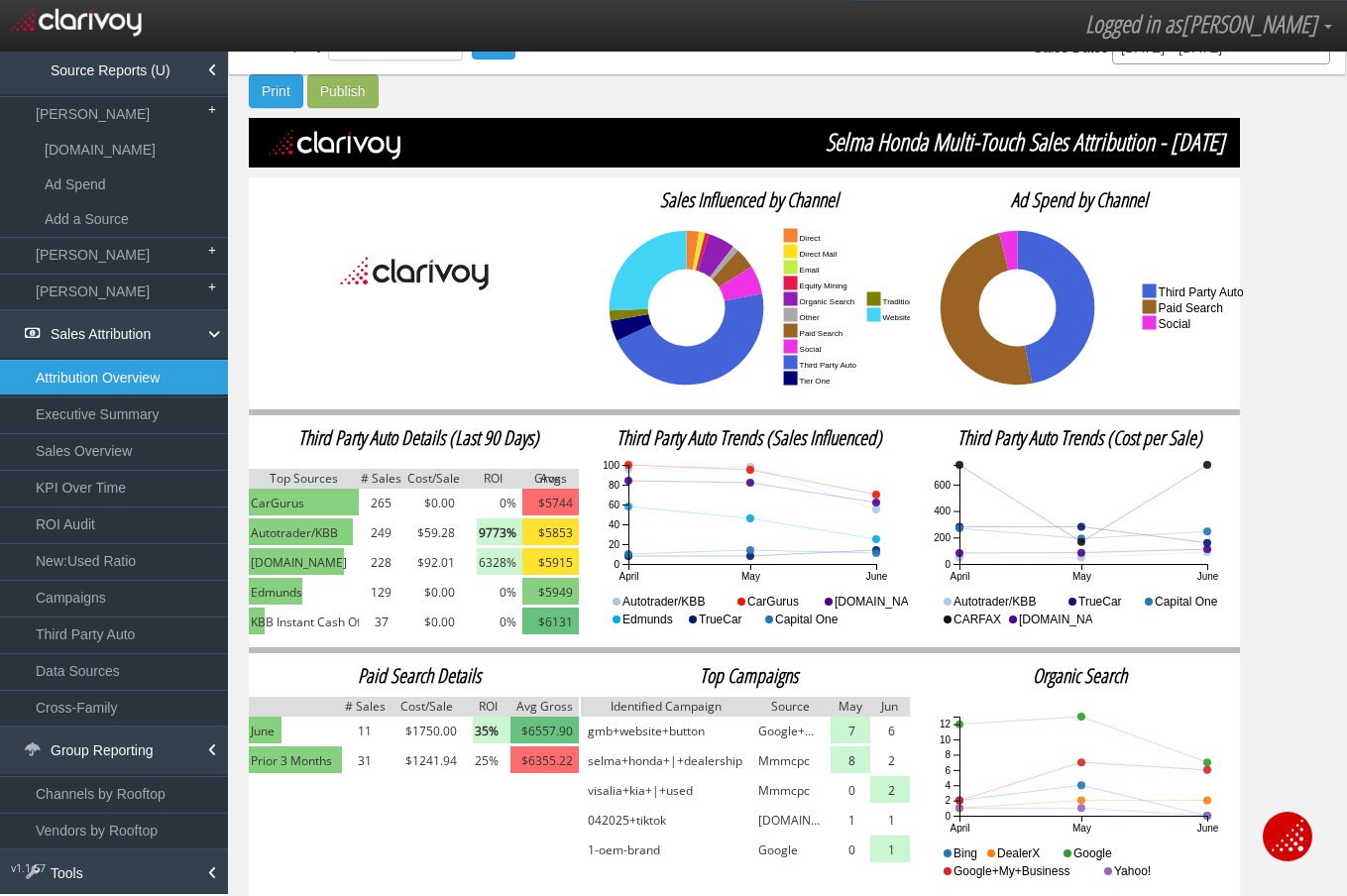 scroll, scrollTop: 0, scrollLeft: 0, axis: both 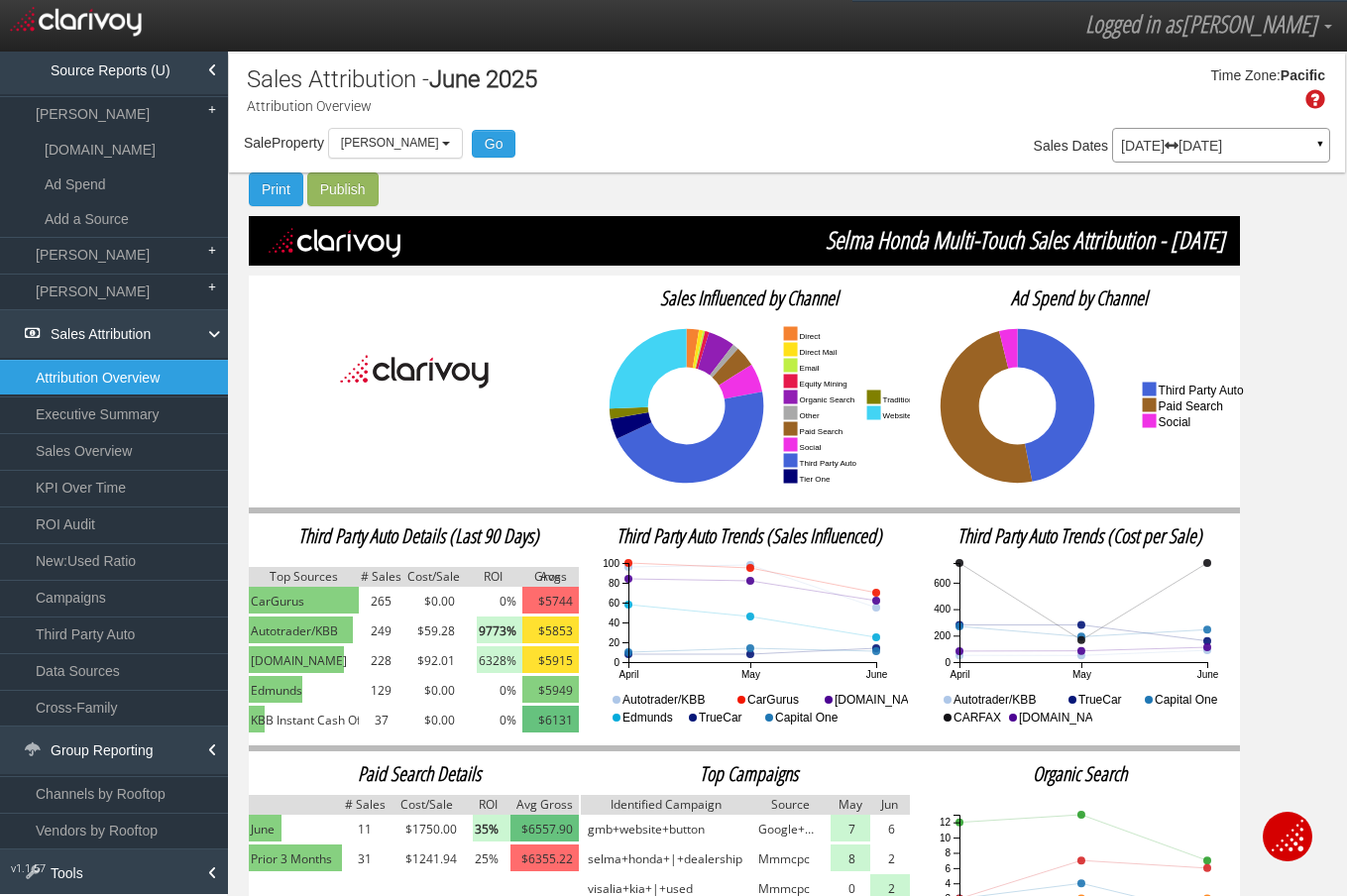 click on "third party auto paid search social" 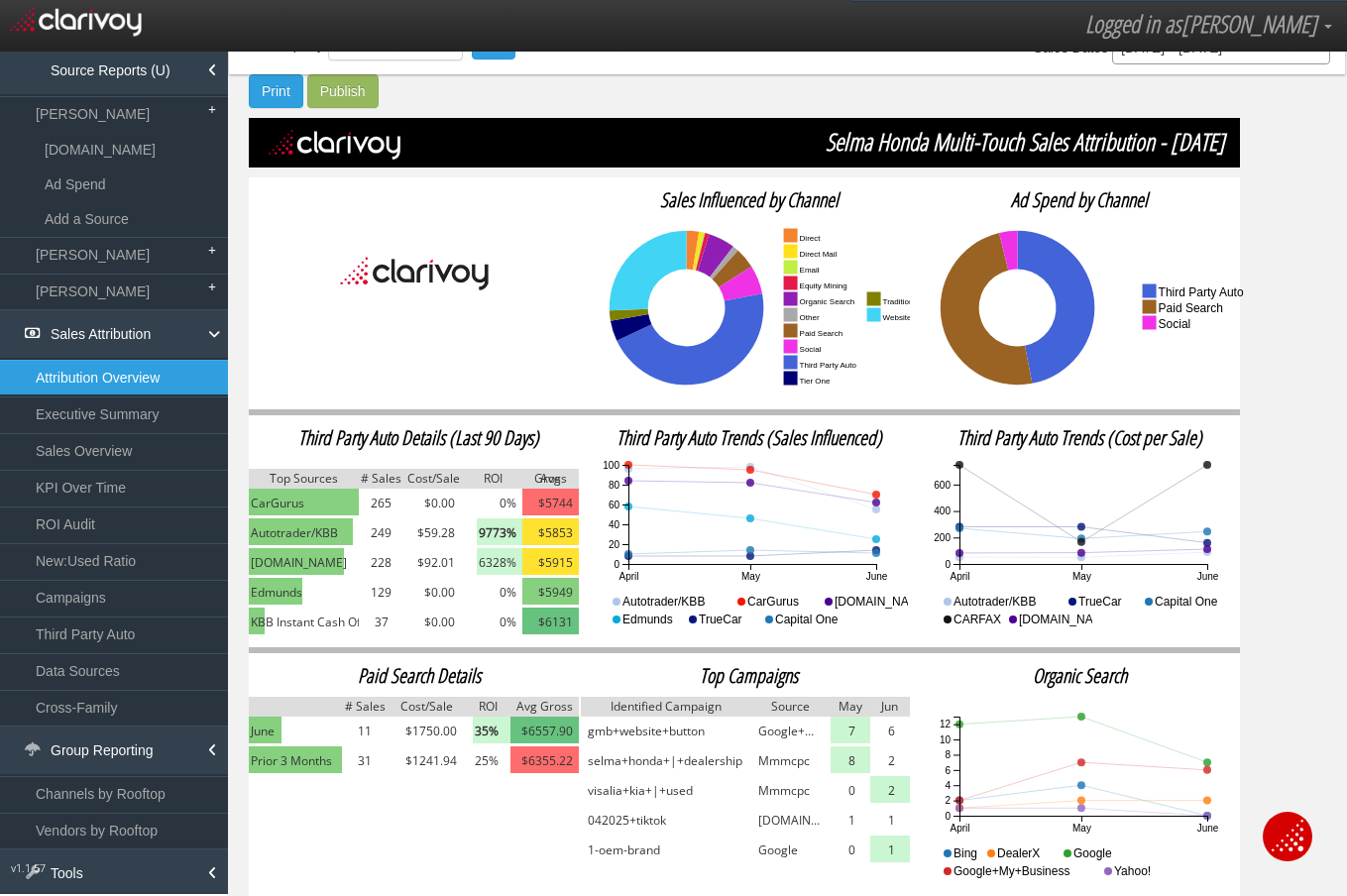 scroll, scrollTop: 0, scrollLeft: 0, axis: both 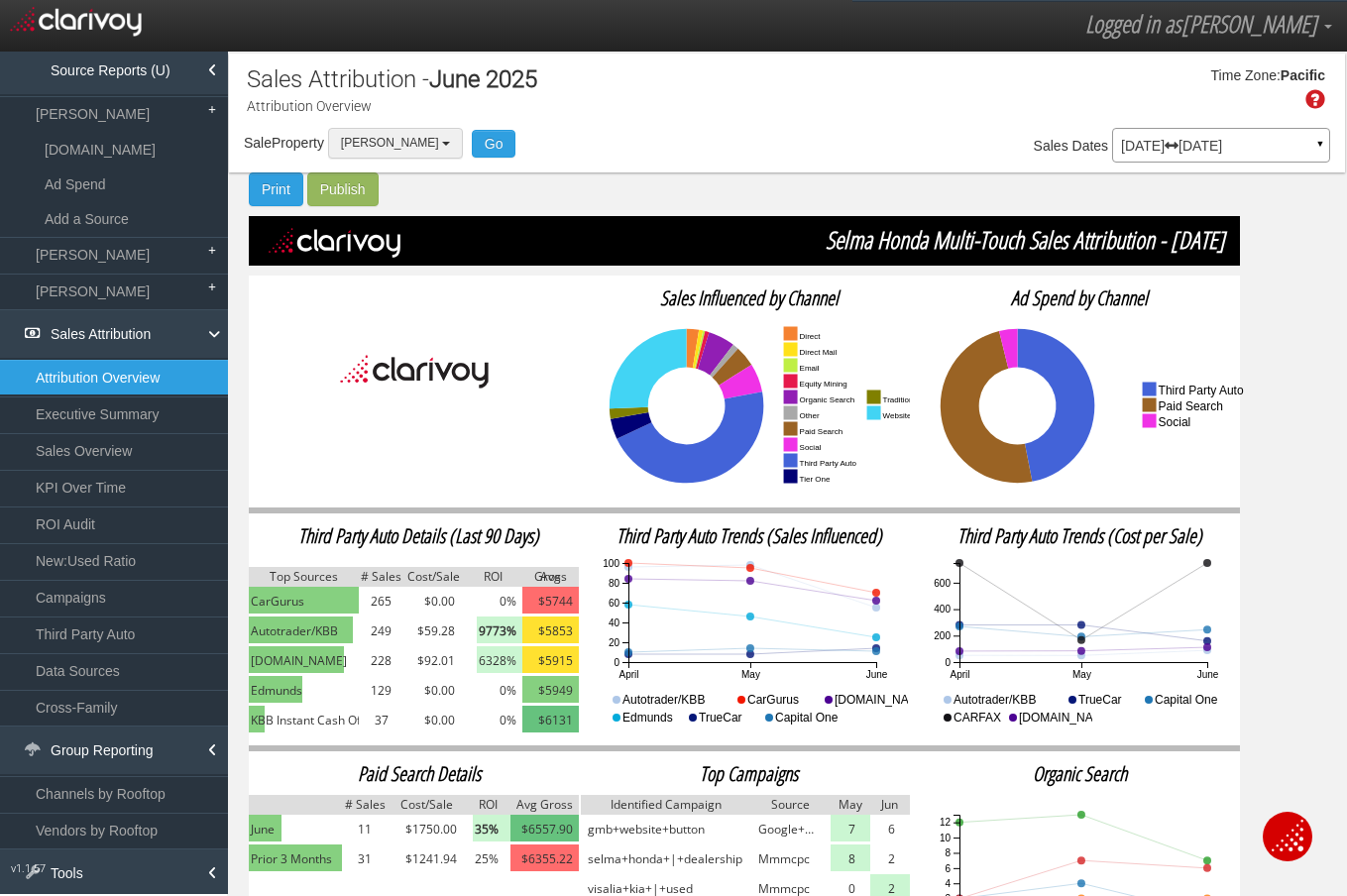 click on "[PERSON_NAME]" at bounding box center (395, 143) 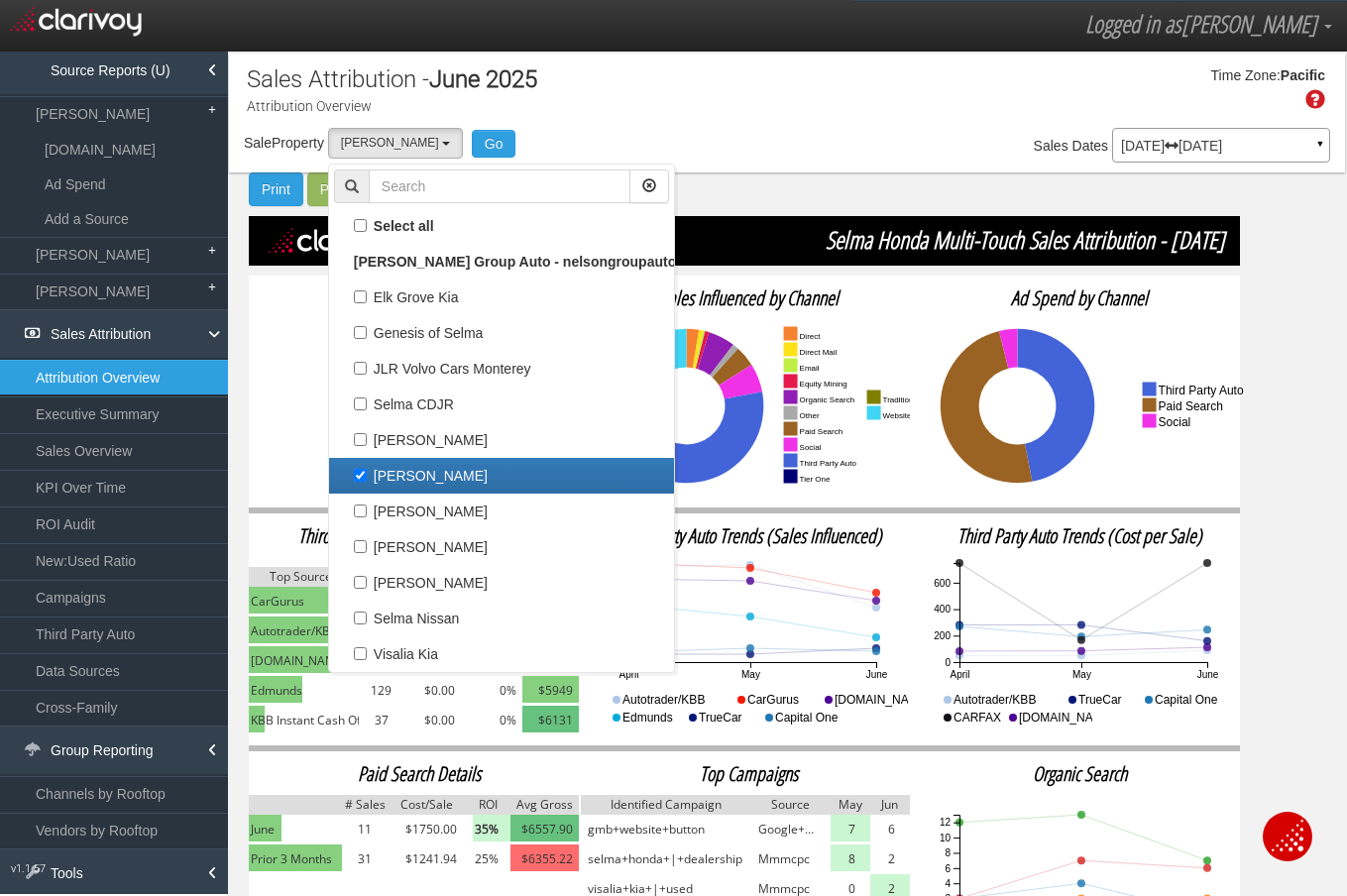 drag, startPoint x: 1254, startPoint y: 460, endPoint x: 1236, endPoint y: 469, distance: 20.12461 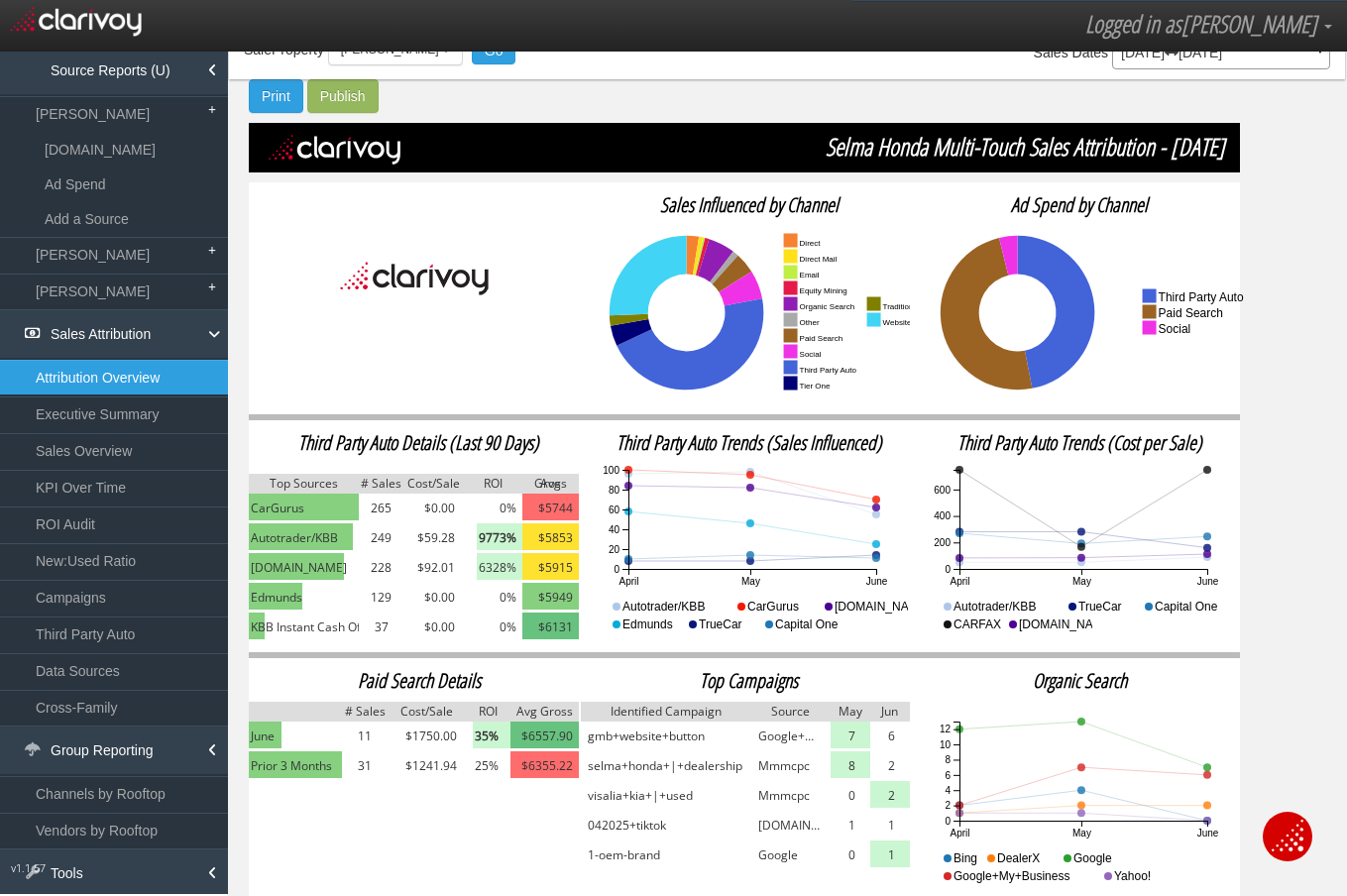 scroll, scrollTop: 91, scrollLeft: 0, axis: vertical 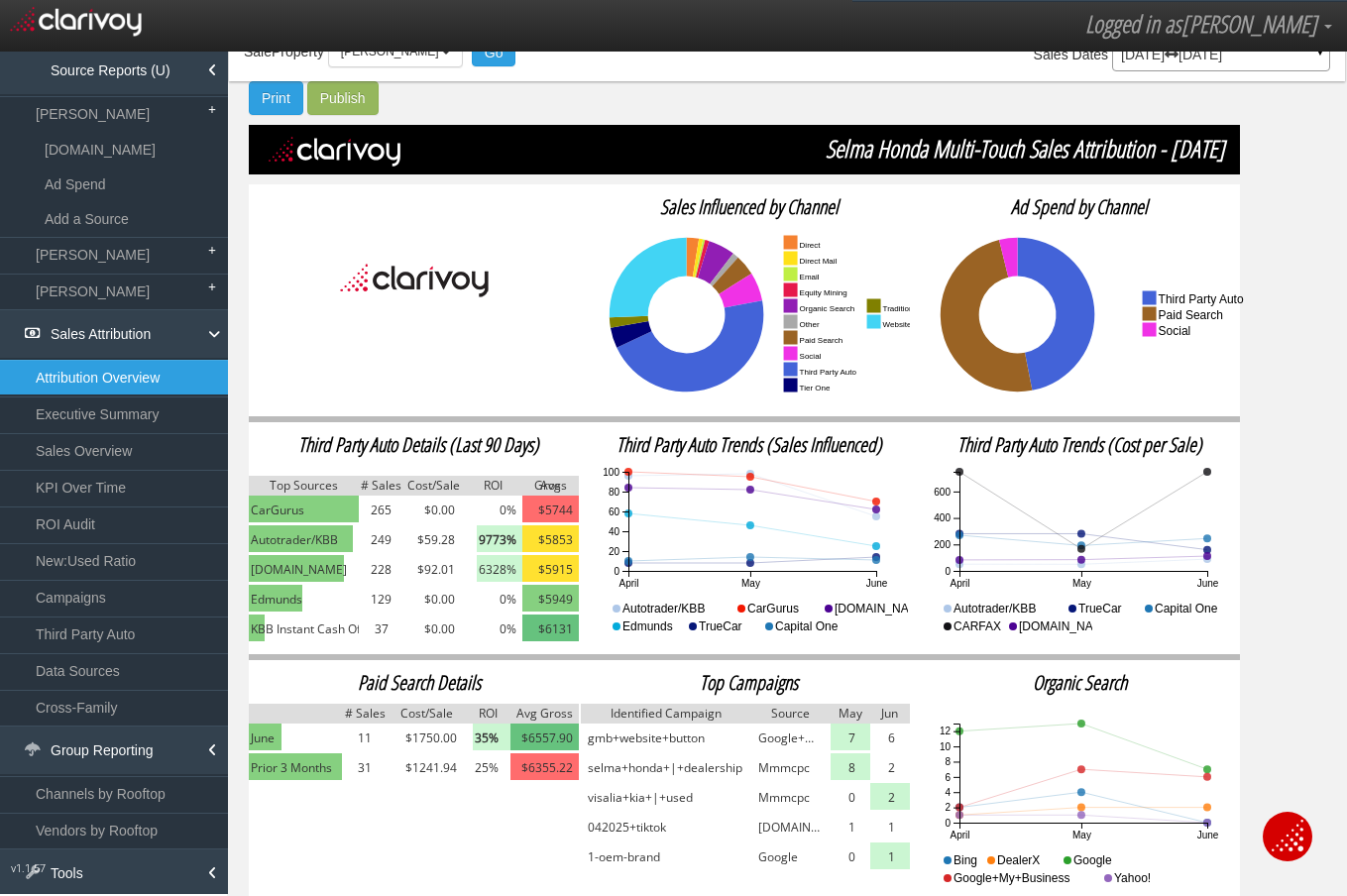 click on "Autotrader/KBB CarGurus [DOMAIN_NAME] Edmunds TrueCar Capital One" at bounding box center (767, 628) 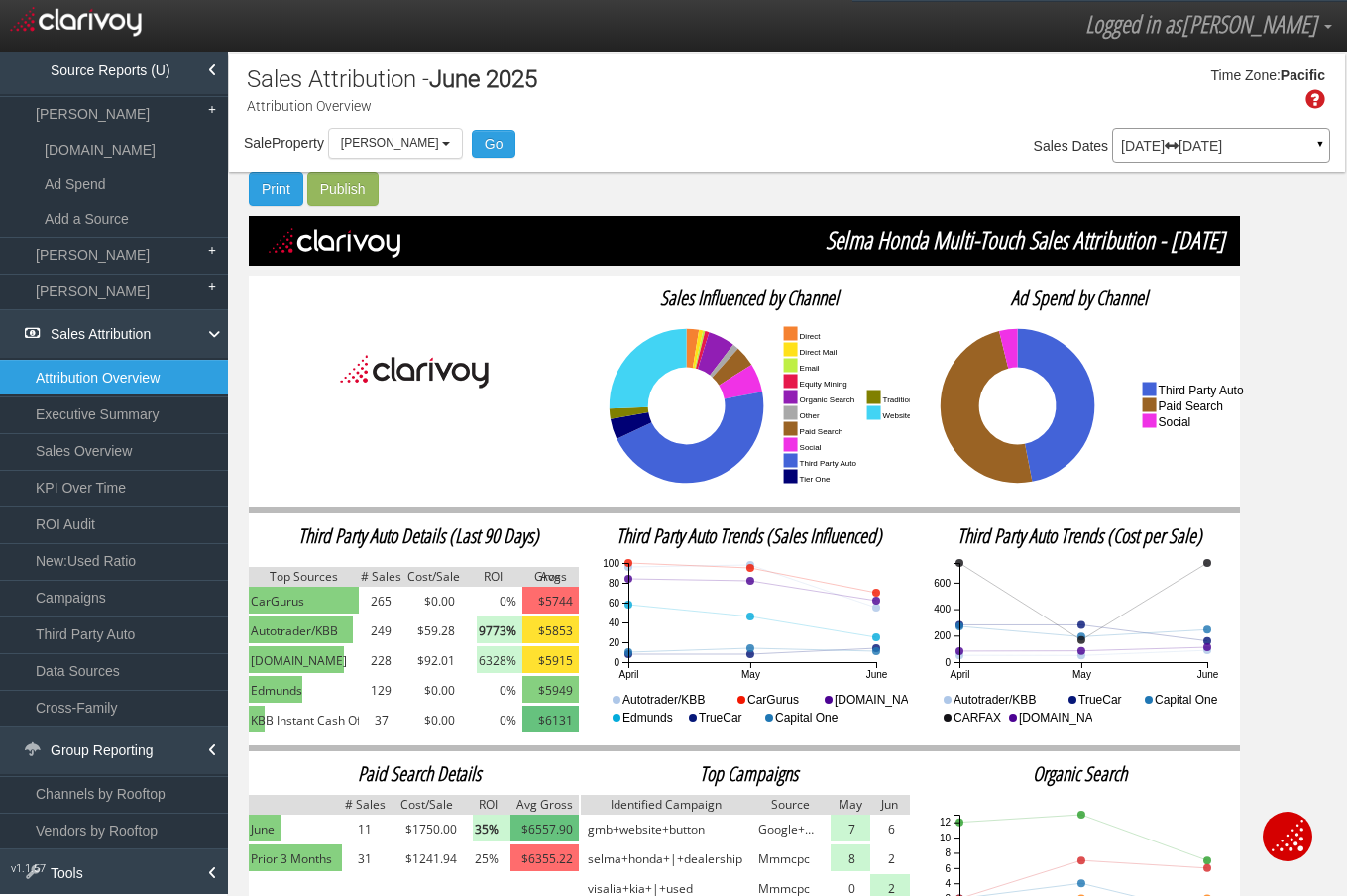 scroll, scrollTop: 98, scrollLeft: 0, axis: vertical 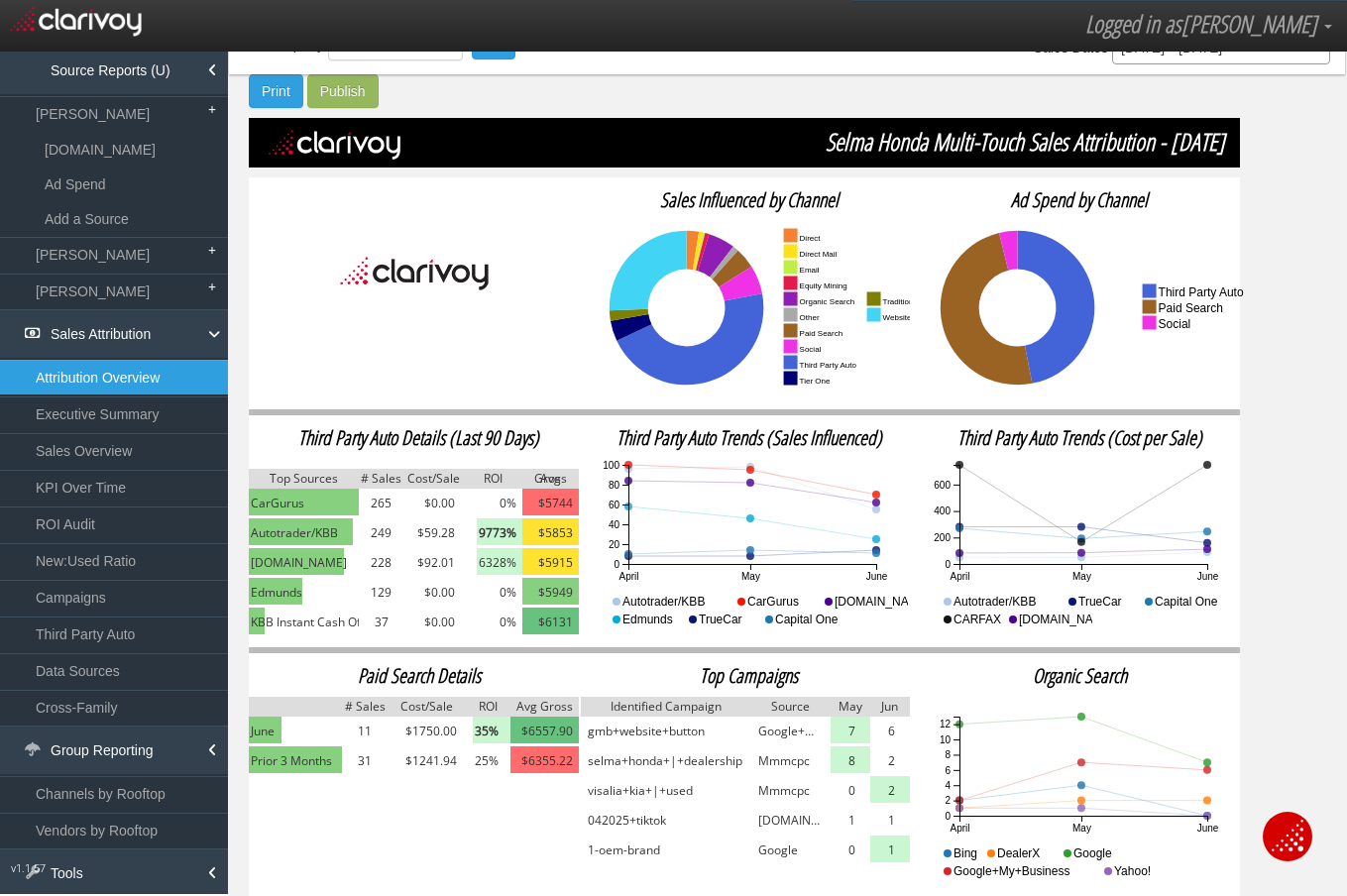 drag, startPoint x: 1261, startPoint y: 611, endPoint x: 1231, endPoint y: 636, distance: 39.051248 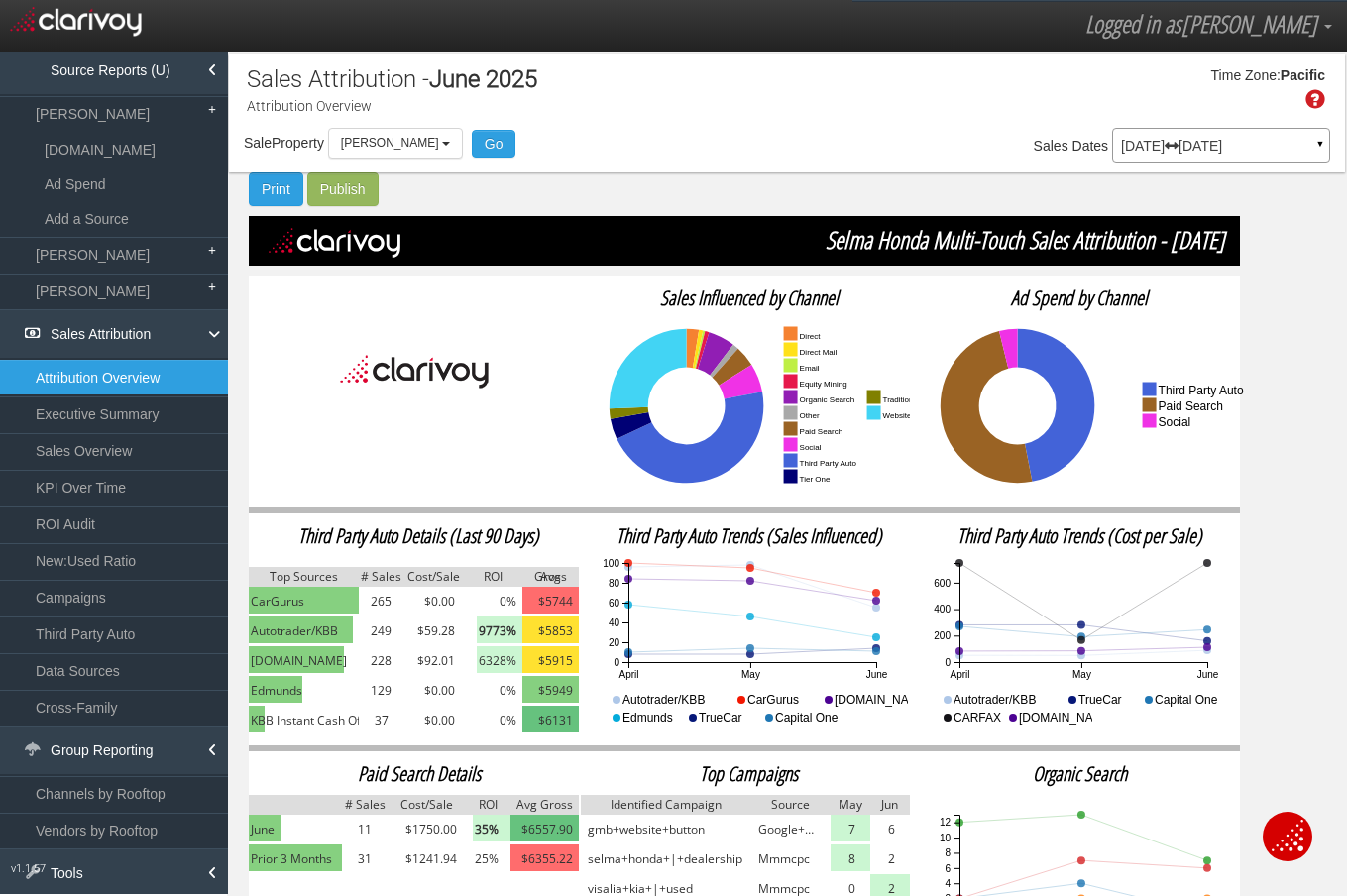 click at bounding box center (413, 337) 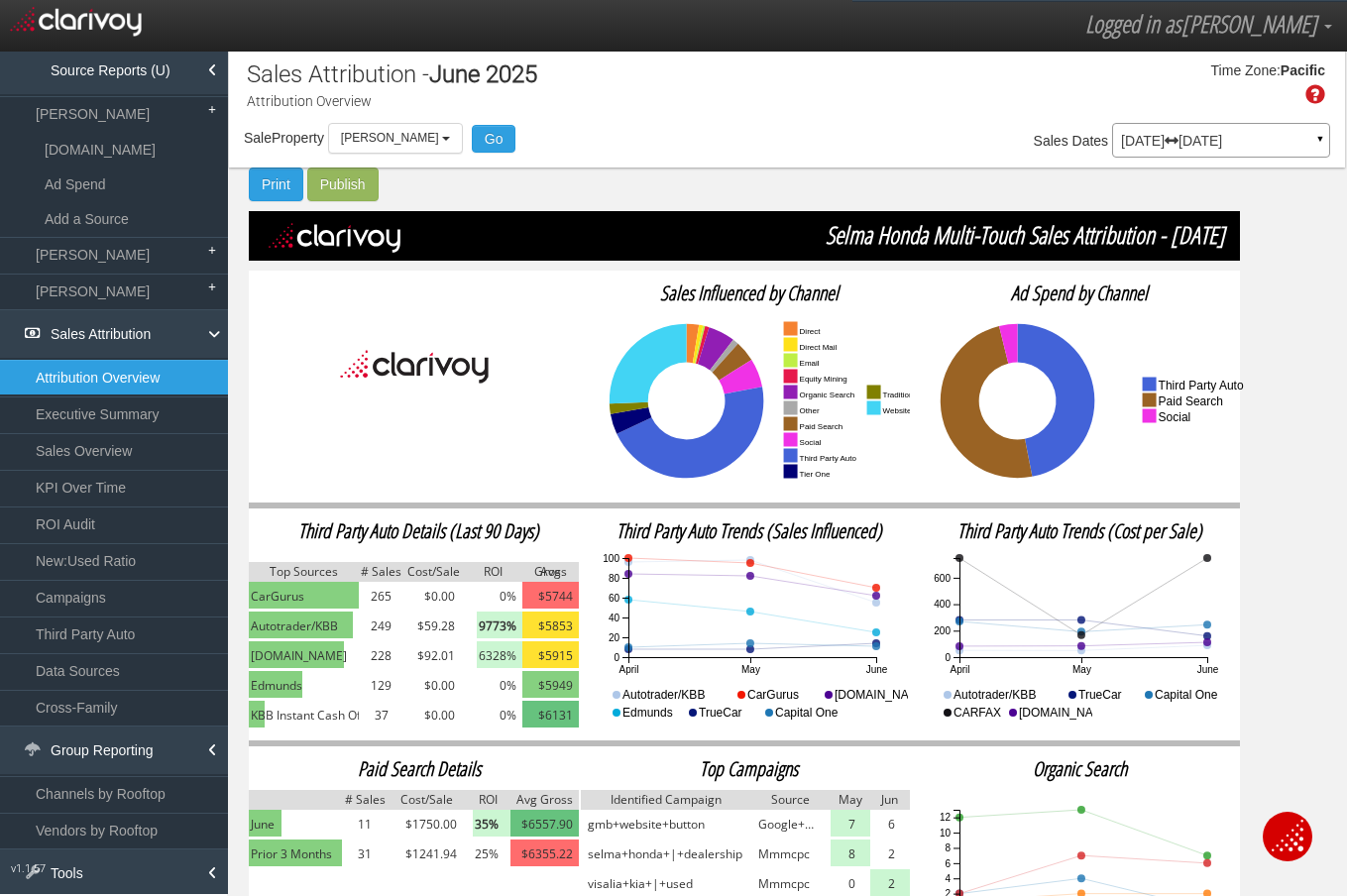 scroll, scrollTop: 0, scrollLeft: 0, axis: both 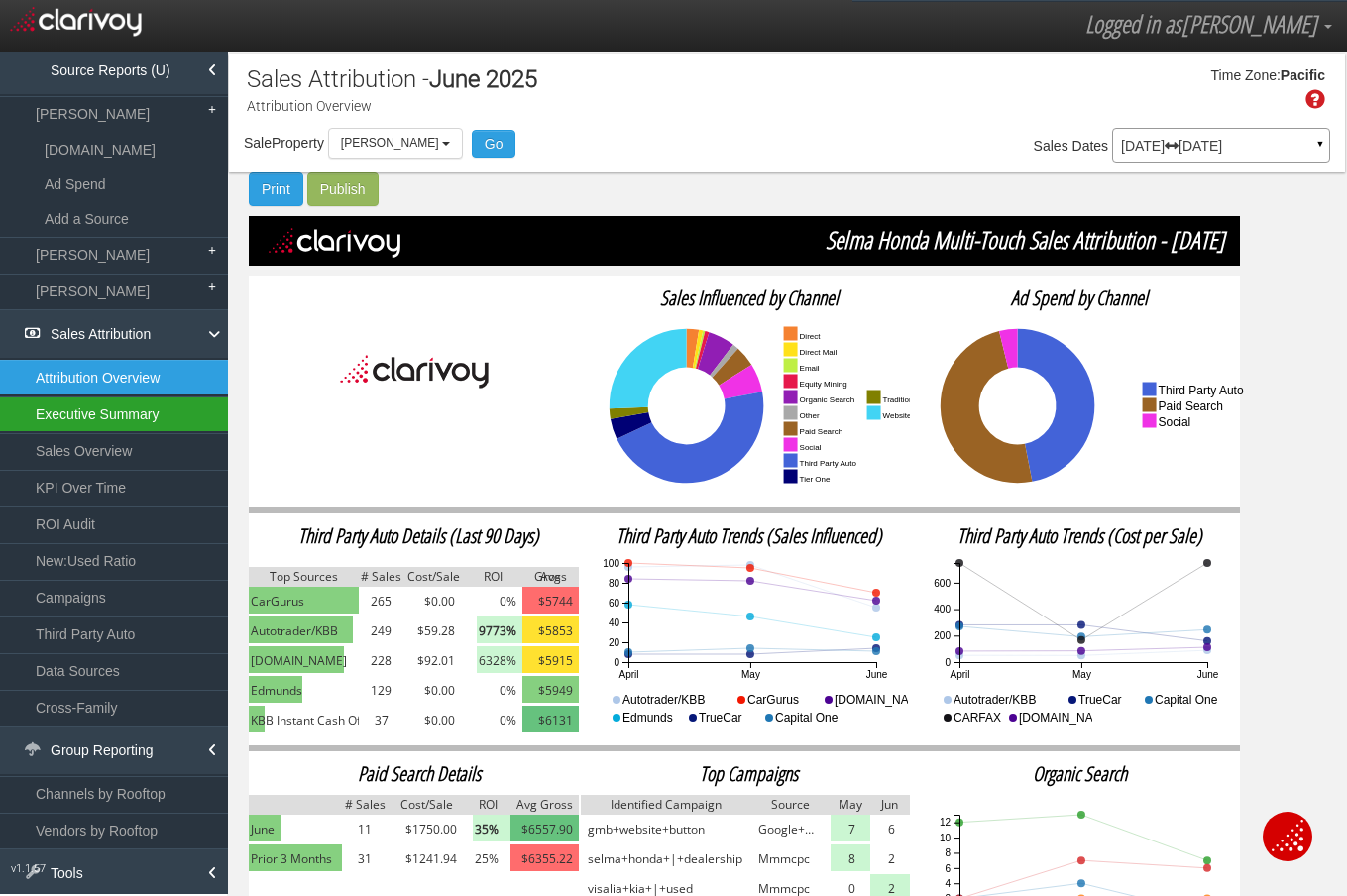 click on "Executive Summary" at bounding box center [114, 414] 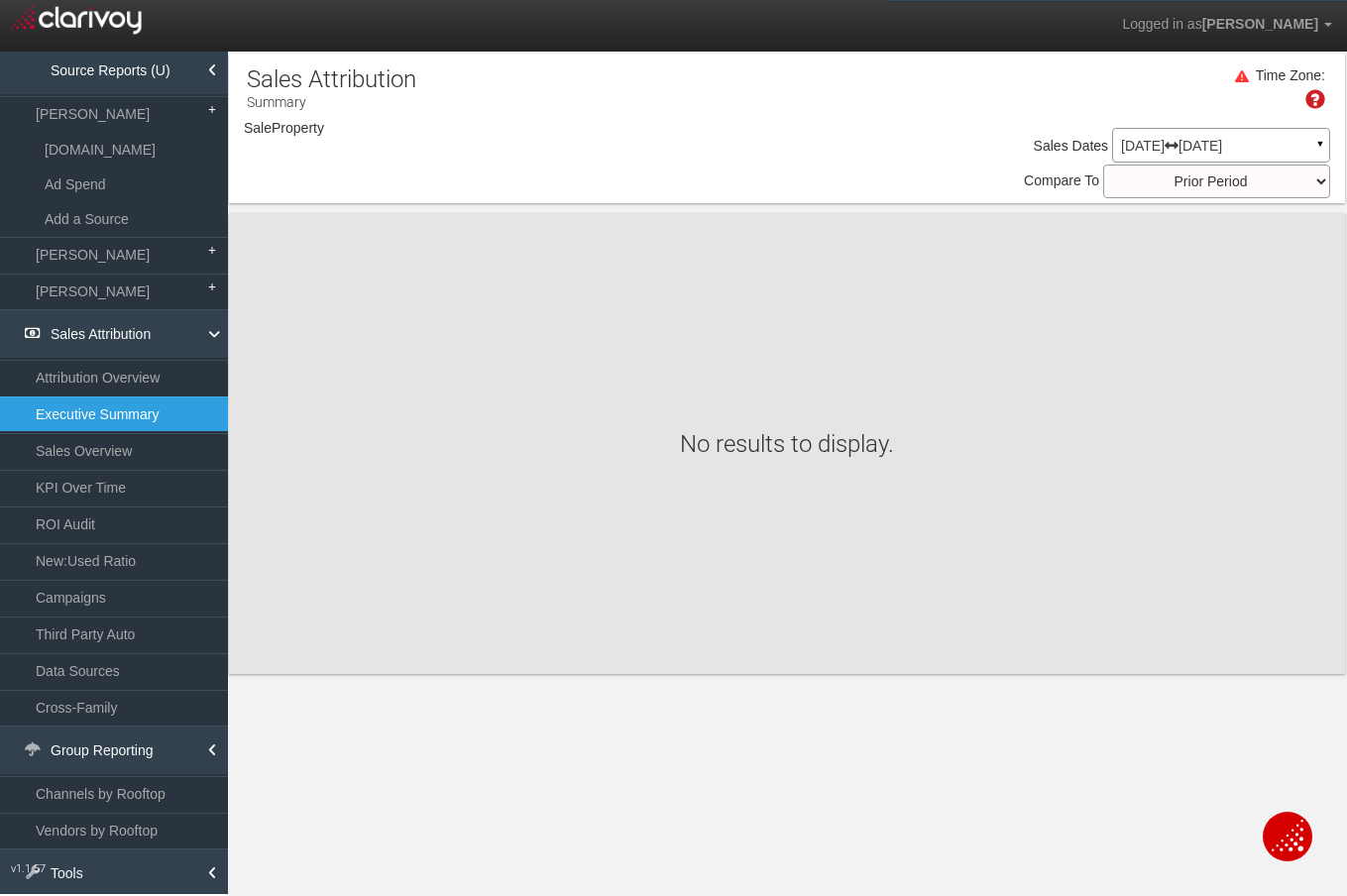 select on "object:1036" 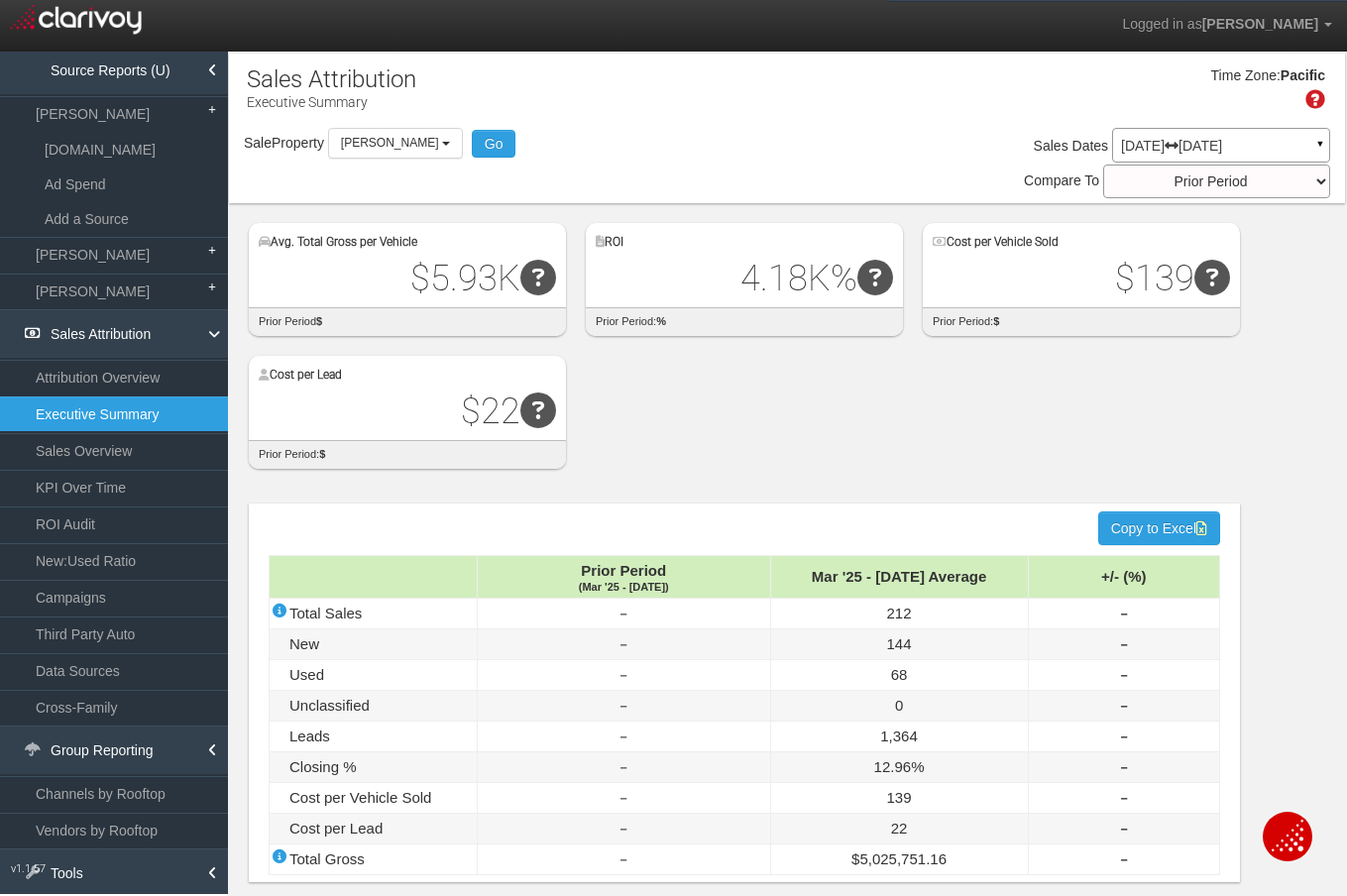 click on "Avg. Total Gross per Vehicle
$5.93K  Difference: $0
prior period
$
ROI
4.18K%  Difference: $0
prior period:
%
Cost per Vehicle Sold
$139  Difference: $0
prior period:
$
Cost per Lead
$22  Difference: $0
prior period:
$" at bounding box center [797, 336] 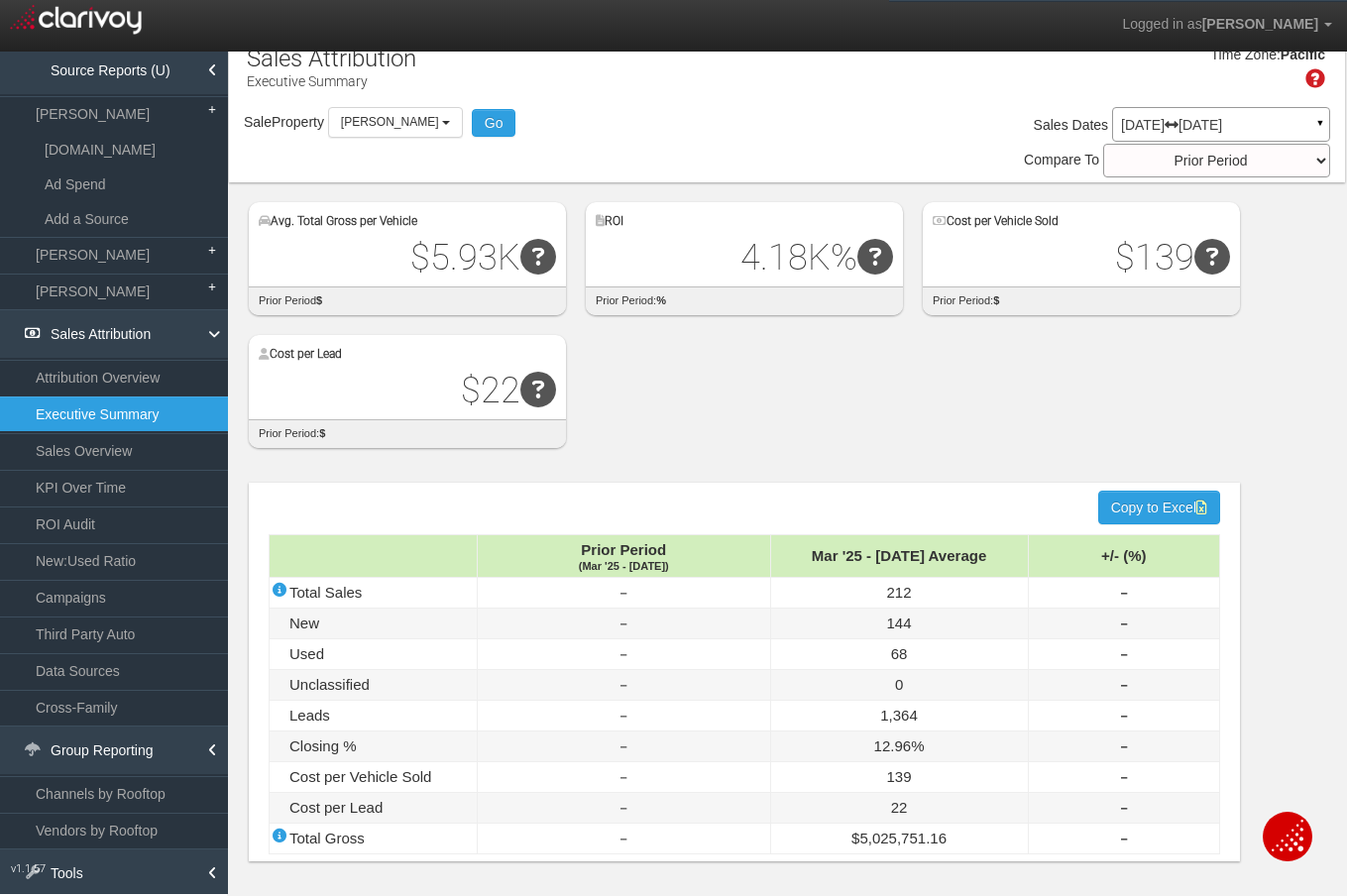 click on "Avg. Total Gross per Vehicle
$5.93K  Difference: $0
prior period
$
ROI
4.18K%  Difference: $0
prior period:
%
Cost per Vehicle Sold
$139  Difference: $0
prior period:
$
Cost per Lead
$22  Difference: $0
prior period:
$" at bounding box center [797, 315] 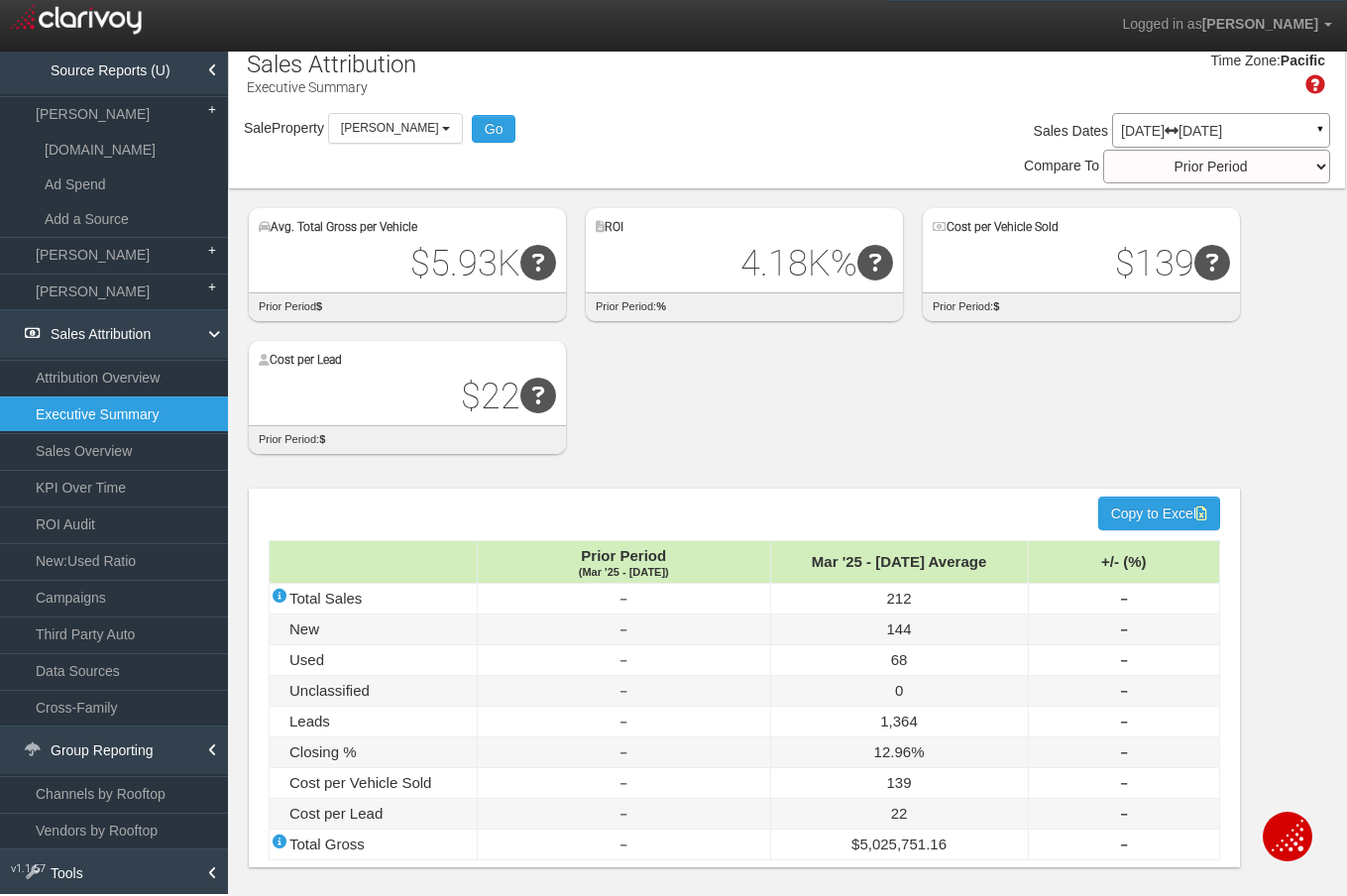 scroll, scrollTop: 14, scrollLeft: 0, axis: vertical 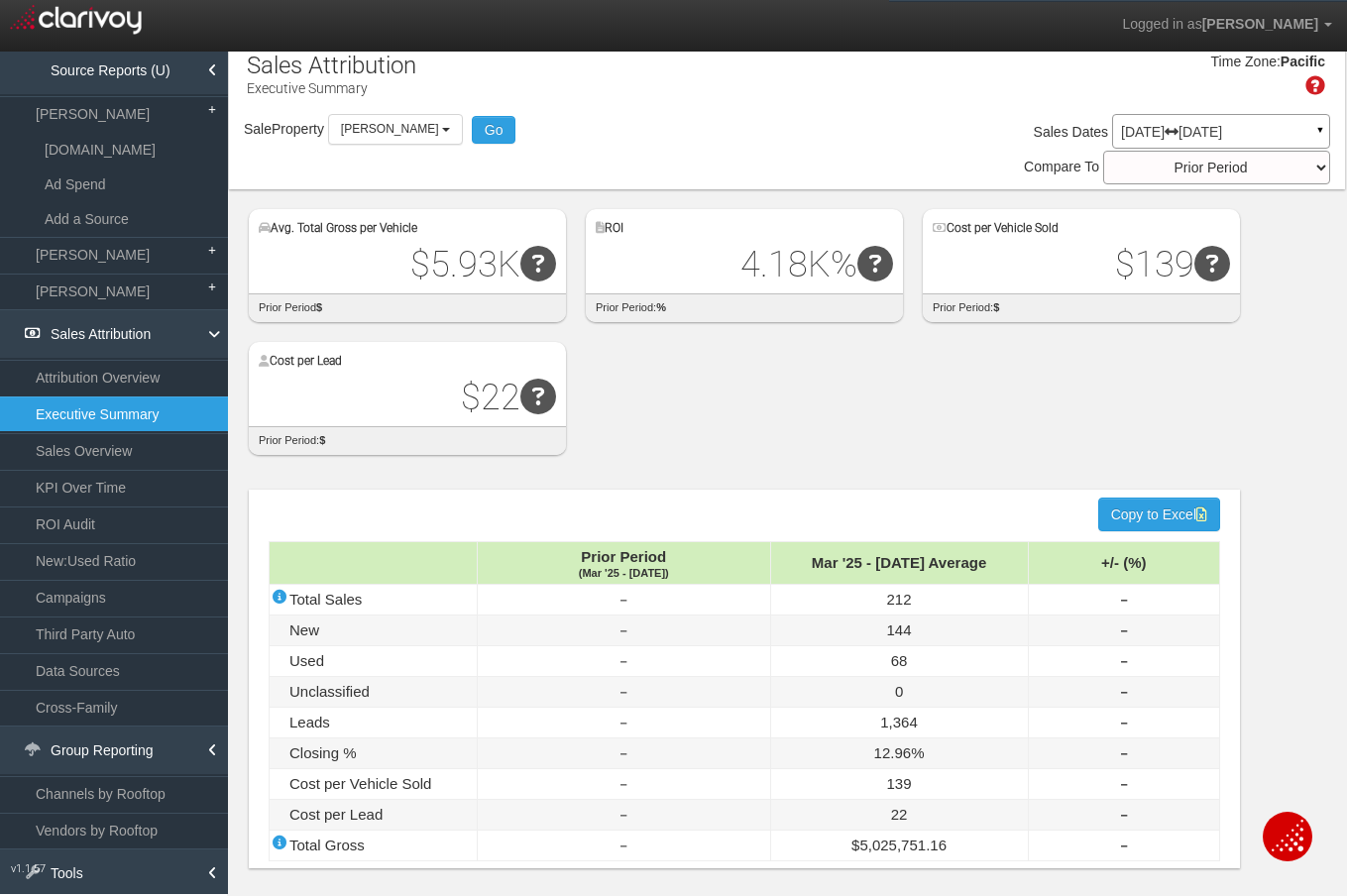 click on "hidden input value 		 Copy to Excel
Prior Period  (Mar '25 - [DATE])                                                                    Mar '25 - [DATE] Average                                 +/- (%)
Total Sales ‒ 212 ‒
New ‒ 144 ‒
Used ‒ 68 ‒
Unclassified ‒ 0 ‒
Leads ‒ 1,364                                            ‒
Closing % ‒ 12.96% ‒
Cost per Vehicle Sold ‒ 139 ‒
Cost per Lead ‒ 22 ‒
Total Gross
‒ $5,025,751.16 ‒" at bounding box center (787, 684) 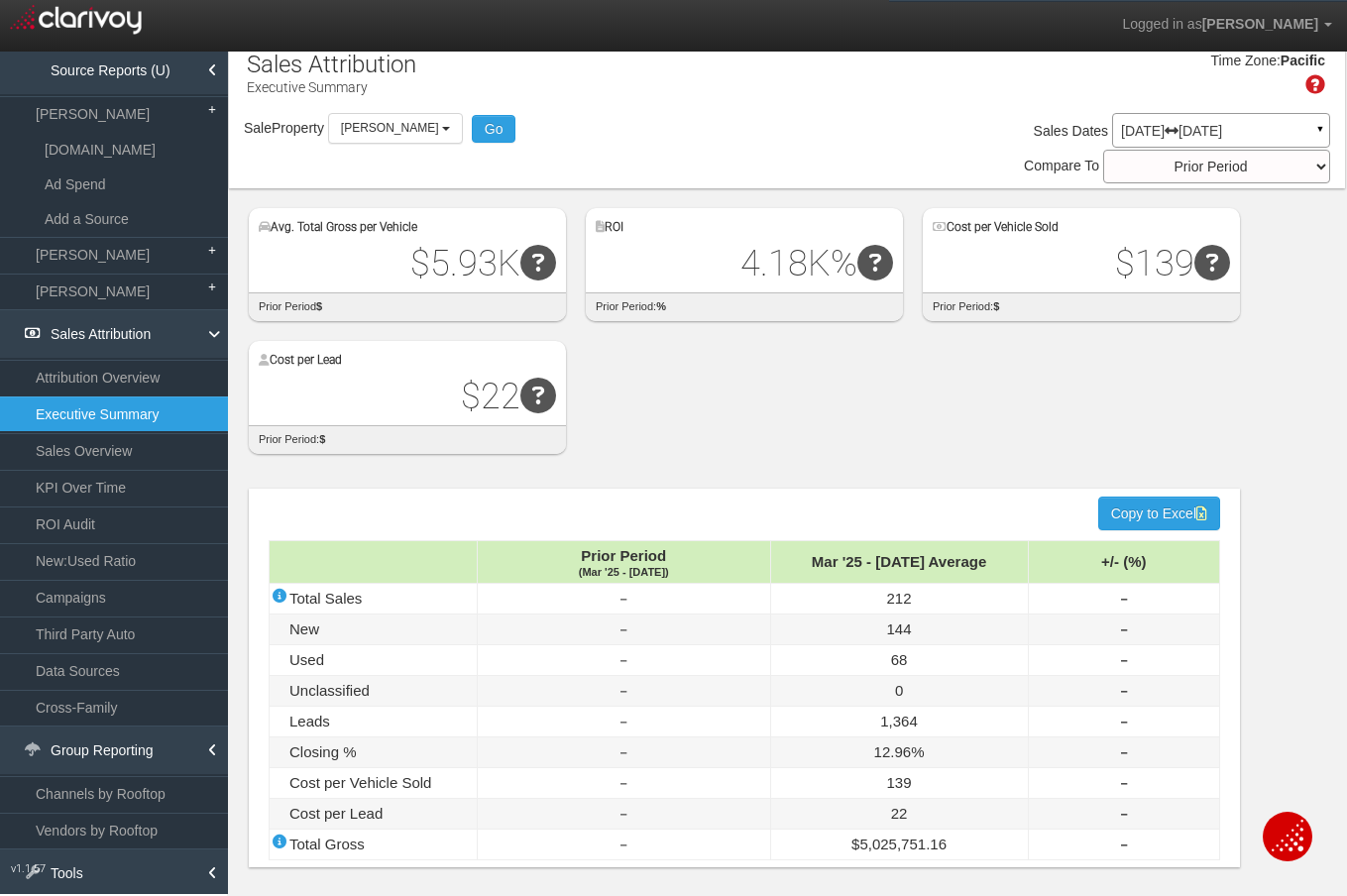 click on "hidden input value 		 Copy to Excel
Prior Period  (Mar '25 - [DATE])                                                                    Mar '25 - [DATE] Average                                 +/- (%)
Total Sales ‒ 212 ‒
New ‒ 144 ‒
Used ‒ 68 ‒
Unclassified ‒ 0 ‒
Leads ‒ 1,364                                            ‒
Closing % ‒ 12.96% ‒
Cost per Vehicle Sold ‒ 139 ‒
Cost per Lead ‒ 22 ‒
Total Gross
‒ $5,025,751.16 ‒" at bounding box center (787, 683) 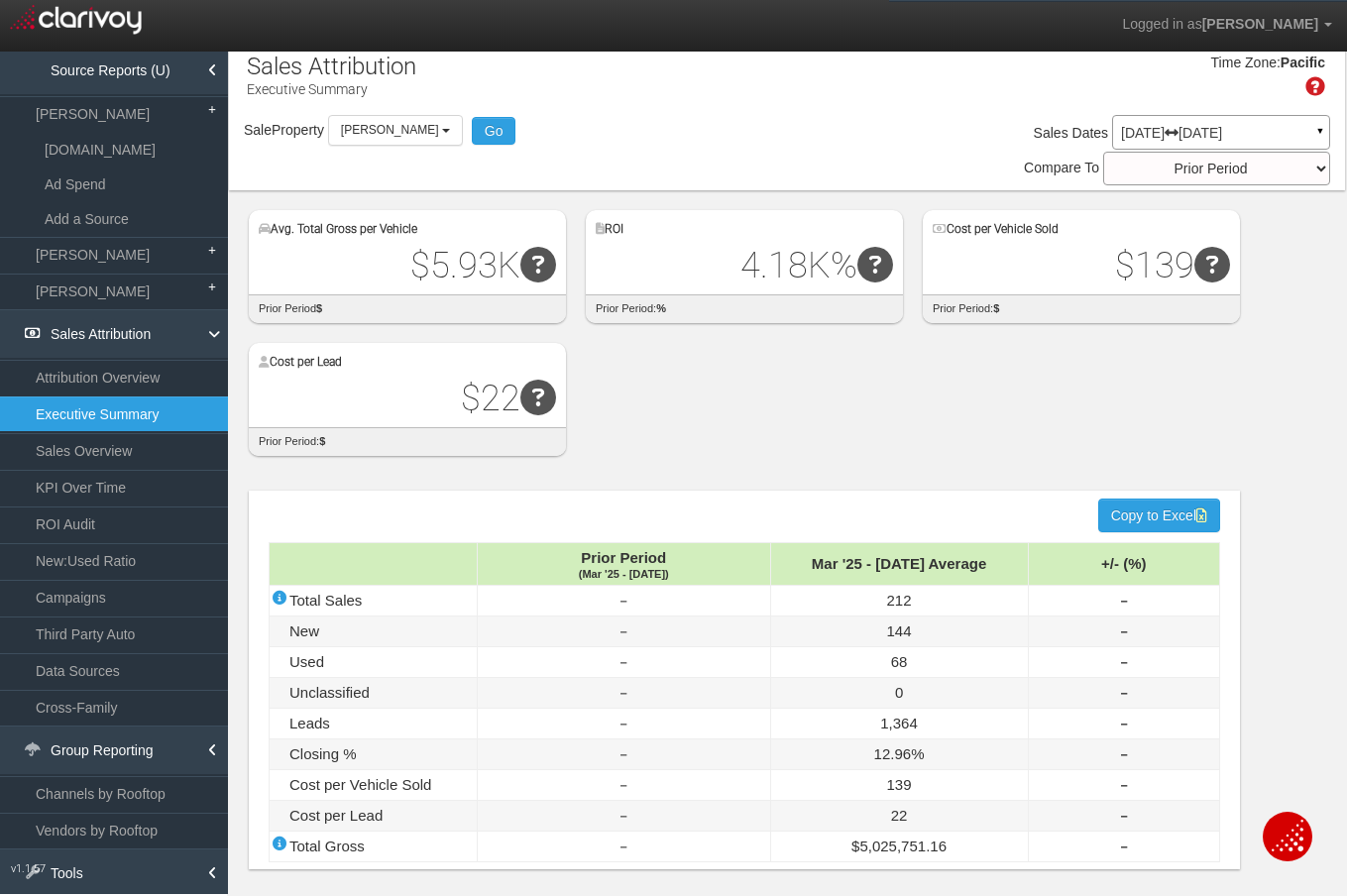 drag, startPoint x: 715, startPoint y: 483, endPoint x: 705, endPoint y: 512, distance: 30.675723 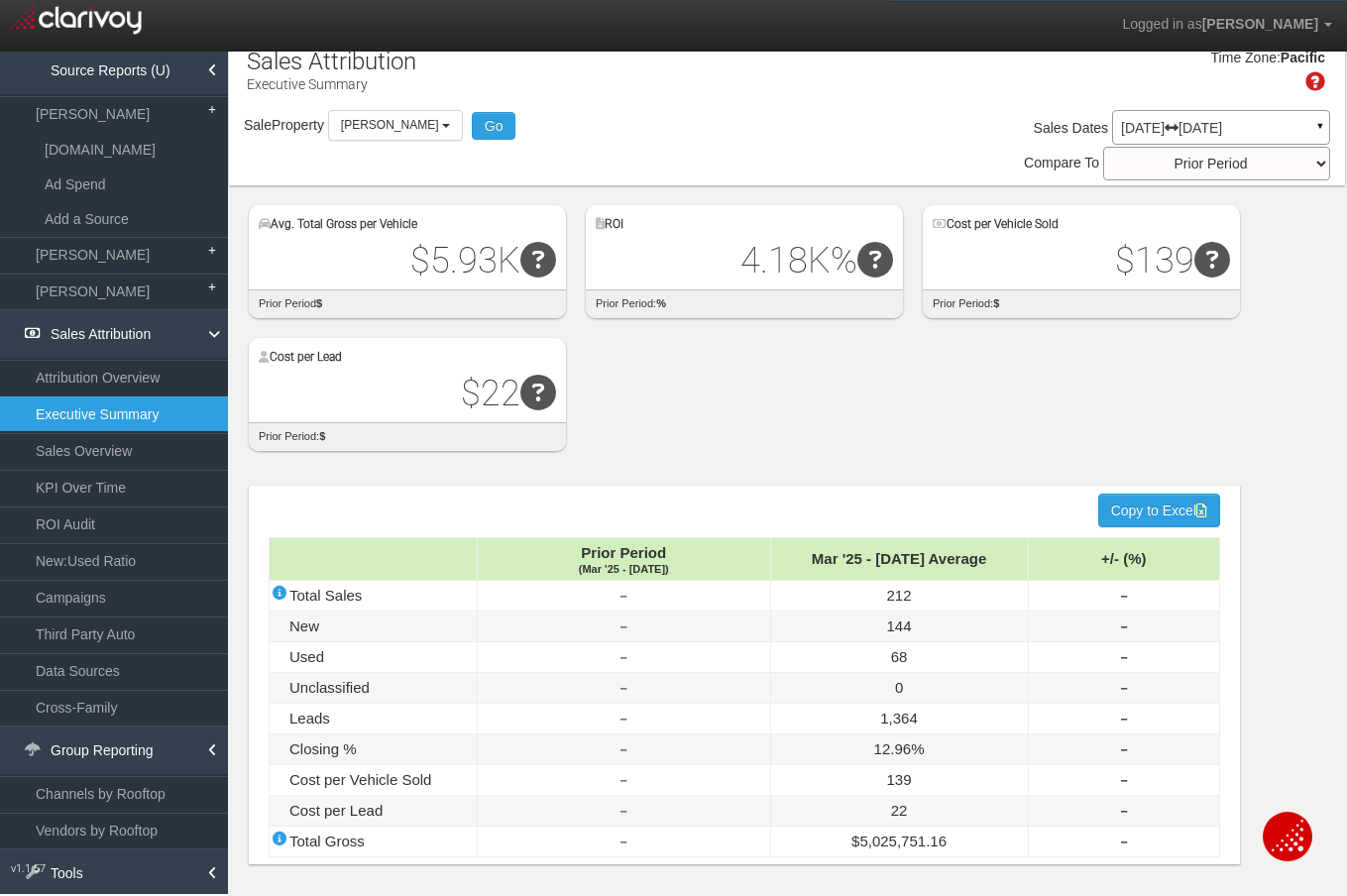 drag, startPoint x: 705, startPoint y: 512, endPoint x: 696, endPoint y: 528, distance: 18.35756 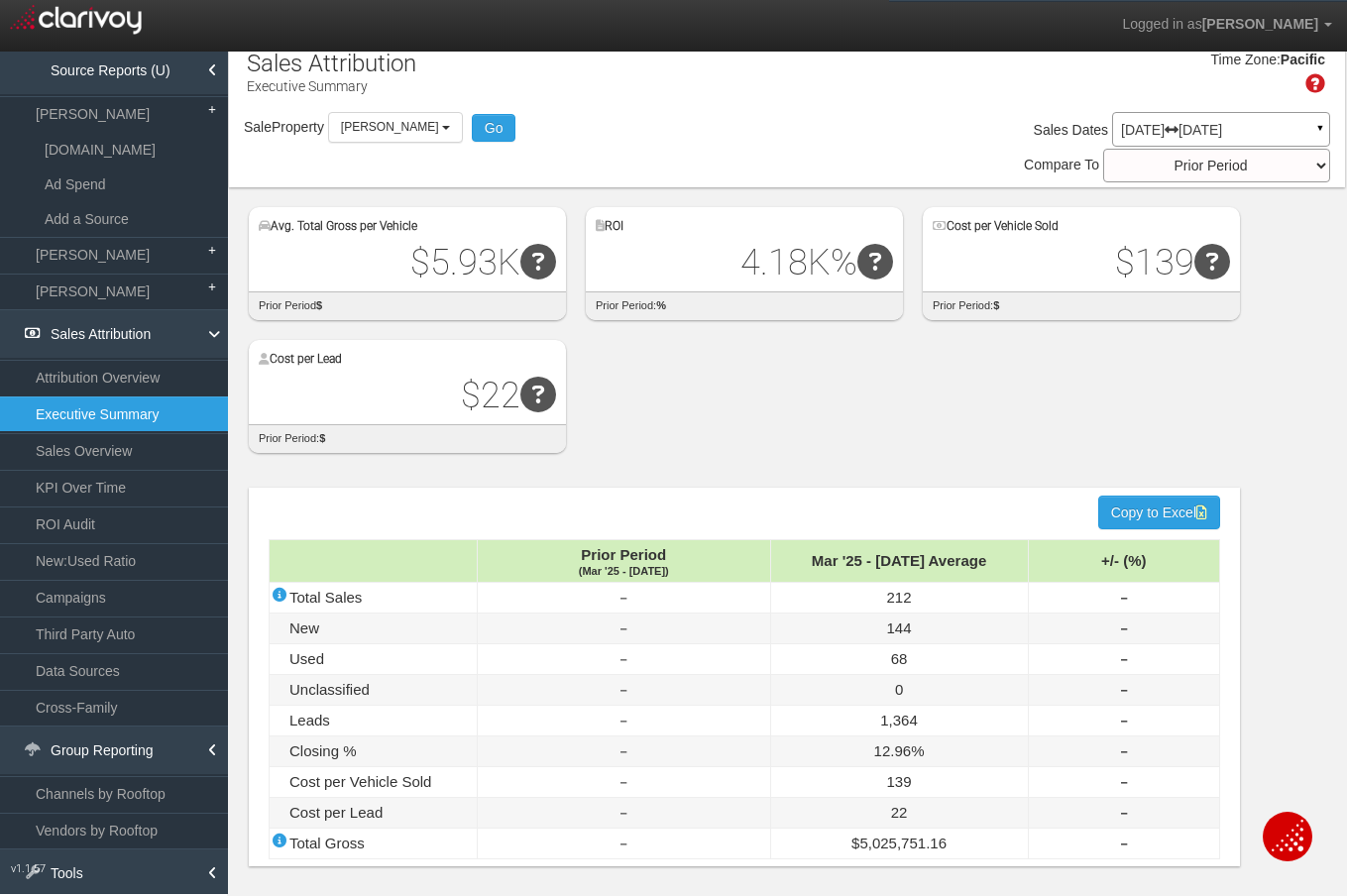 click on "hidden input value 		 Copy to Excel
Prior Period  (Mar '25 - [DATE])                                                                    Mar '25 - [DATE] Average                                 +/- (%)
Total Sales ‒ 212 ‒
New ‒ 144 ‒
Used ‒ 68 ‒
Unclassified ‒ 0 ‒
Leads ‒ 1,364                                            ‒
Closing % ‒ 12.96% ‒
Cost per Vehicle Sold ‒ 139 ‒
Cost per Lead ‒ 22 ‒
Total Gross
‒ $5,025,751.16 ‒" at bounding box center [744, 677] 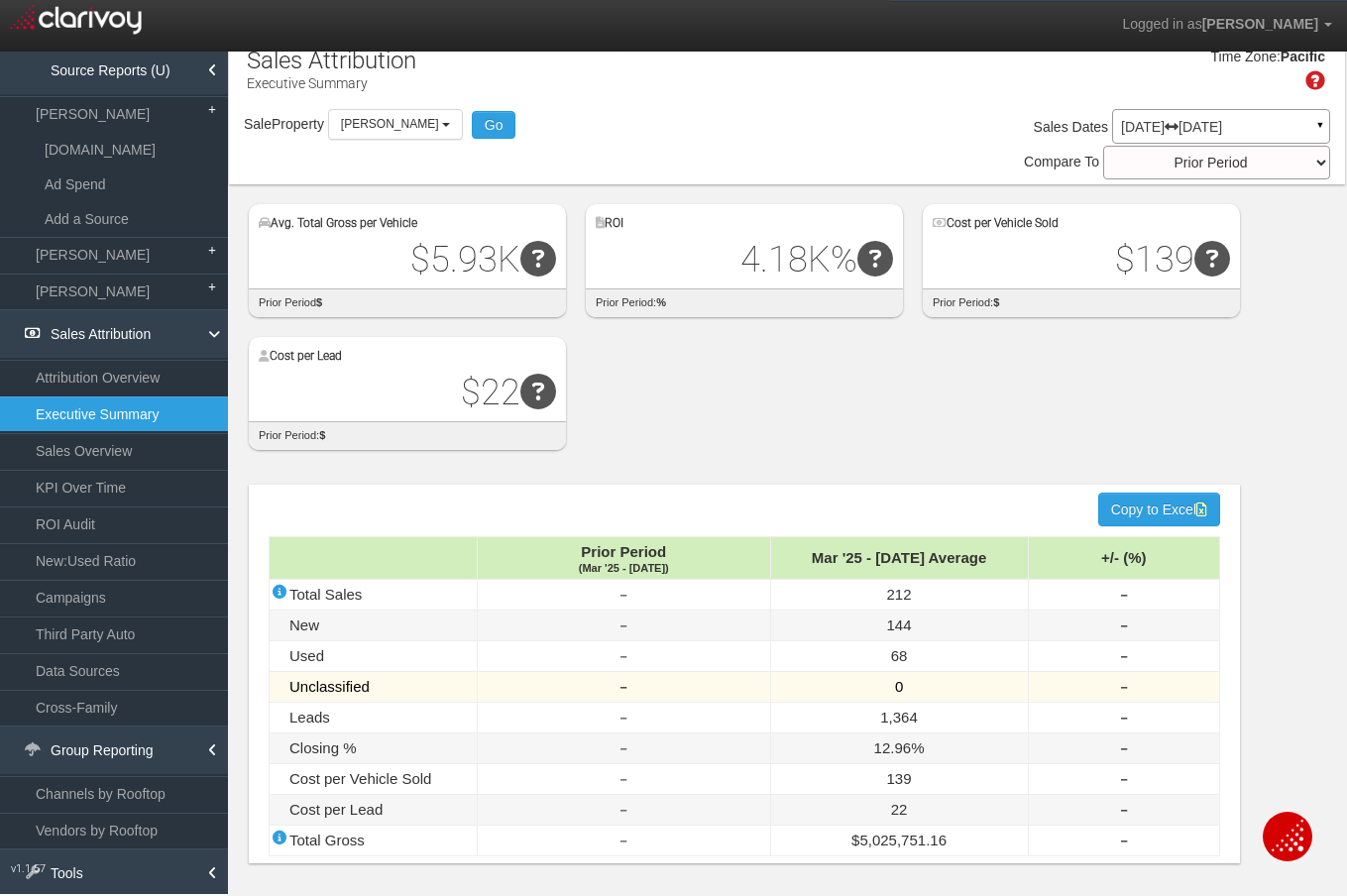 scroll, scrollTop: 21, scrollLeft: 0, axis: vertical 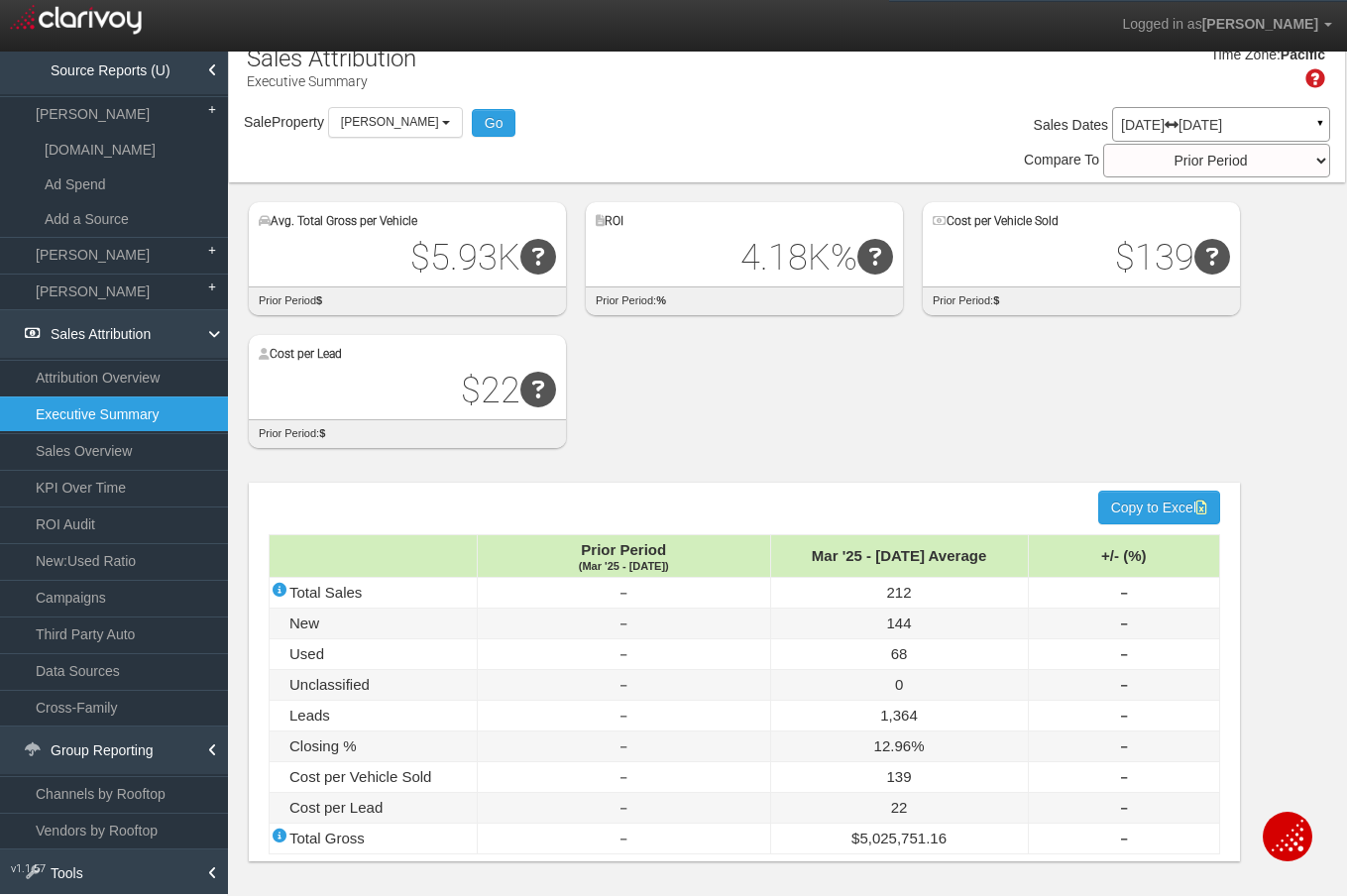 drag, startPoint x: 1263, startPoint y: 733, endPoint x: 1240, endPoint y: 737, distance: 23.345235 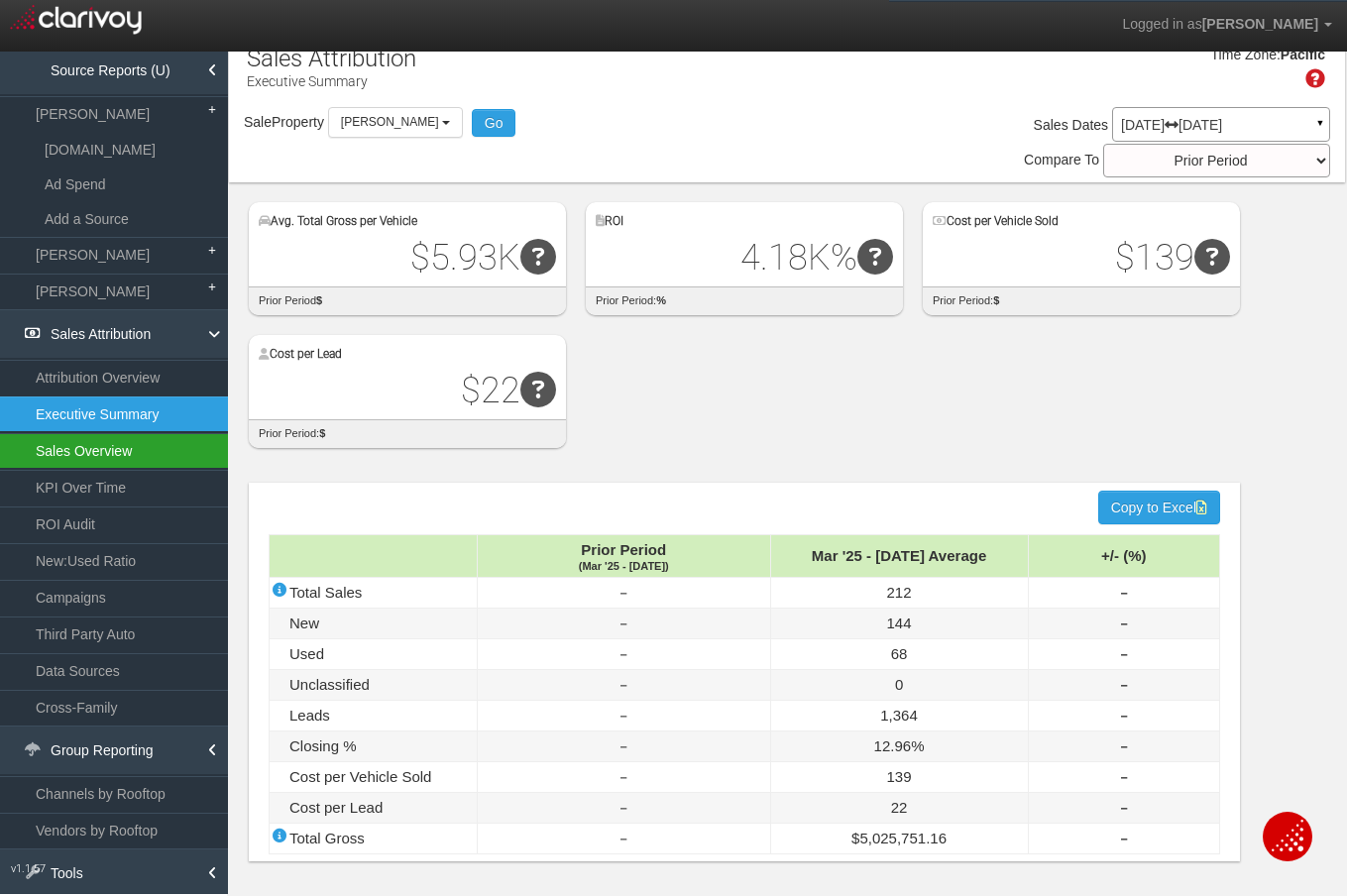 click on "Sales Overview" at bounding box center [114, 451] 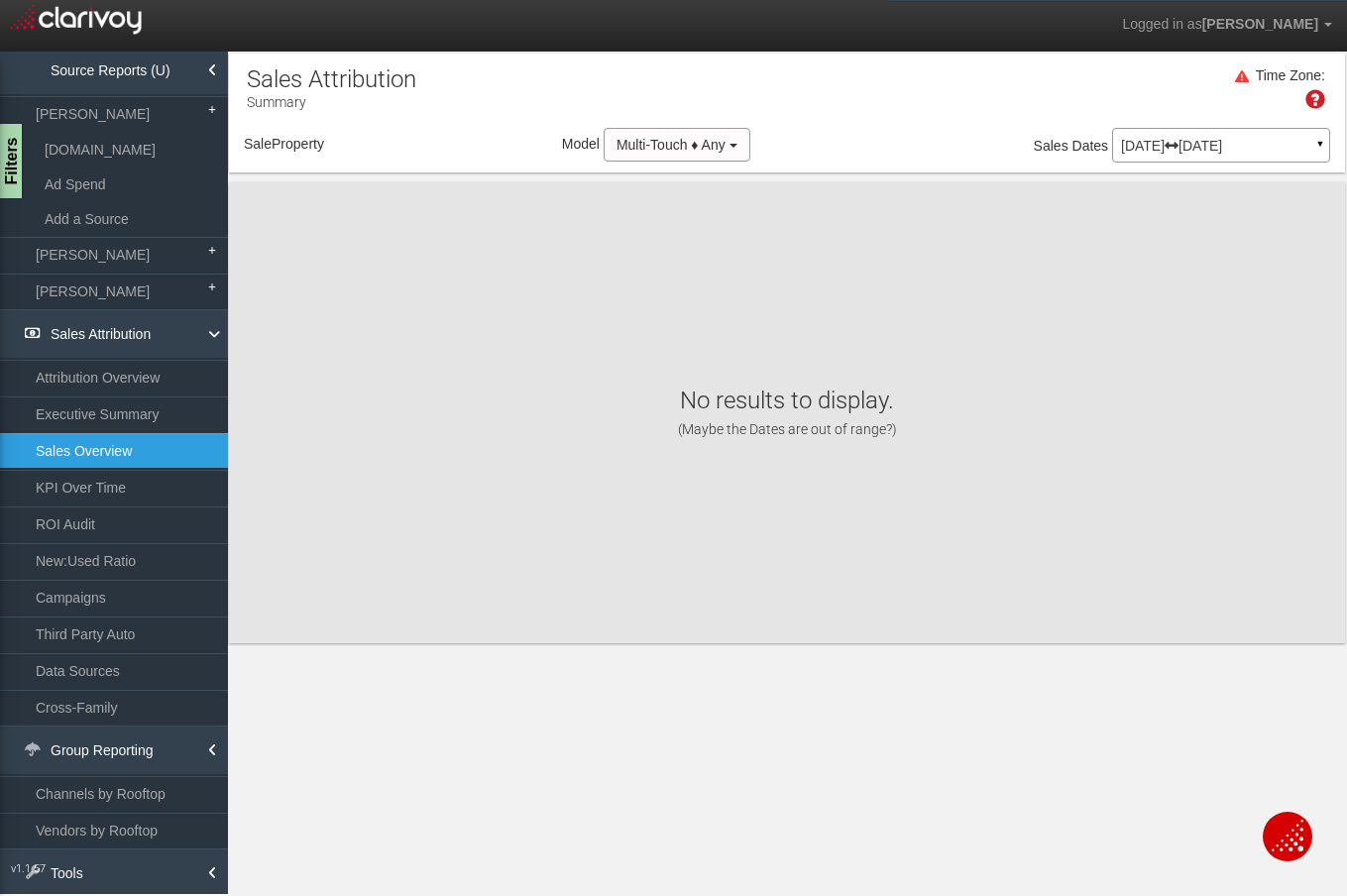 scroll, scrollTop: 0, scrollLeft: 0, axis: both 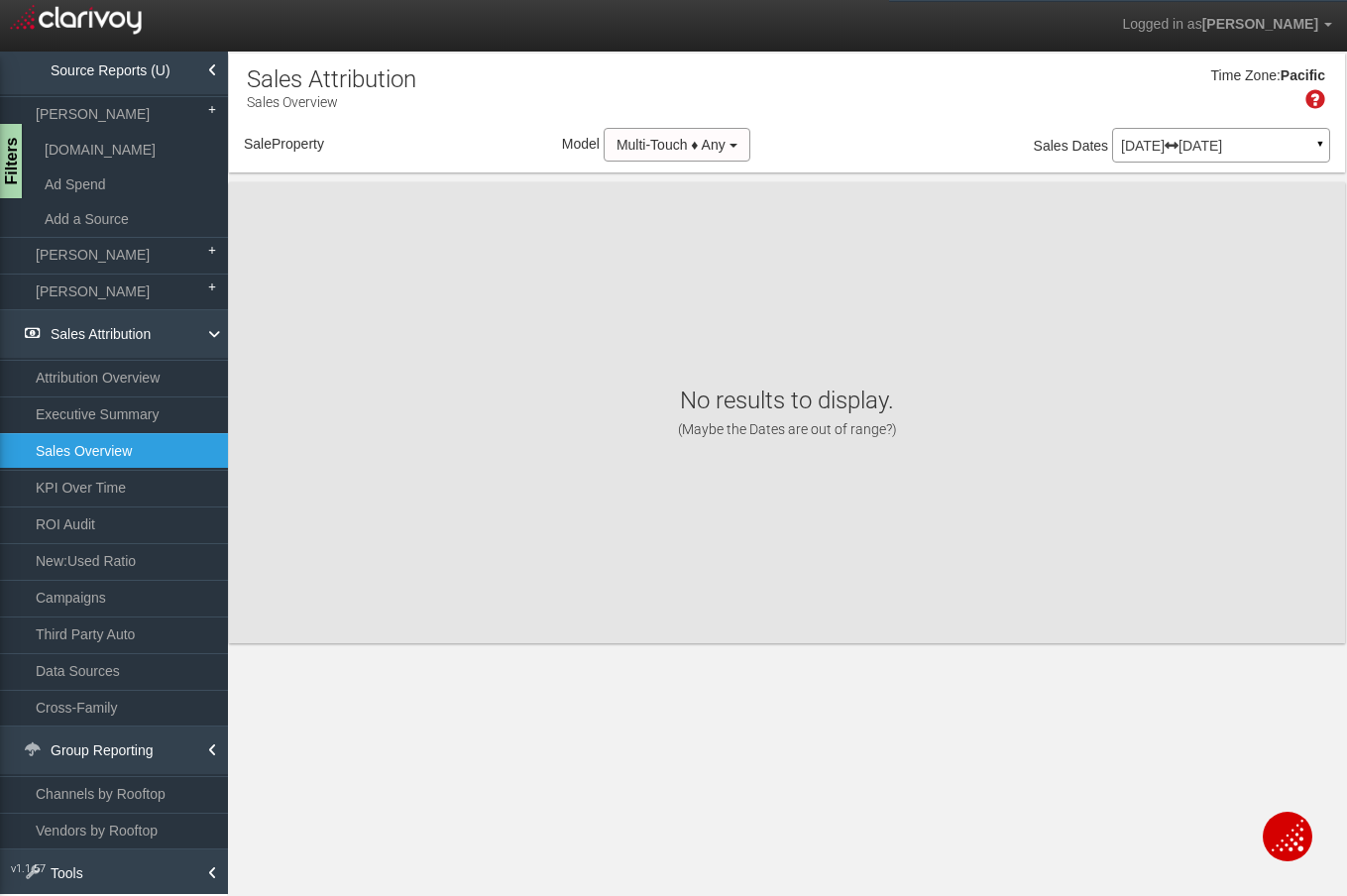 select on "object:1084" 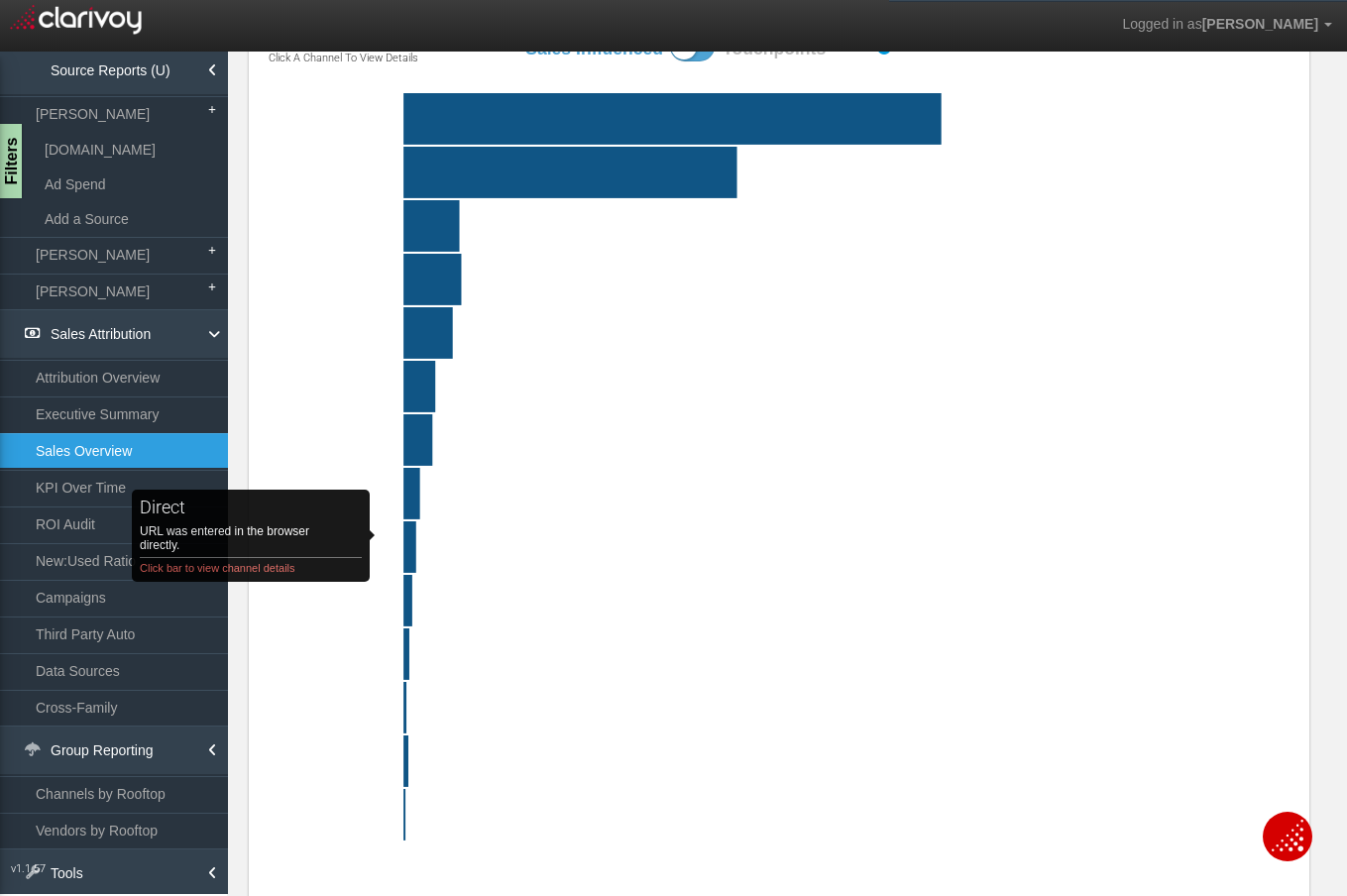 scroll, scrollTop: 237, scrollLeft: 0, axis: vertical 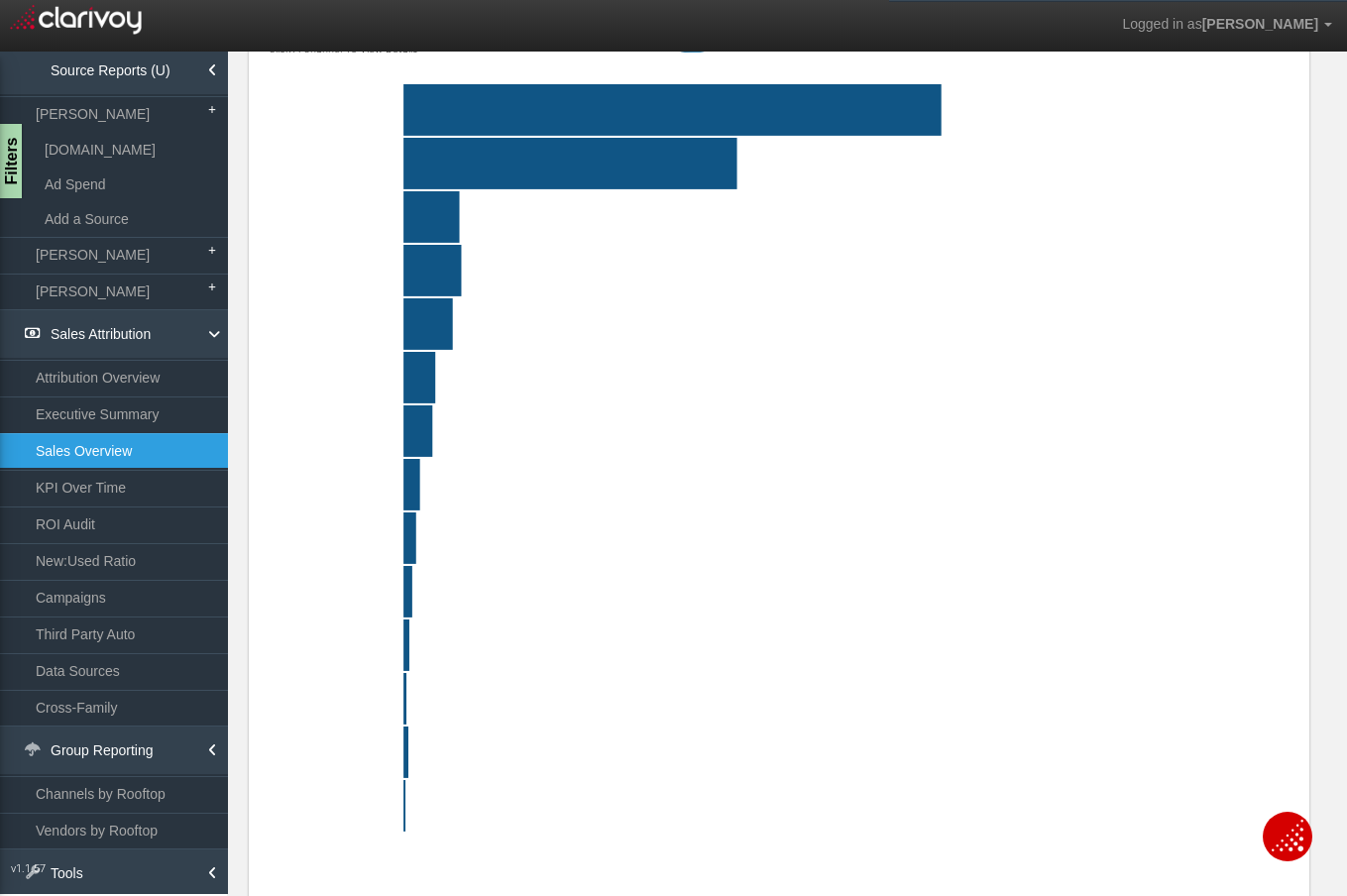 drag, startPoint x: 514, startPoint y: 567, endPoint x: 519, endPoint y: 585, distance: 18.681542 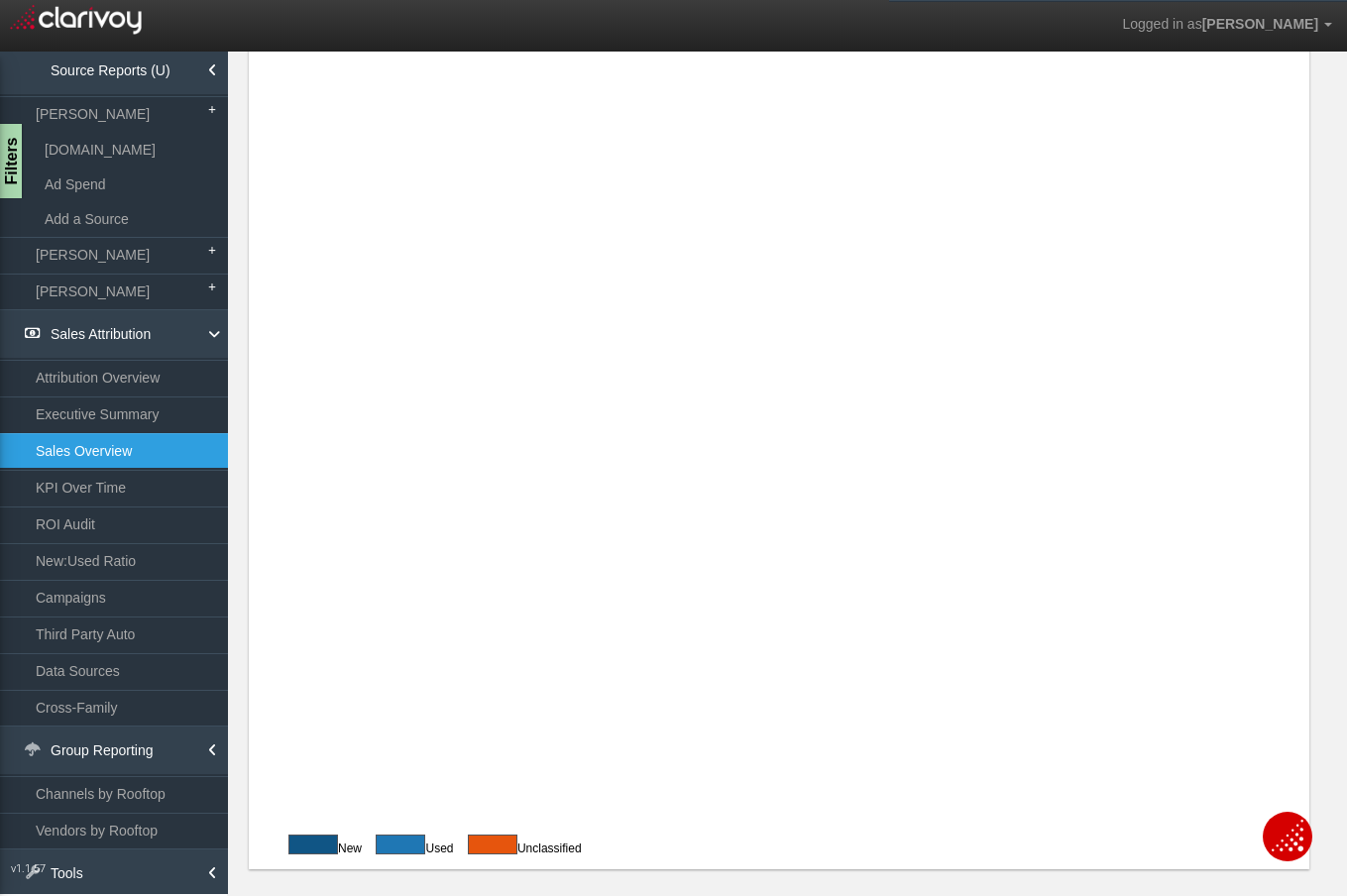 click on "9.00" 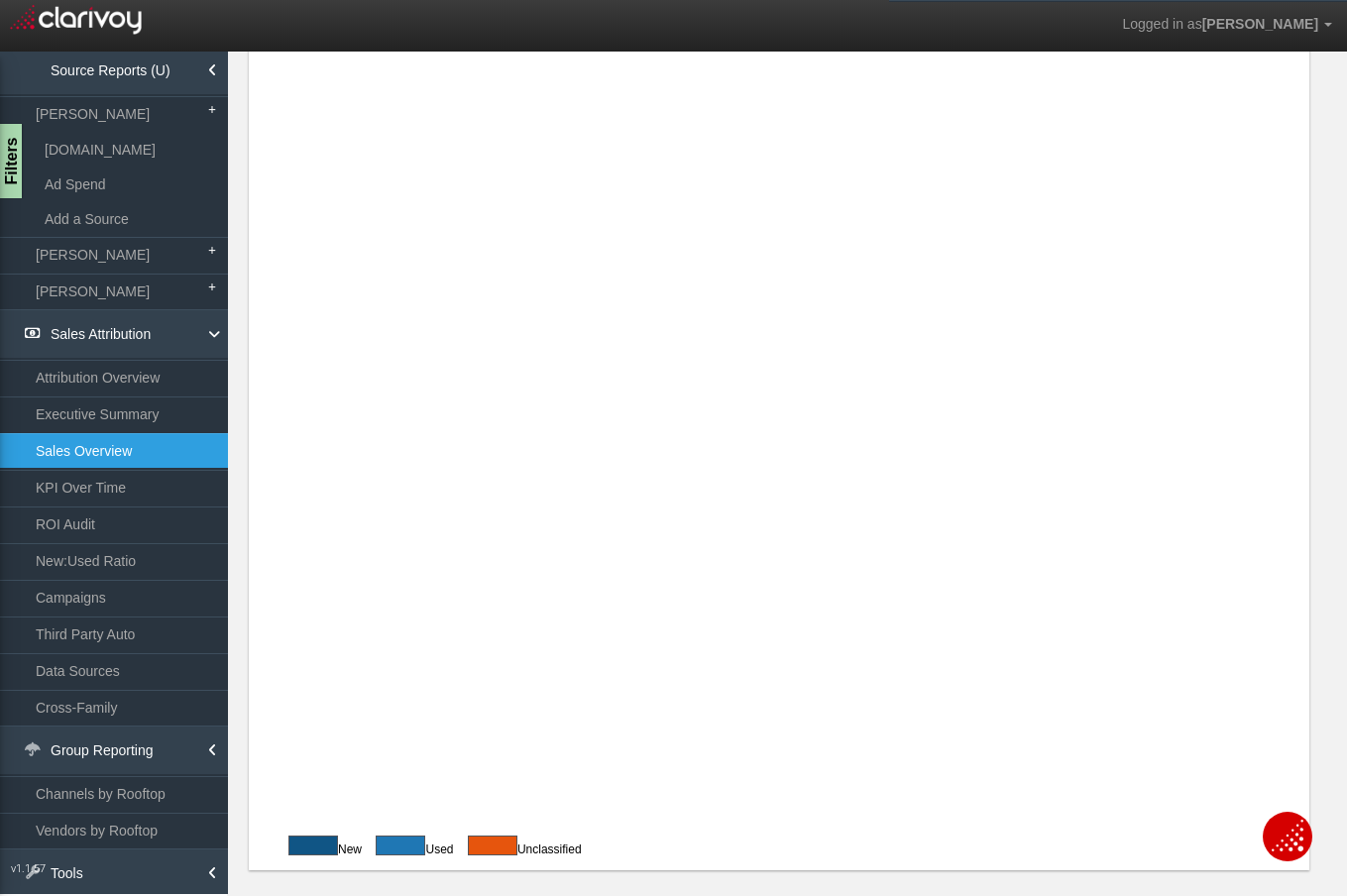 scroll, scrollTop: 0, scrollLeft: 0, axis: both 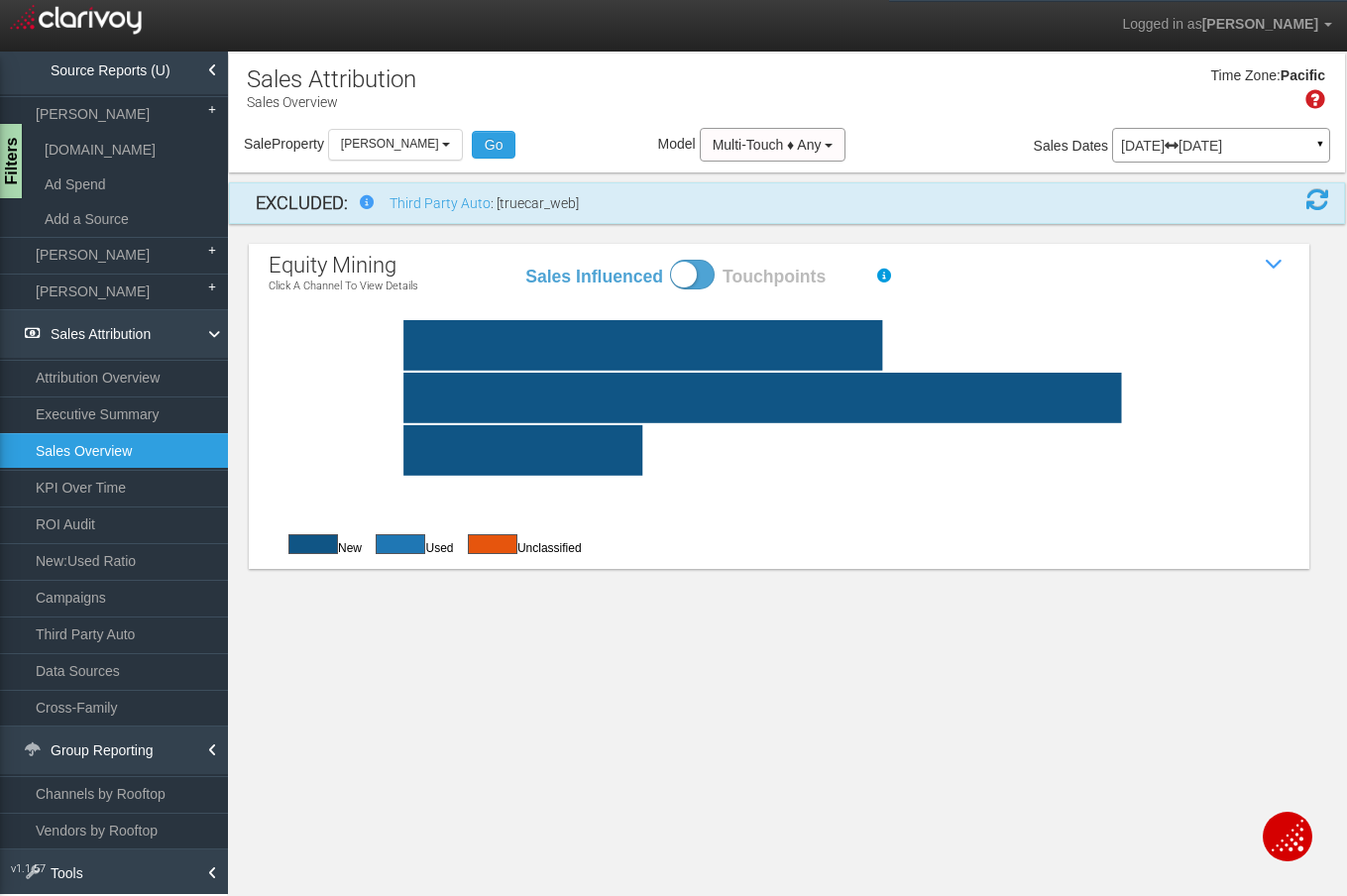 drag, startPoint x: 447, startPoint y: 617, endPoint x: 416, endPoint y: 422, distance: 197.44873 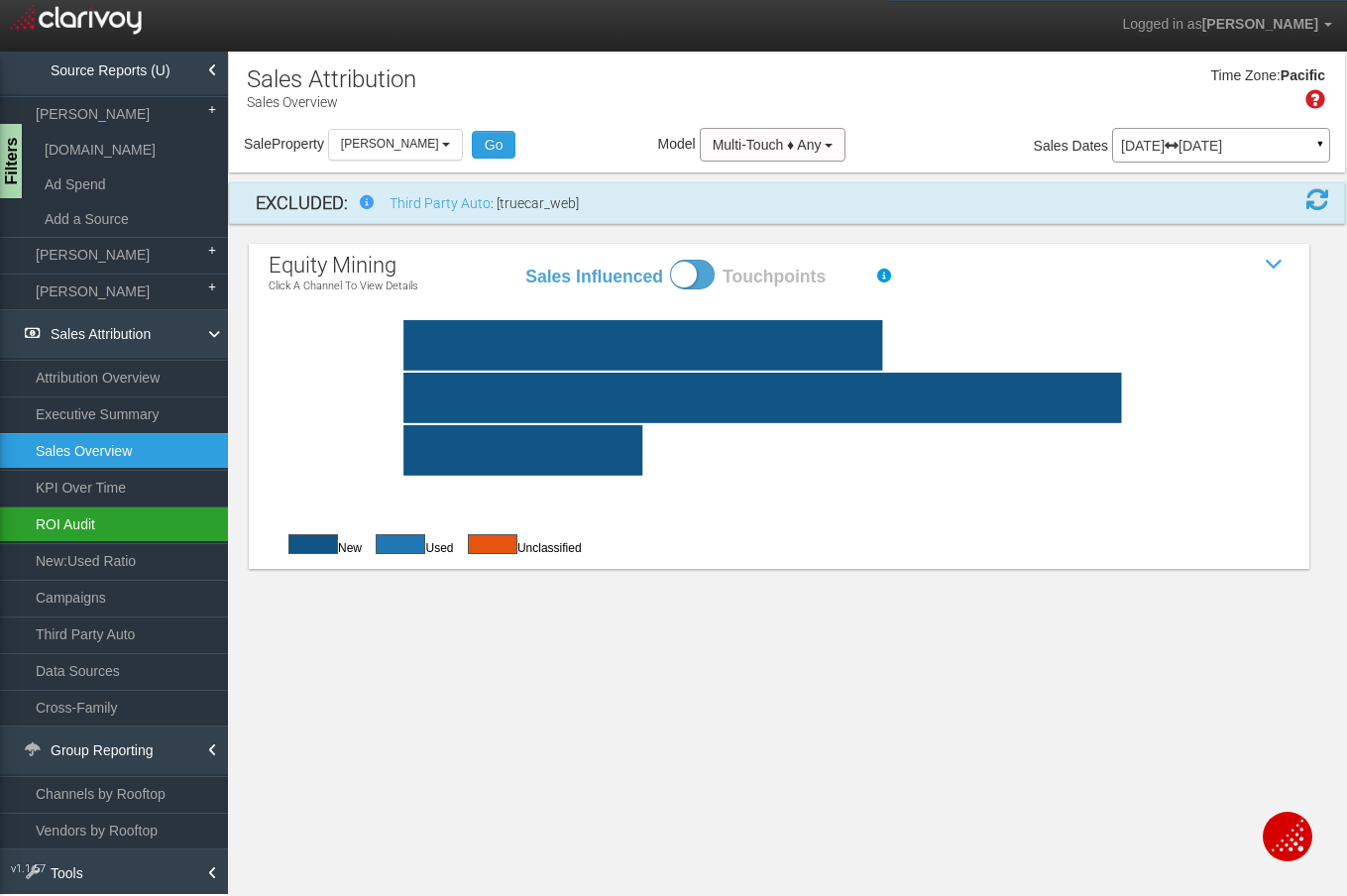click on "ROI Audit" at bounding box center (114, 524) 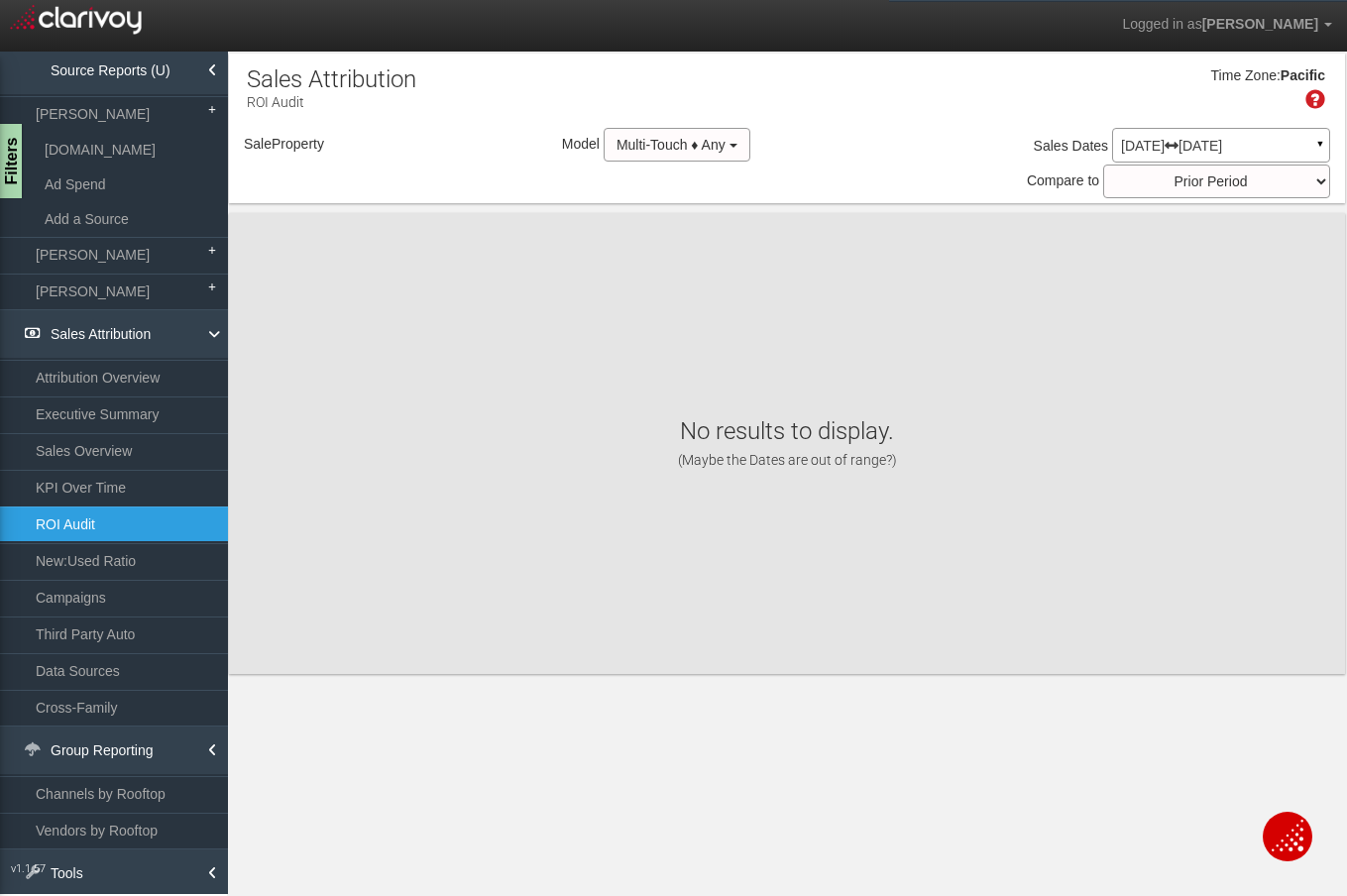 select on "object:1133" 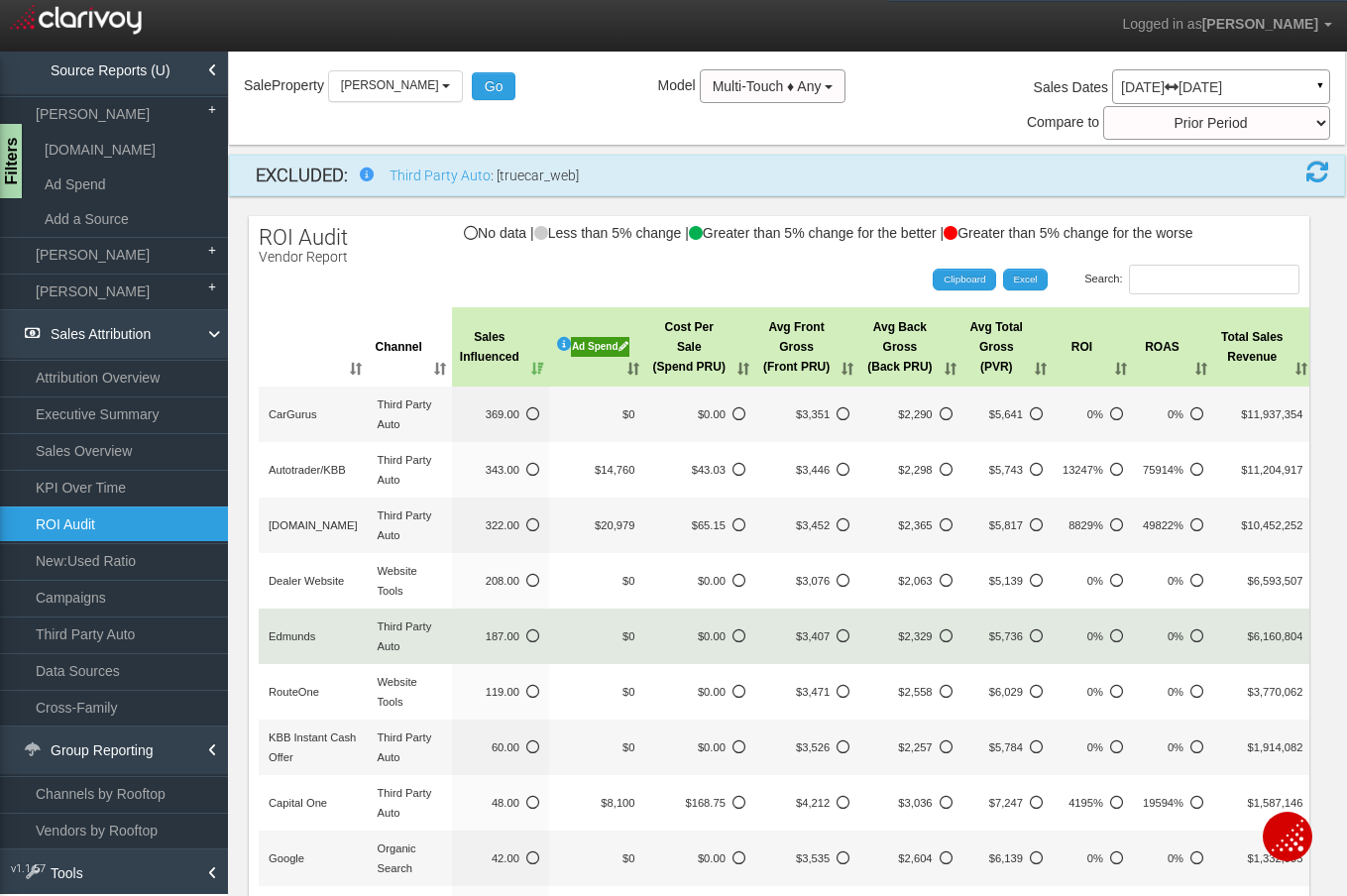 scroll, scrollTop: 0, scrollLeft: 0, axis: both 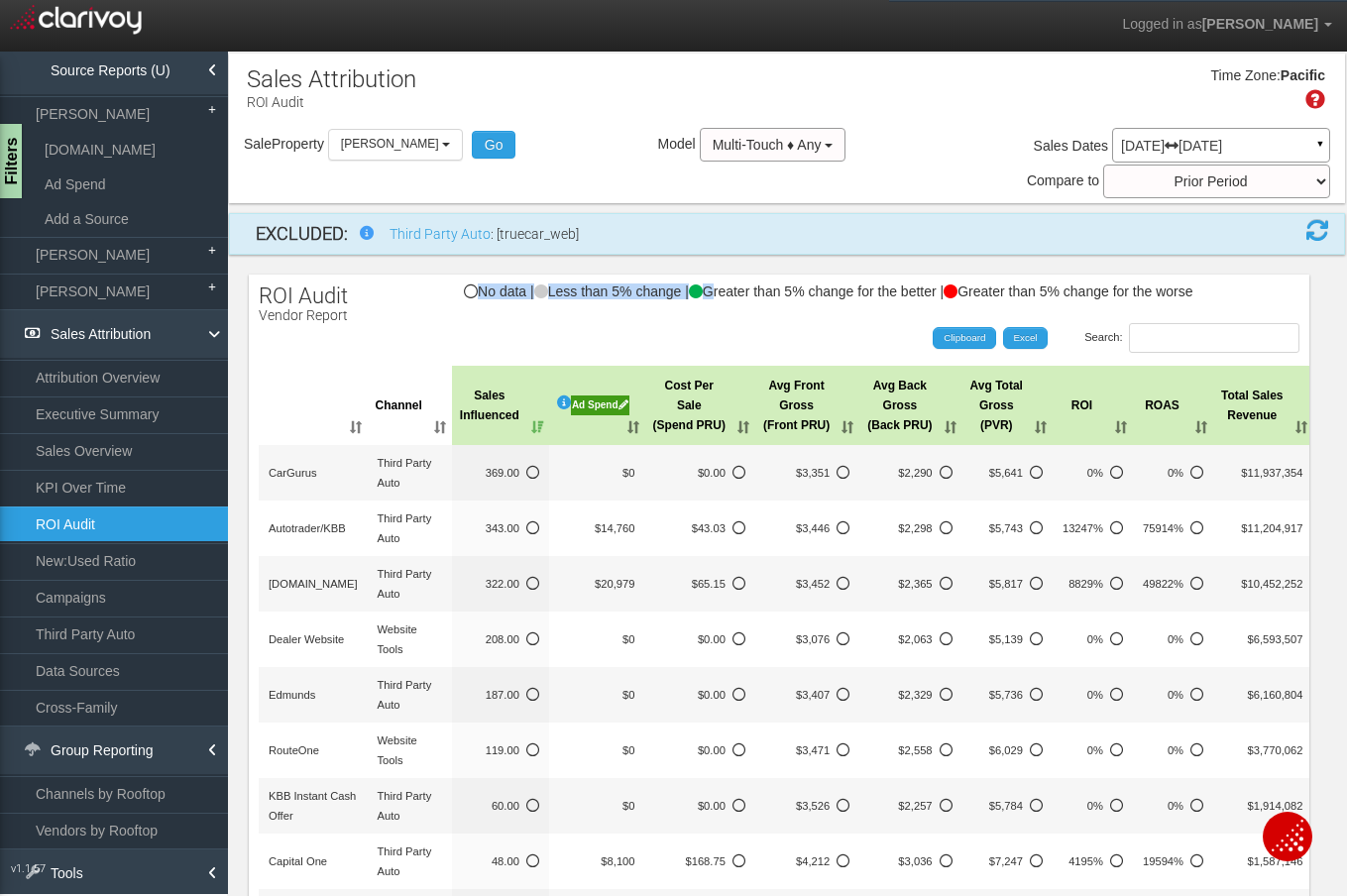 click on "ROI Audit
Vendor Report
No data |
Less than 5% change |
Greater than 5% change for the better |
Greater than 5% change for the worse
Search:   Clipboard   Excel
Channel Sales  Influenced Ad Spend   Cost Per  Sale  (Spend PRU) Avg Front Gross  (Front PRU) Avg Back Gross  (Back PRU) Avg Total Gross  (PVR) ROI ROAS Total Sales Revenue Front Gross Back Gross
Total Gross
CarGurus Third Party Auto 369.00  $0 $0.00  $3,351  $2,290  $5,641  0%  0%  $11,937,354 $1,236,576 $845,115 $2,081,691 Autotrader/KBB Third Party Auto 343.00  $14,760 $43.03  $3,446  $2,298  $5,743  13247%  75914%  $11,204,917 $1,181,846 $788,103 $1,969,949 [DOMAIN_NAME] Third Party Auto 322.00  $20,979 $65.15  $3,452  $2,365  $5,817  8829%  49822%  $10,452,252 $1,111,524 $761,590 $1,873,113 Dealer Website Website Tools 208.00  $0 $0.00  0%  1" at bounding box center (779, 866) 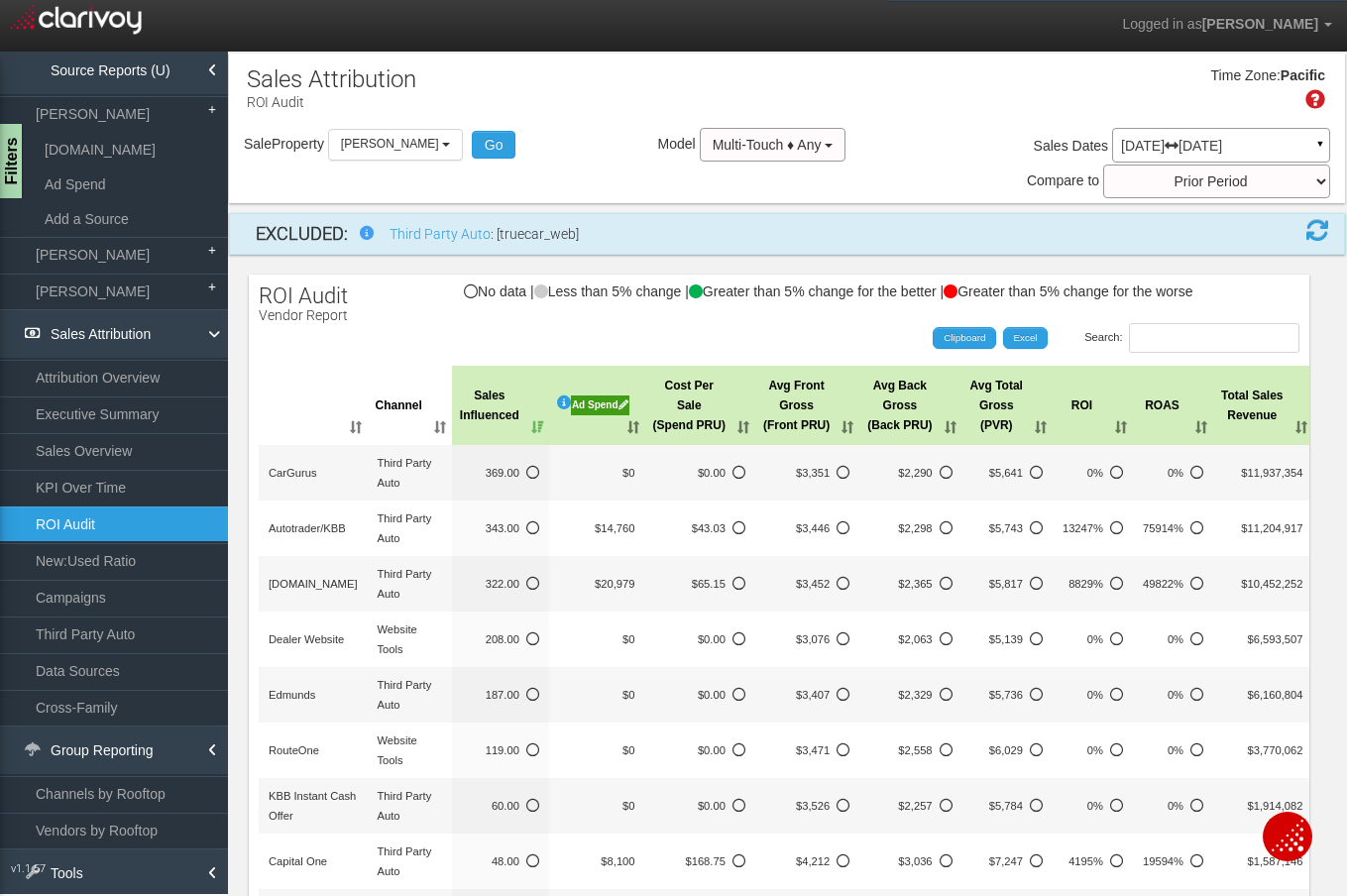 click on "No data |
Less than 5% change |
Greater than 5% change for the better |
Greater than 5% change for the worse" at bounding box center [779, 301] 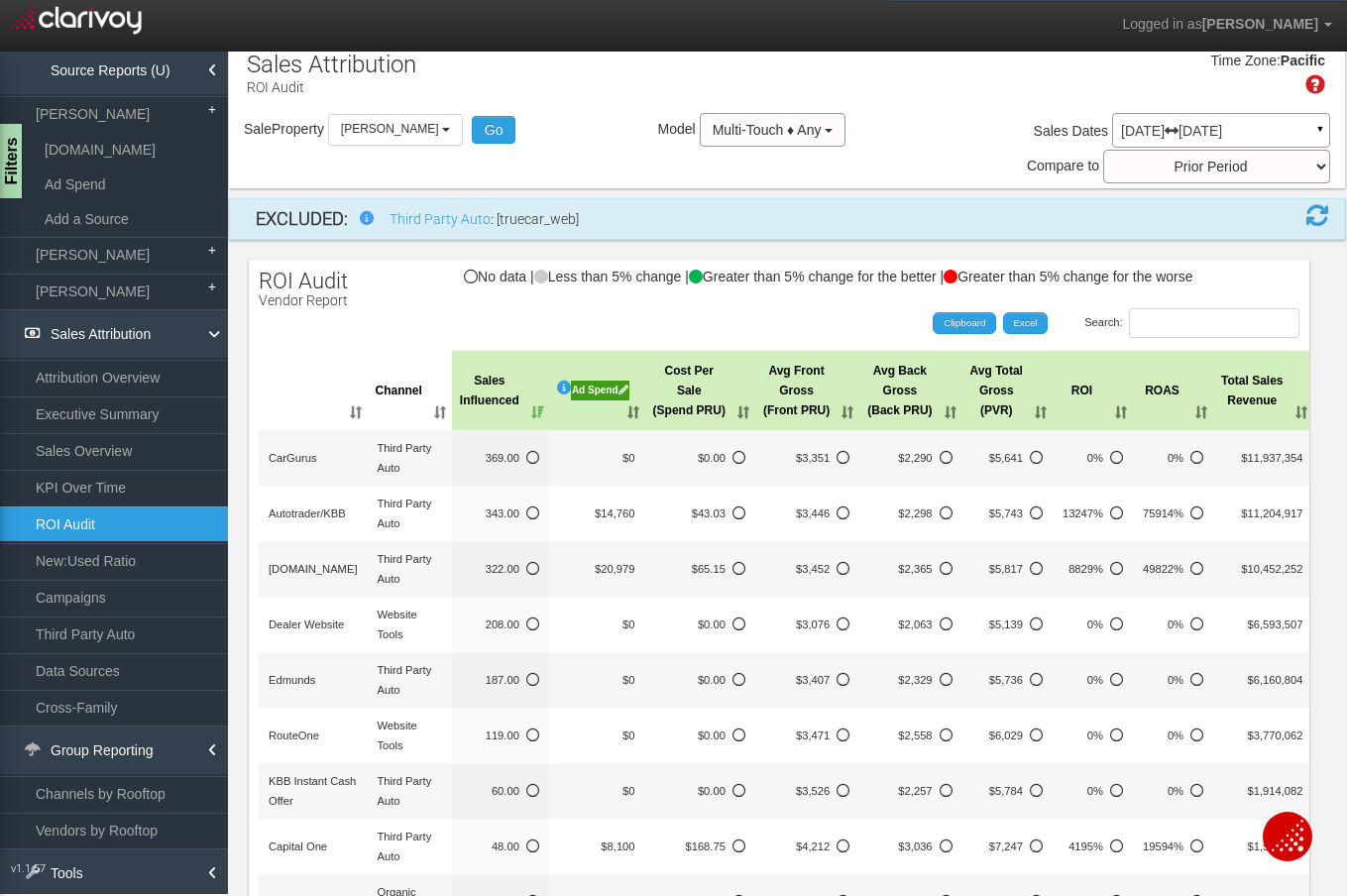 scroll, scrollTop: 0, scrollLeft: 0, axis: both 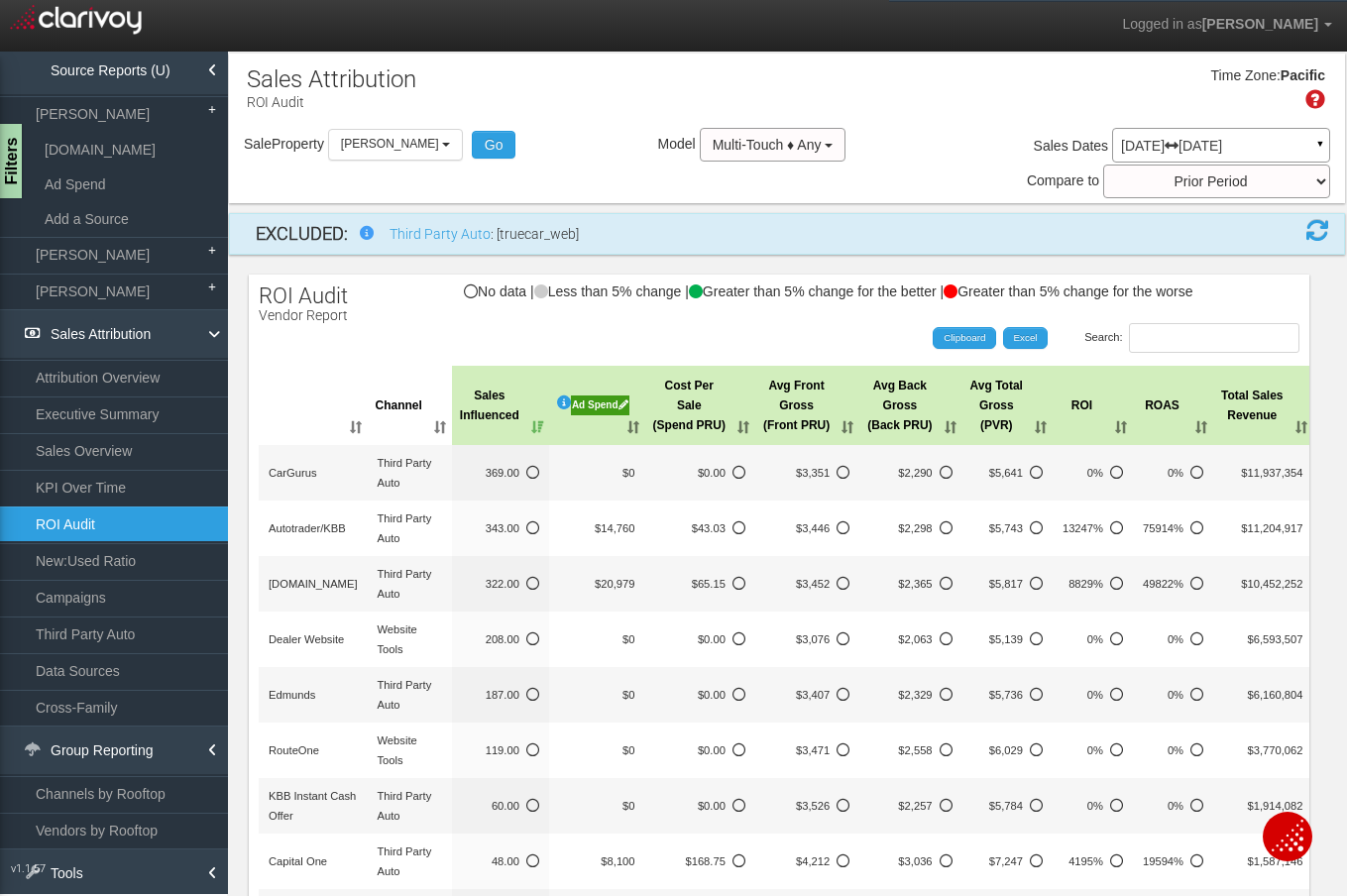 click on "No data |
Less than 5% change |
Greater than 5% change for the better |
Greater than 5% change for the worse" at bounding box center [779, 301] 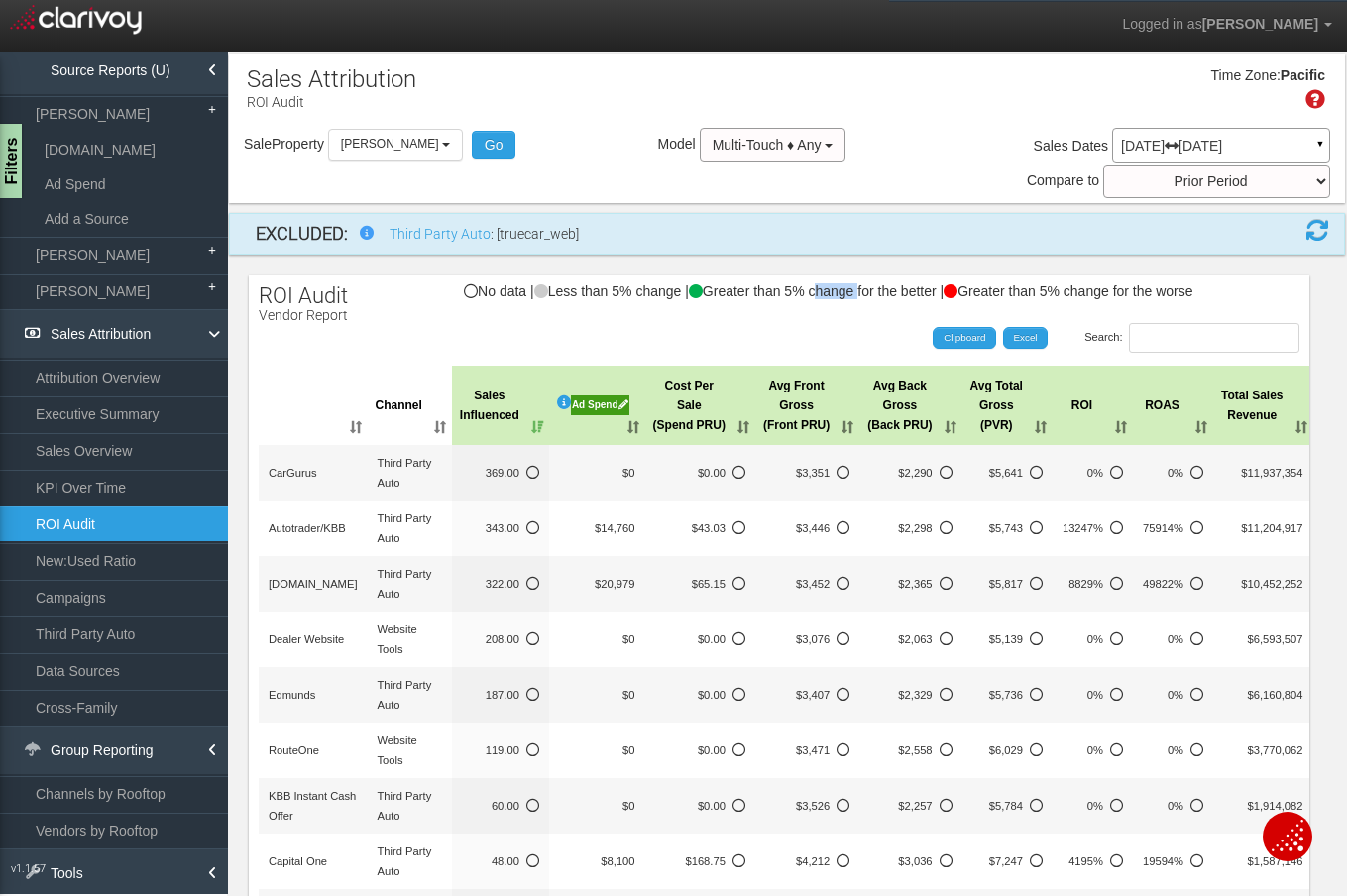 click on "No data |
Less than 5% change |
Greater than 5% change for the better |
Greater than 5% change for the worse" at bounding box center (779, 301) 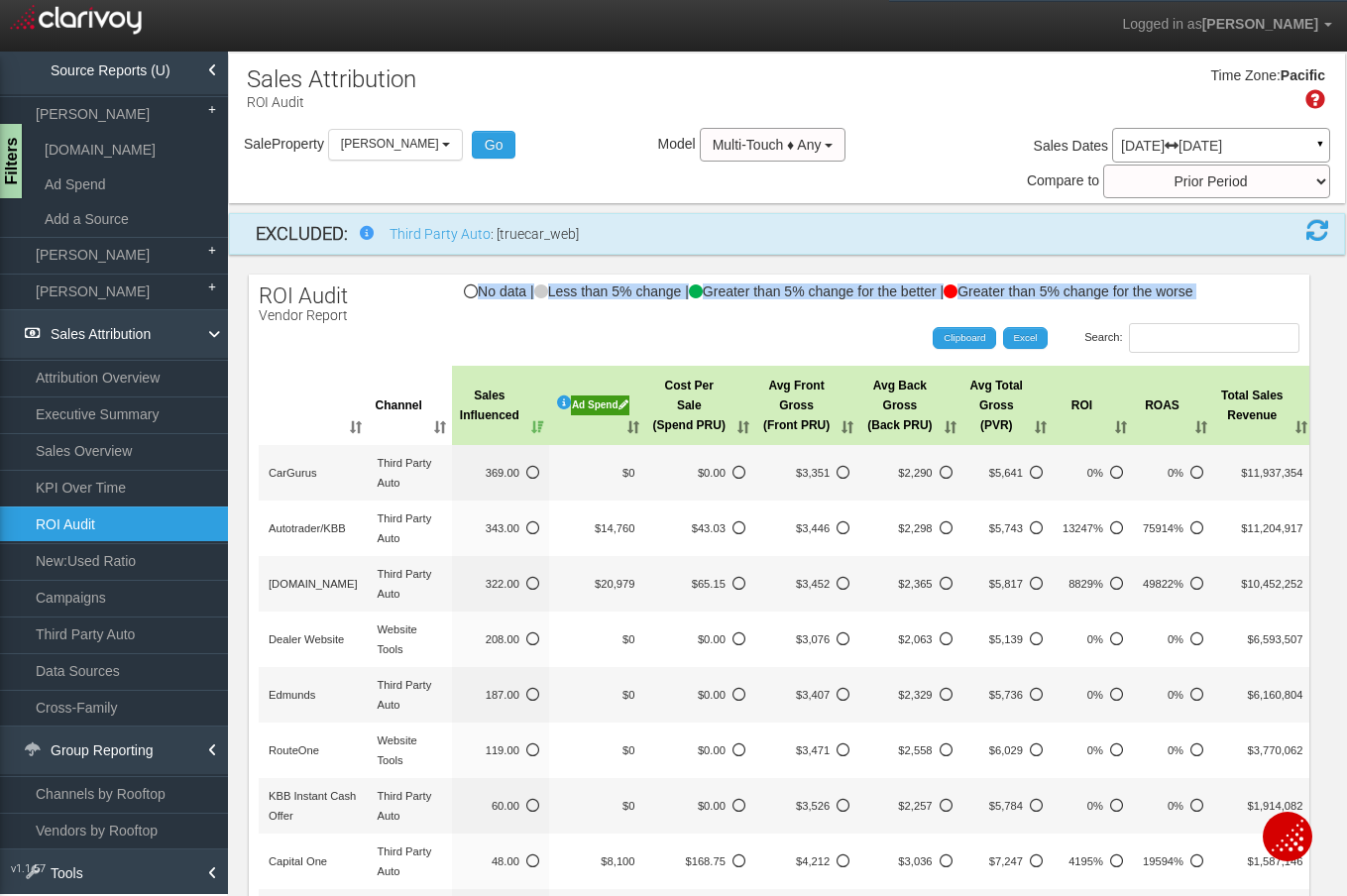 click on "No data |
Less than 5% change |
Greater than 5% change for the better |
Greater than 5% change for the worse" at bounding box center (779, 301) 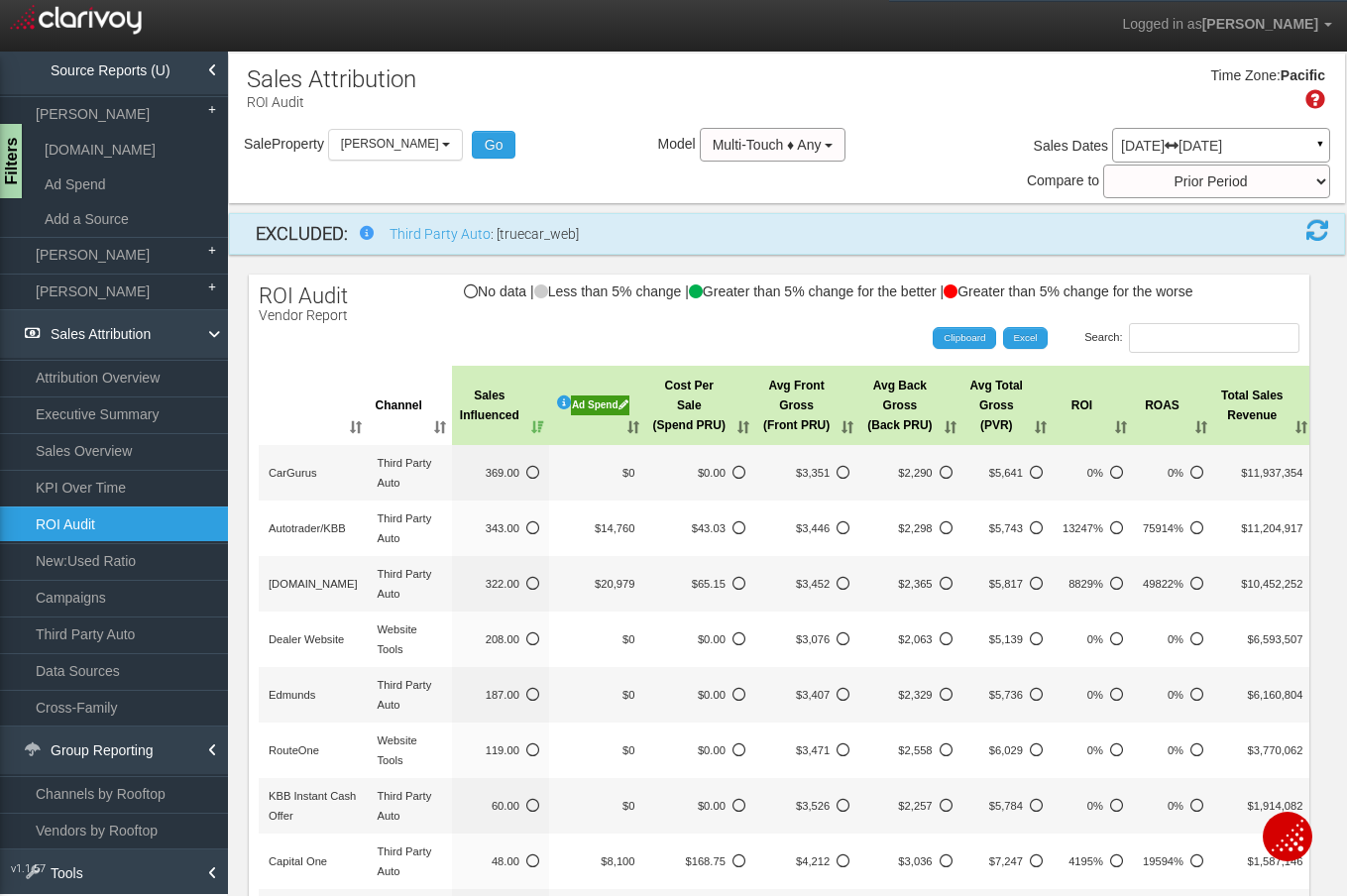 click on "X
Do
you want to change years and lose these changes? Clicking OK will LOSE ALL CHANGES! If you
want to SAVE THIS DATA, click Cancel, then Save Changes.
Do
you want to close this form and lose these changes? Clicking OK will LOSE ALL CHANGES! If
you want to SAVE THIS DATA, click Cancel, then Save Changes.
ROI Audit
Vendor Report
No data |
Less than 5% change |
Greater than 5% change for the better |
Greater than 5% change for the worse
Search:   Clipboard   Excel
Channel Sales  Influenced Ad Spend   Cost Per  Sale  (Spend PRU) Avg Front Gross  (Front PRU) Avg Back Gross  (Back PRU) Avg Total Gross  (PVR) ROI ROAS Total Sales Revenue Front Gross Back Gross
Total Gross" at bounding box center (787, 856) 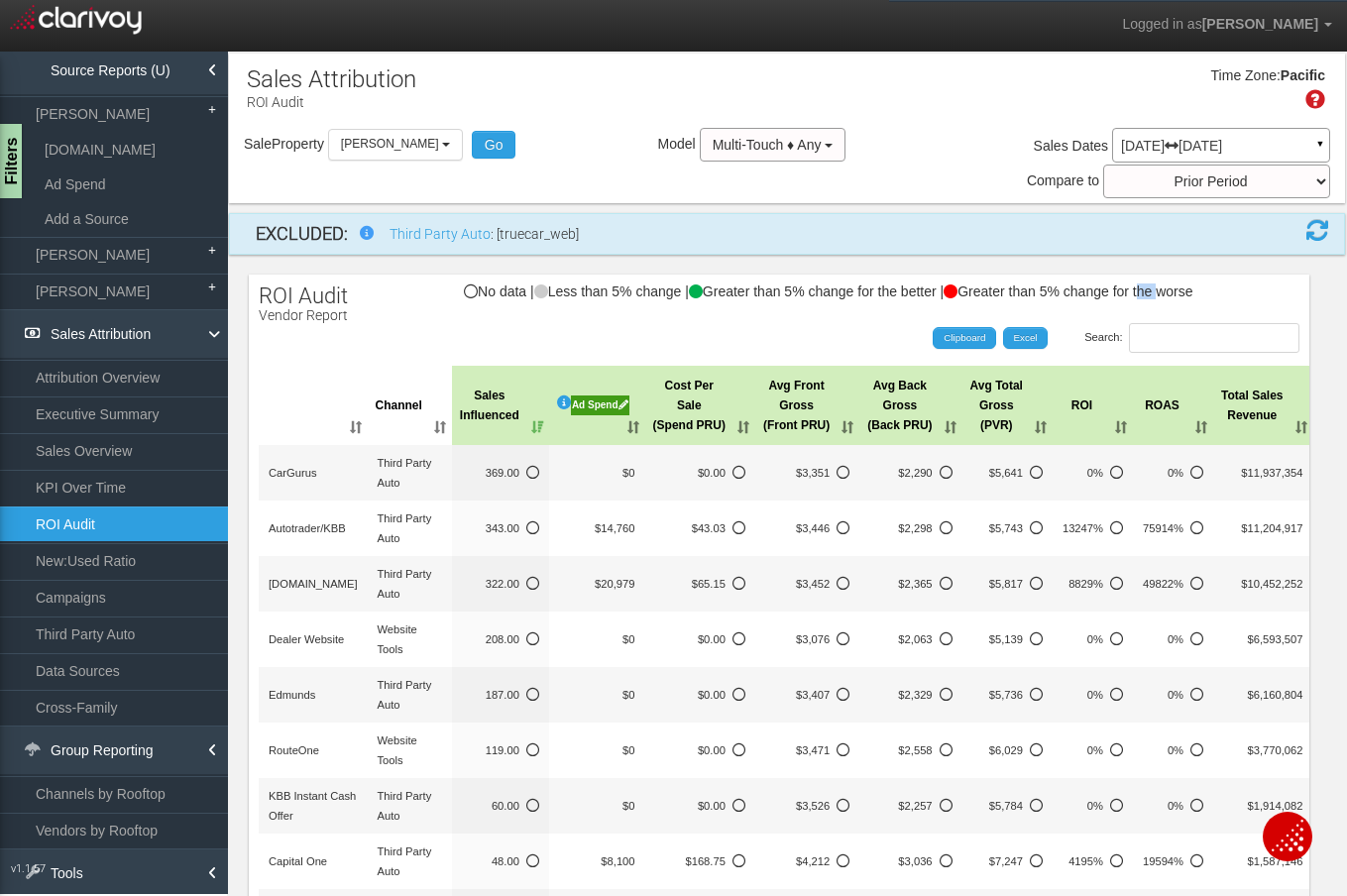 click on "No data |
Less than 5% change |
Greater than 5% change for the better |
Greater than 5% change for the worse" at bounding box center [779, 301] 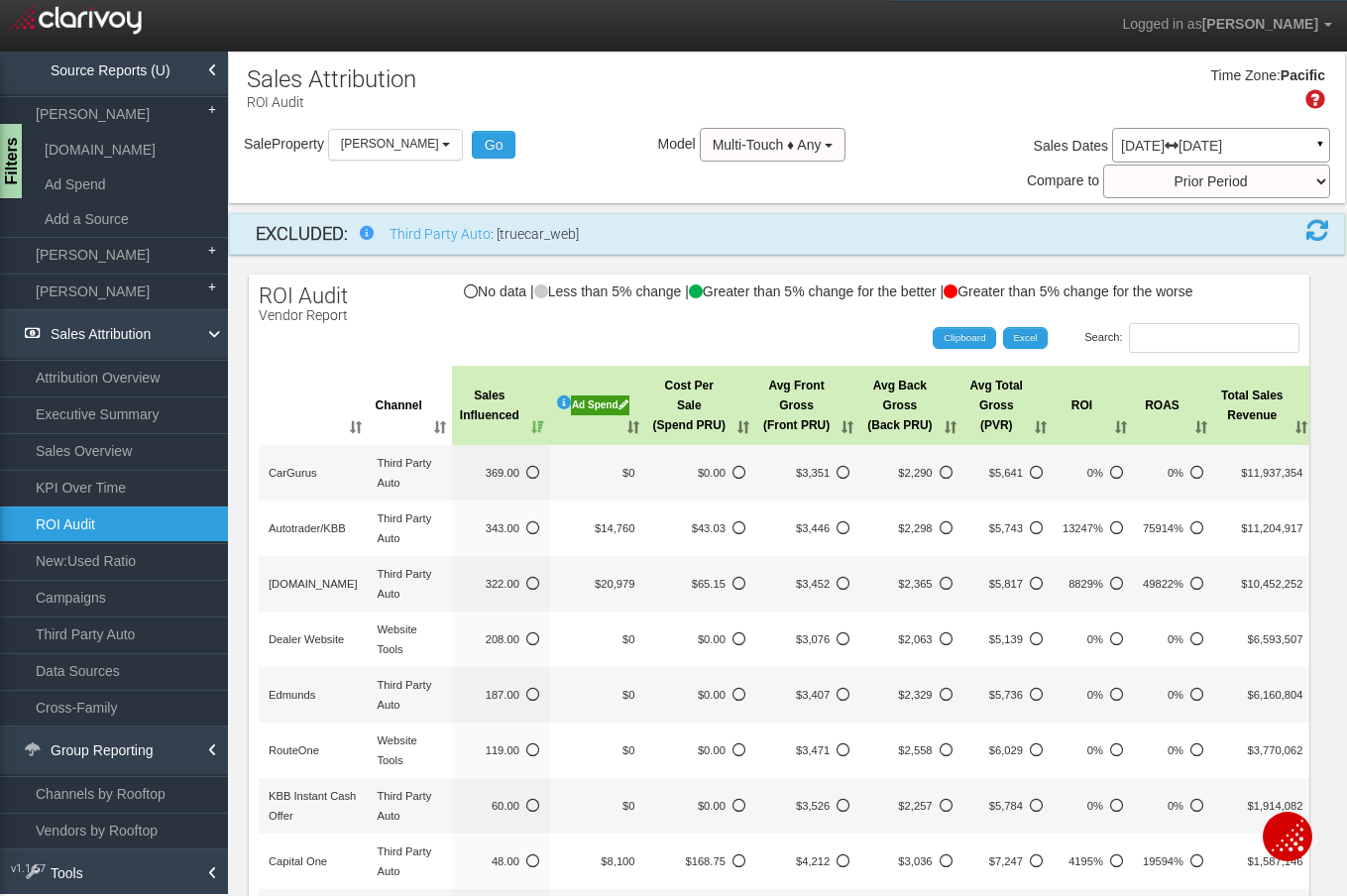 click on "No data |
Less than 5% change |
Greater than 5% change for the better |
Greater than 5% change for the worse" at bounding box center (779, 301) 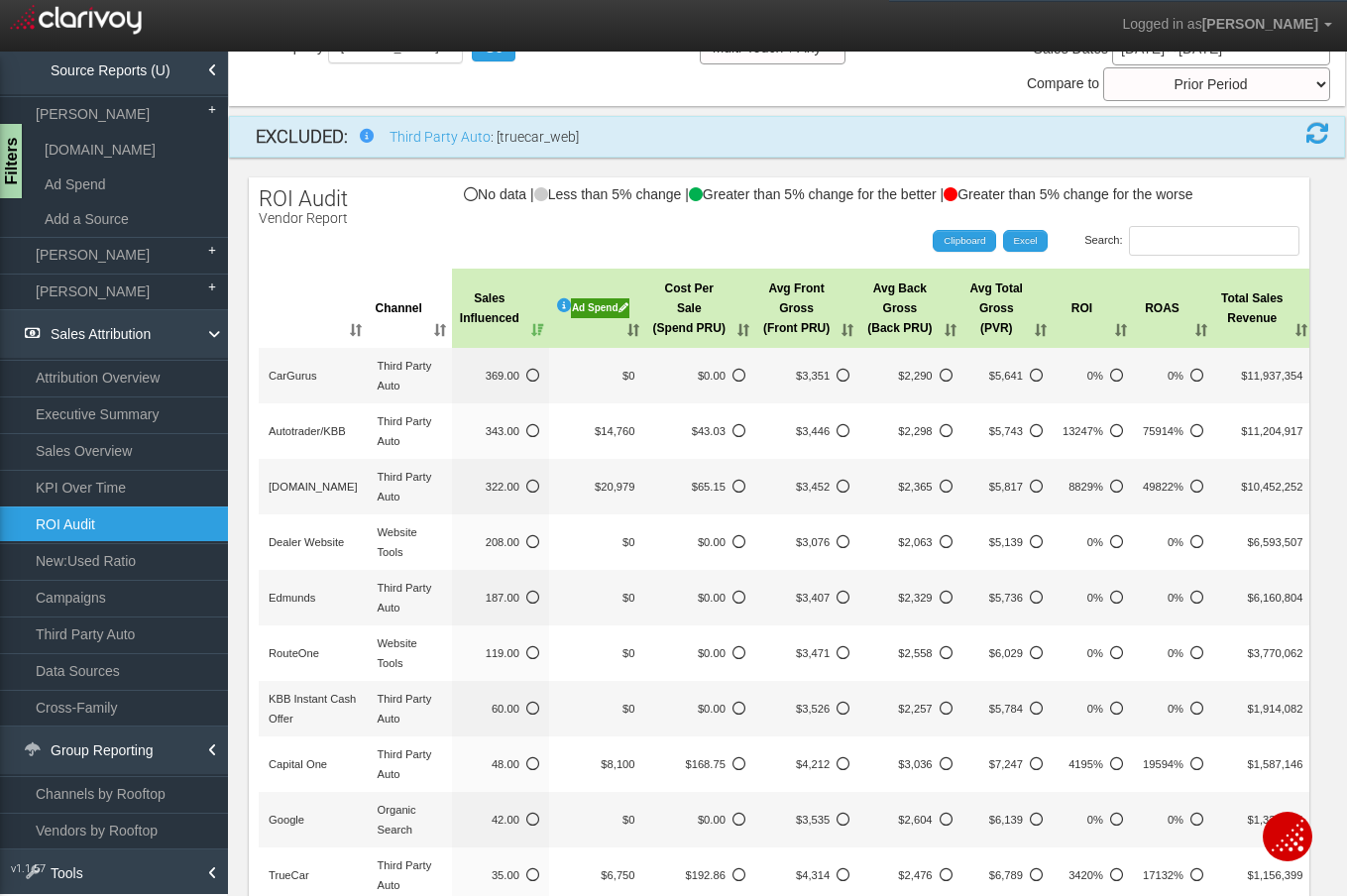 scroll, scrollTop: 86, scrollLeft: 0, axis: vertical 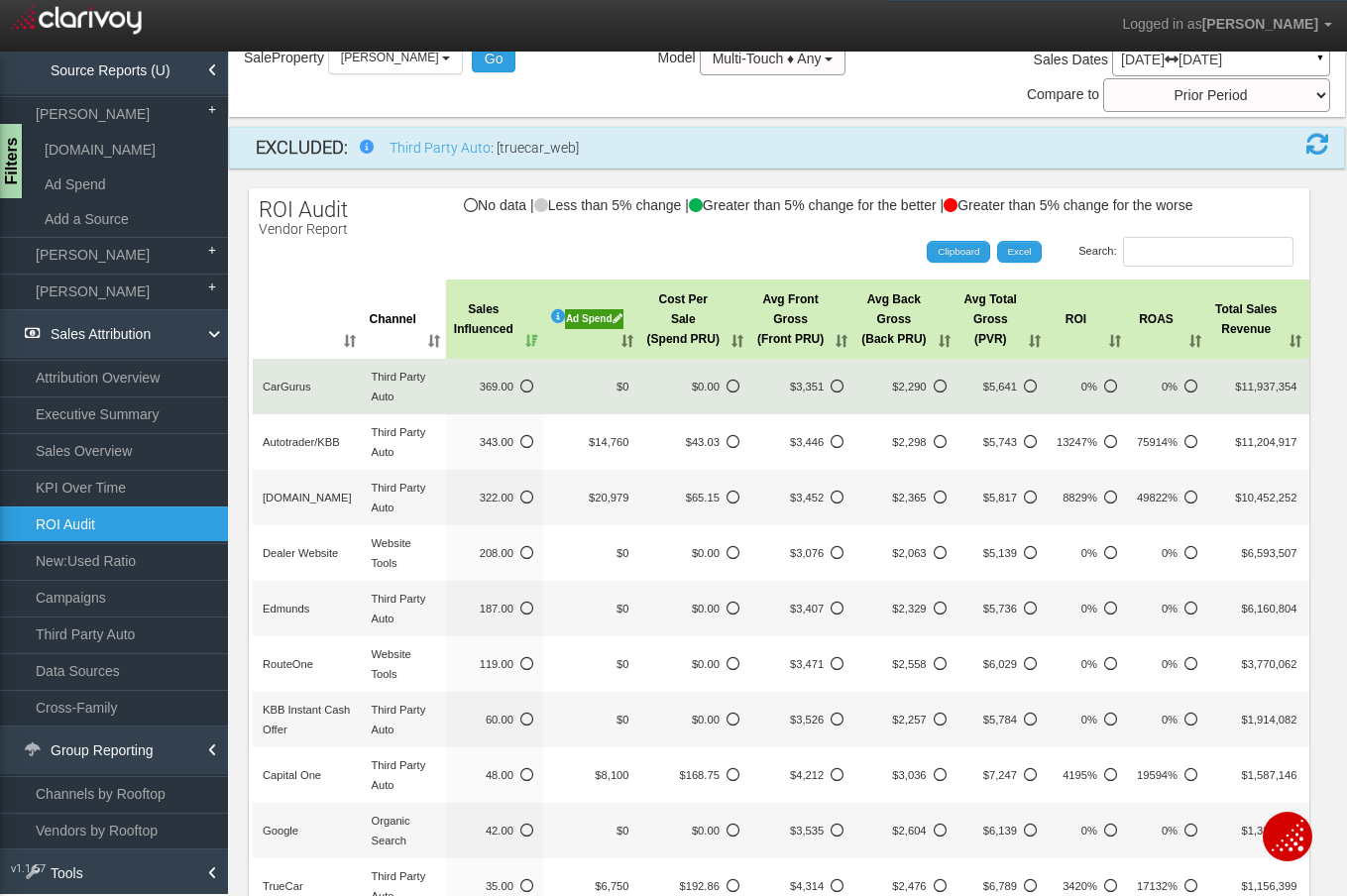 click at bounding box center (837, 386) 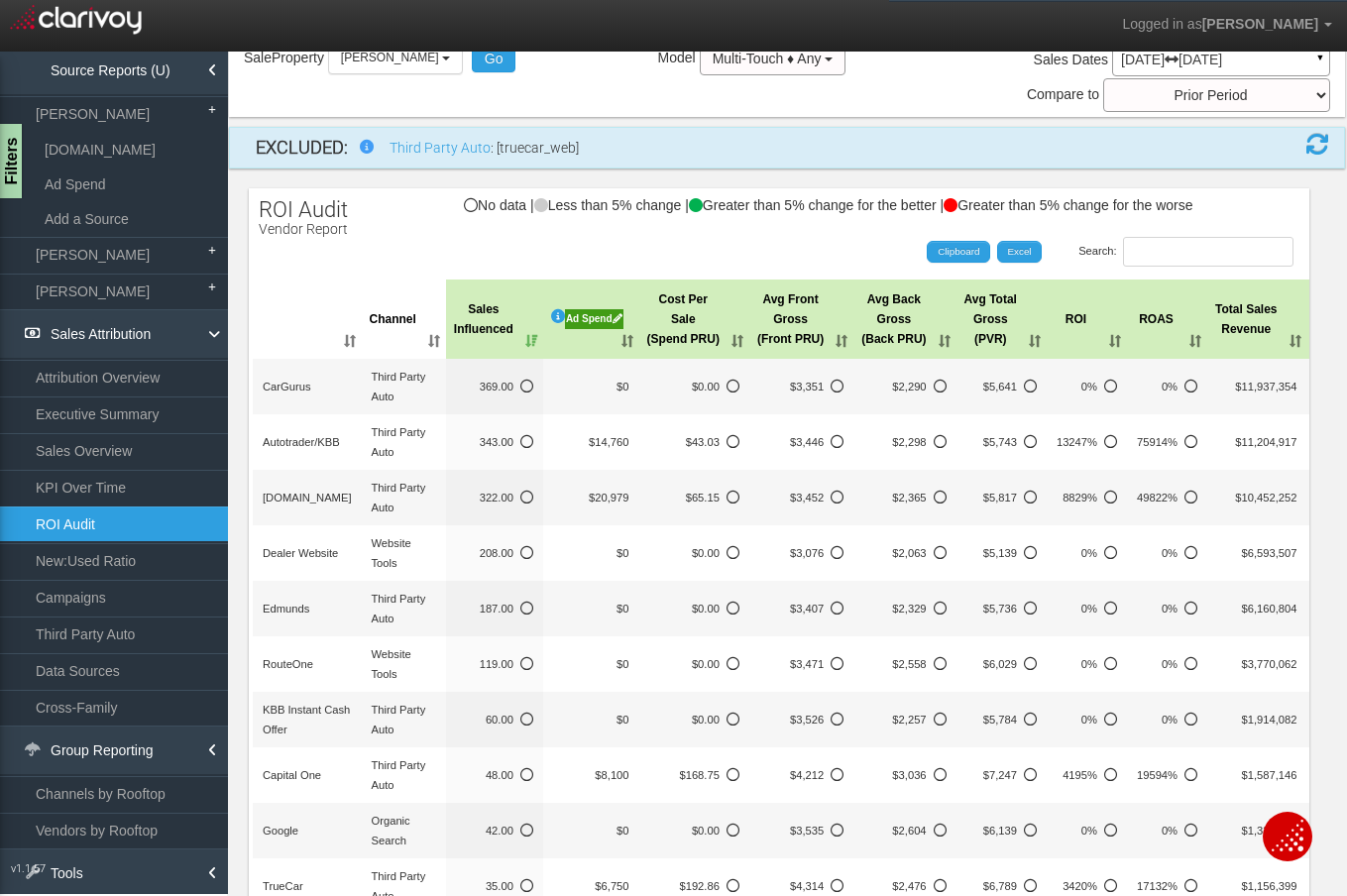 click on "Search:   Clipboard   Excel" at bounding box center [763, 252] 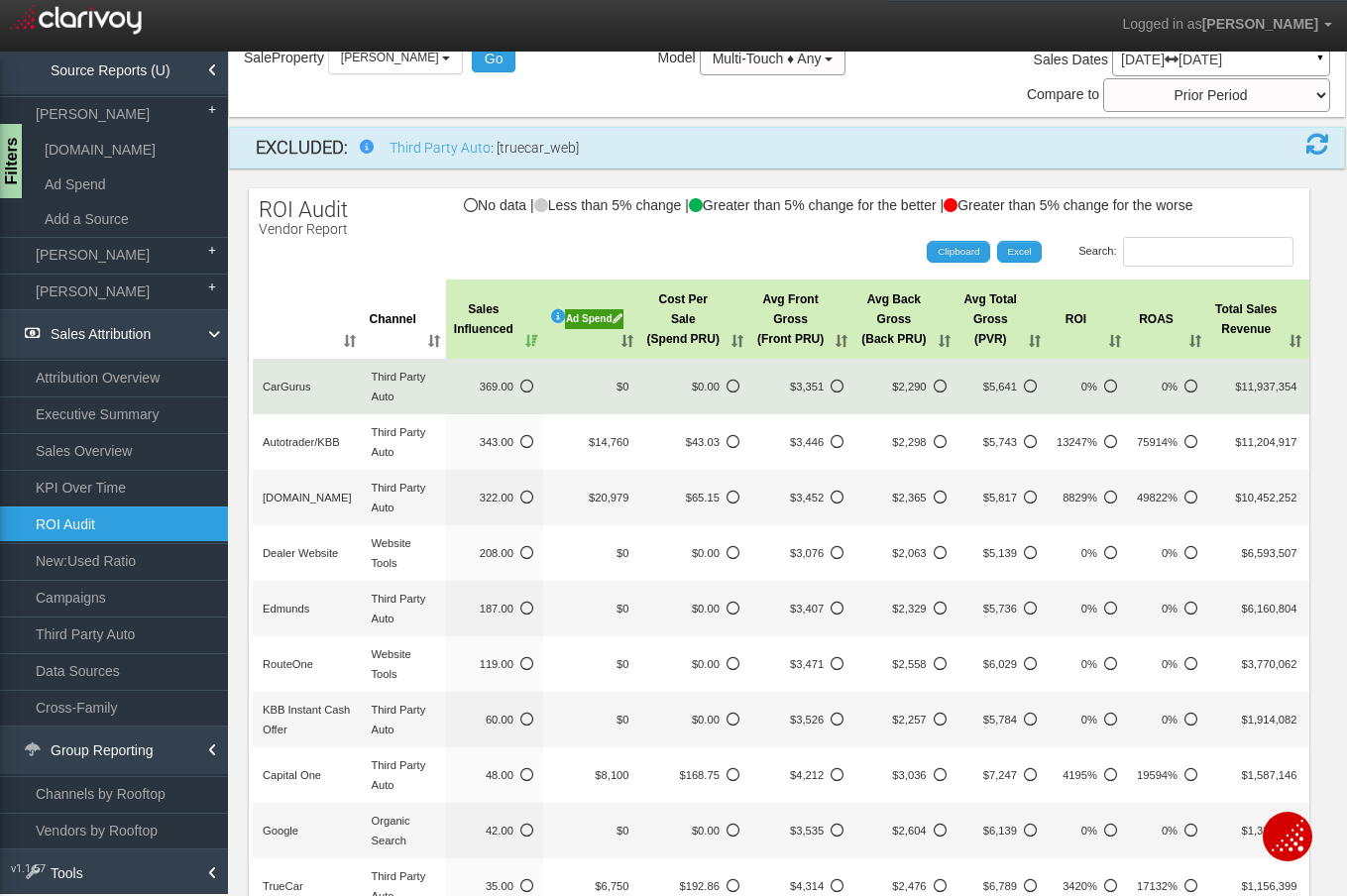 click on "$2,290" at bounding box center (904, 387) 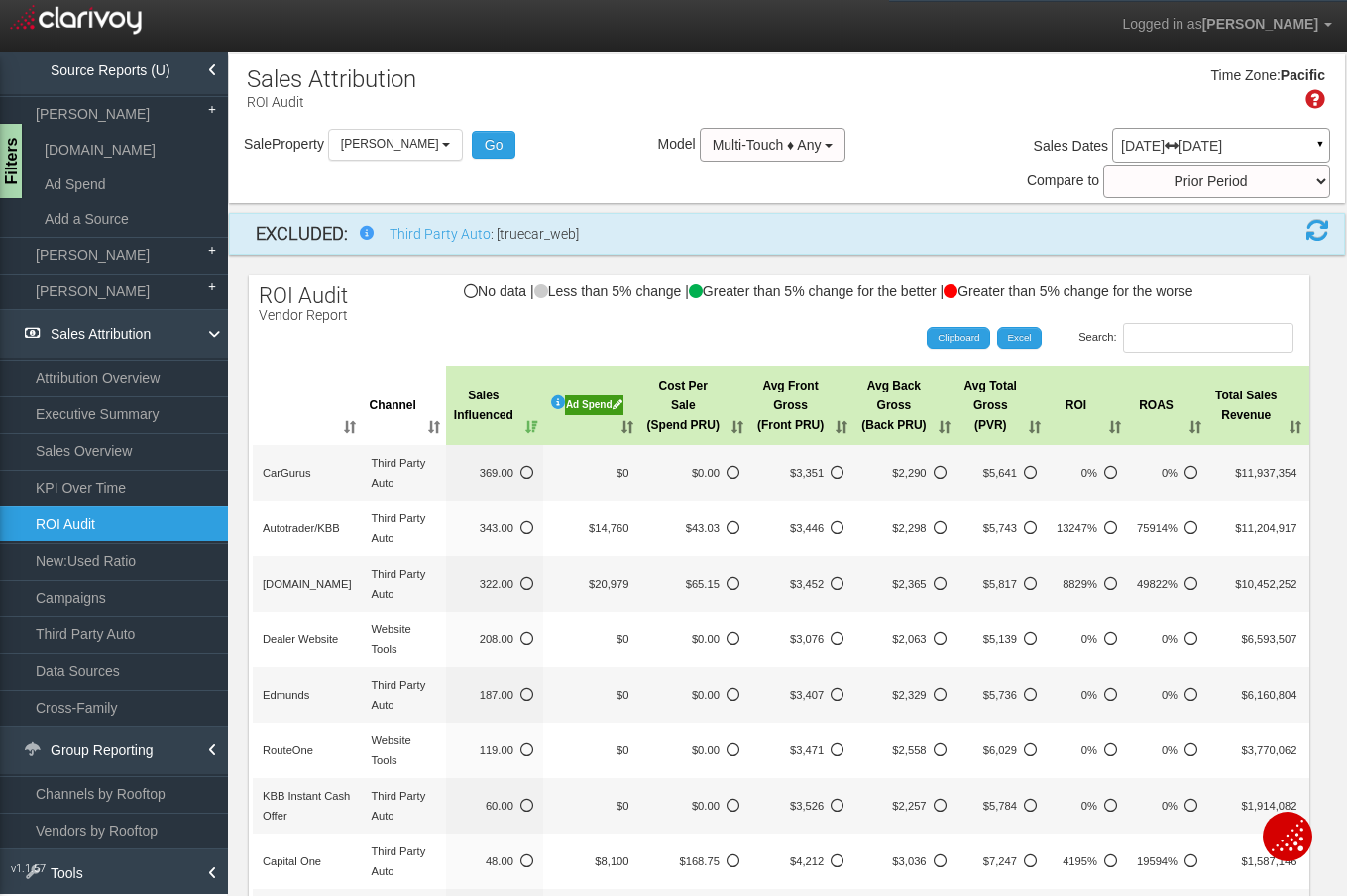 scroll, scrollTop: 1, scrollLeft: 0, axis: vertical 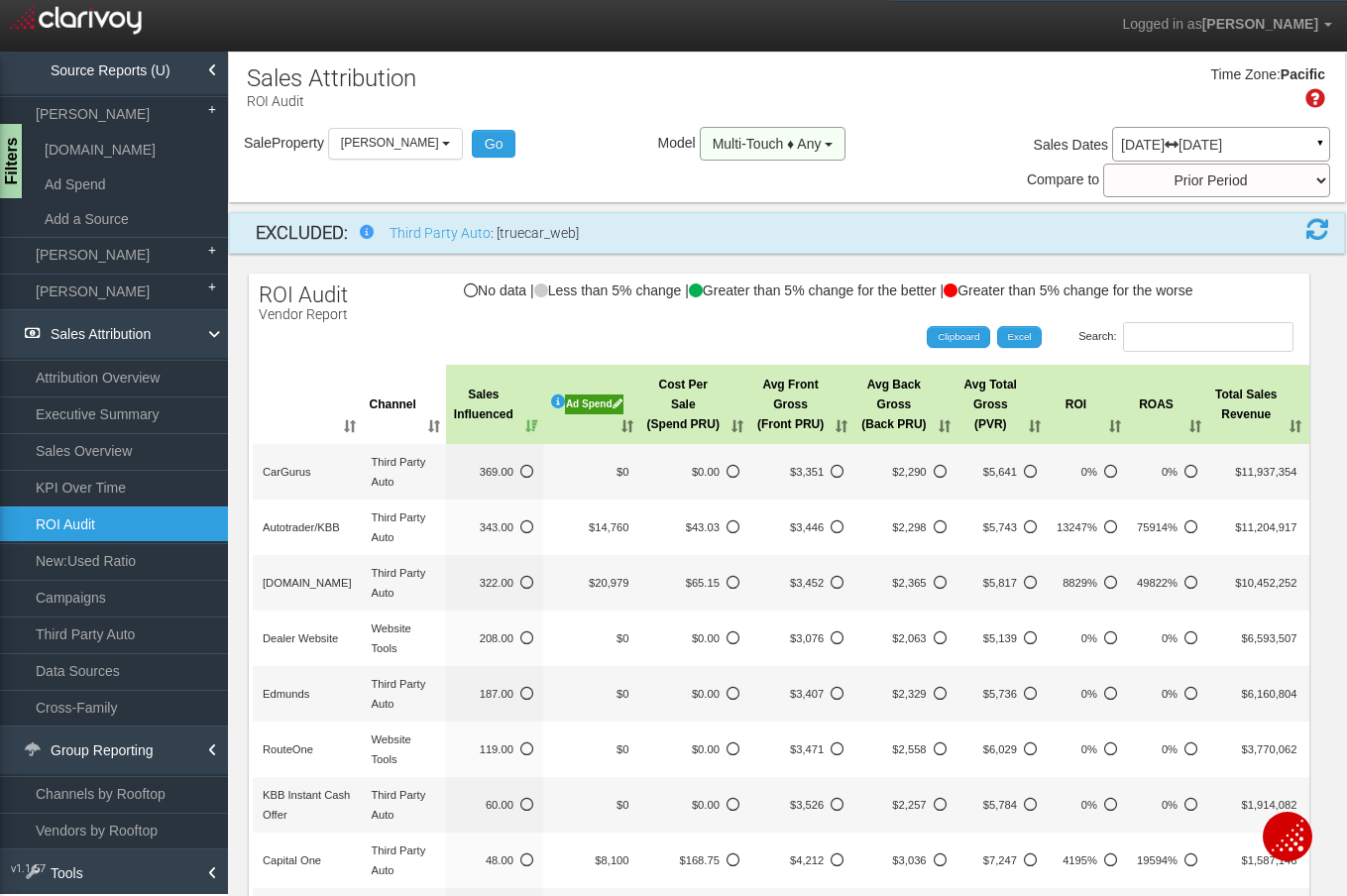 click on "Multi-Touch ♦ Any" at bounding box center [773, 144] 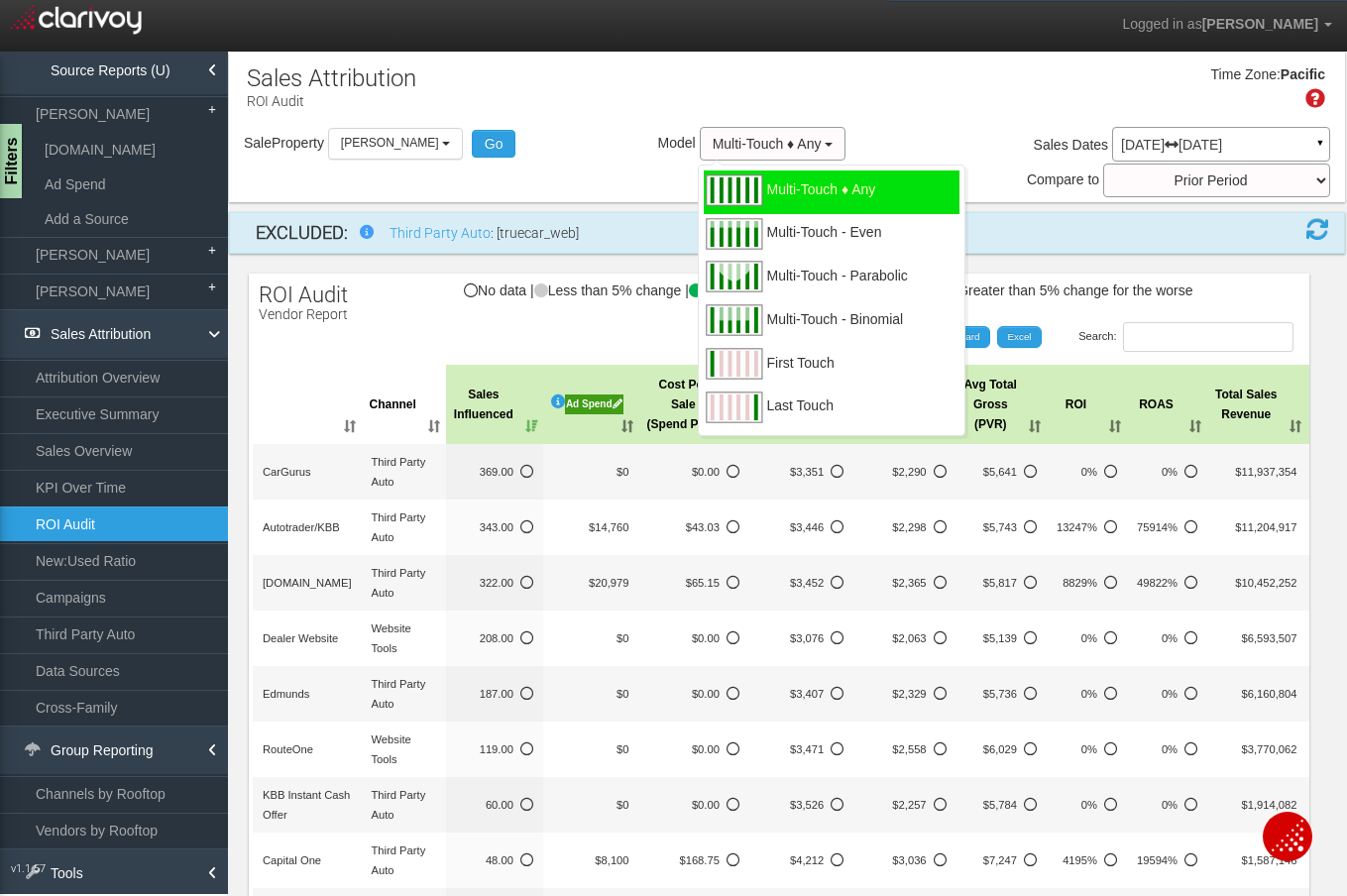 drag, startPoint x: 953, startPoint y: 139, endPoint x: 1004, endPoint y: 144, distance: 51.24451 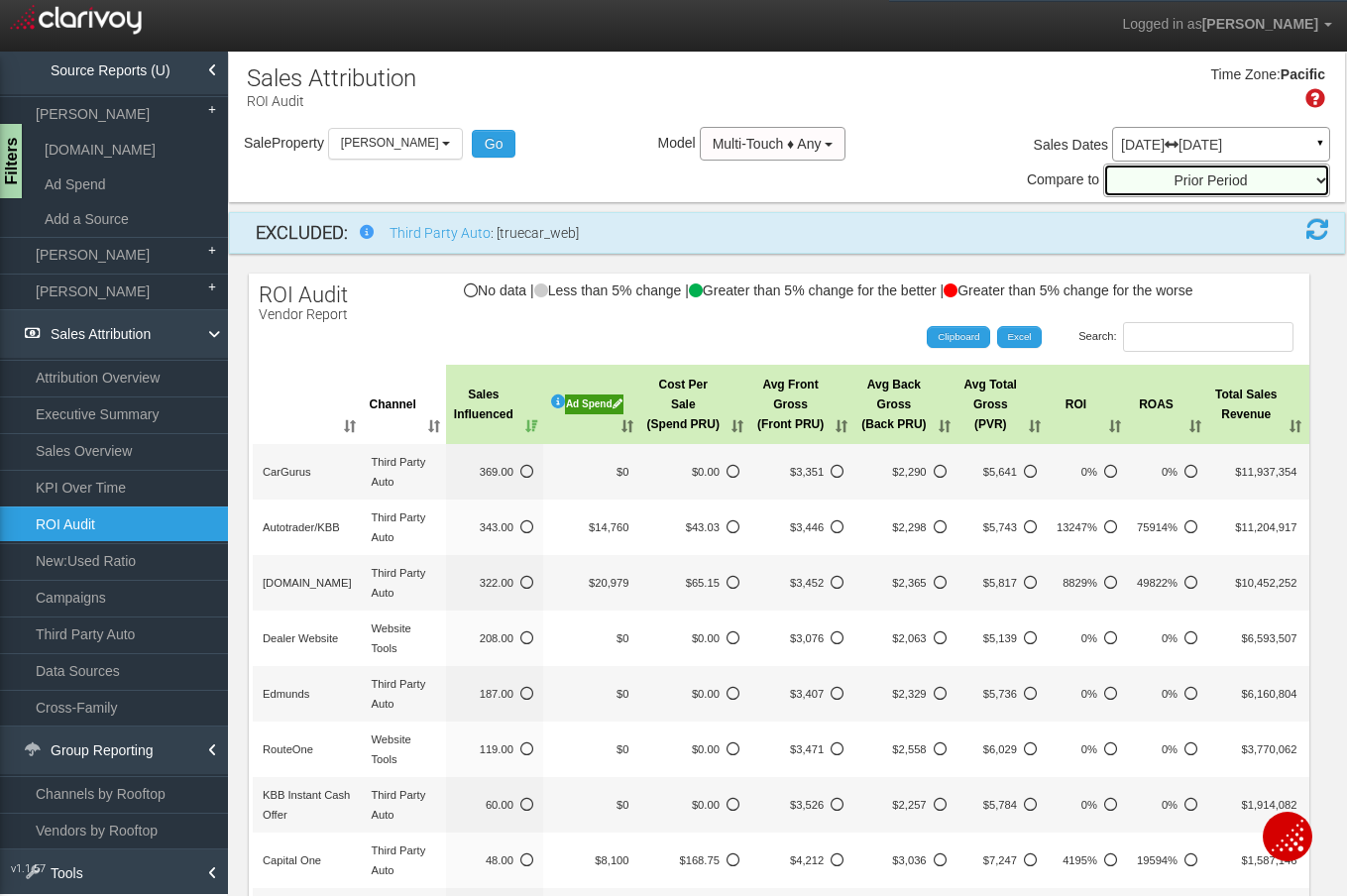 click on "Prior Period
Prior Three Months Average
Prior Twelve Months Average
Year Over Year" at bounding box center [1216, 180] 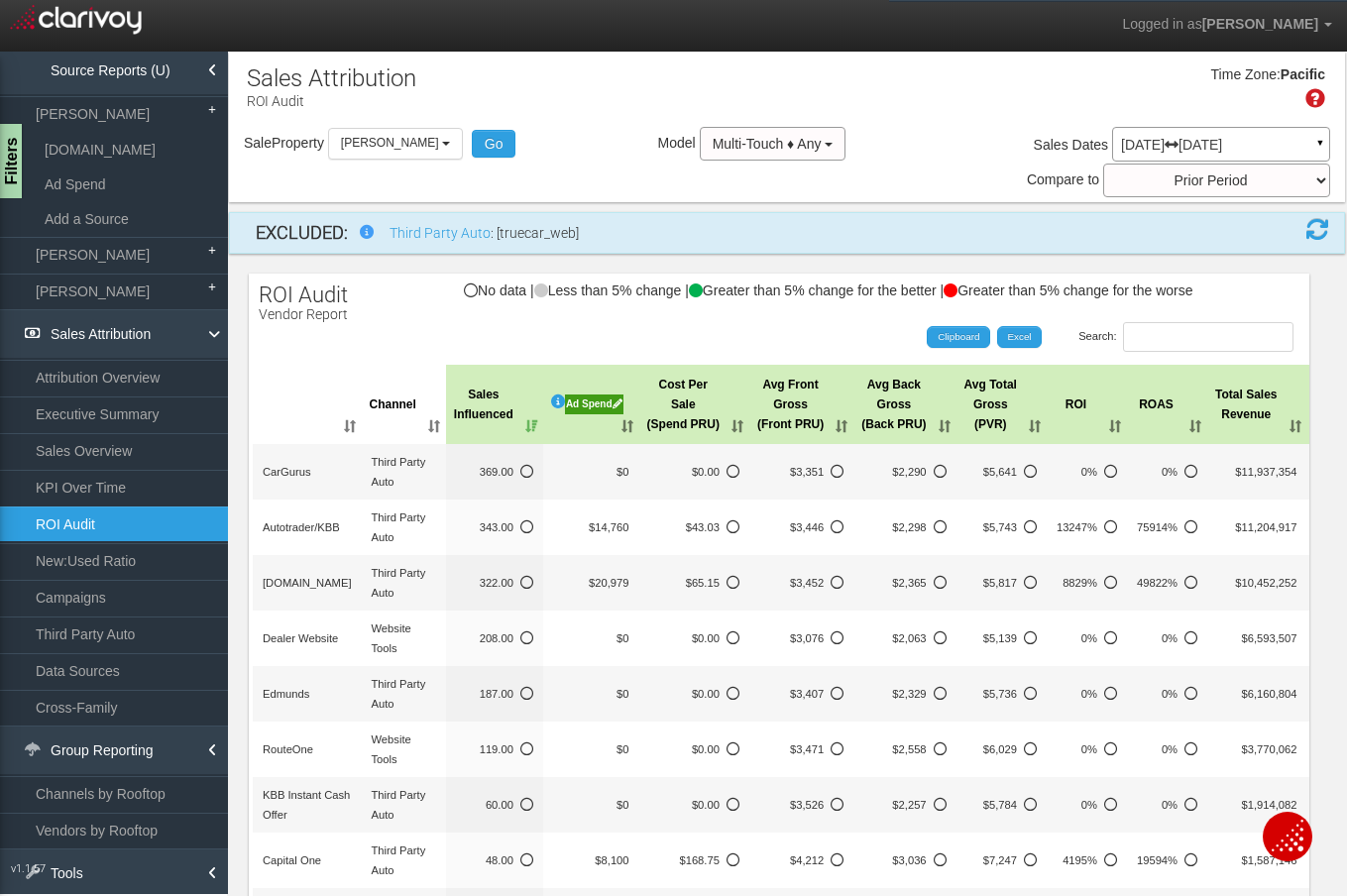click at bounding box center (1172, 145) 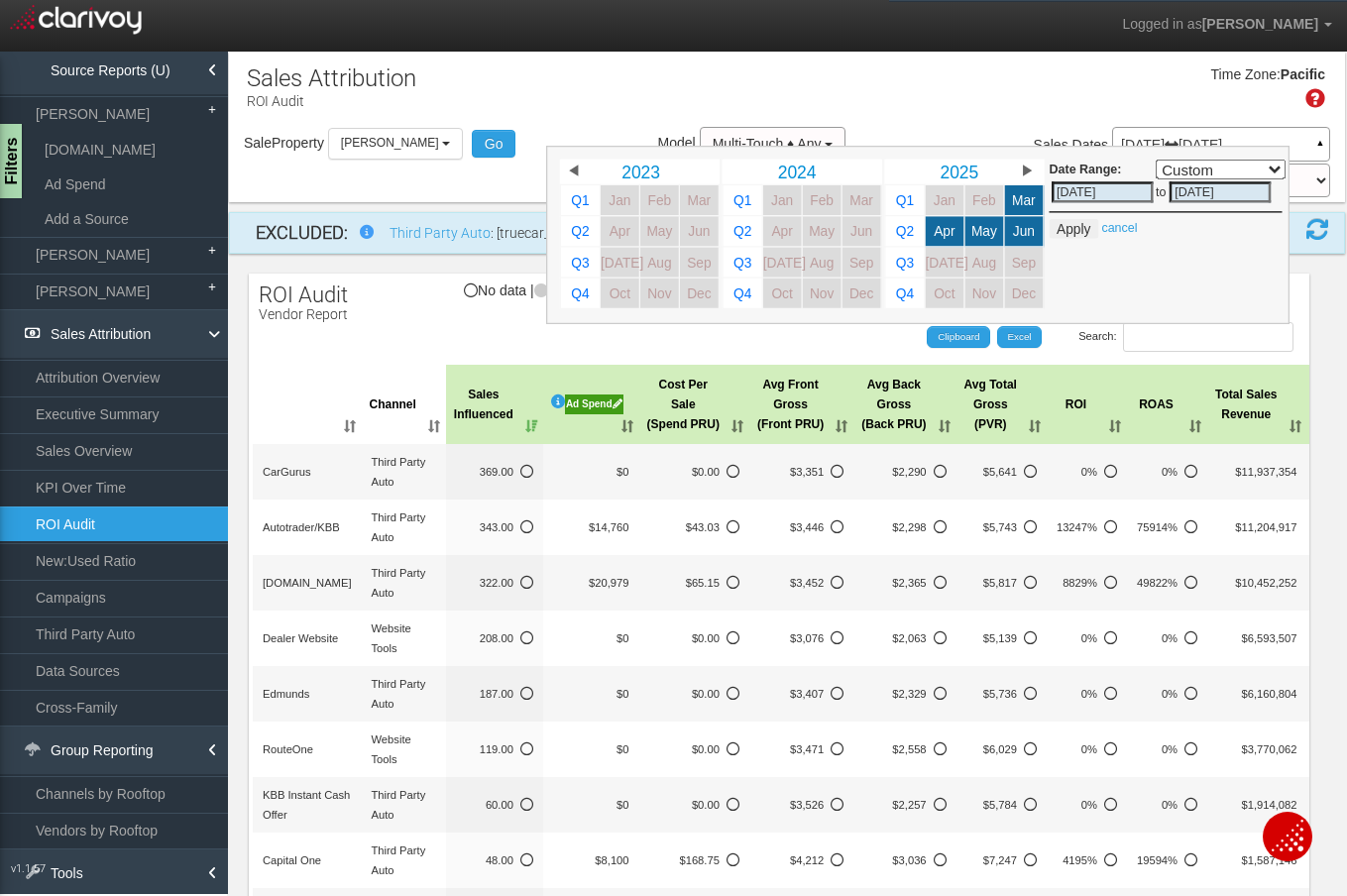 click on "Time Zone:
Pacific" at bounding box center [787, 94] 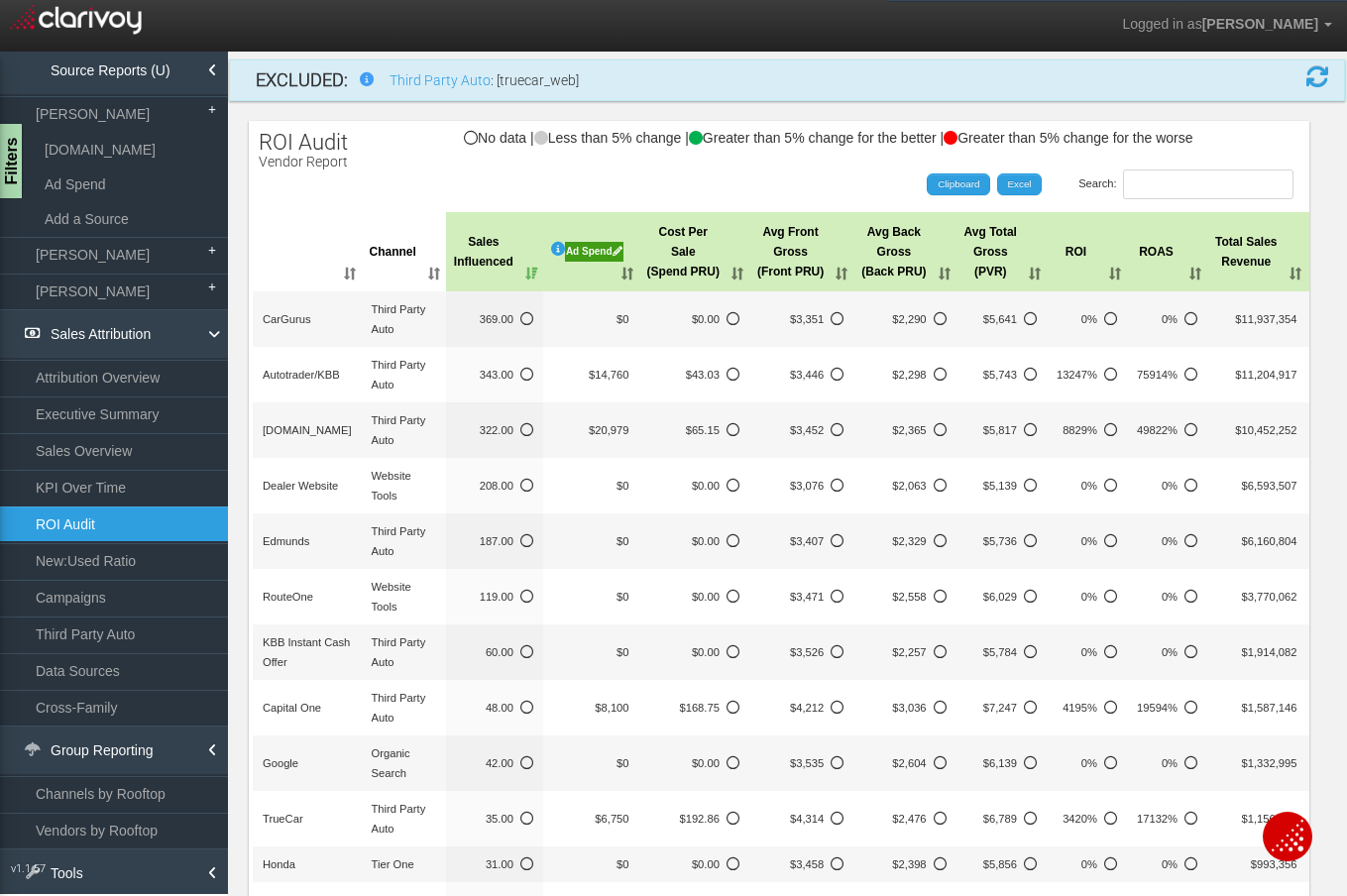 scroll, scrollTop: 158, scrollLeft: 0, axis: vertical 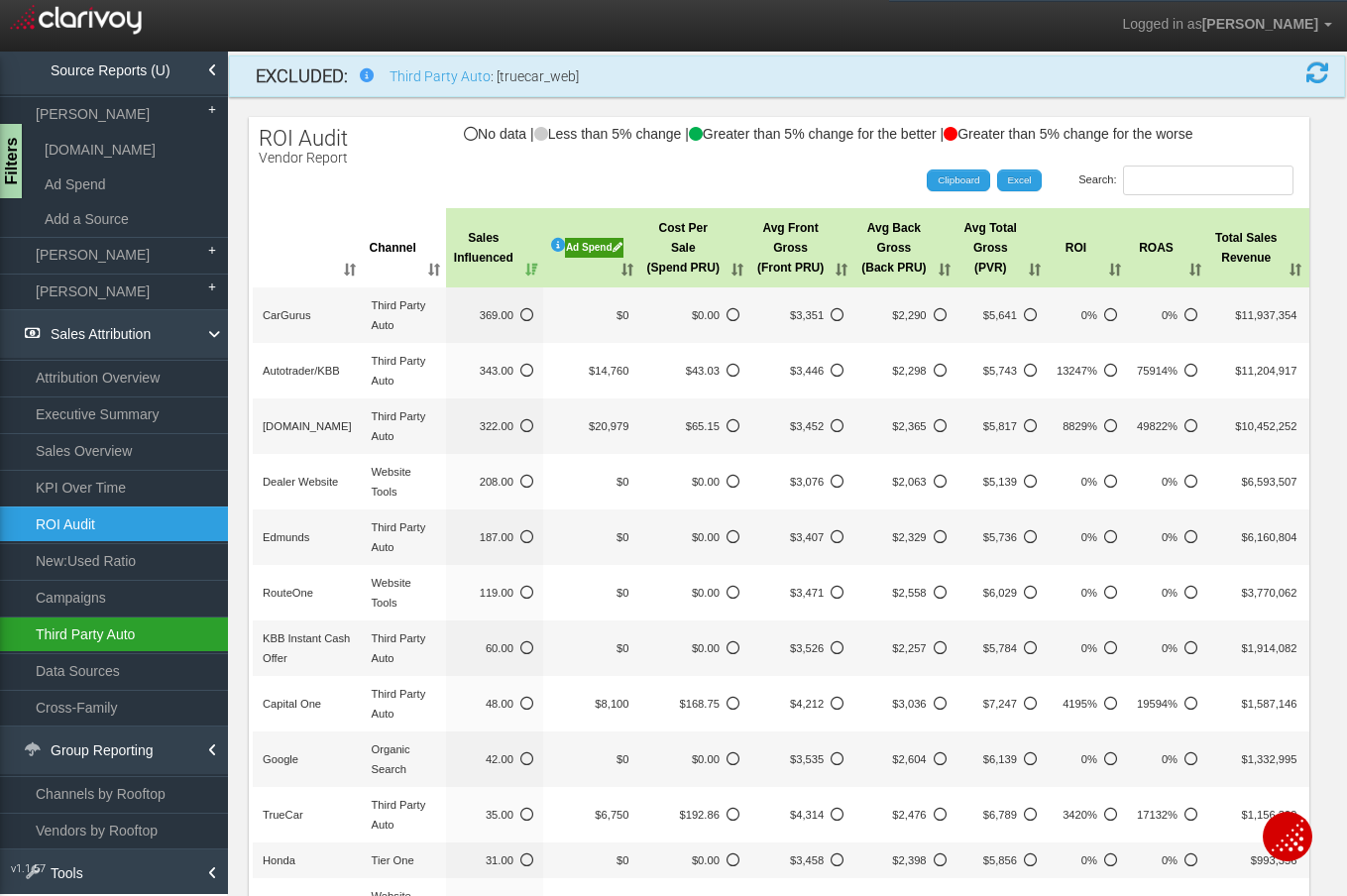click on "Third Party Auto" at bounding box center [114, 634] 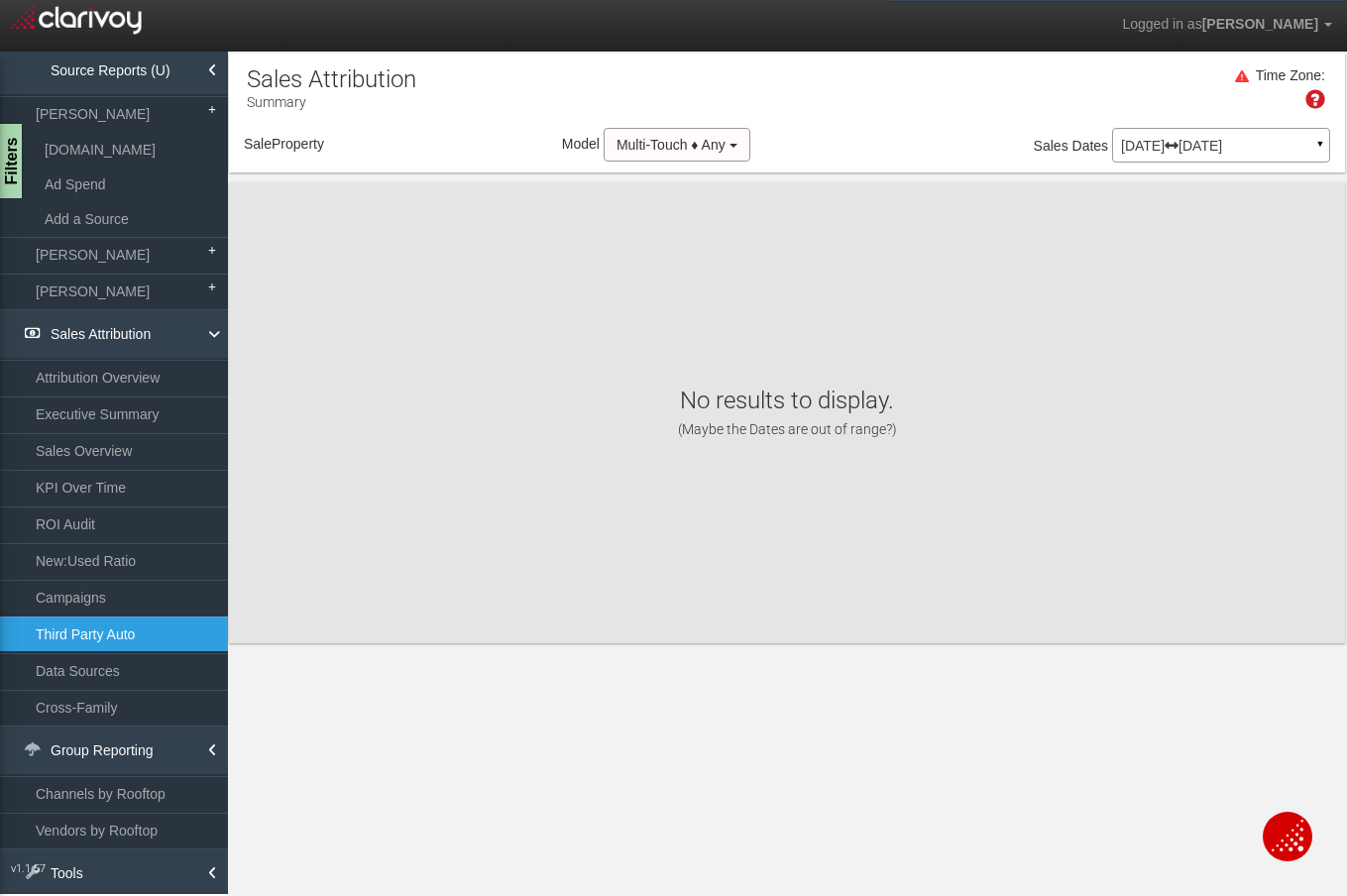 scroll, scrollTop: 0, scrollLeft: 0, axis: both 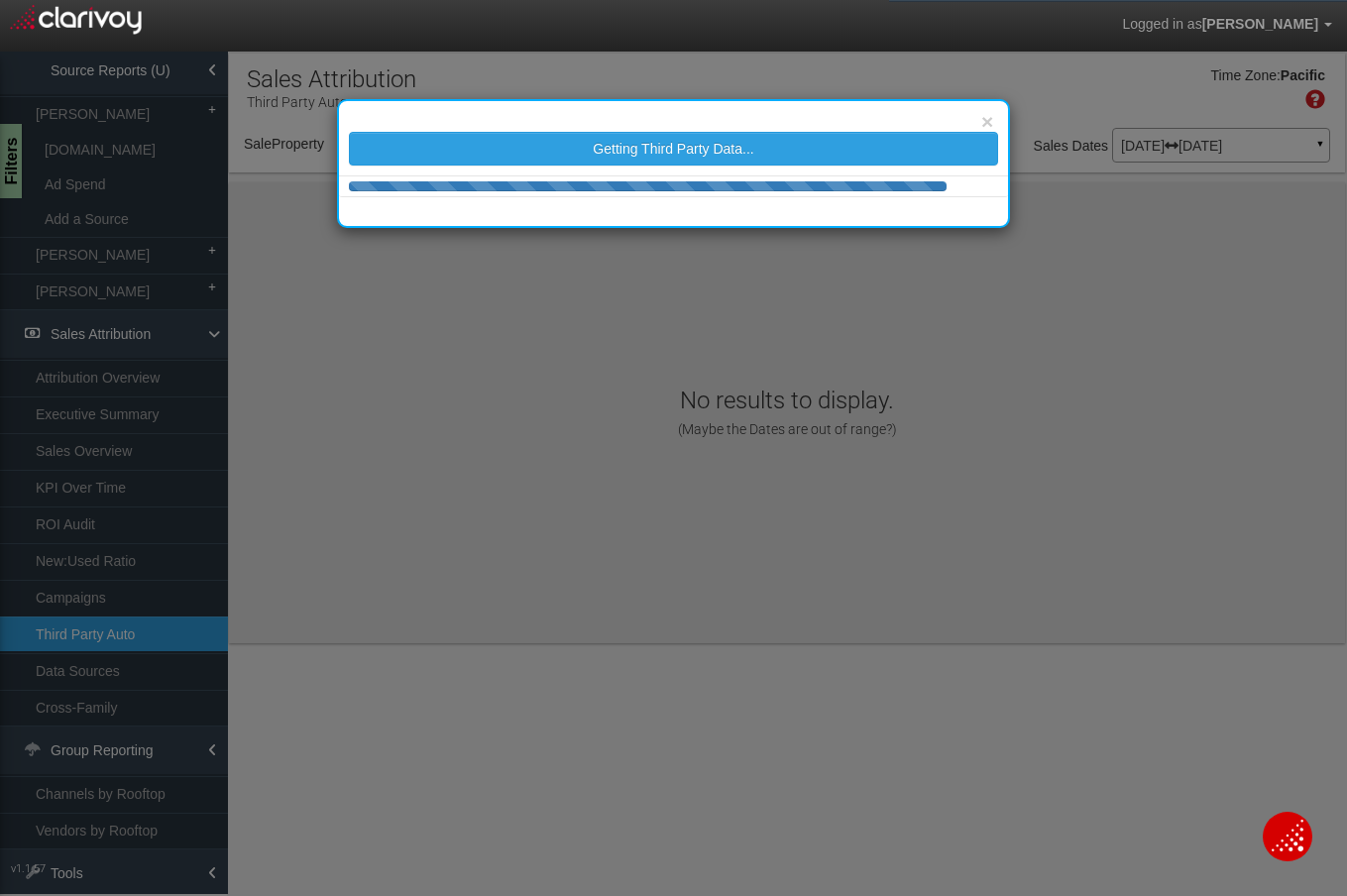 select on "object:1179" 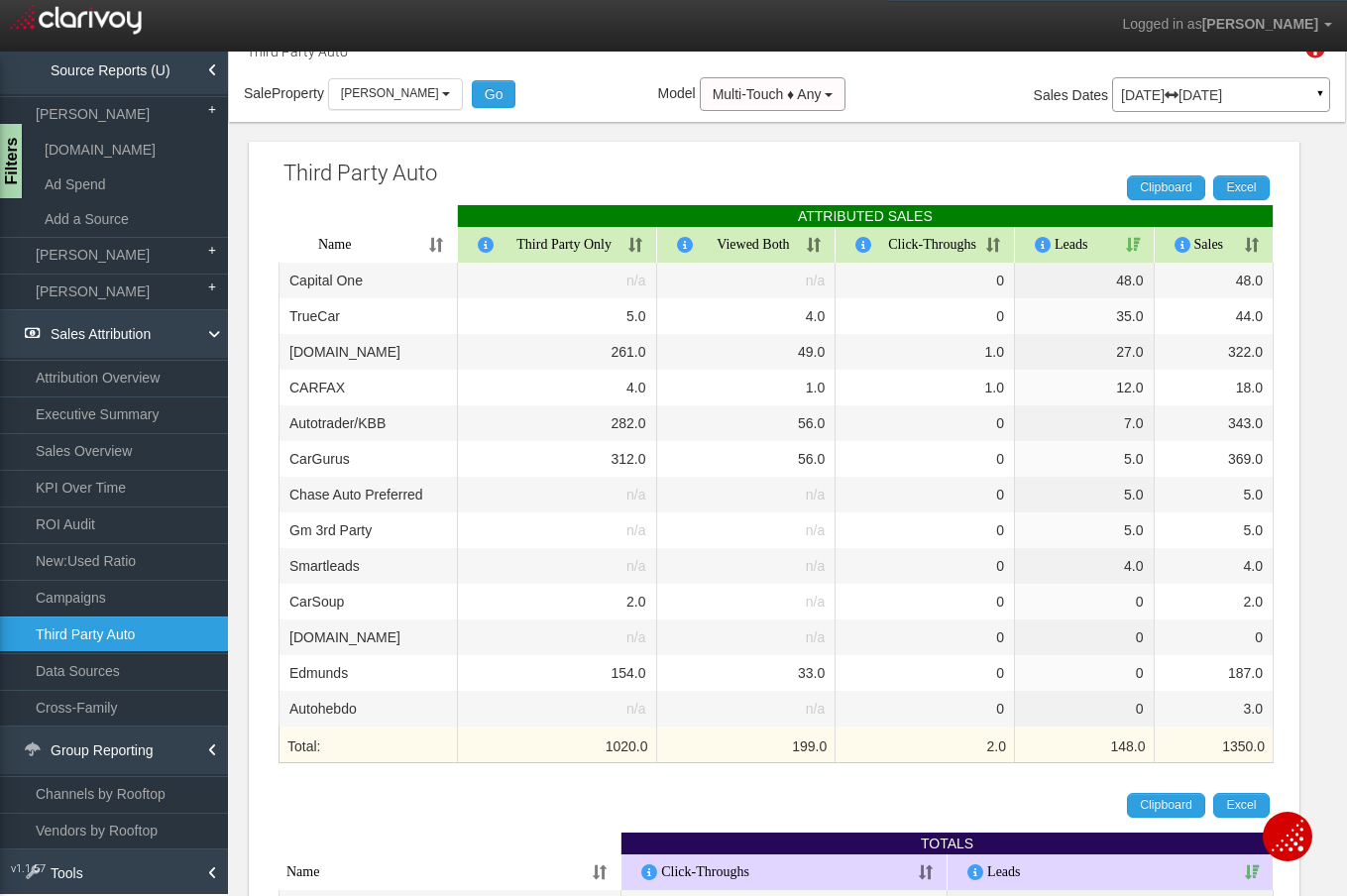 scroll, scrollTop: 0, scrollLeft: 0, axis: both 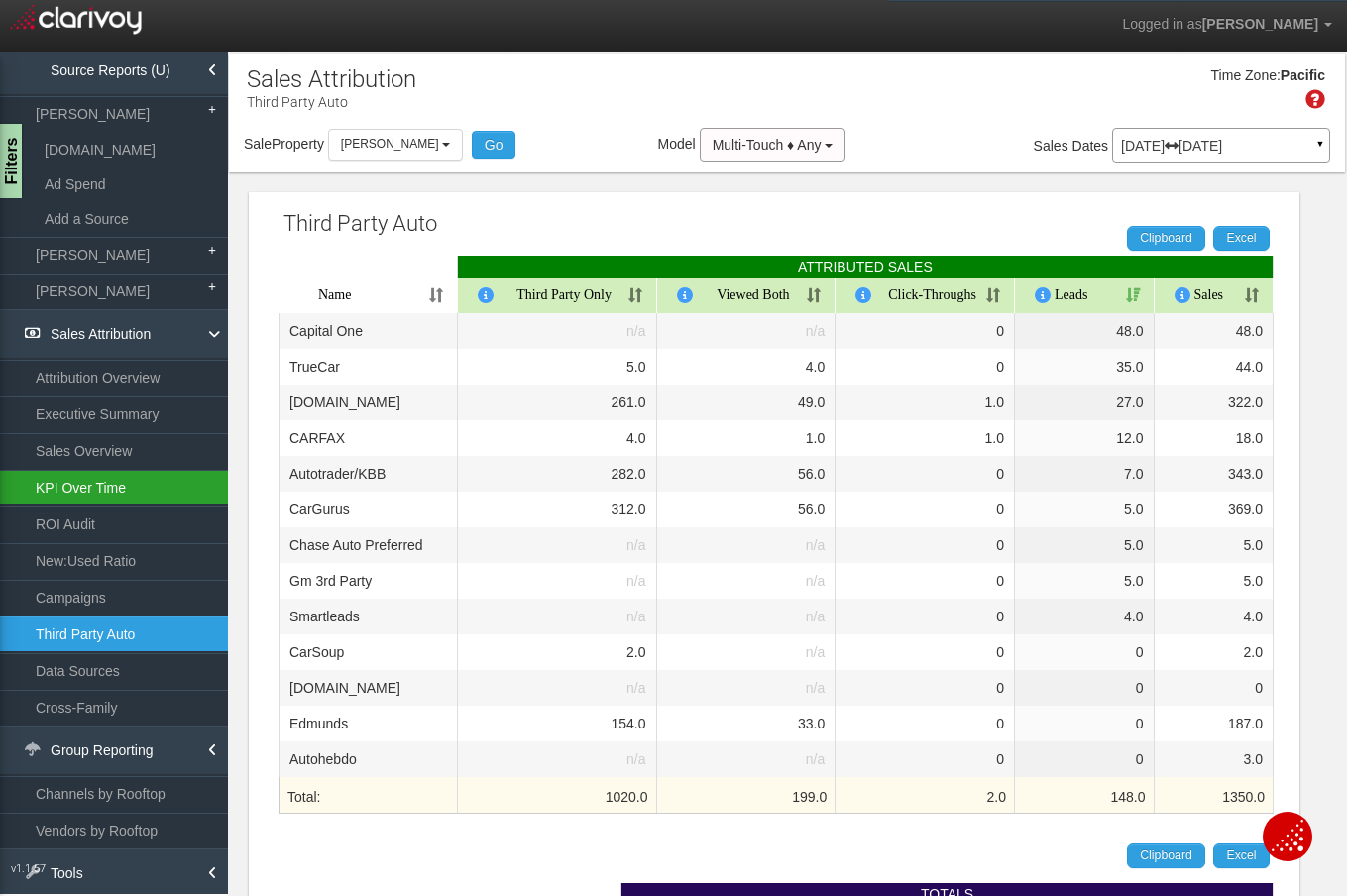 click on "KPI Over Time" at bounding box center [114, 488] 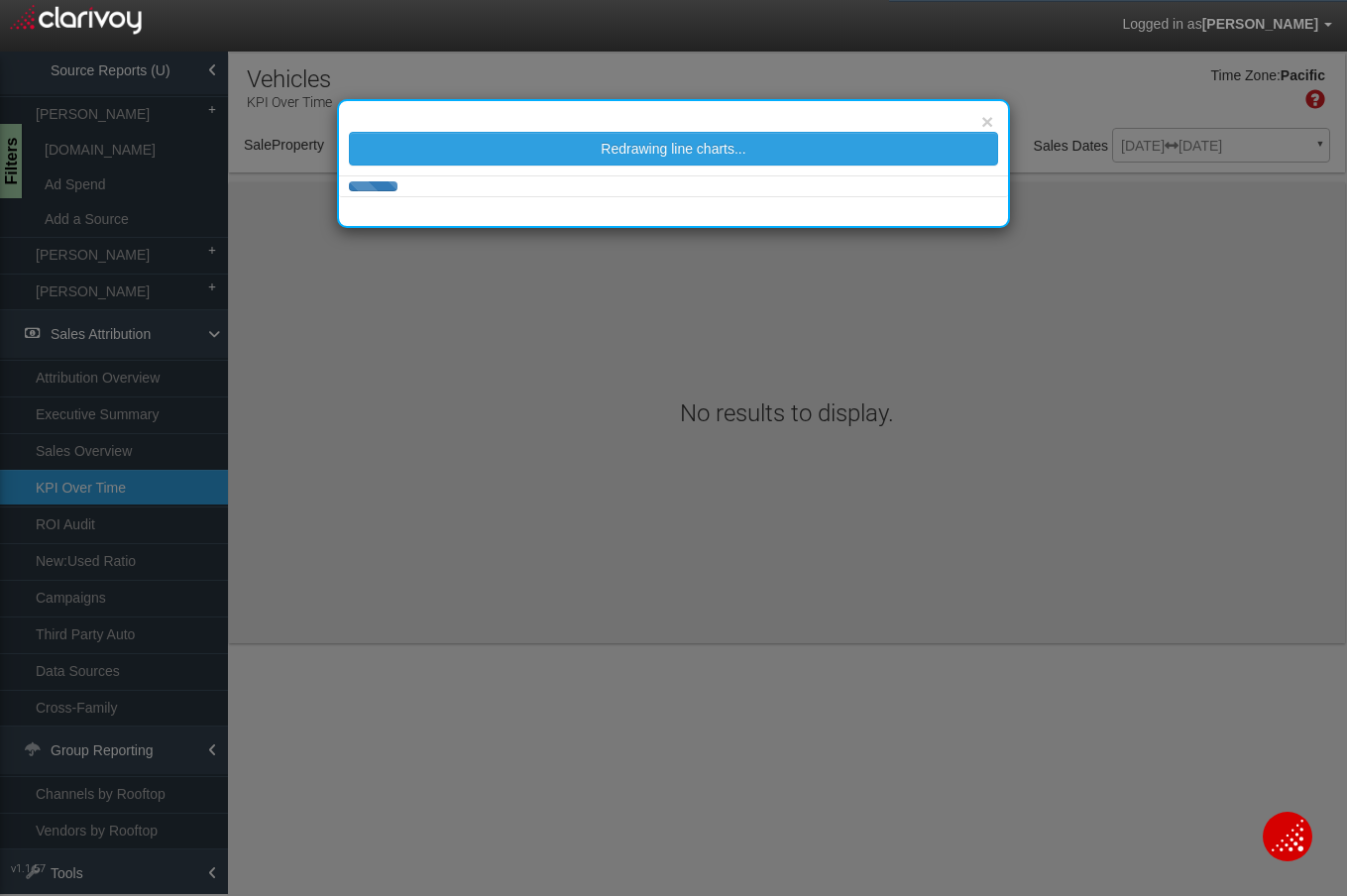 select on "object:1227" 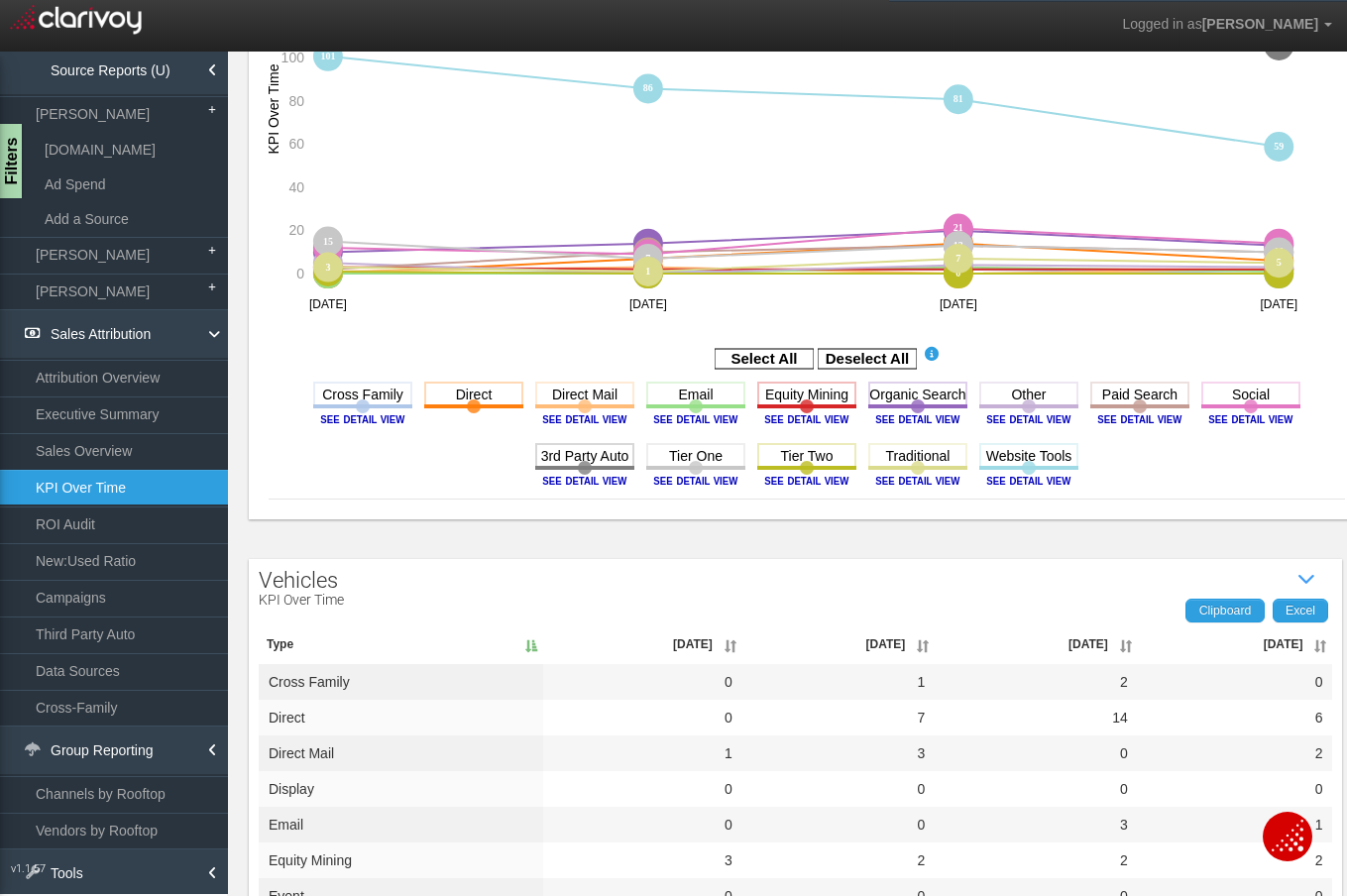 scroll, scrollTop: 0, scrollLeft: 0, axis: both 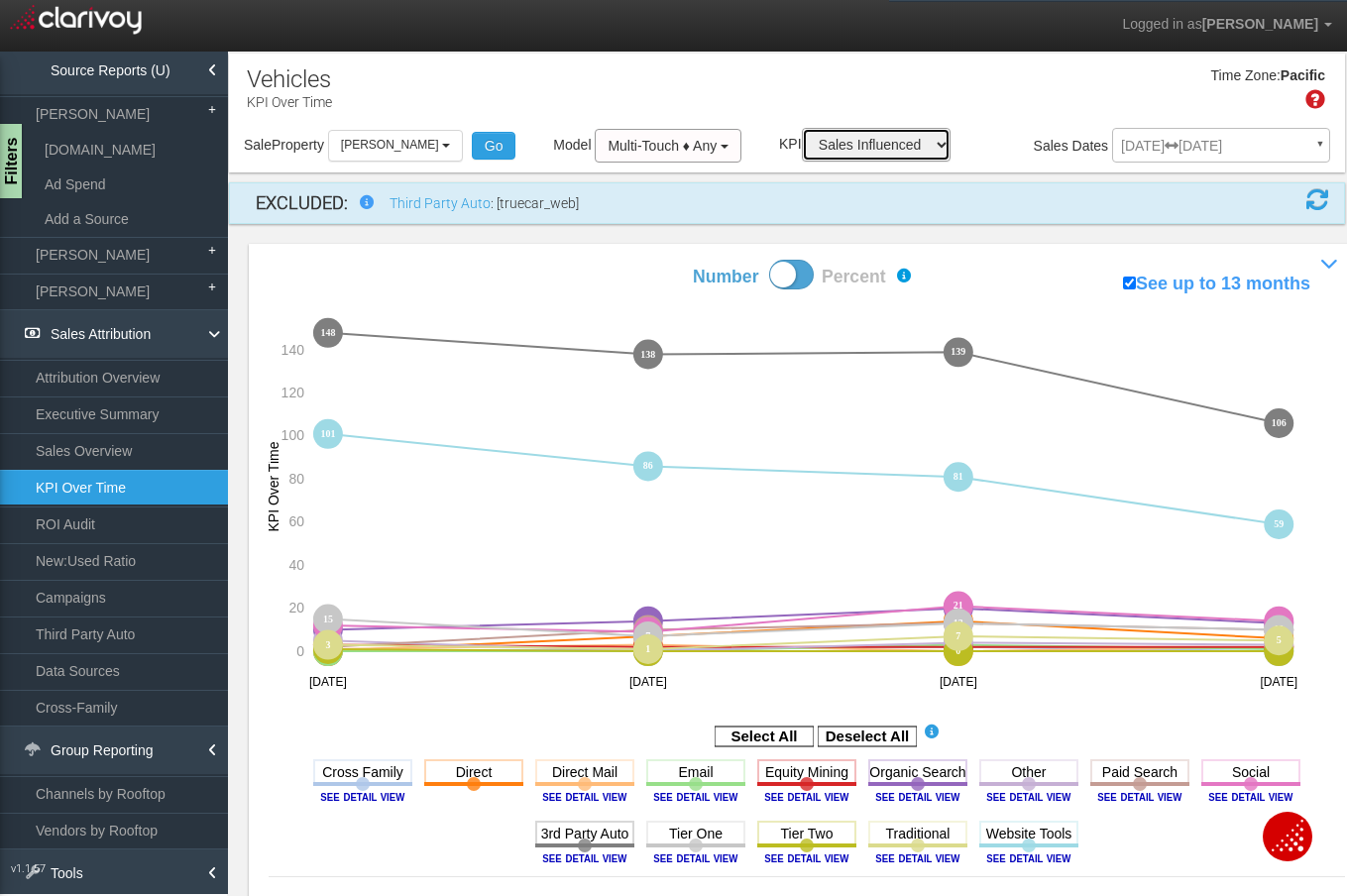 click on "Sales Influenced Ad Spend Cost Per Sale" at bounding box center [876, 145] 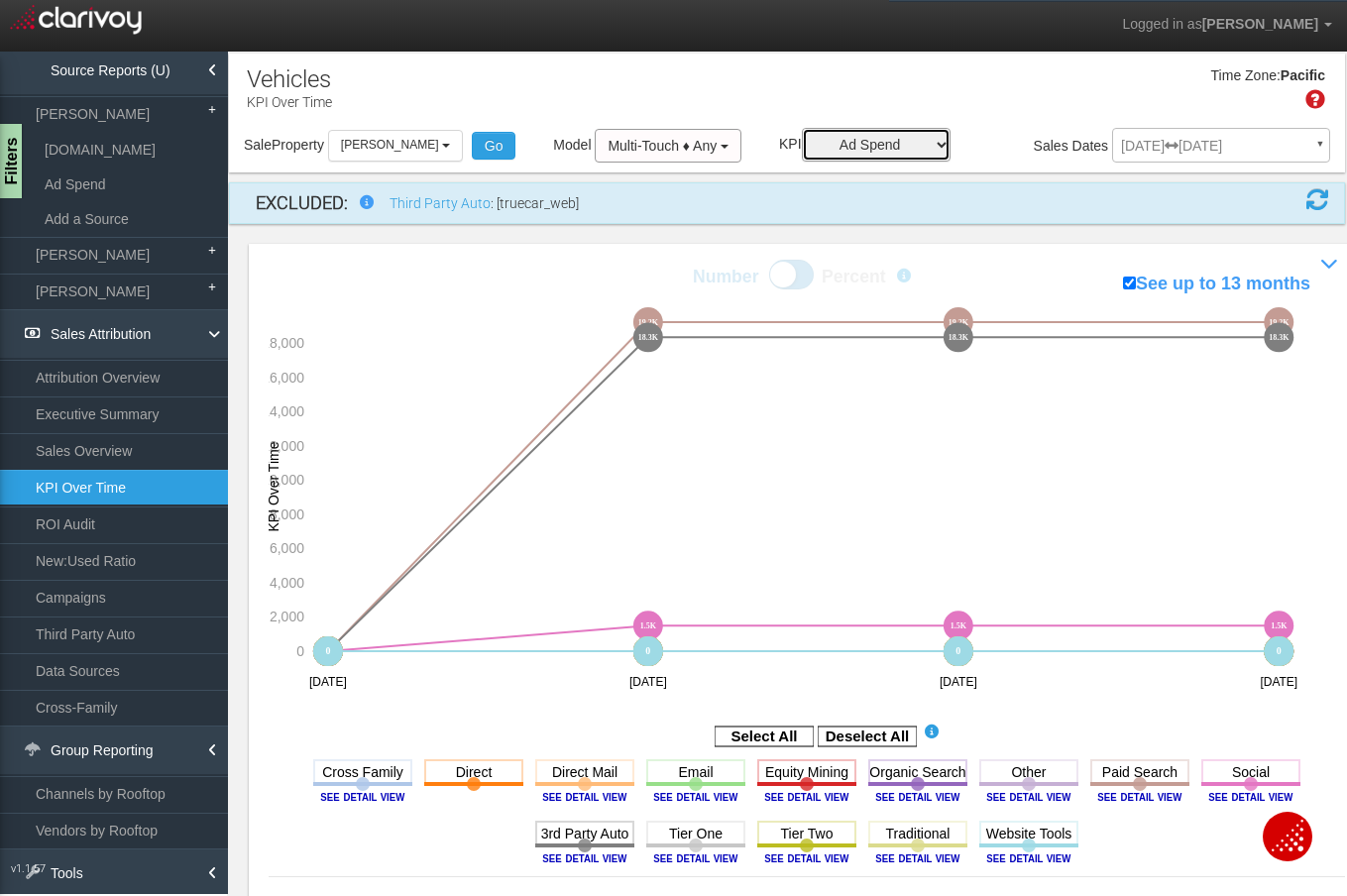 click on "Sales Influenced Ad Spend Cost Per Sale" at bounding box center (876, 145) 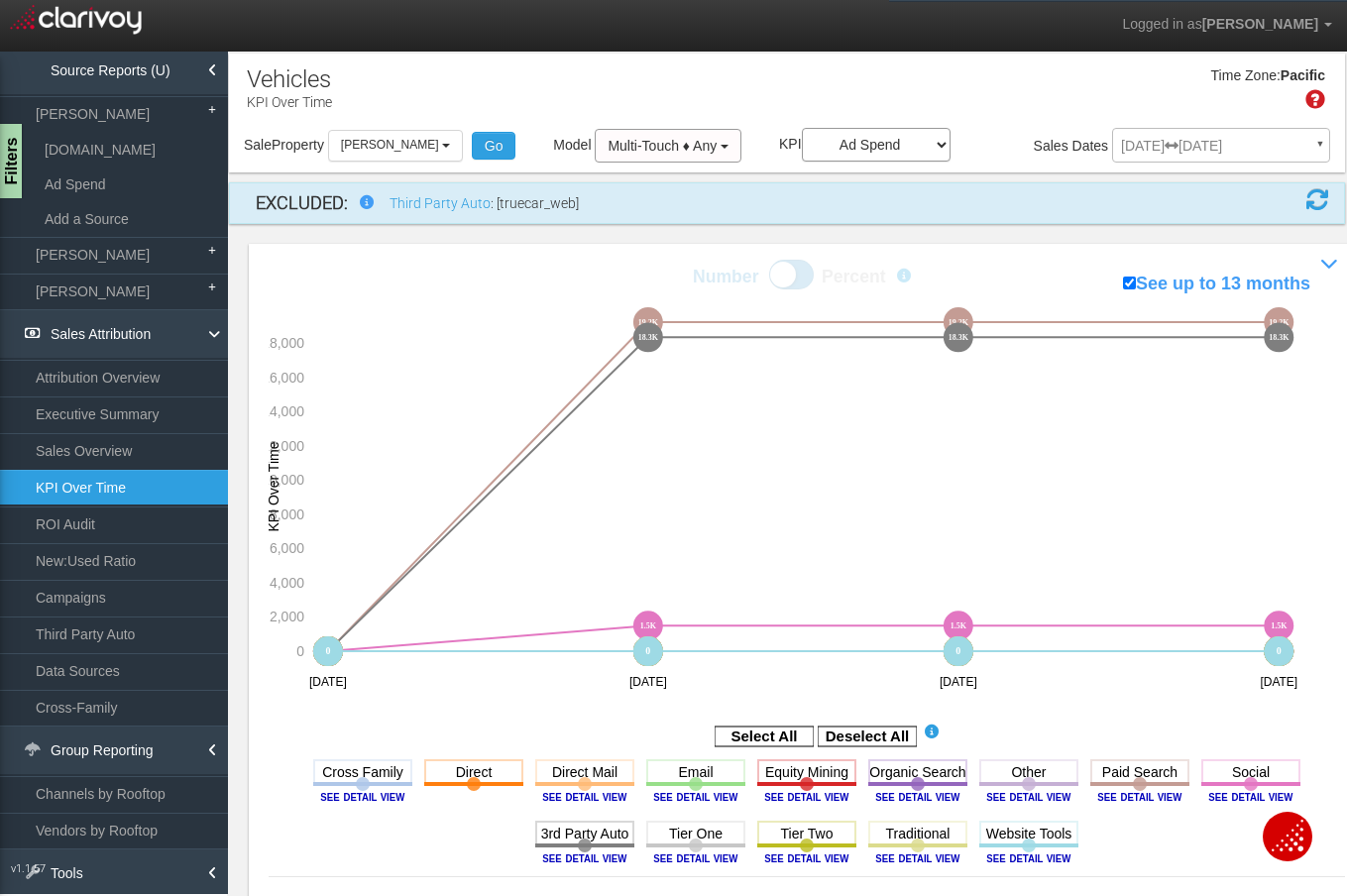 click on "0 0 0 0 0 0 0 0 0 0 0 0 0 0 0 0 0 0 0 0 0 0 0 0 0 0 0 0 0 0 0 0 0 0 0 0 0 0 0 0 0 0 0 0 0 0 0 0 0 0 0 0 0 0 0 0 0 0 19250 19.2K 19250 19.2K 19250 19.2K 0 0 1500 1.5K 1500 1.5K 1500 1.5K 0 0 18362 18.3K 18362 18.3K 18362 18.3K 0 0 0 0 0 0 0 0 0 0 0 0 0 0 0 0 0 0 0 0 0 0 0 0 [object Object] [object Object] [object Object] [object Object] 0 0 0 0 0 0 0 0 20 19270 19270 19270 Mar '[DATE] May '[DATE] 0 2,000 4,000 6,000 8,000 10,000 12,000 14,000 16,000 18,000 KPI Over Time" 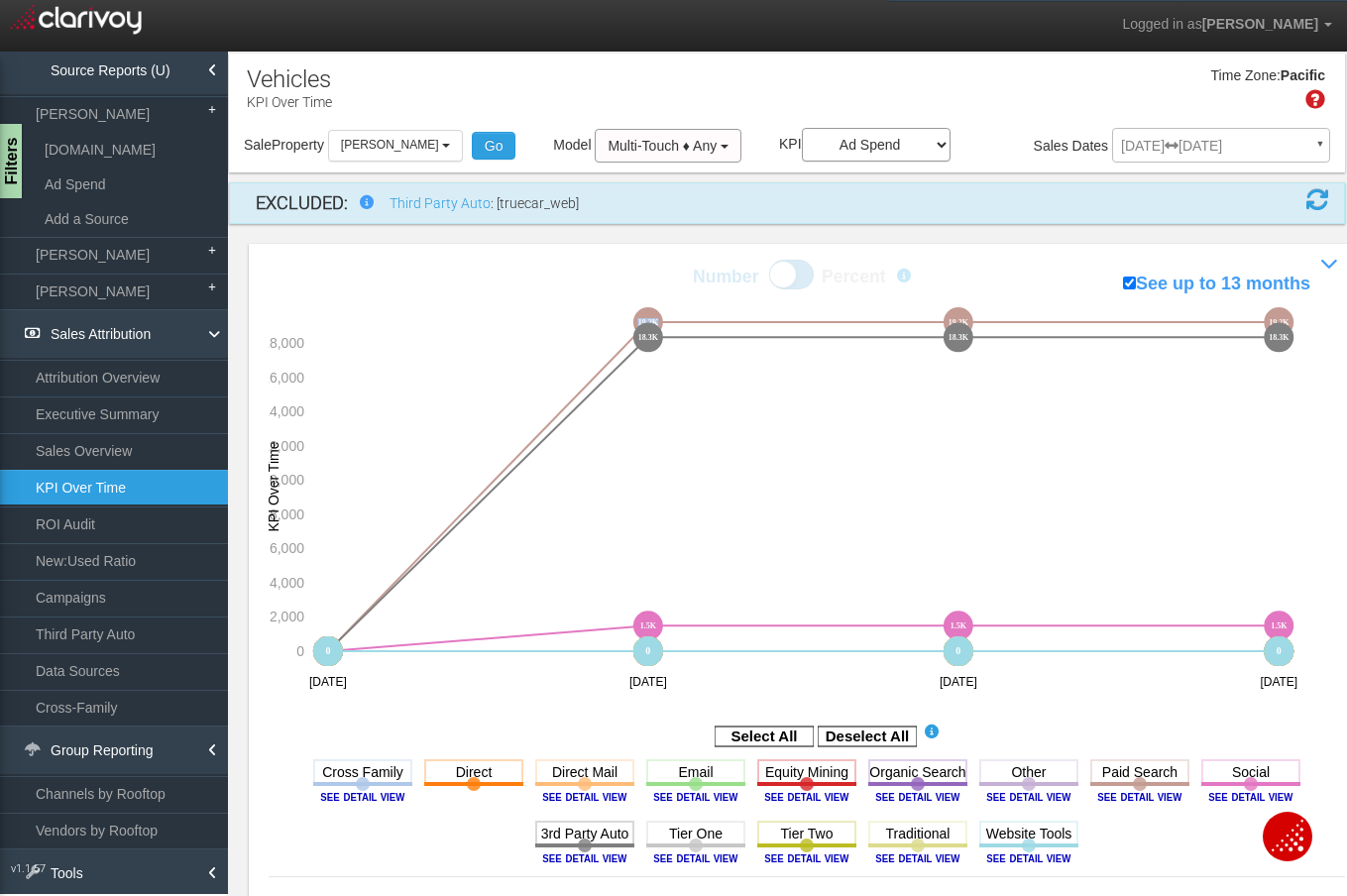 click on "19.2K" 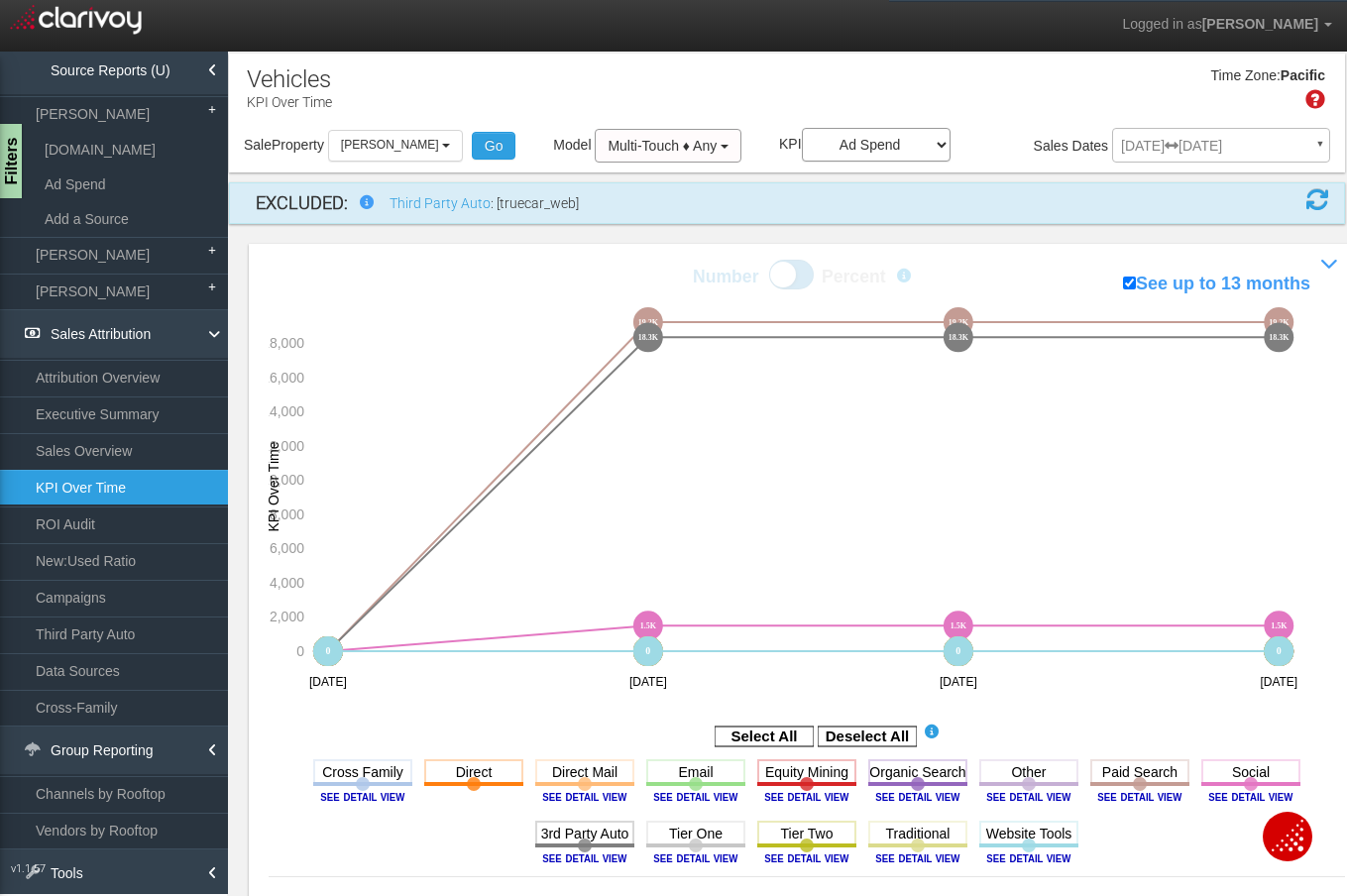 click on "18.3K" 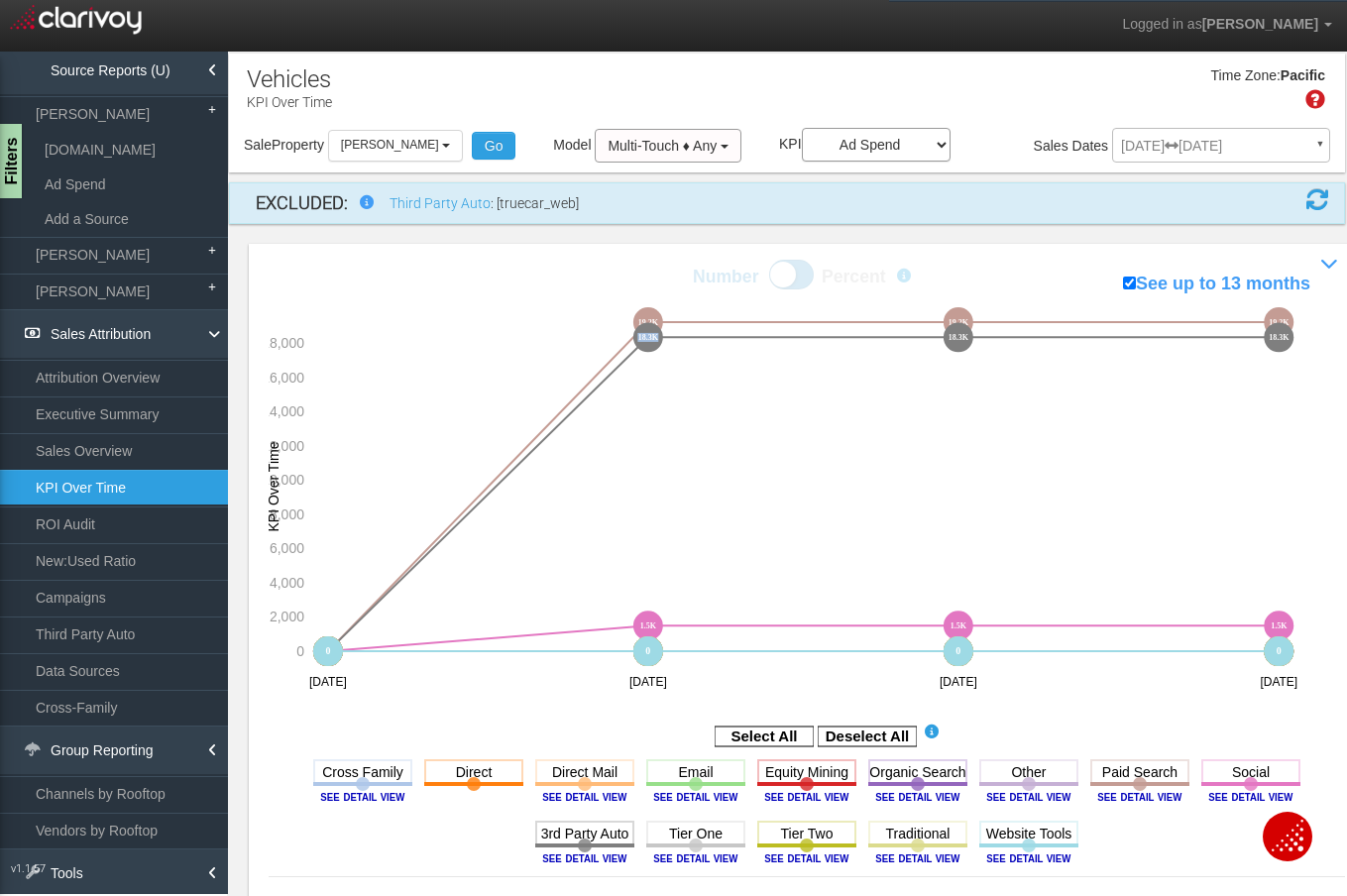 drag, startPoint x: 648, startPoint y: 332, endPoint x: 649, endPoint y: 321, distance: 11.045361 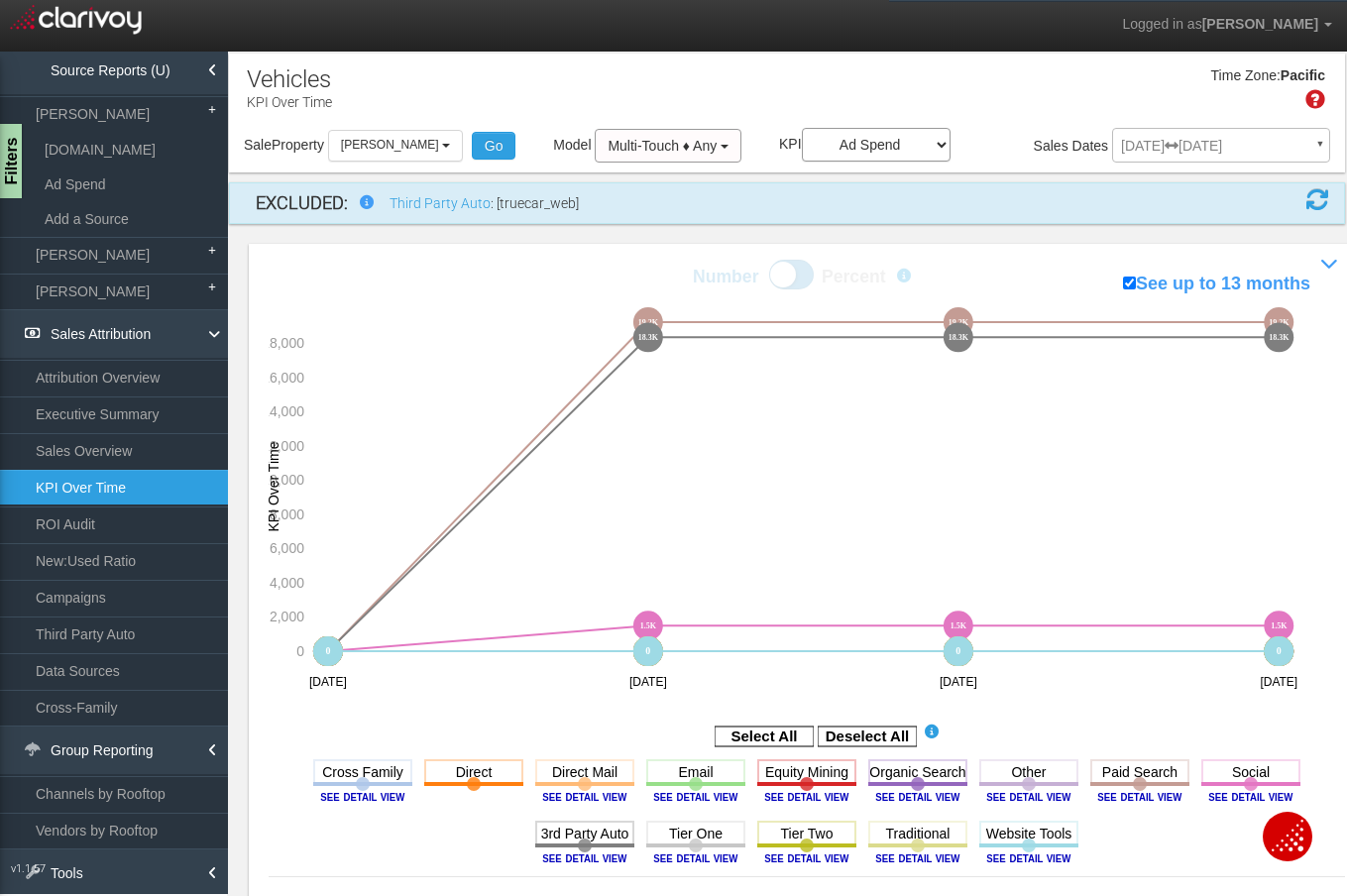 drag, startPoint x: 651, startPoint y: 314, endPoint x: 691, endPoint y: 305, distance: 41 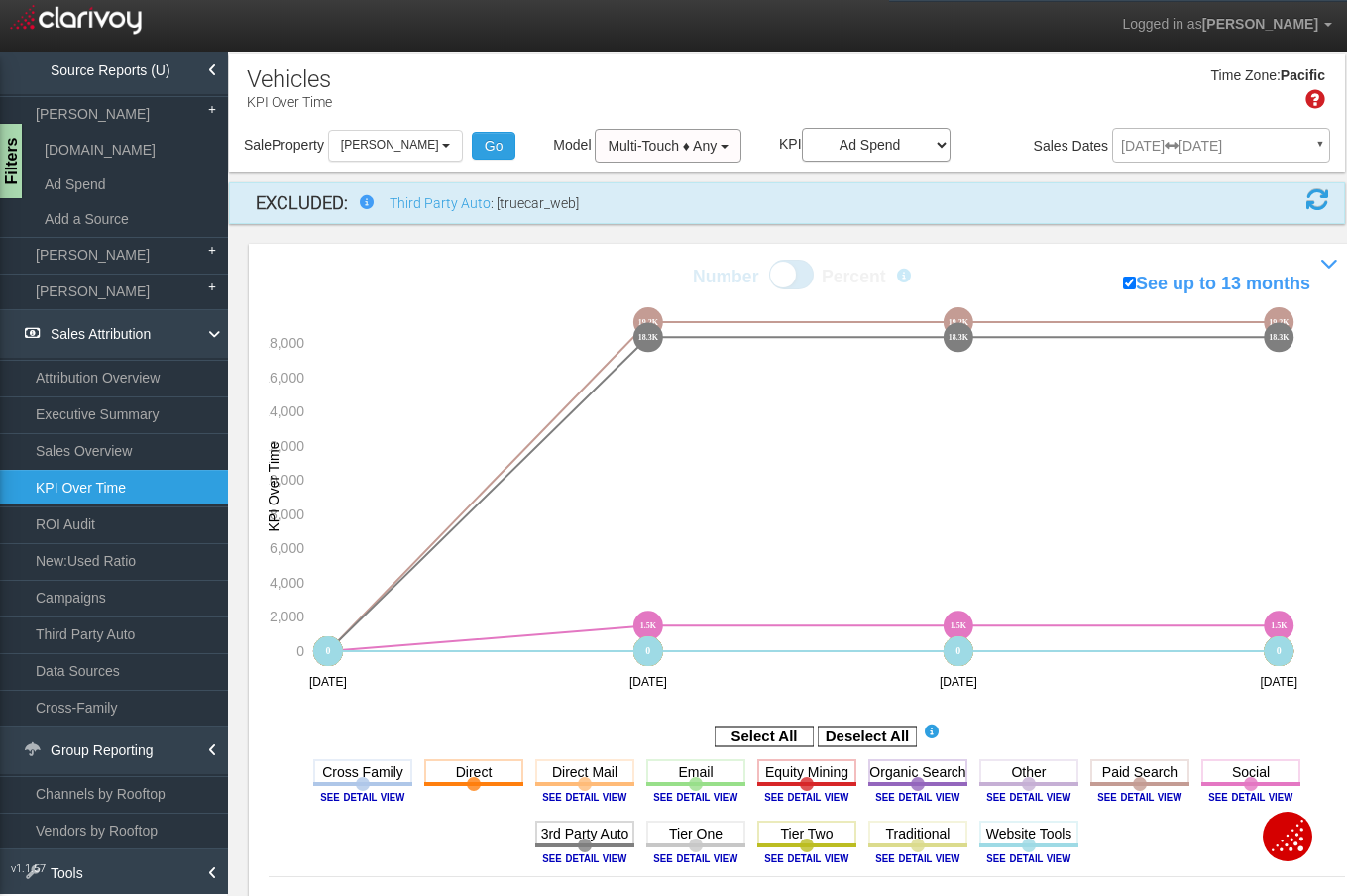 click on "0 0 0 0 0 0 0 0 0 0 0 0 0 0 0 0 0 0 0 0 0 0 0 0 0 0 0 0 0 0 0 0 0 0 0 0 0 0 0 0 0 0 0 0 0 0 0 0 0 0 0 0 0 0 0 0 0 0 19250 19.2K 19250 19.2K 19250 19.2K 0 0 1500 1.5K 1500 1.5K 1500 1.5K 0 0 18362 18.3K 18362 18.3K 18362 18.3K 0 0 0 0 0 0 0 0 0 0 0 0 0 0 0 0 0 0 0 0 0 0 0 0 [object Object] [object Object] [object Object] [object Object] 0 0 0 0 0 0 0 0 20 19270 19270 19270 Mar '[DATE] May '[DATE] 0 2,000 4,000 6,000 8,000 10,000 12,000 14,000 16,000 18,000 KPI Over Time" 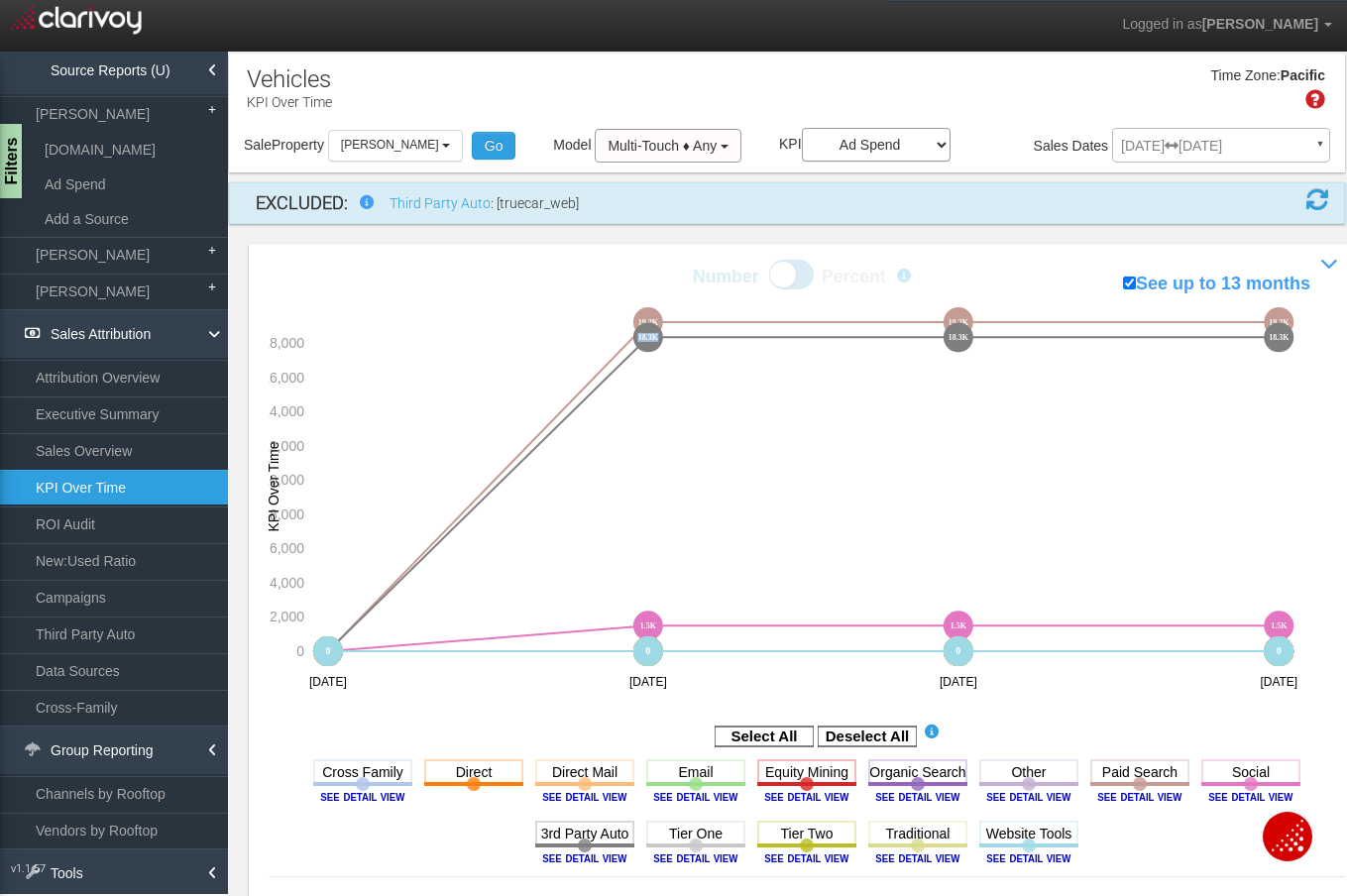 click on "18.3K" 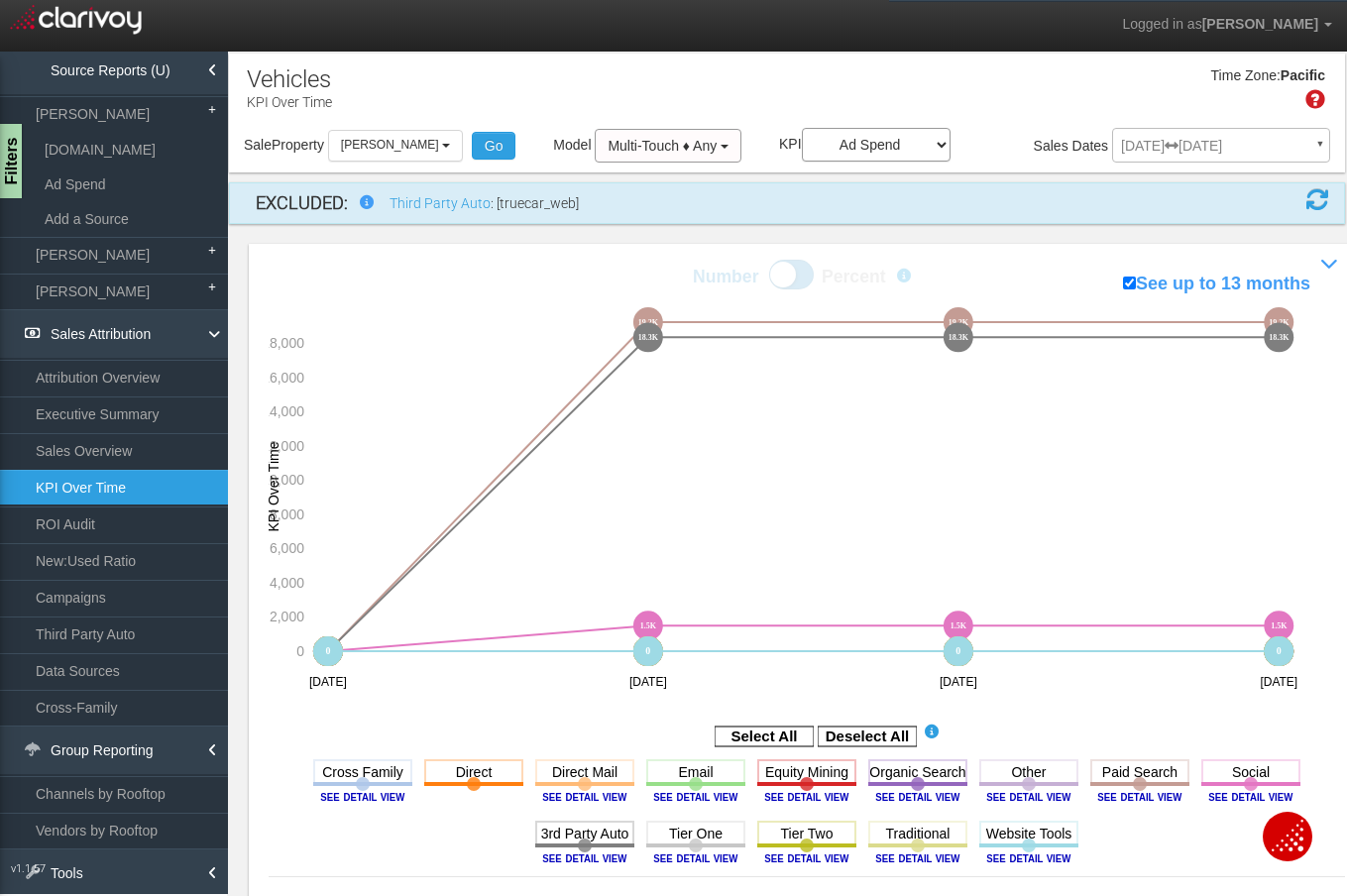 click on "0 0 0 0 0 0 0 0 0 0 0 0 0 0 0 0 0 0 0 0 0 0 0 0 0 0 0 0 0 0 0 0 0 0 0 0 0 0 0 0 0 0 0 0 0 0 0 0 0 0 0 0 0 0 0 0 0 0 19250 19.2K 19250 19.2K 19250 19.2K 0 0 1500 1.5K 1500 1.5K 1500 1.5K 0 0 18362 18.3K 18362 18.3K 18362 18.3K 0 0 0 0 0 0 0 0 0 0 0 0 0 0 0 0 0 0 0 0 0 0 0 0 [object Object] [object Object] [object Object] [object Object] 0 0 0 0 0 0 0 0 20 19270 19270 19270 Mar '[DATE] May '[DATE] 0 2,000 4,000 6,000 8,000 10,000 12,000 14,000 16,000 18,000 KPI Over Time" 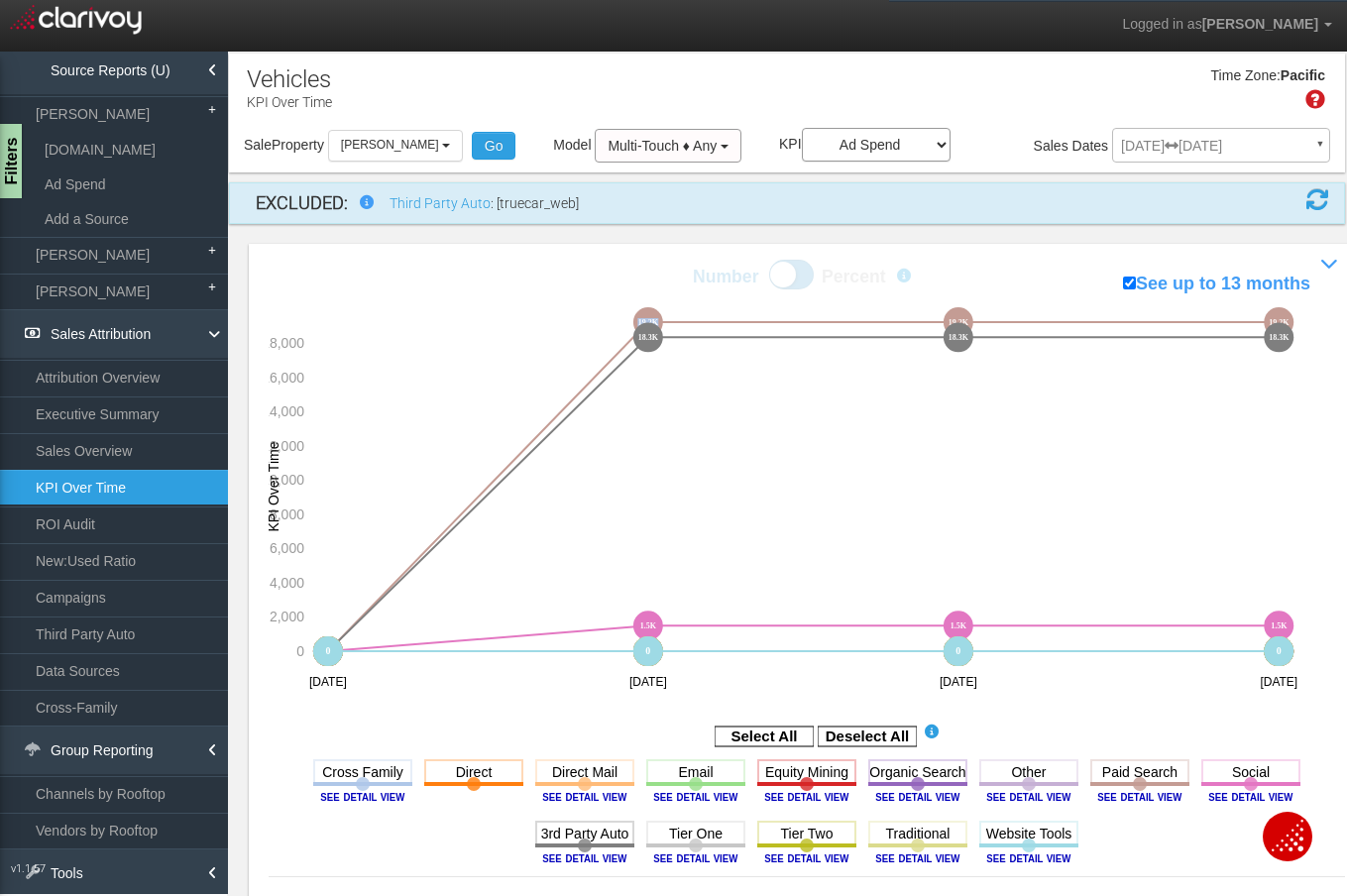 click on "0 0 0 0 0 0 0 0 0 0 0 0 0 0 0 0 0 0 0 0 0 0 0 0 0 0 0 0 0 0 0 0 0 0 0 0 0 0 0 0 0 0 0 0 0 0 0 0 0 0 0 0 0 0 0 0 0 0 19250 19.2K 19250 19.2K 19250 19.2K 0 0 1500 1.5K 1500 1.5K 1500 1.5K 0 0 18362 18.3K 18362 18.3K 18362 18.3K 0 0 0 0 0 0 0 0 0 0 0 0 0 0 0 0 0 0 0 0 0 0 0 0 [object Object] [object Object] [object Object] [object Object] 0 0 0 0 0 0 0 0 20 19270 19270 19270 Mar '[DATE] May '[DATE] 0 2,000 4,000 6,000 8,000 10,000 12,000 14,000 16,000 18,000 KPI Over Time" 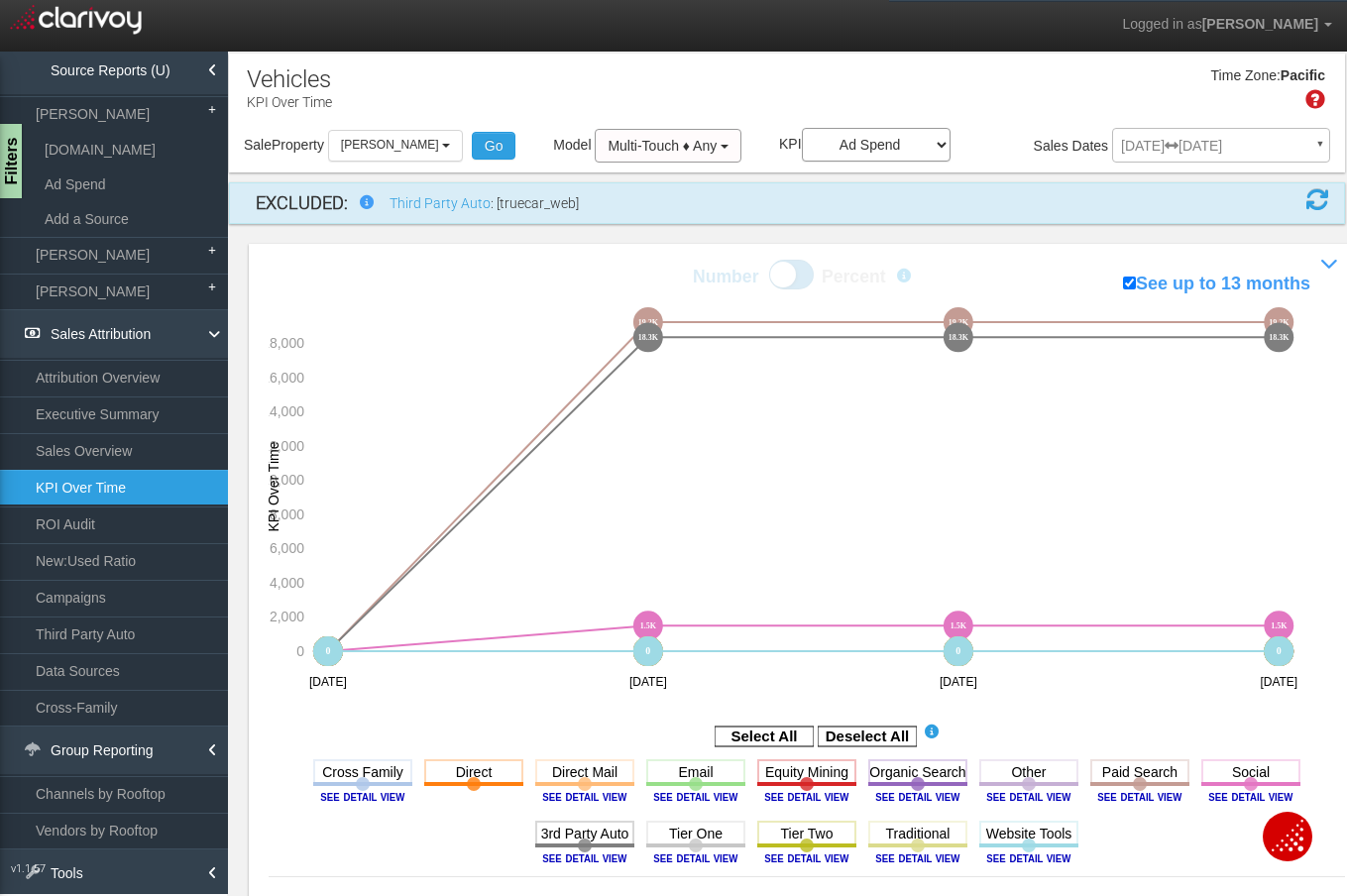 click on "0 0 0 0 0 0 0 0 0 0 0 0 0 0 0 0 0 0 0 0 0 0 0 0 0 0 0 0 0 0 0 0 0 0 0 0 0 0 0 0 0 0 0 0 0 0 0 0 0 0 0 0 0 0 0 0 0 0 19250 19.2K 19250 19.2K 19250 19.2K 0 0 1500 1.5K 1500 1.5K 1500 1.5K 0 0 18362 18.3K 18362 18.3K 18362 18.3K 0 0 0 0 0 0 0 0 0 0 0 0 0 0 0 0 0 0 0 0 0 0 0 0 [object Object] [object Object] [object Object] [object Object] 0 0 0 0 0 0 0 0 20 19270 19270 19270 Mar '[DATE] May '[DATE] 0 2,000 4,000 6,000 8,000 10,000 12,000 14,000 16,000 18,000 KPI Over Time" 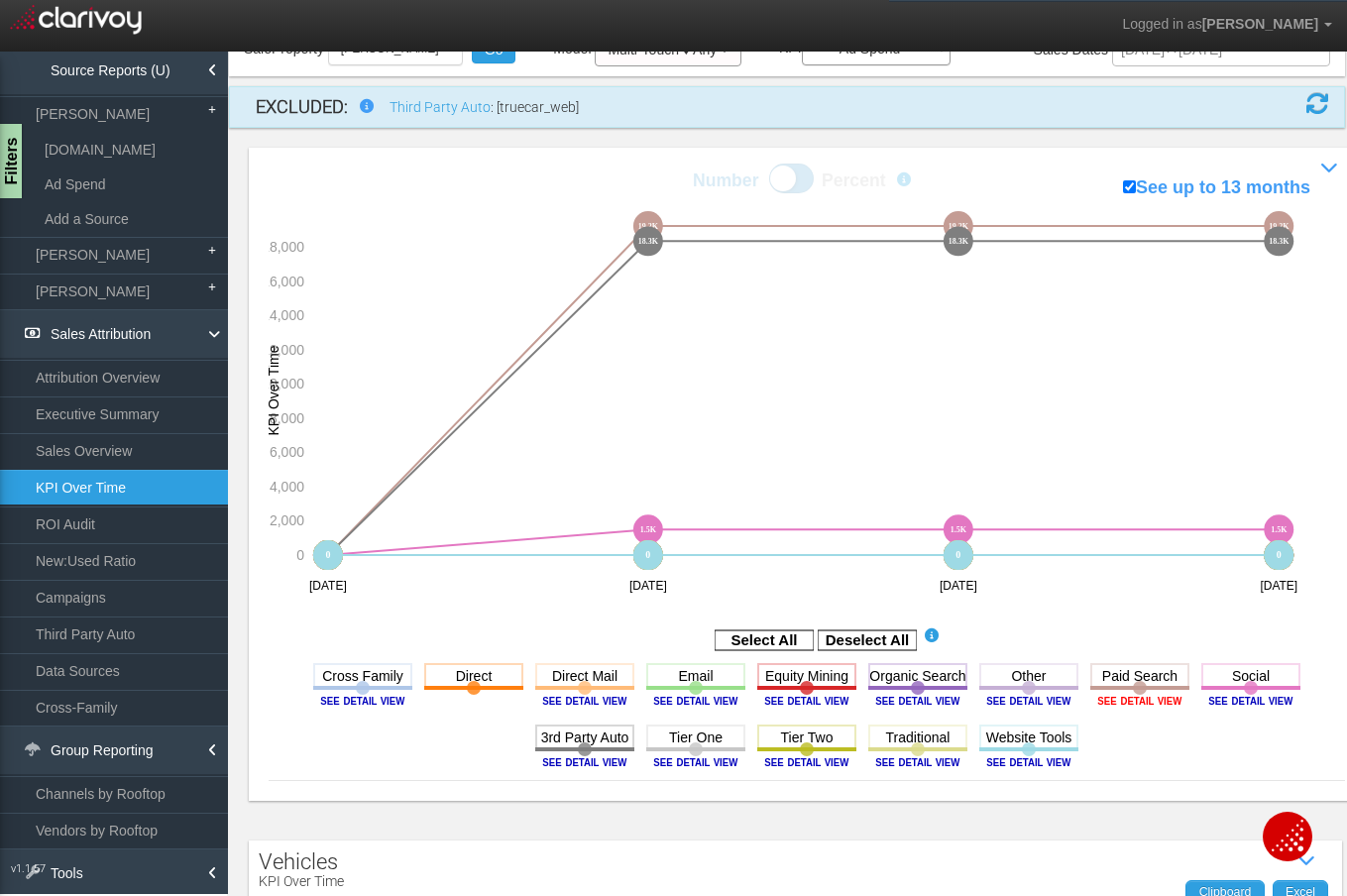 click 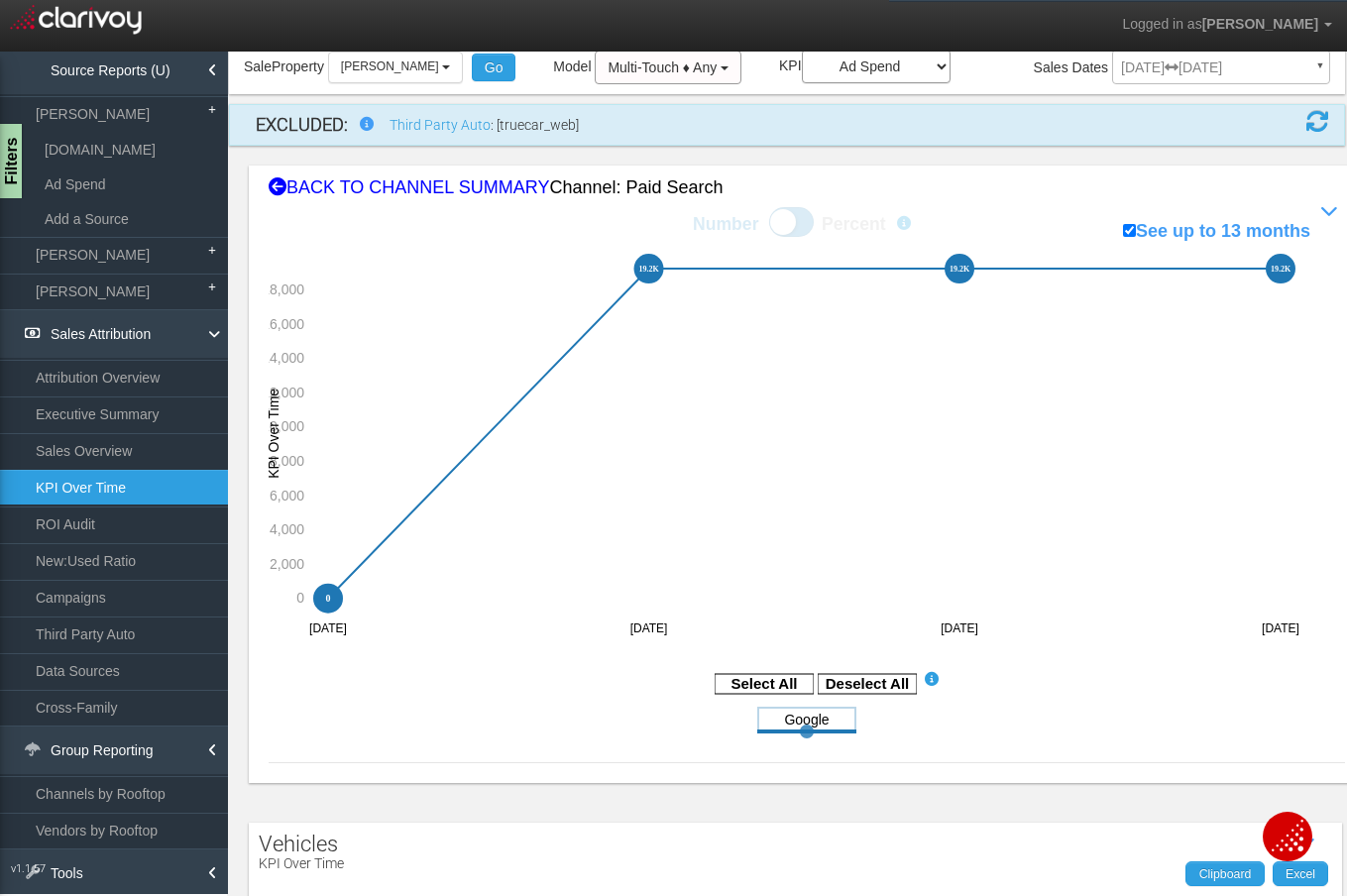 scroll, scrollTop: 268, scrollLeft: 0, axis: vertical 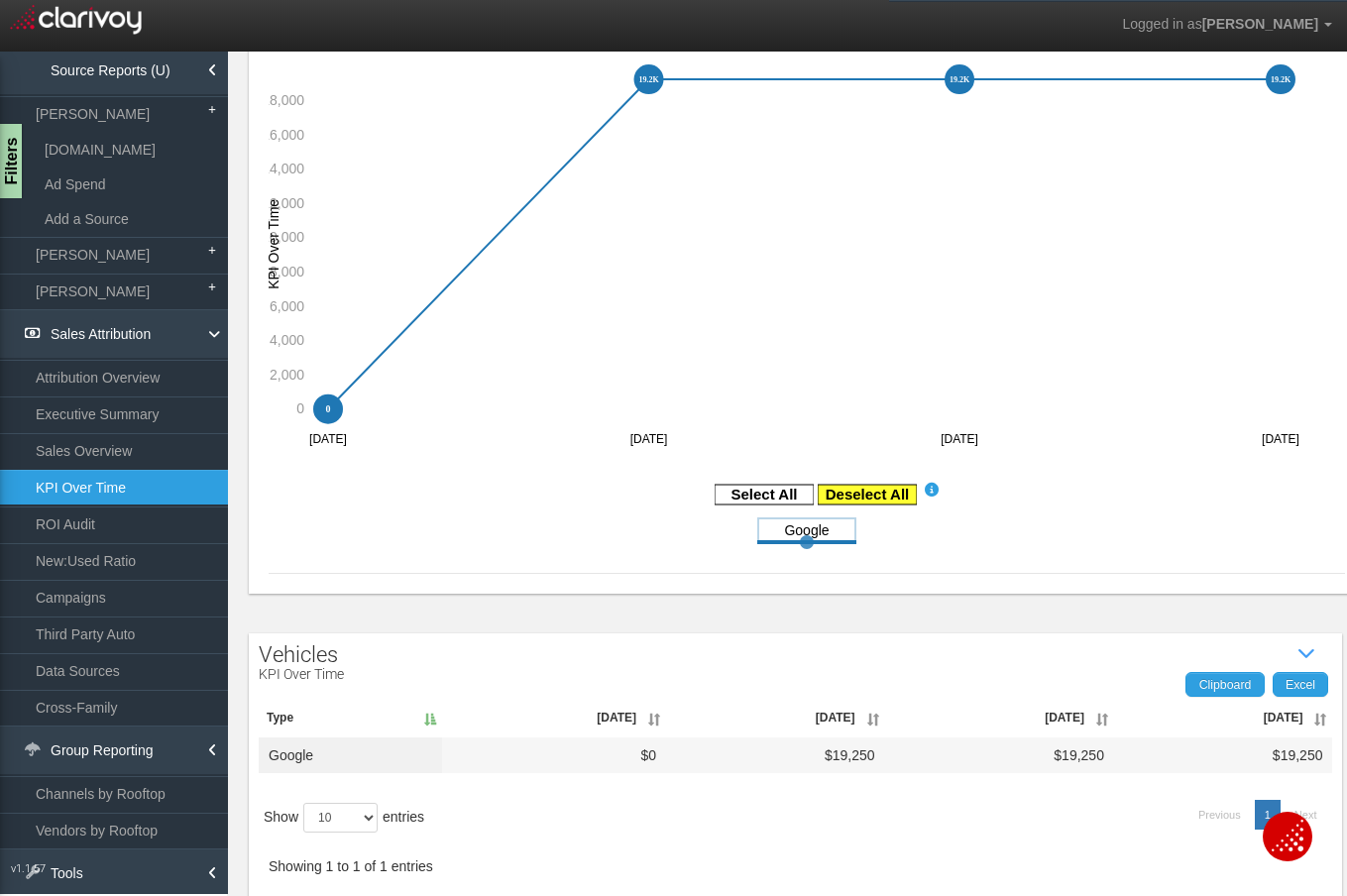 click 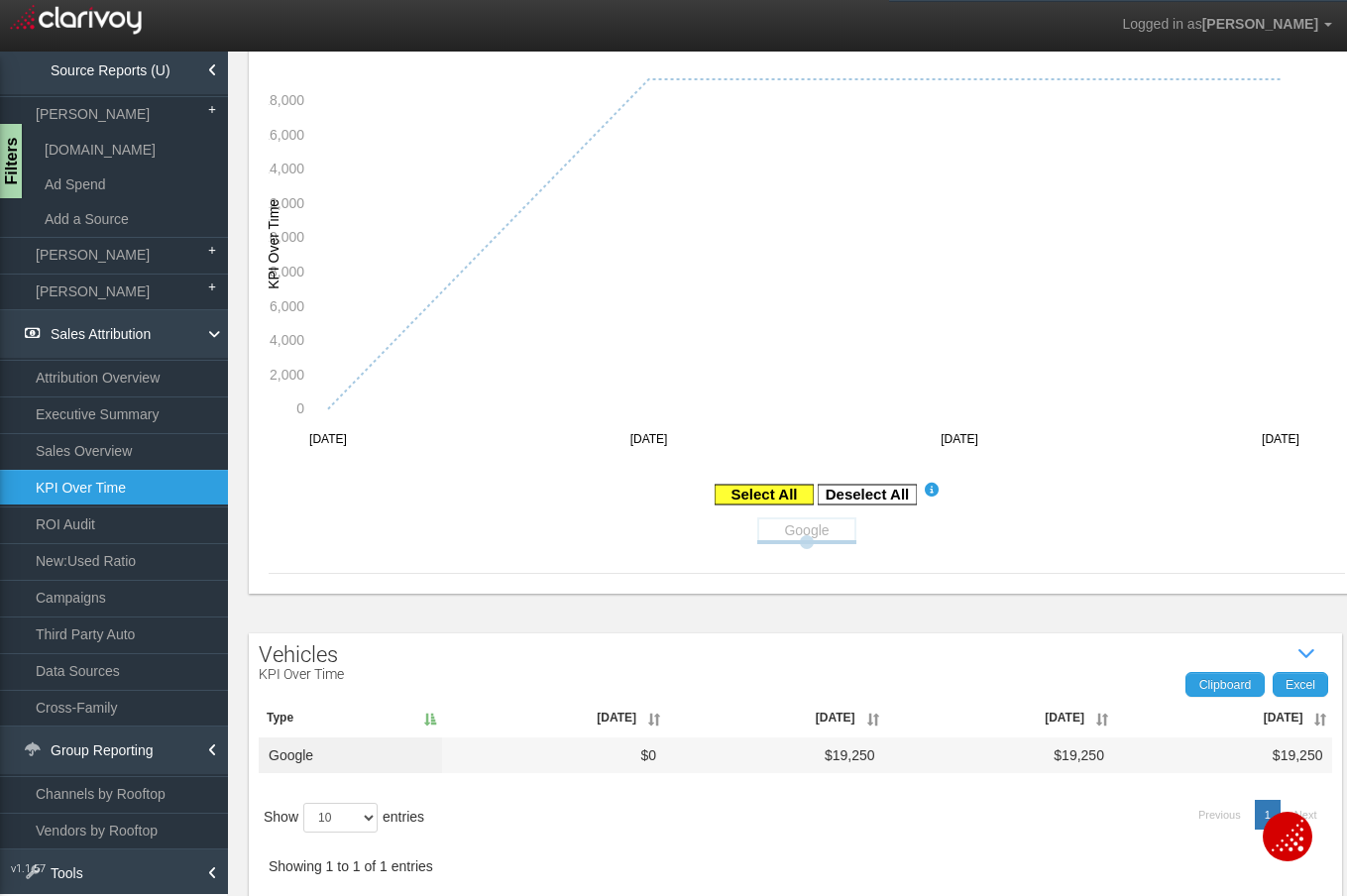 click 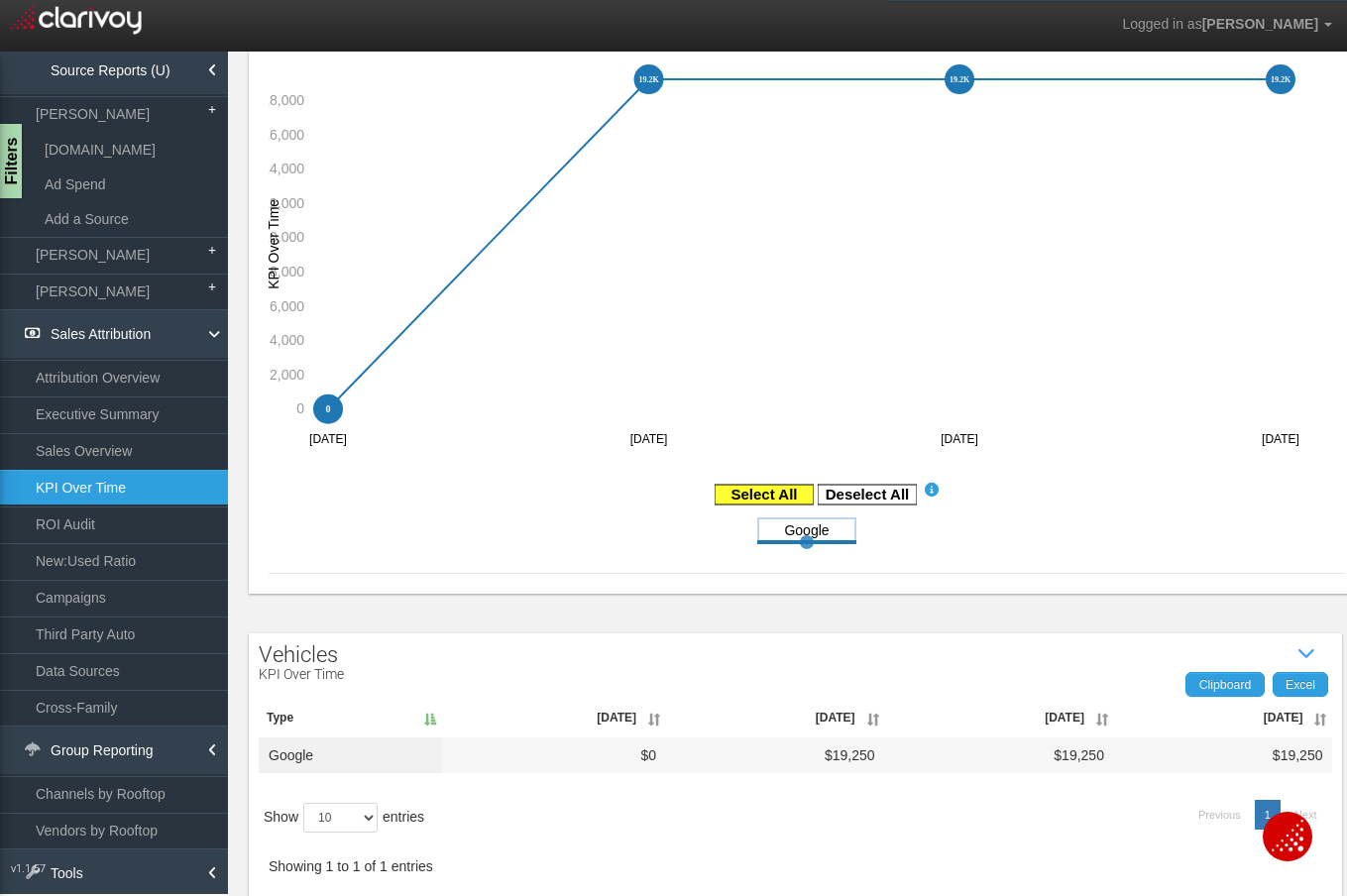 click 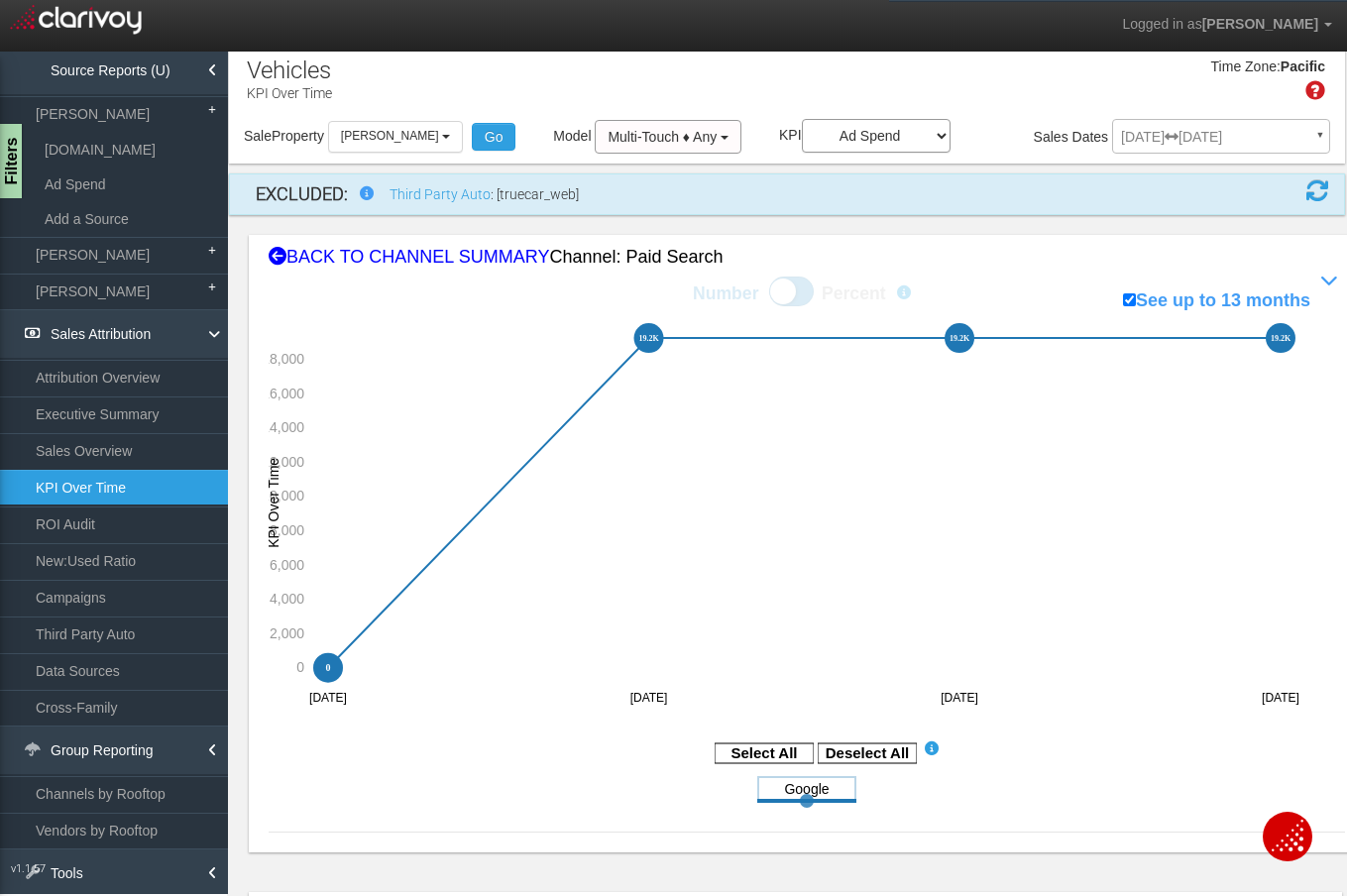 scroll, scrollTop: 0, scrollLeft: 0, axis: both 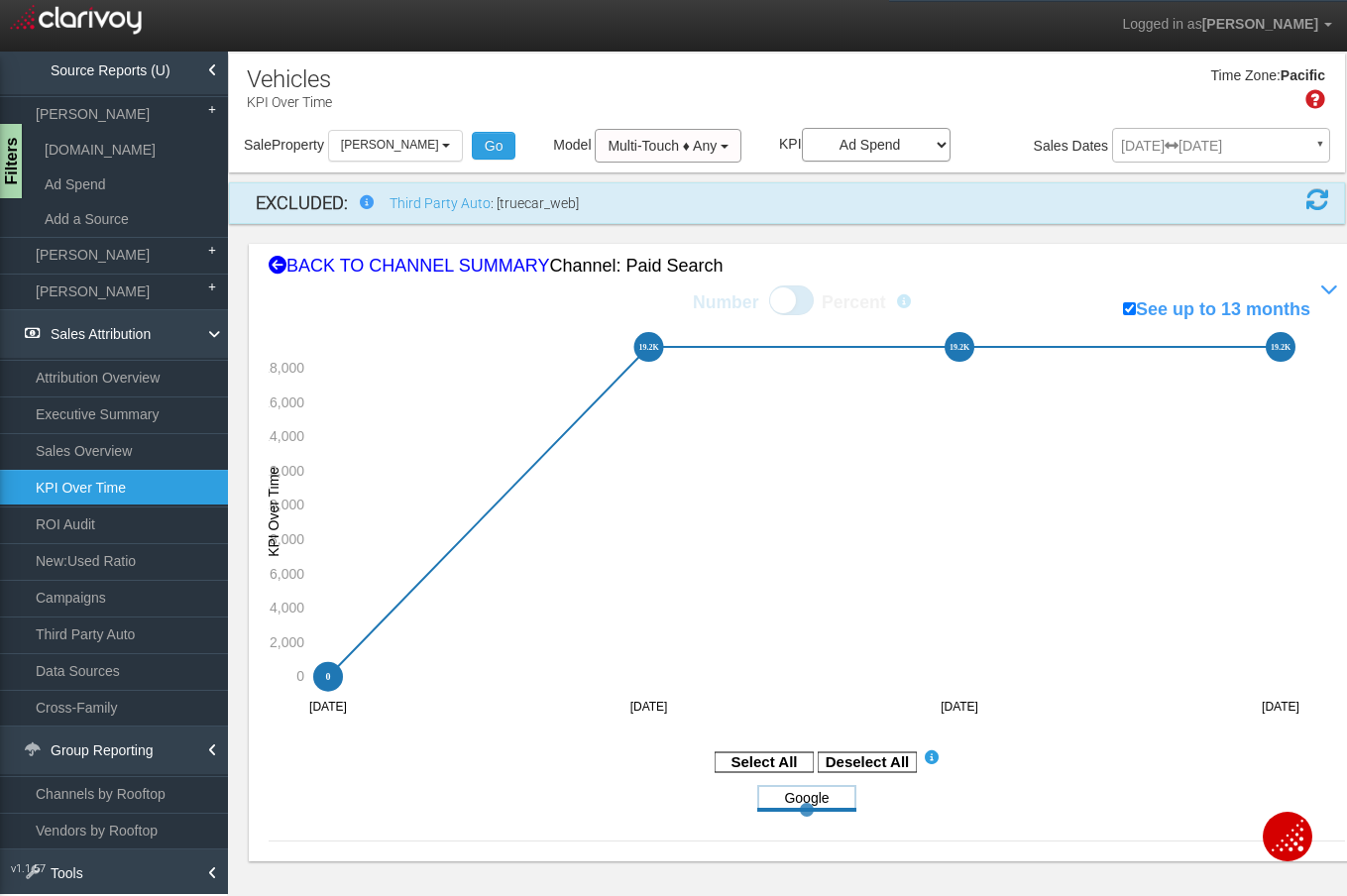 click on "0 0 19250 19.2K 19250 19.2K 19250 19.2K [object Object] [object Object] [object Object] [object Object] 20 19270 19270 19270 Mar '[DATE] May '[DATE] 0 2,000 4,000 6,000 8,000 10,000 12,000 14,000 16,000 18,000 KPI Over Time" 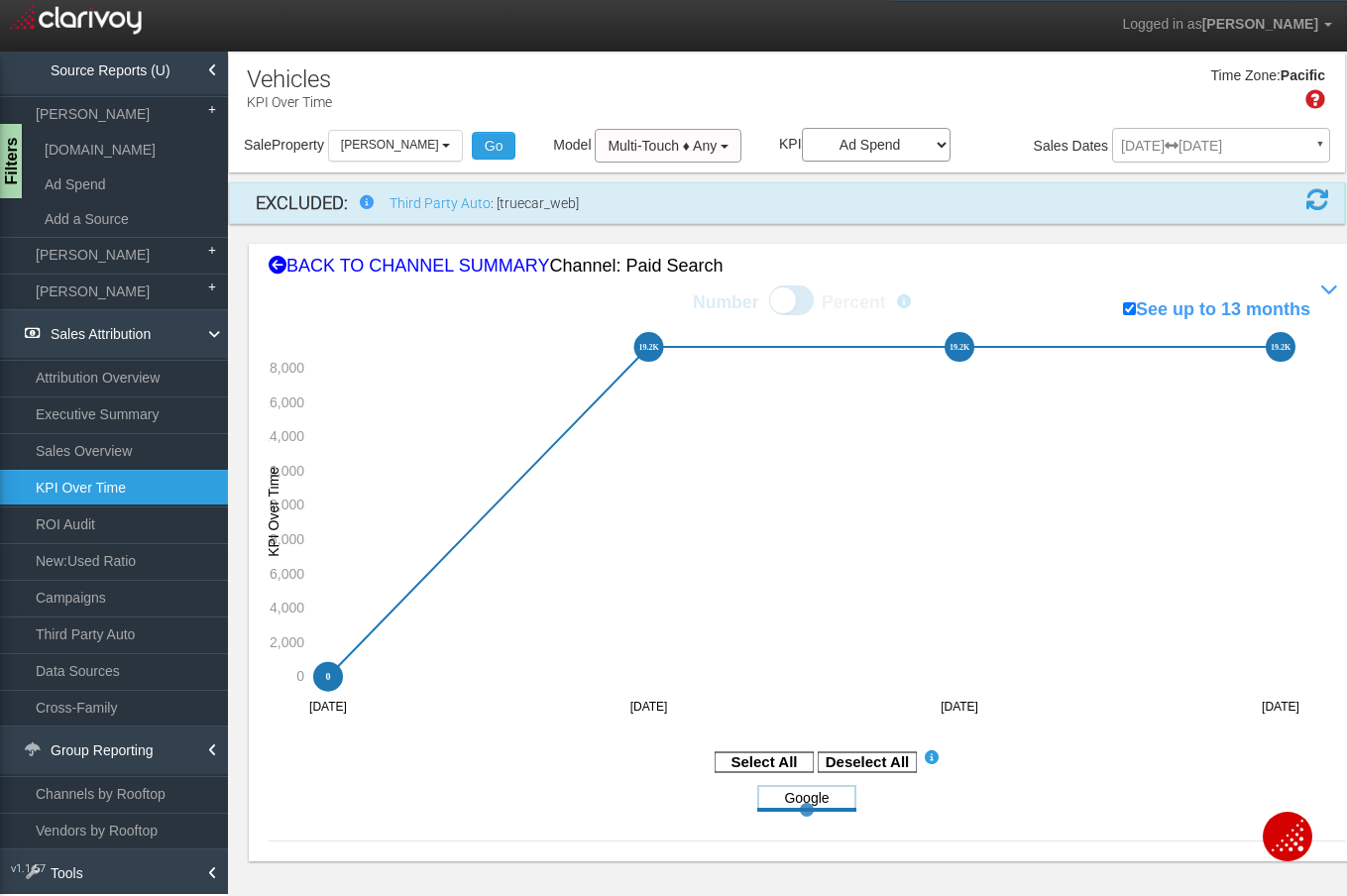 drag, startPoint x: 503, startPoint y: 585, endPoint x: 585, endPoint y: 604, distance: 84.172442 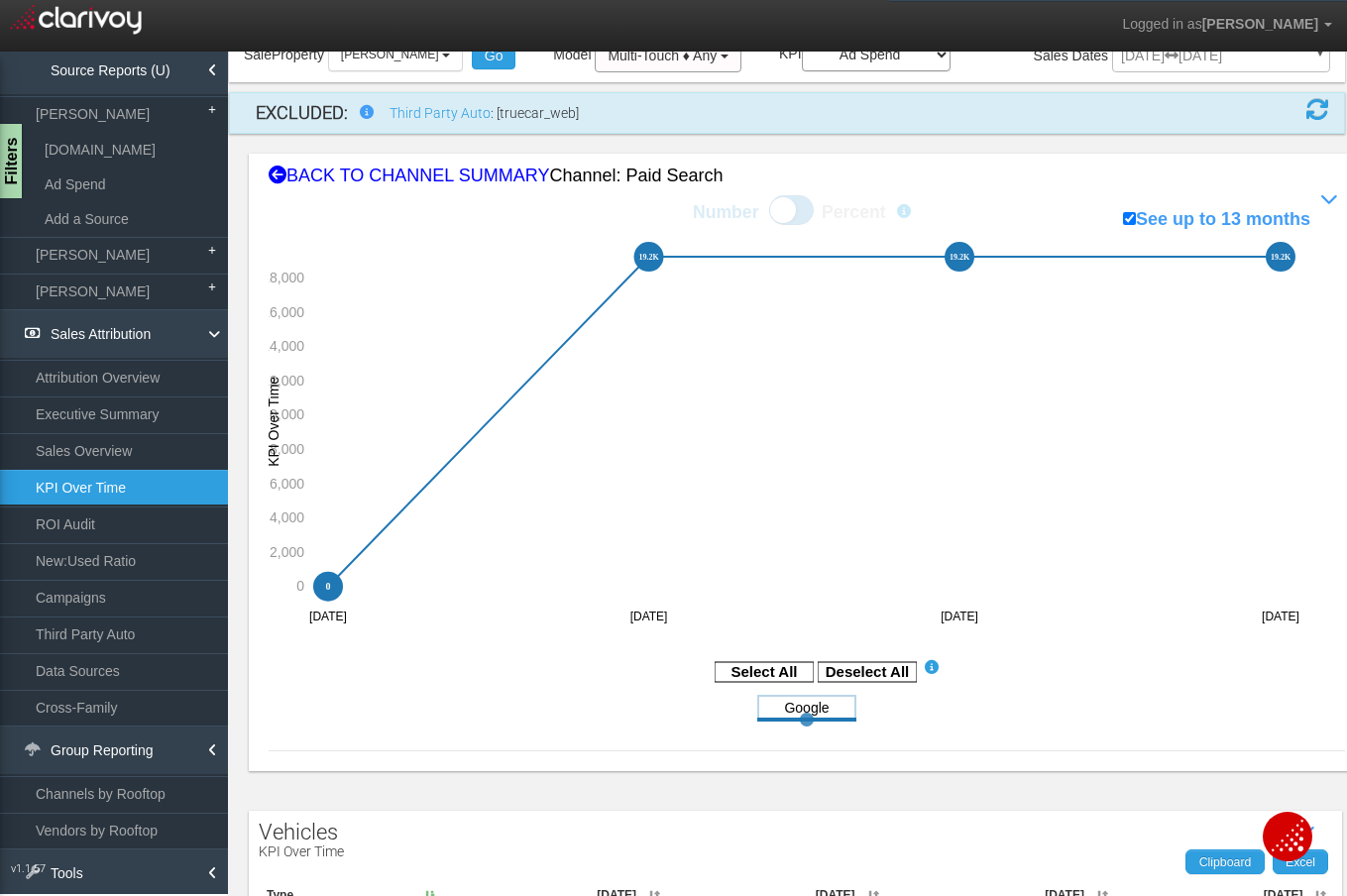 scroll, scrollTop: 0, scrollLeft: 0, axis: both 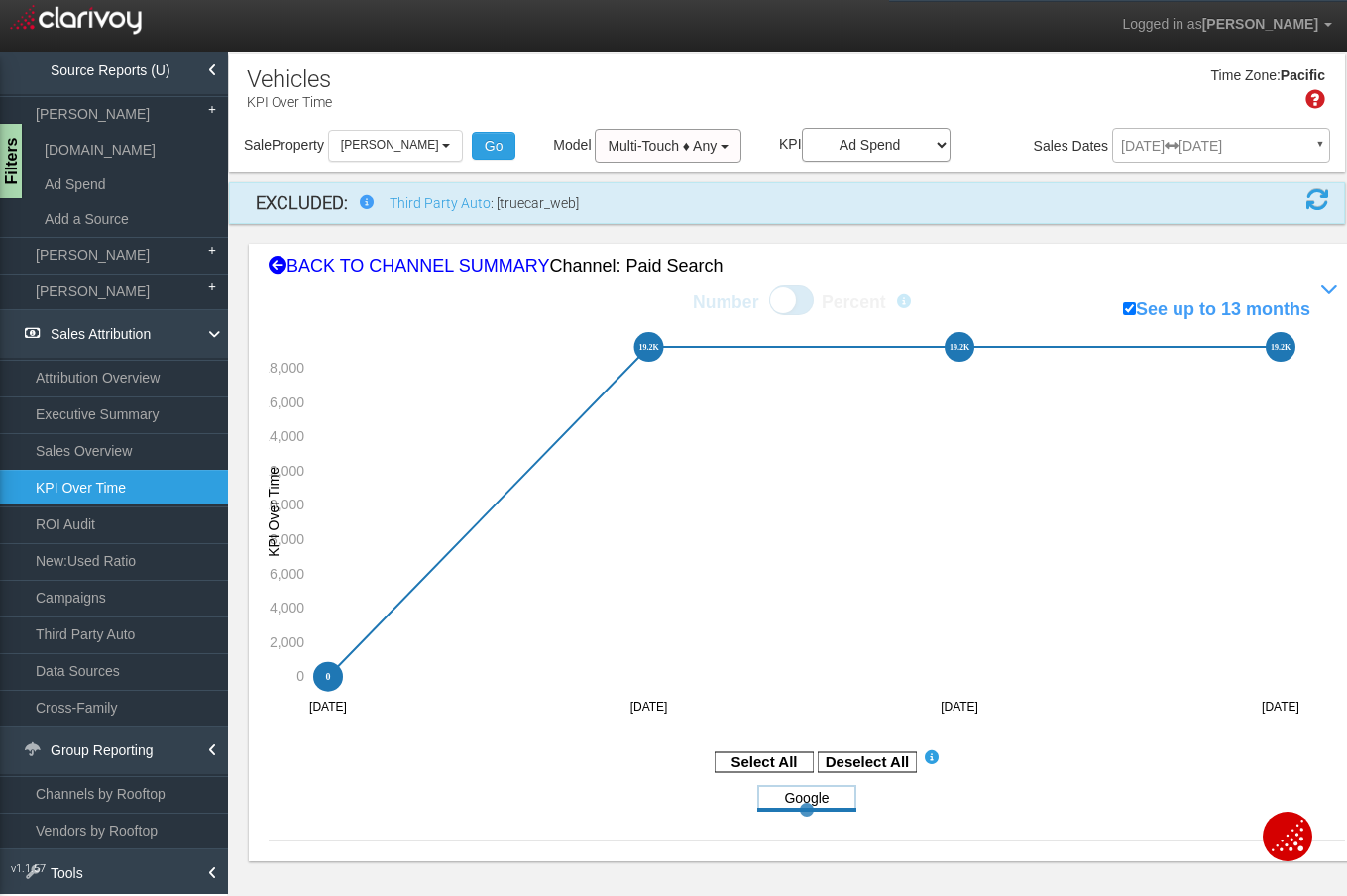 click on "0 0 19250 19.2K 19250 19.2K 19250 19.2K [object Object] [object Object] [object Object] [object Object] 20 19270 19270 19270 Mar '[DATE] May '[DATE] 0 2,000 4,000 6,000 8,000 10,000 12,000 14,000 16,000 18,000 KPI Over Time" 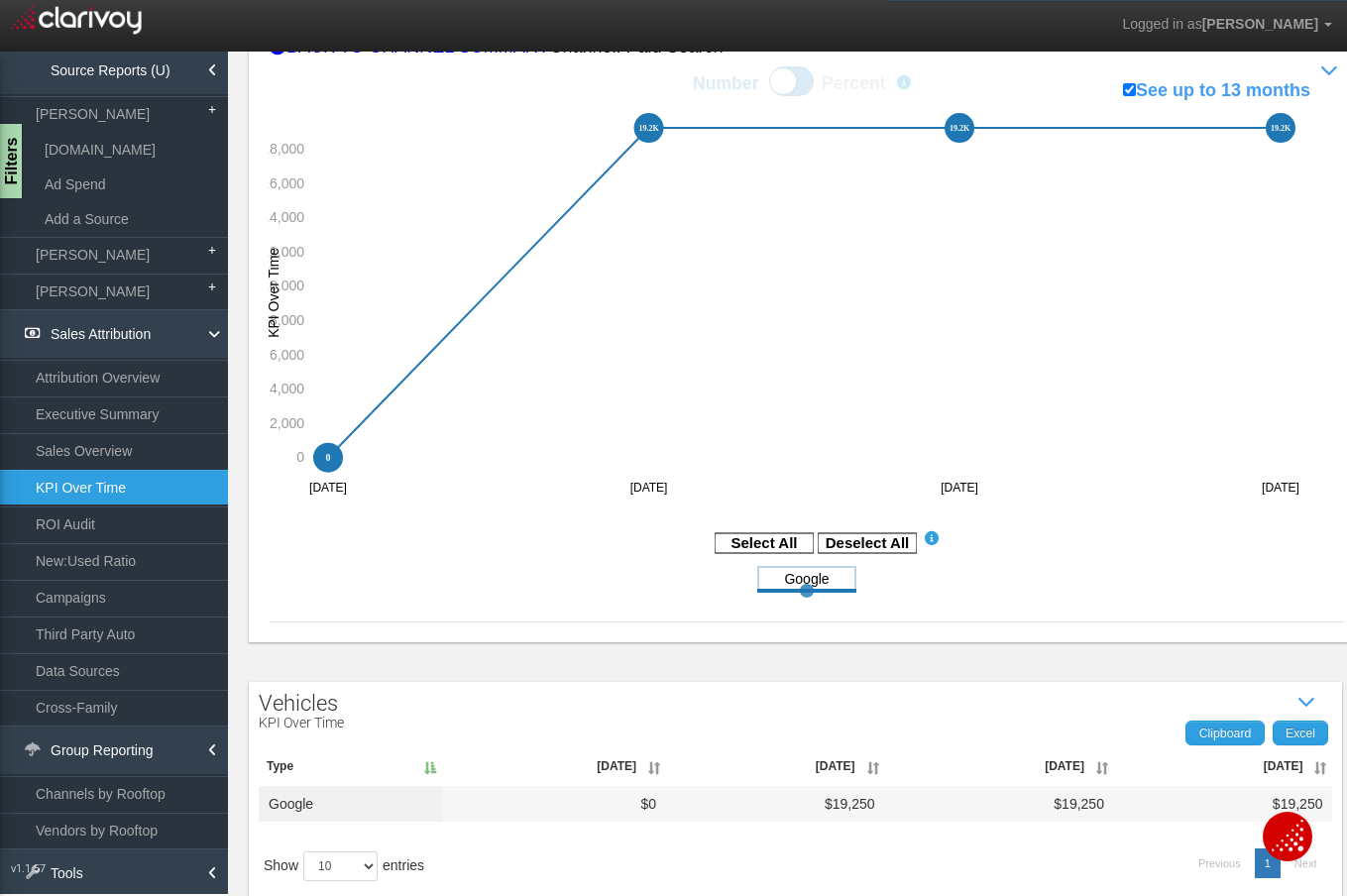 scroll, scrollTop: 227, scrollLeft: 0, axis: vertical 